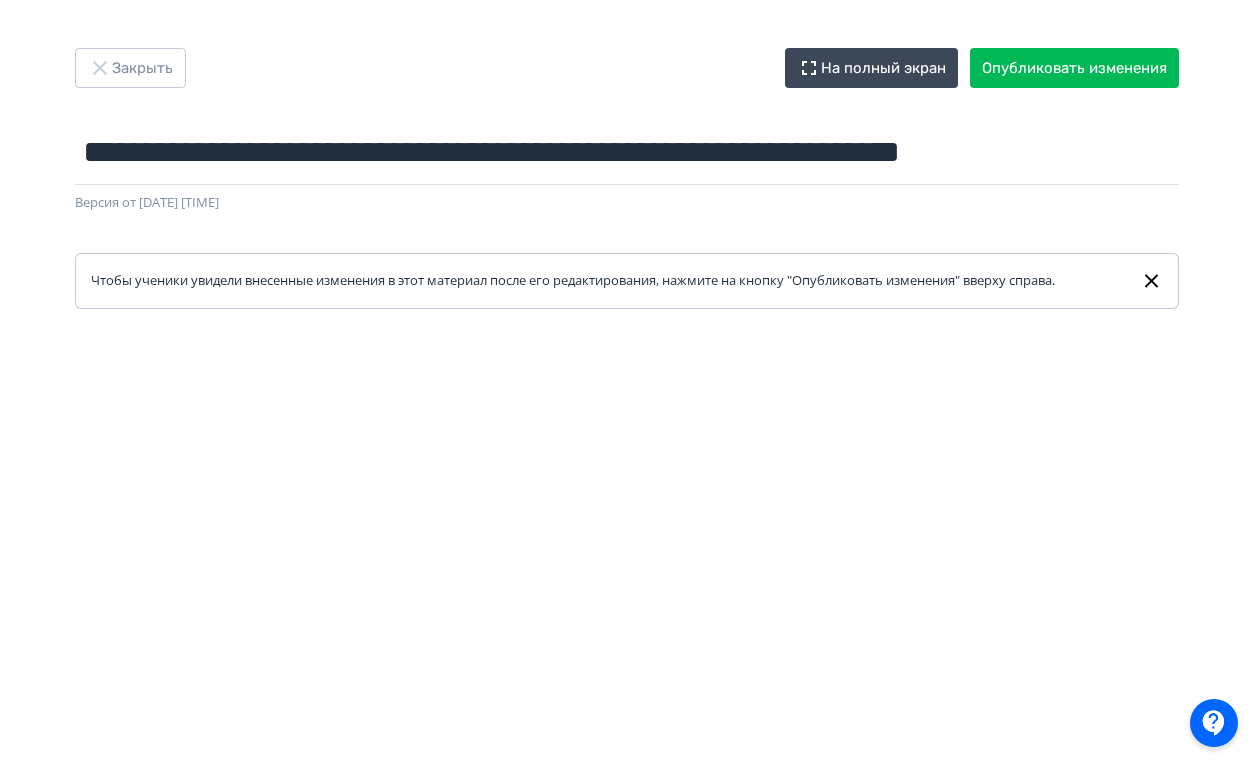 scroll, scrollTop: 0, scrollLeft: 0, axis: both 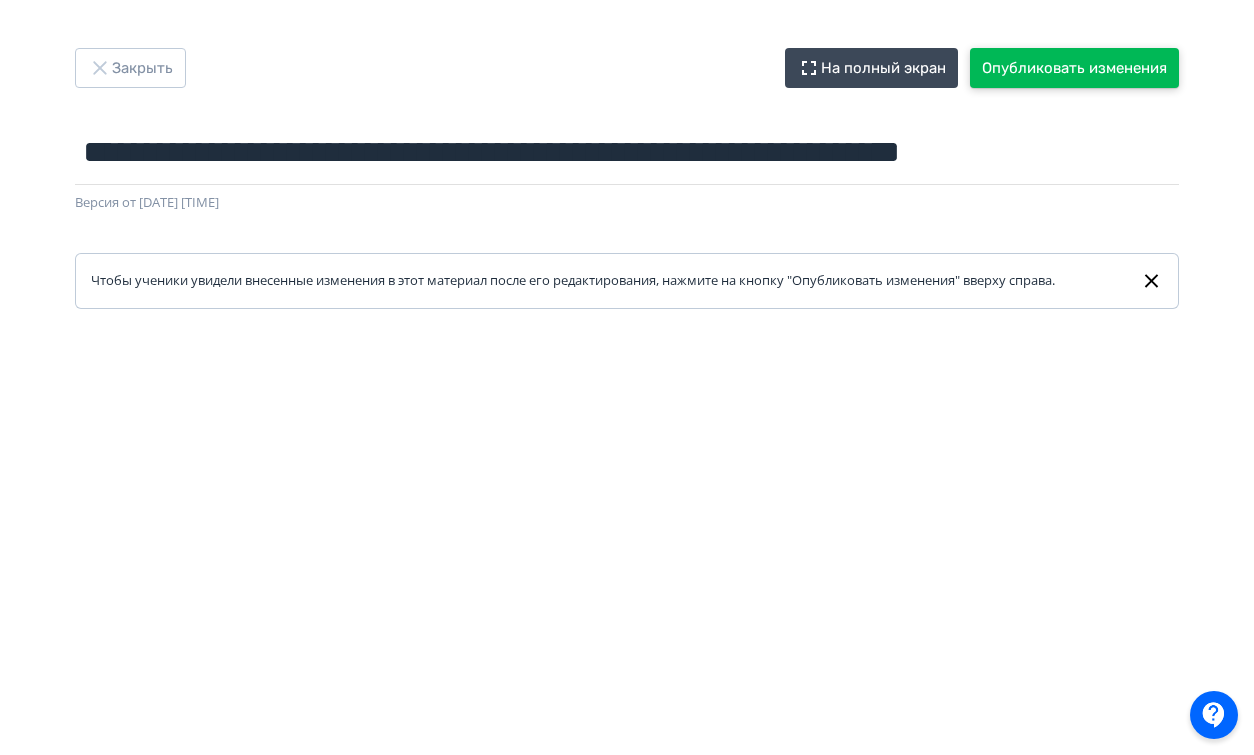 click on "Опубликовать изменения" at bounding box center (1074, 68) 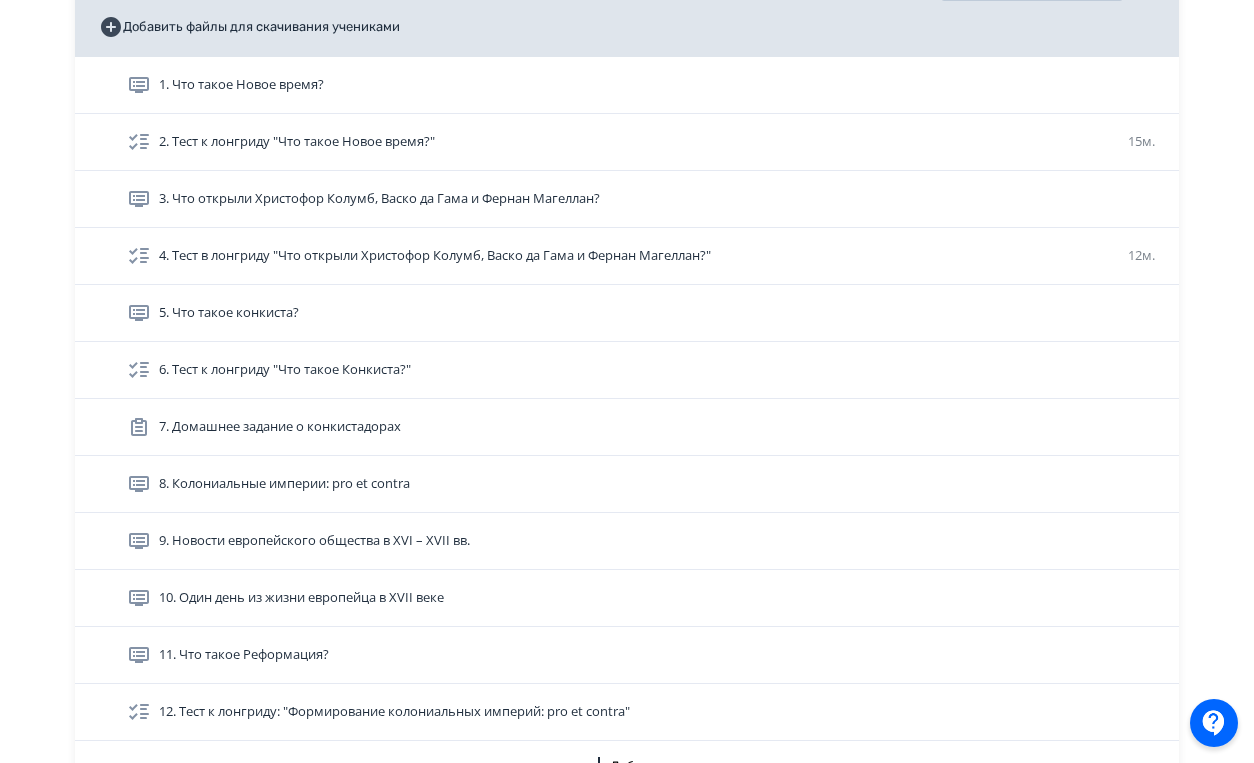 scroll, scrollTop: 708, scrollLeft: 0, axis: vertical 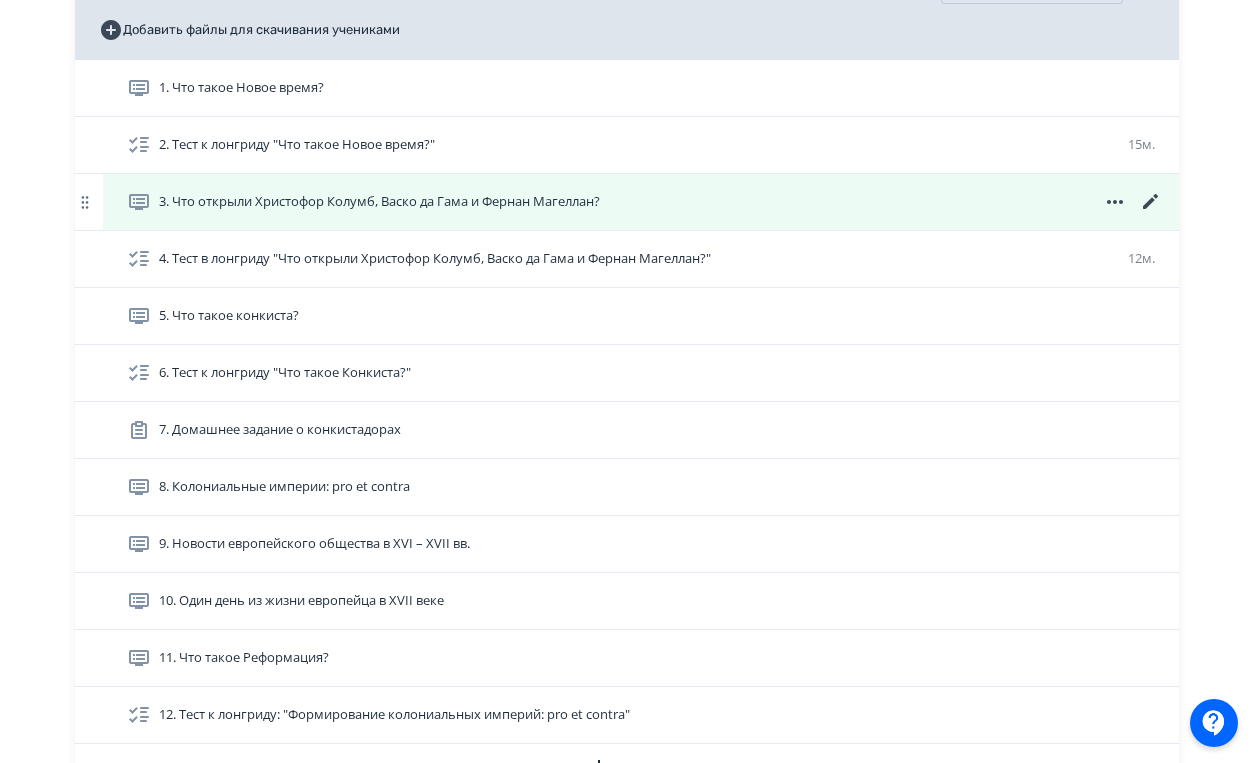 click 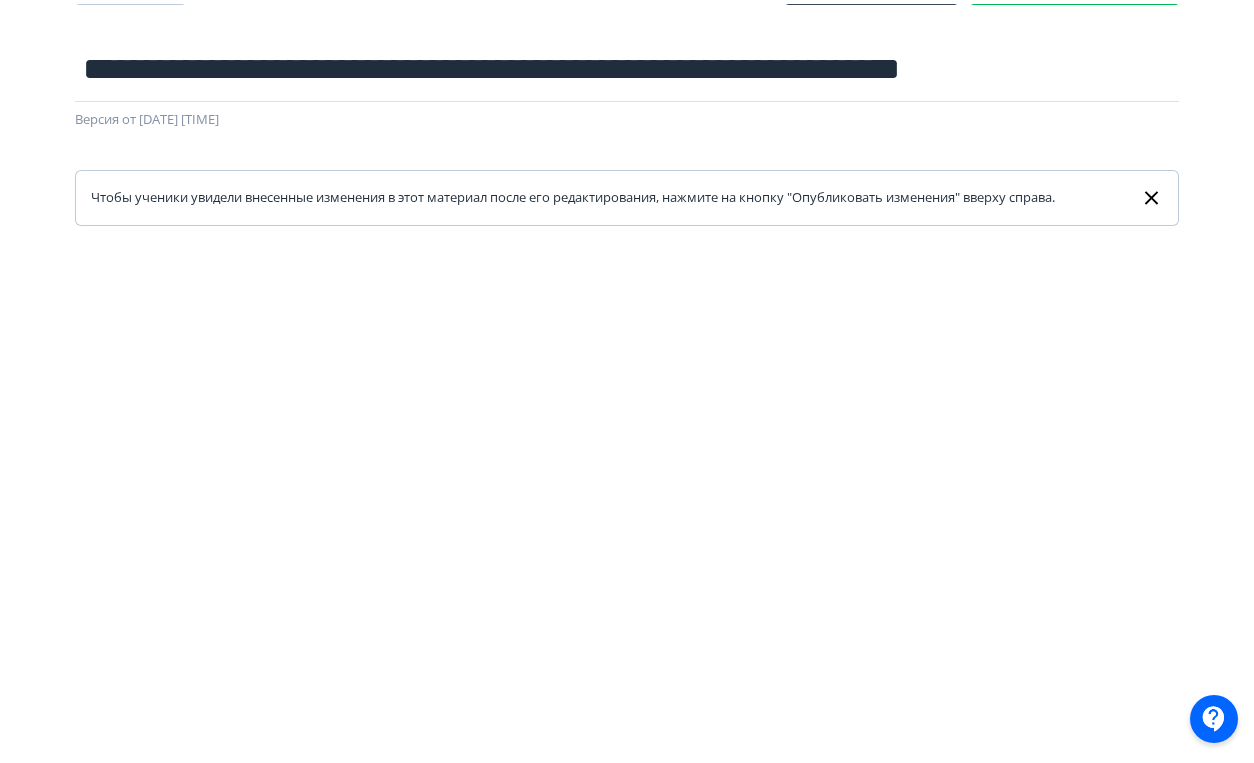 scroll, scrollTop: 0, scrollLeft: 0, axis: both 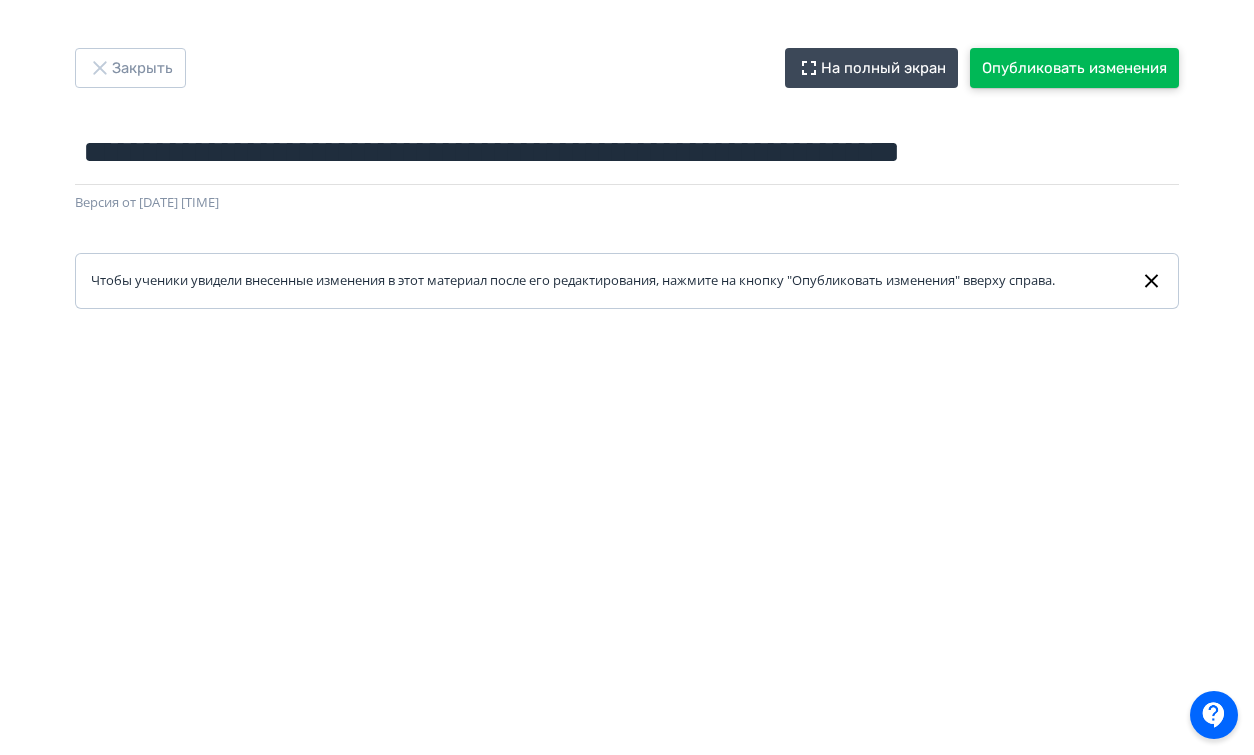click on "Опубликовать изменения" at bounding box center (1074, 68) 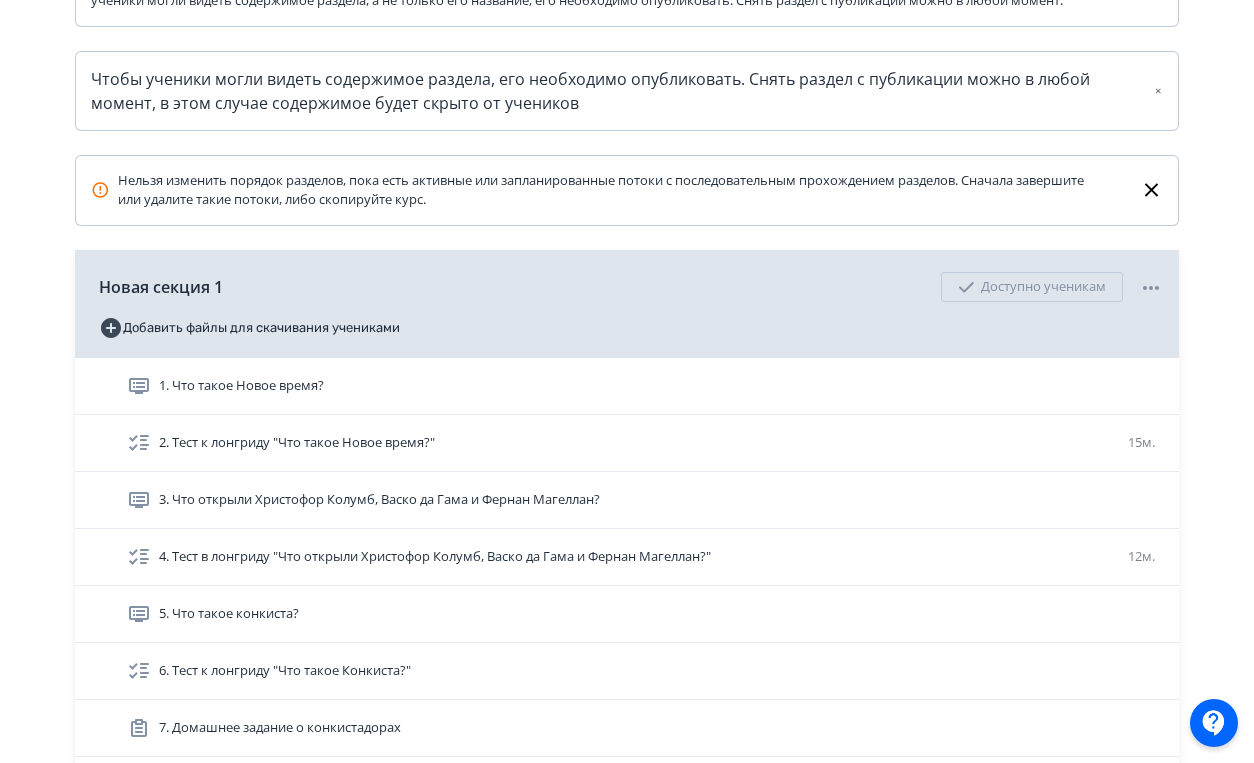 scroll, scrollTop: 432, scrollLeft: 0, axis: vertical 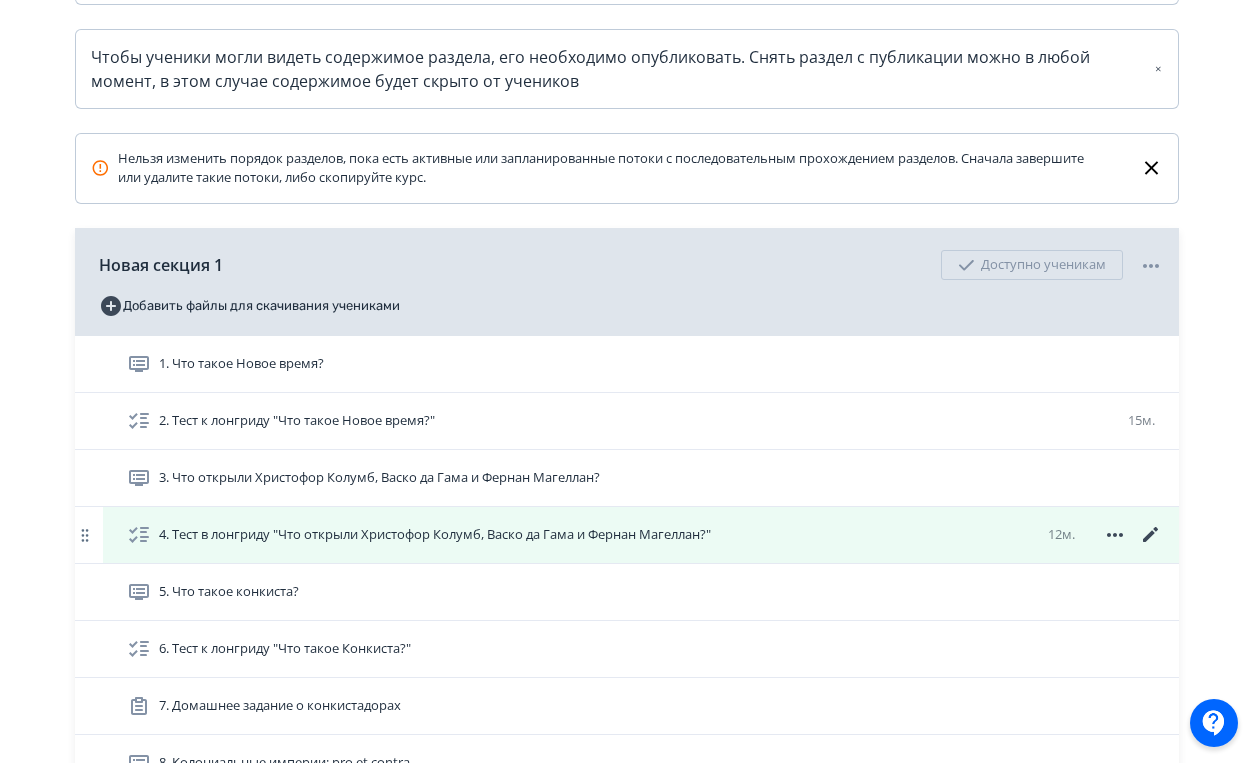 click 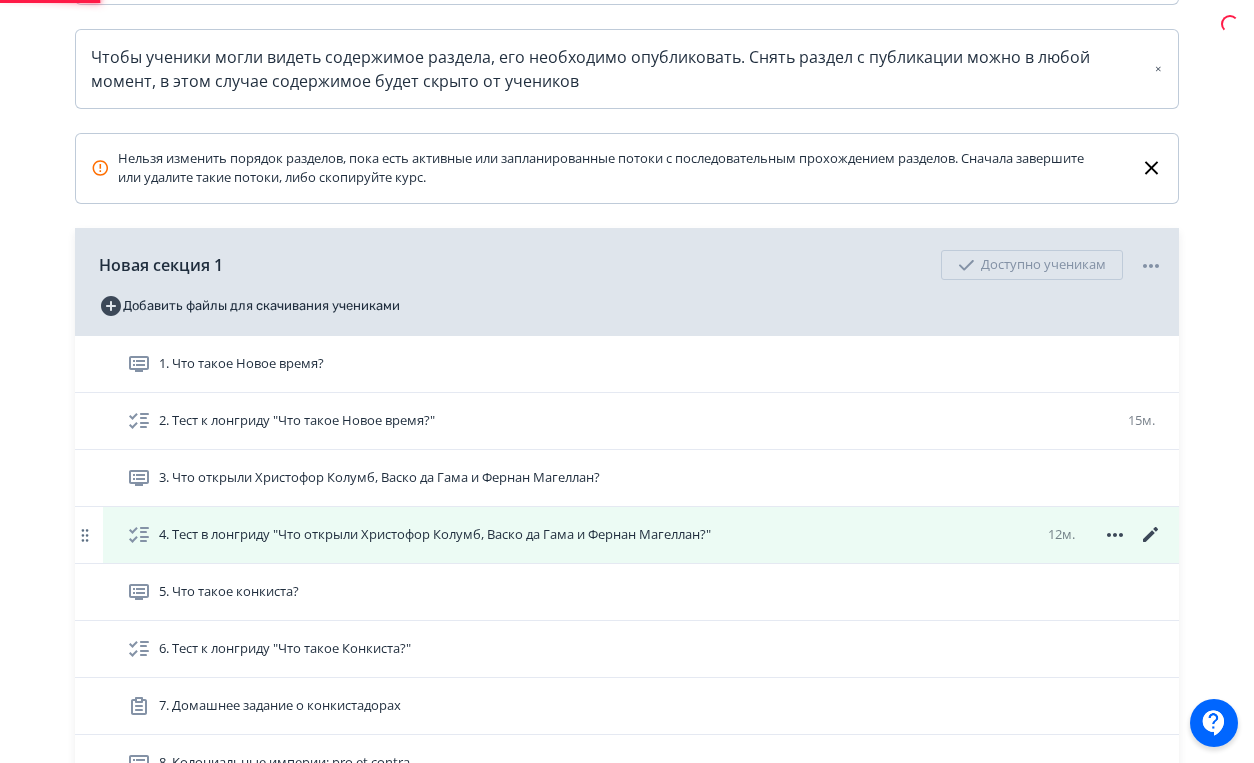 scroll, scrollTop: 0, scrollLeft: 0, axis: both 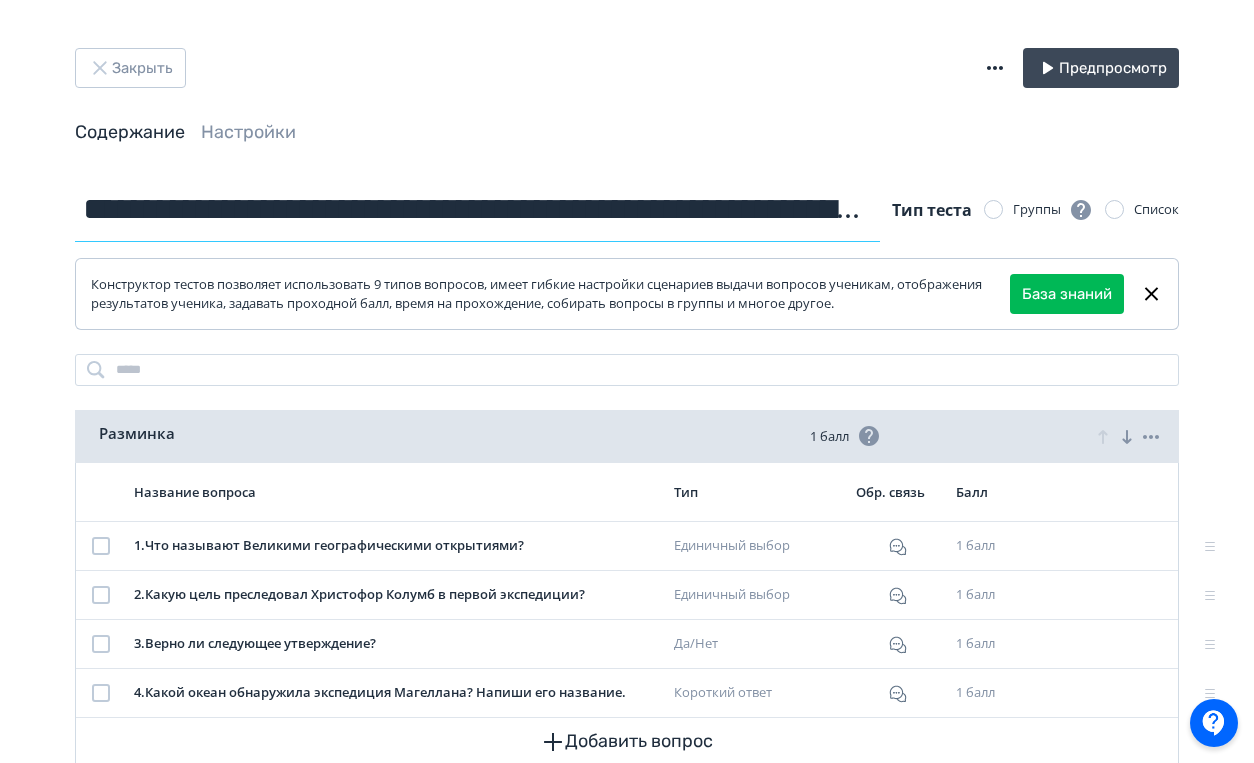 click on "**********" at bounding box center (477, 209) 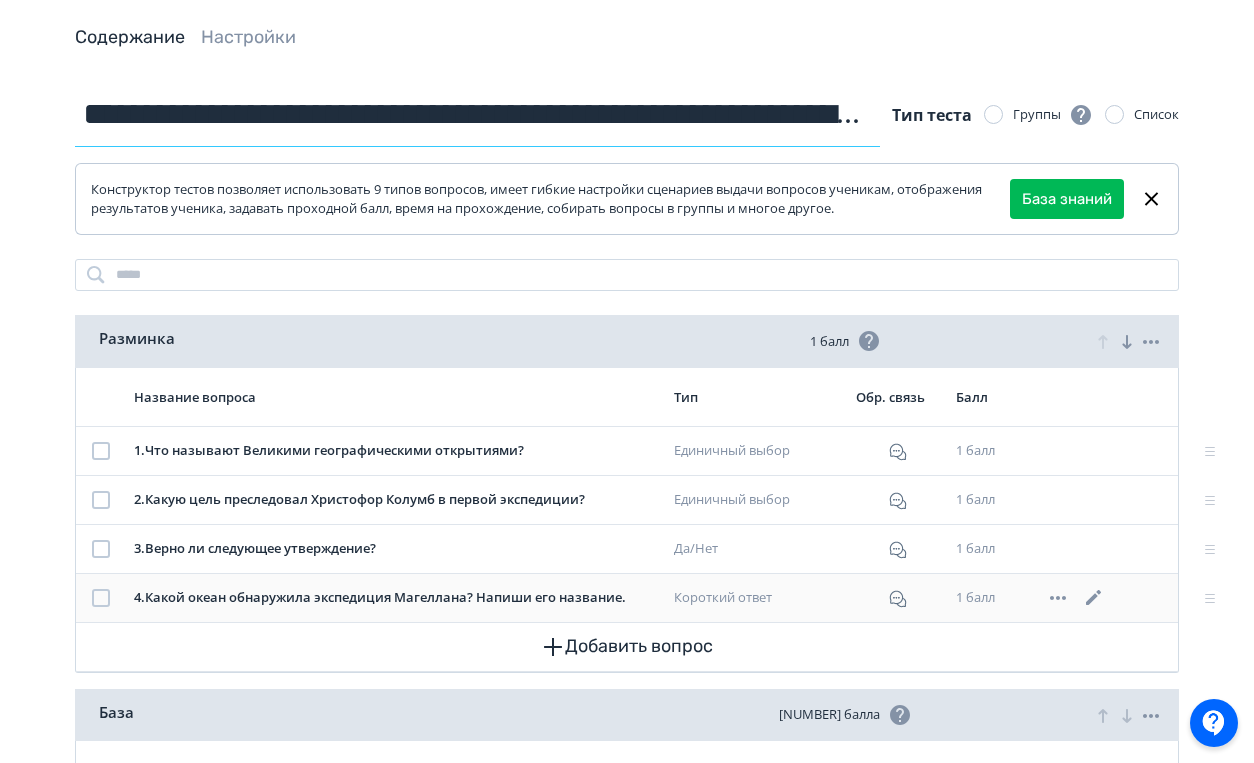 scroll, scrollTop: 57, scrollLeft: 0, axis: vertical 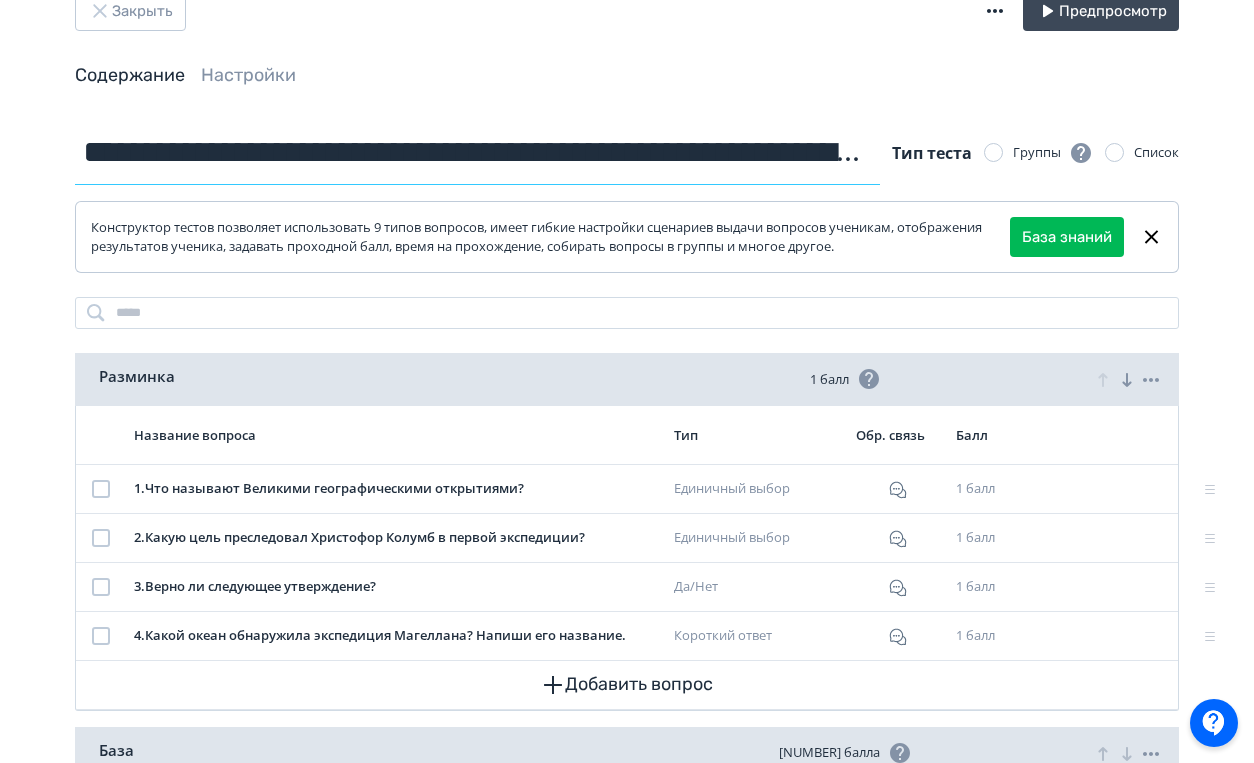 click on "**********" at bounding box center (477, 152) 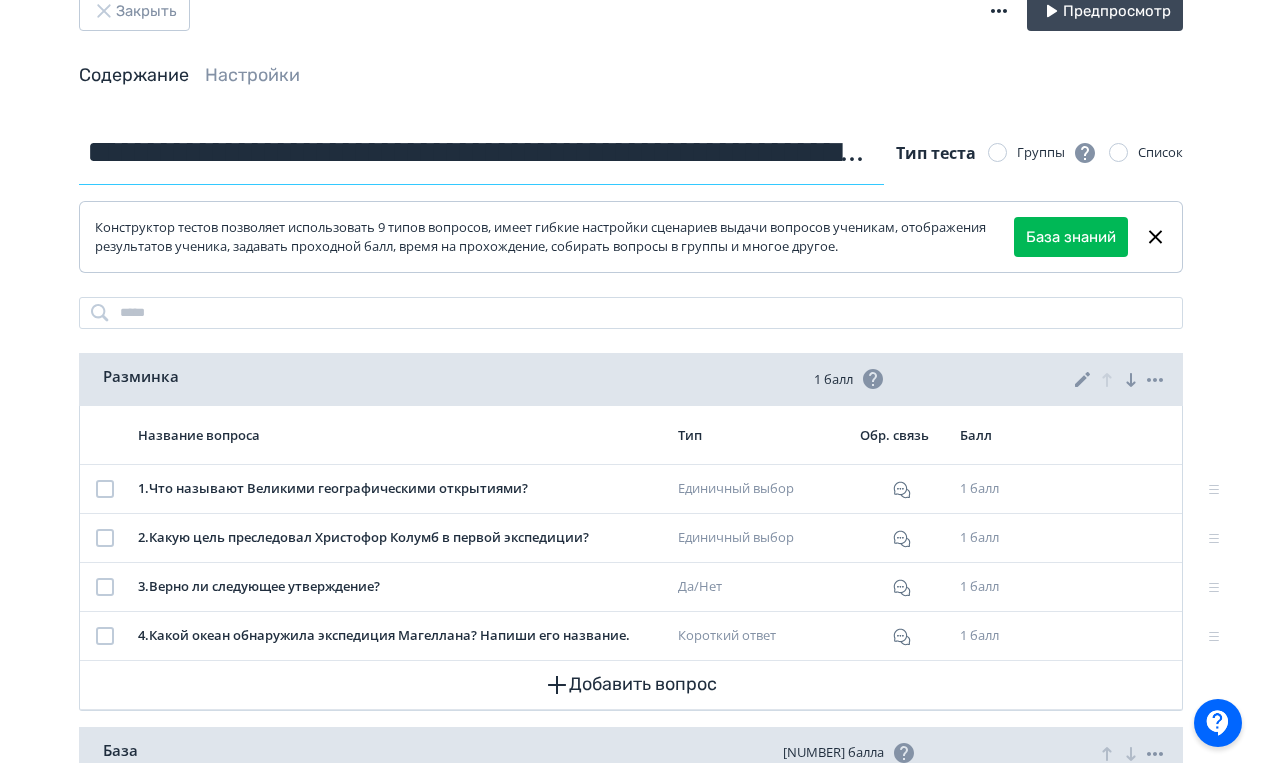 scroll, scrollTop: 104, scrollLeft: 0, axis: vertical 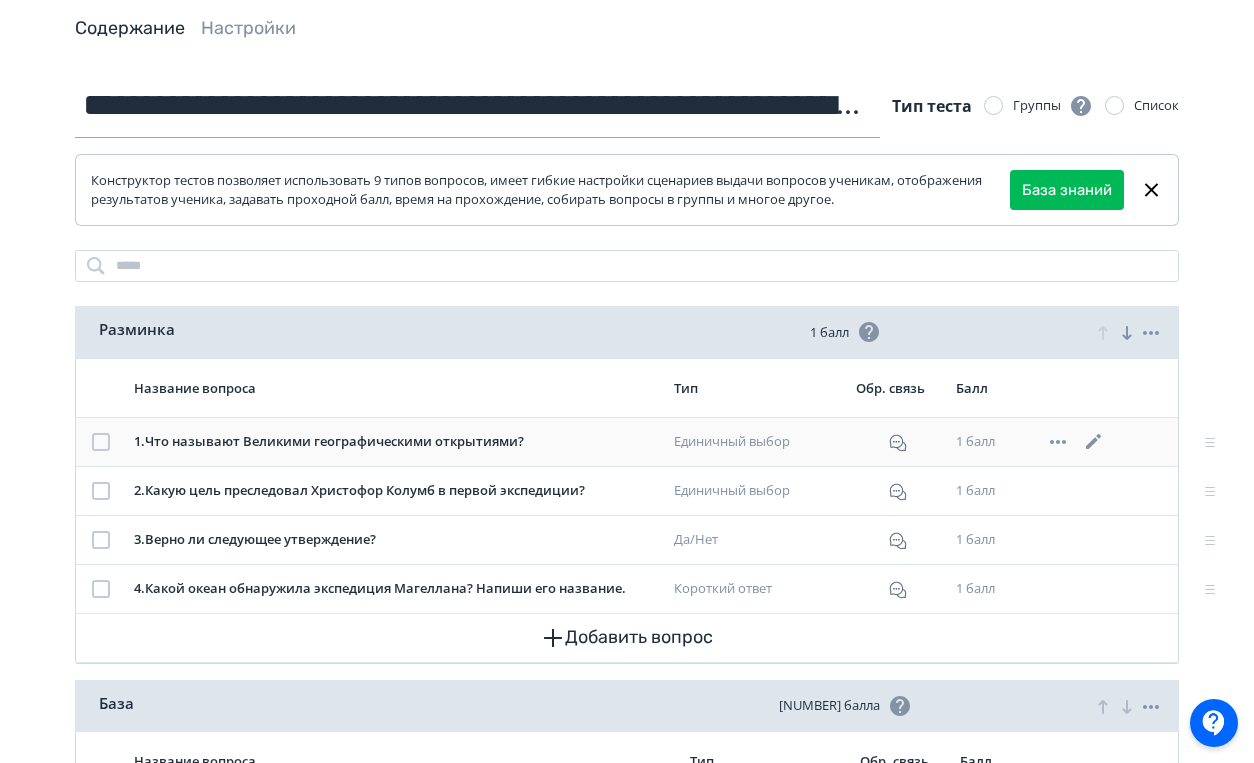 type on "**********" 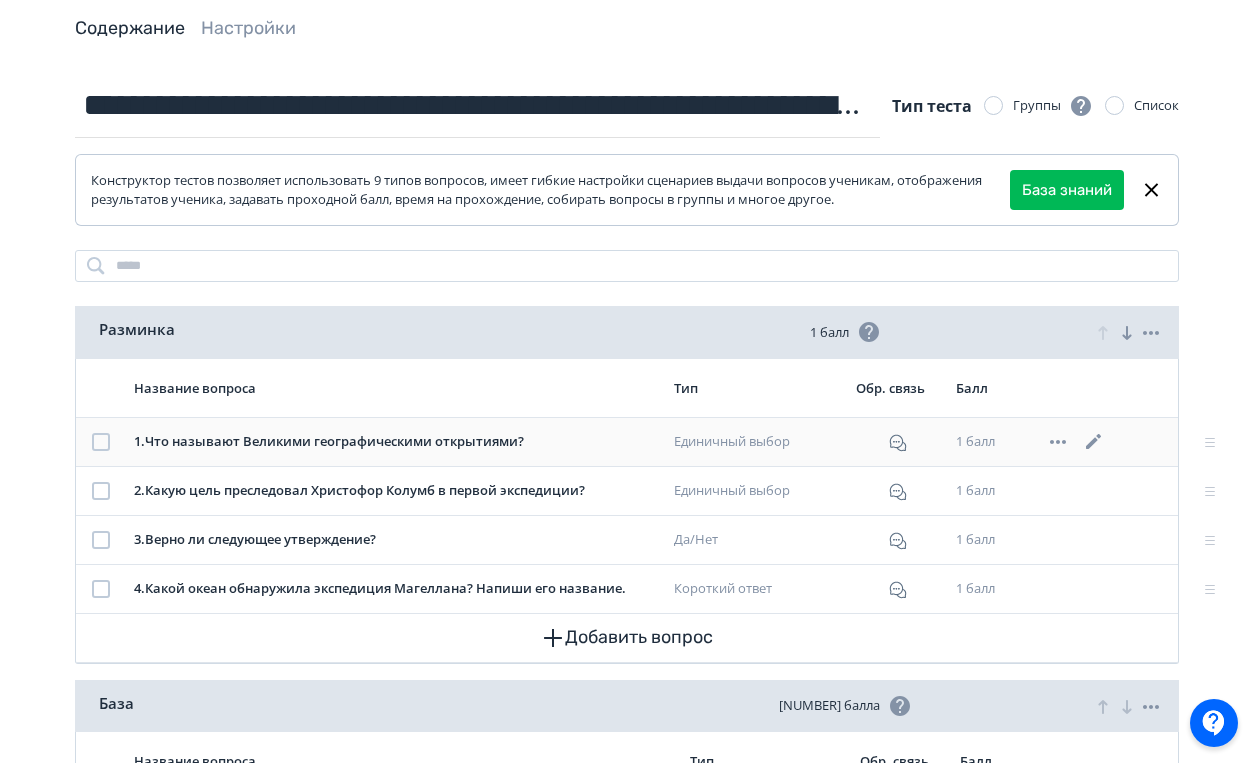 click 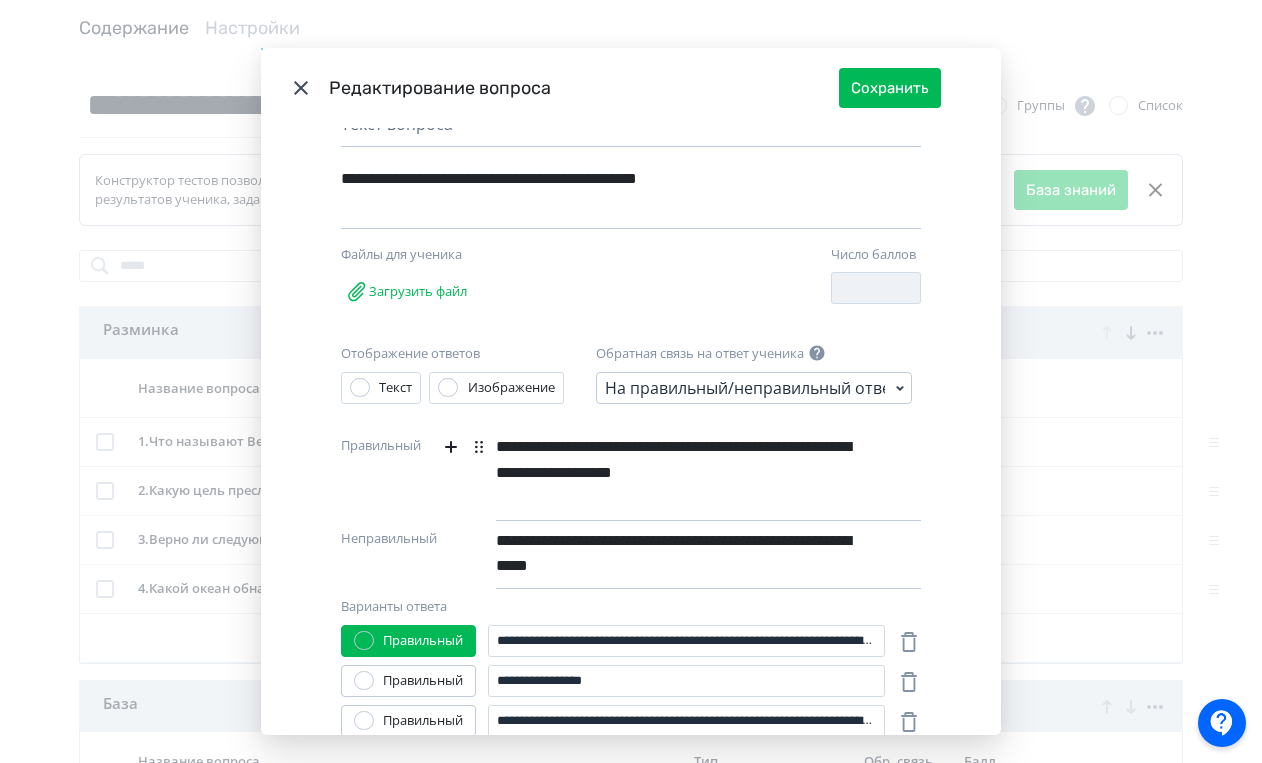 scroll, scrollTop: 181, scrollLeft: 0, axis: vertical 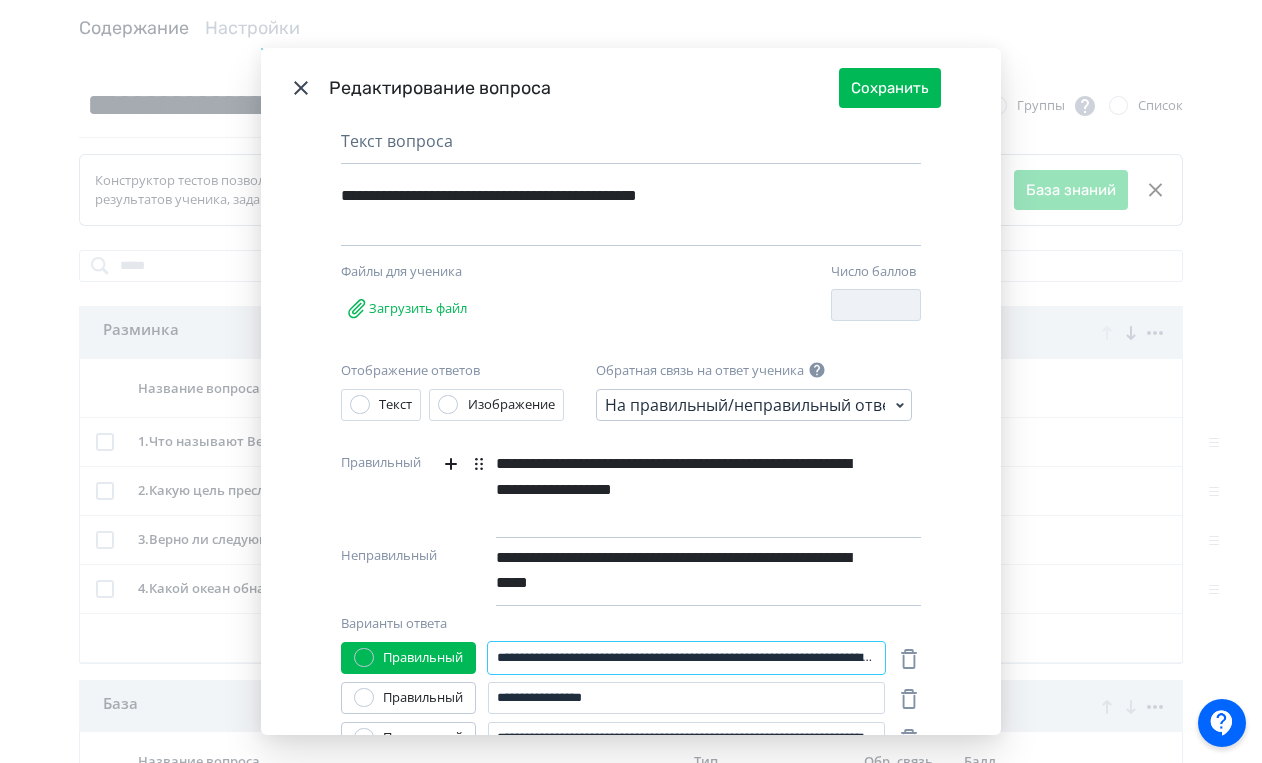 click on "**********" at bounding box center [686, 658] 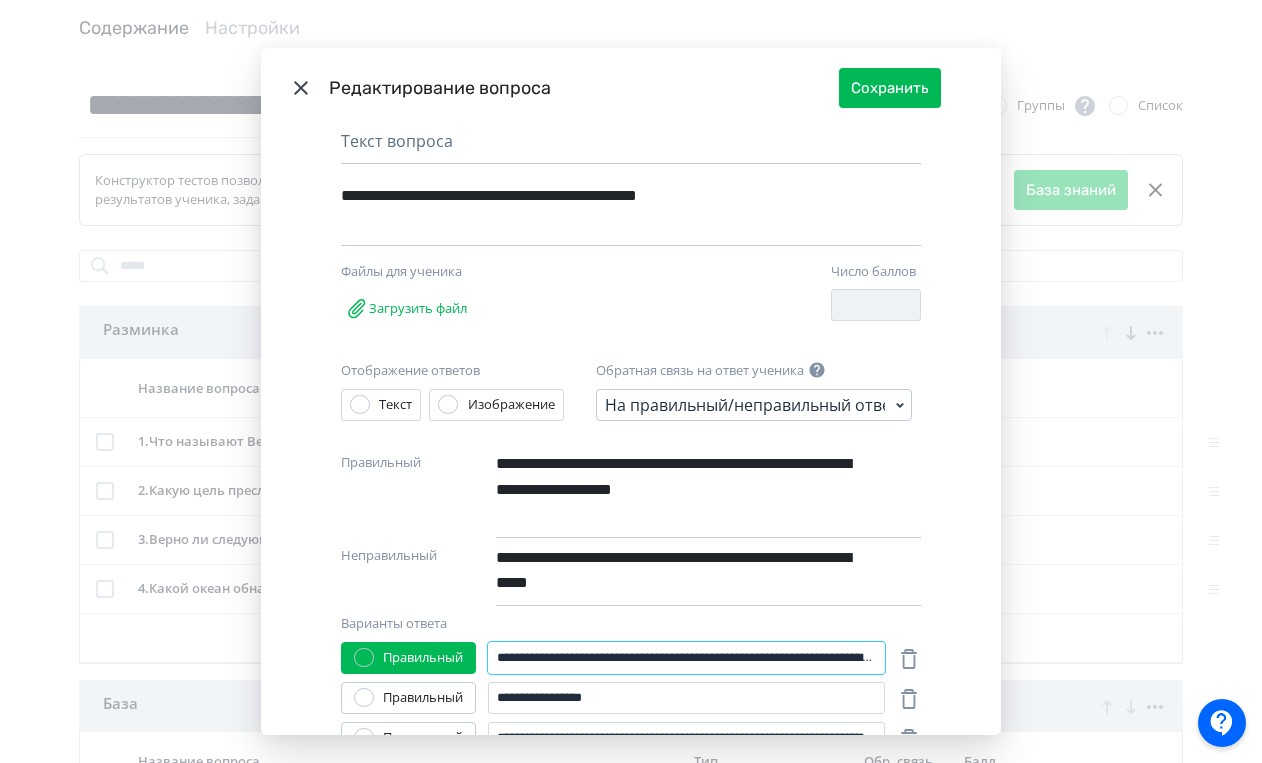 click on "**********" at bounding box center [686, 658] 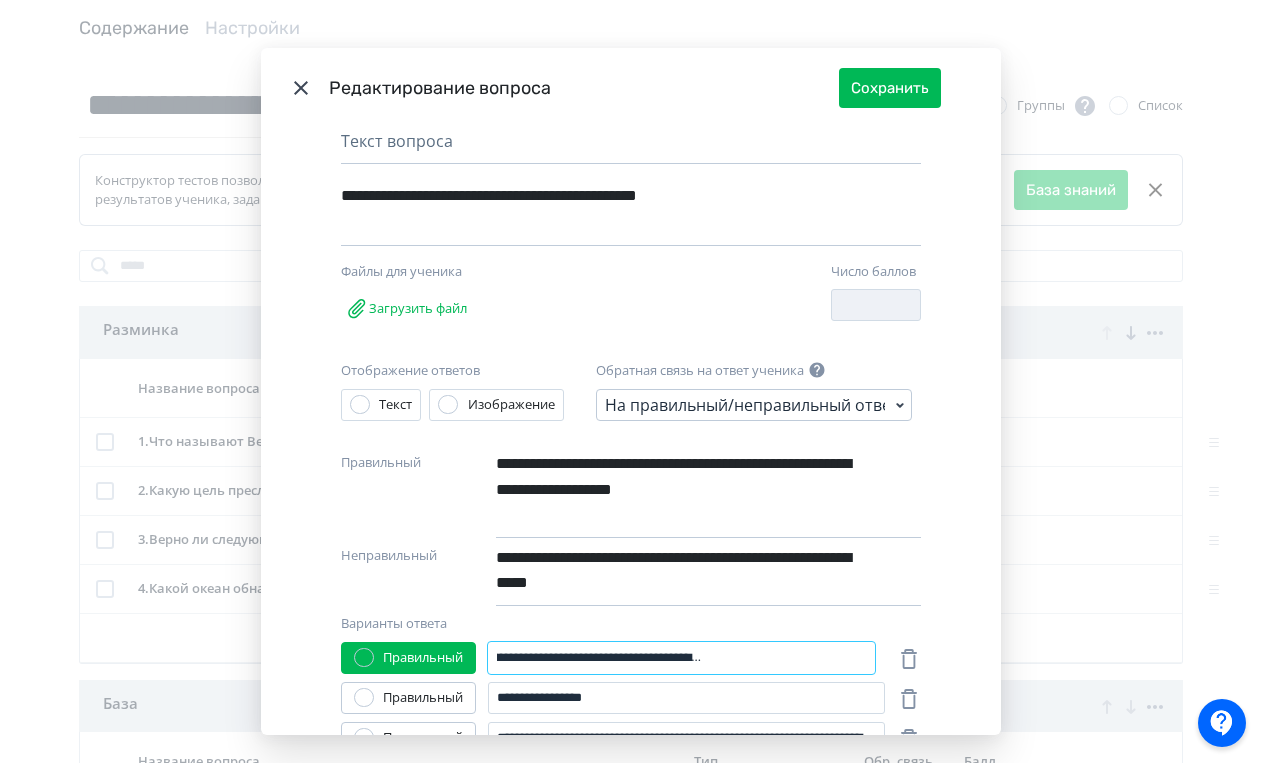 scroll, scrollTop: 0, scrollLeft: 290, axis: horizontal 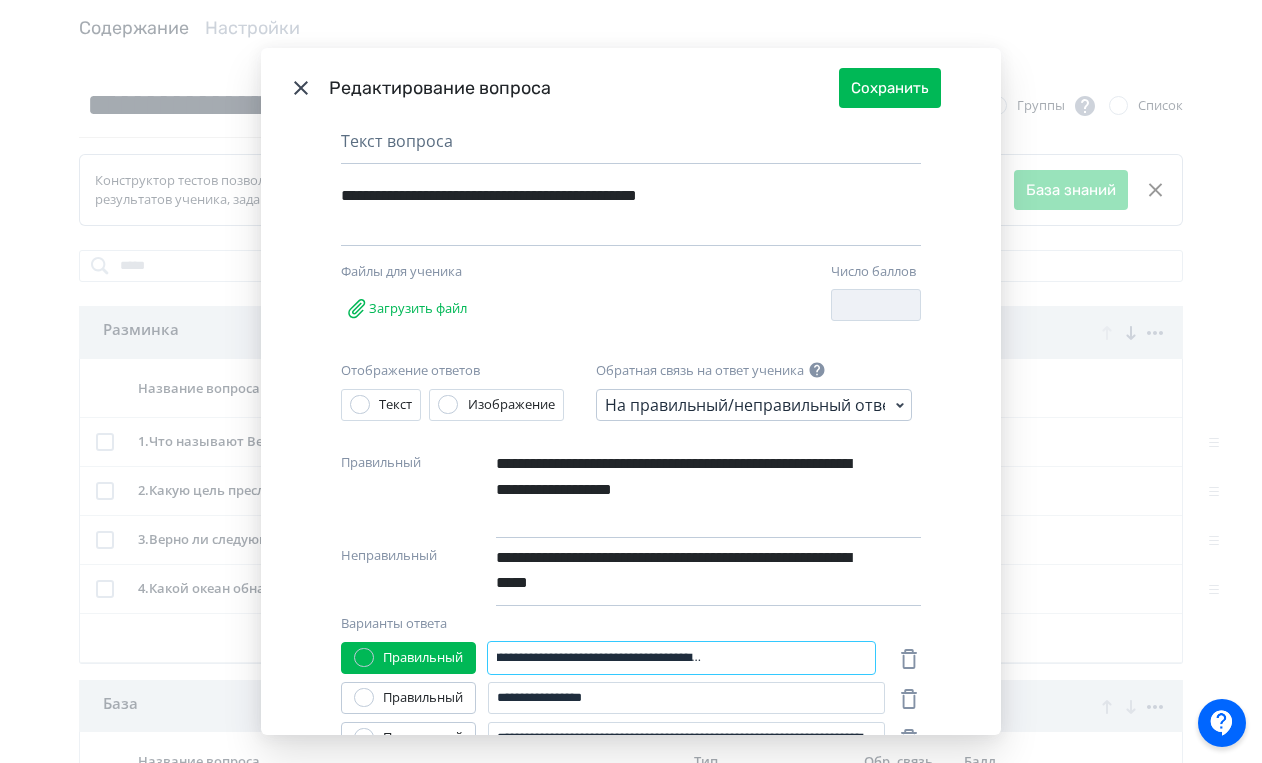 drag, startPoint x: 791, startPoint y: 658, endPoint x: 843, endPoint y: 659, distance: 52.009613 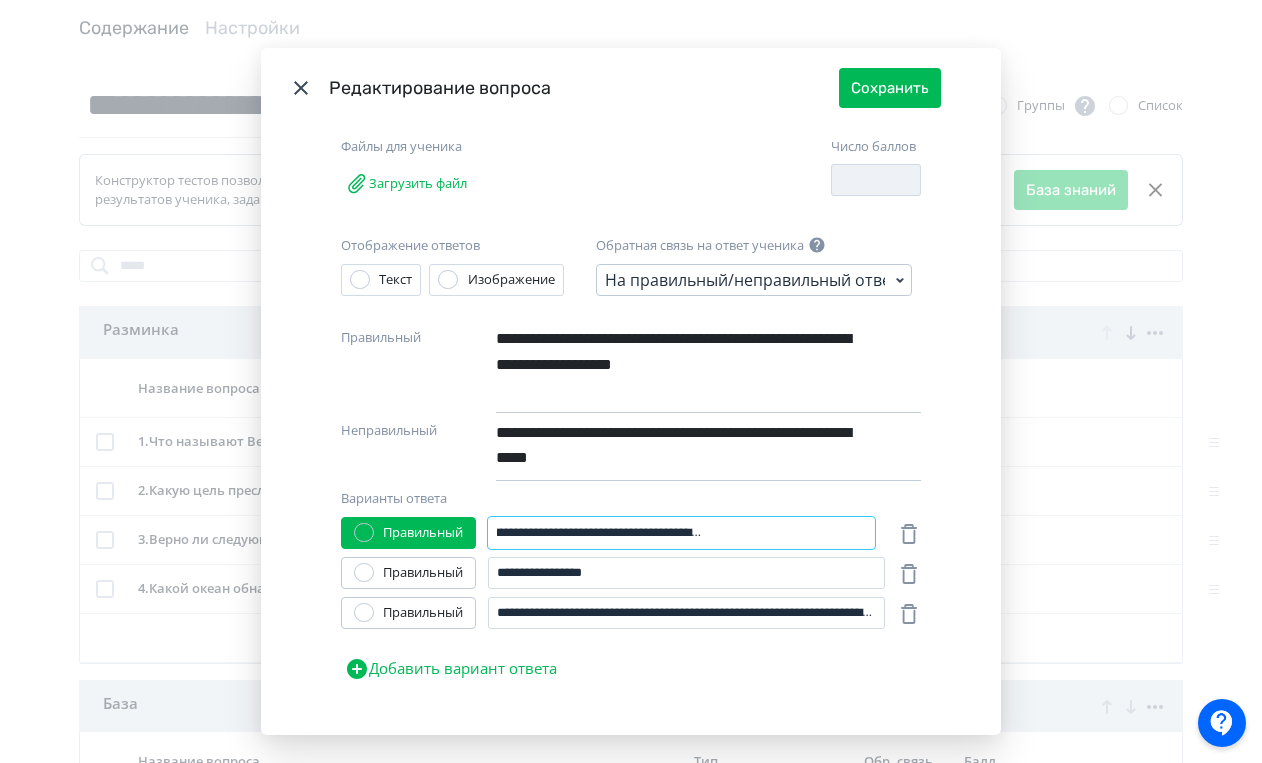 scroll, scrollTop: 332, scrollLeft: 0, axis: vertical 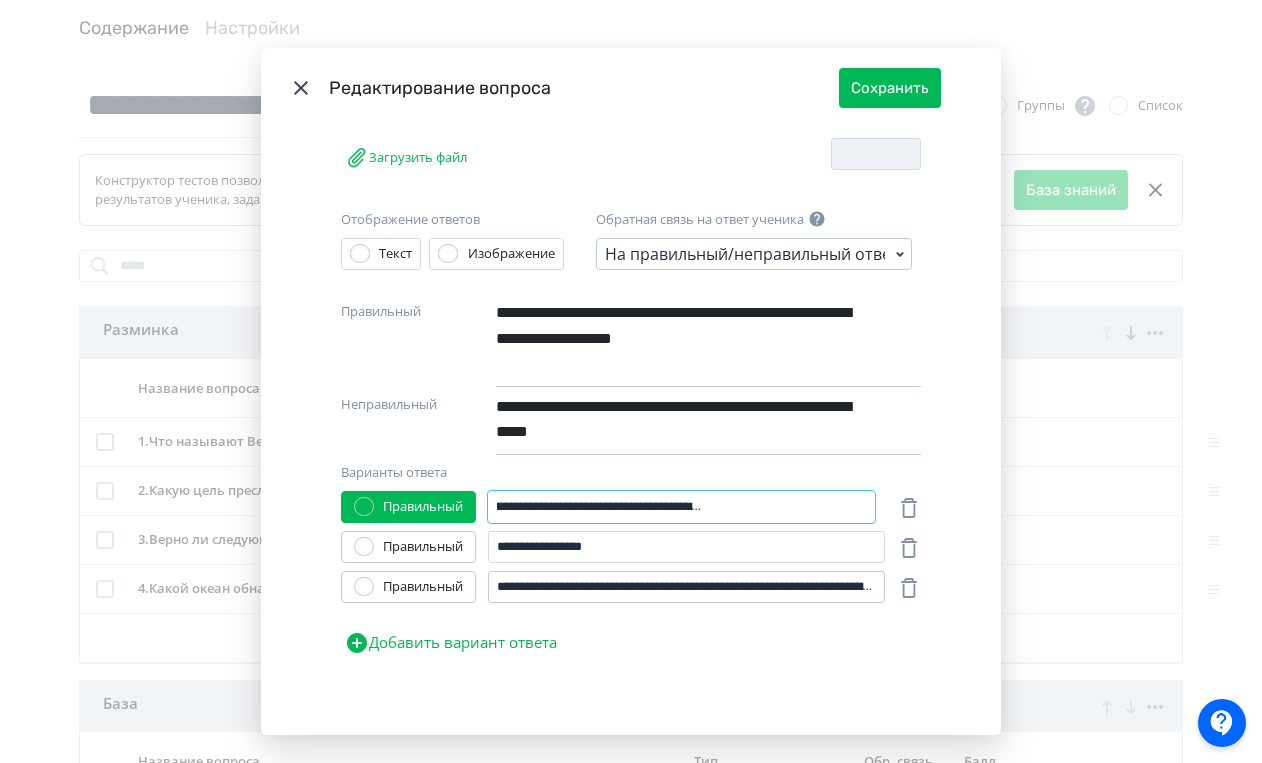 type on "**********" 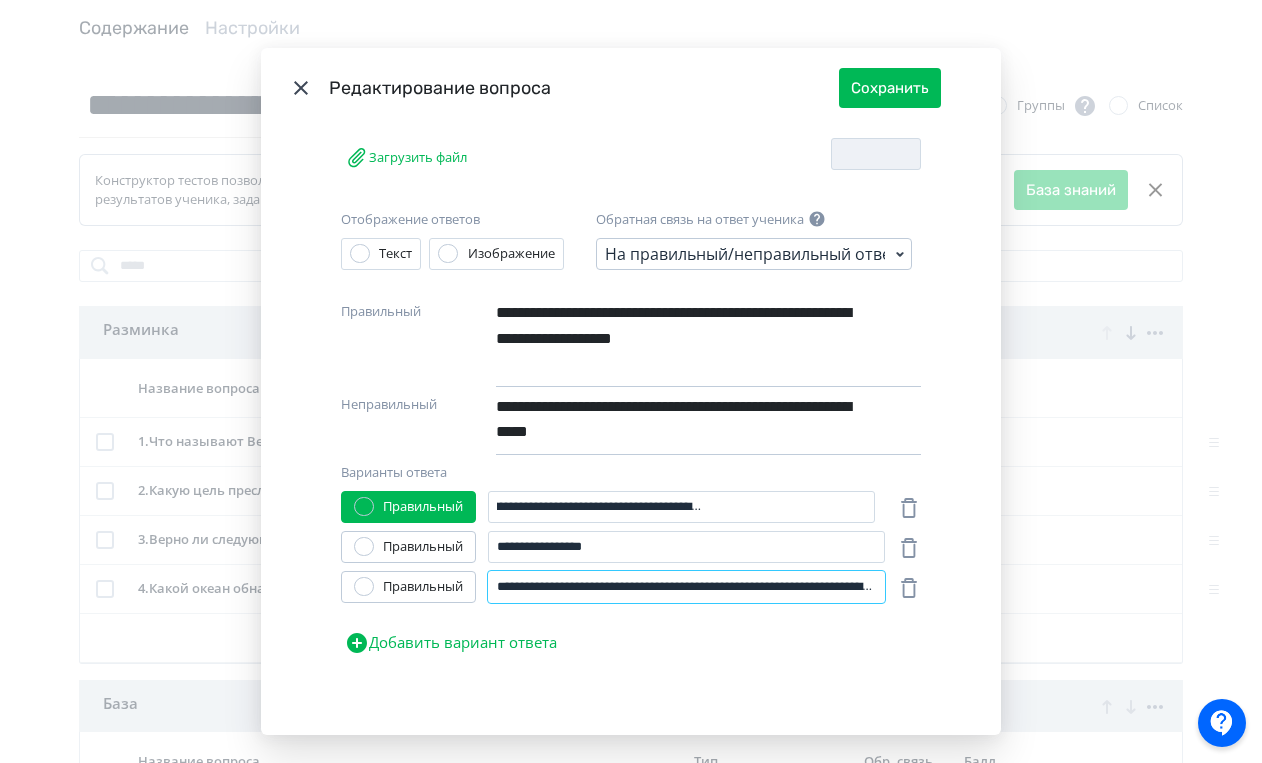 scroll, scrollTop: 0, scrollLeft: 0, axis: both 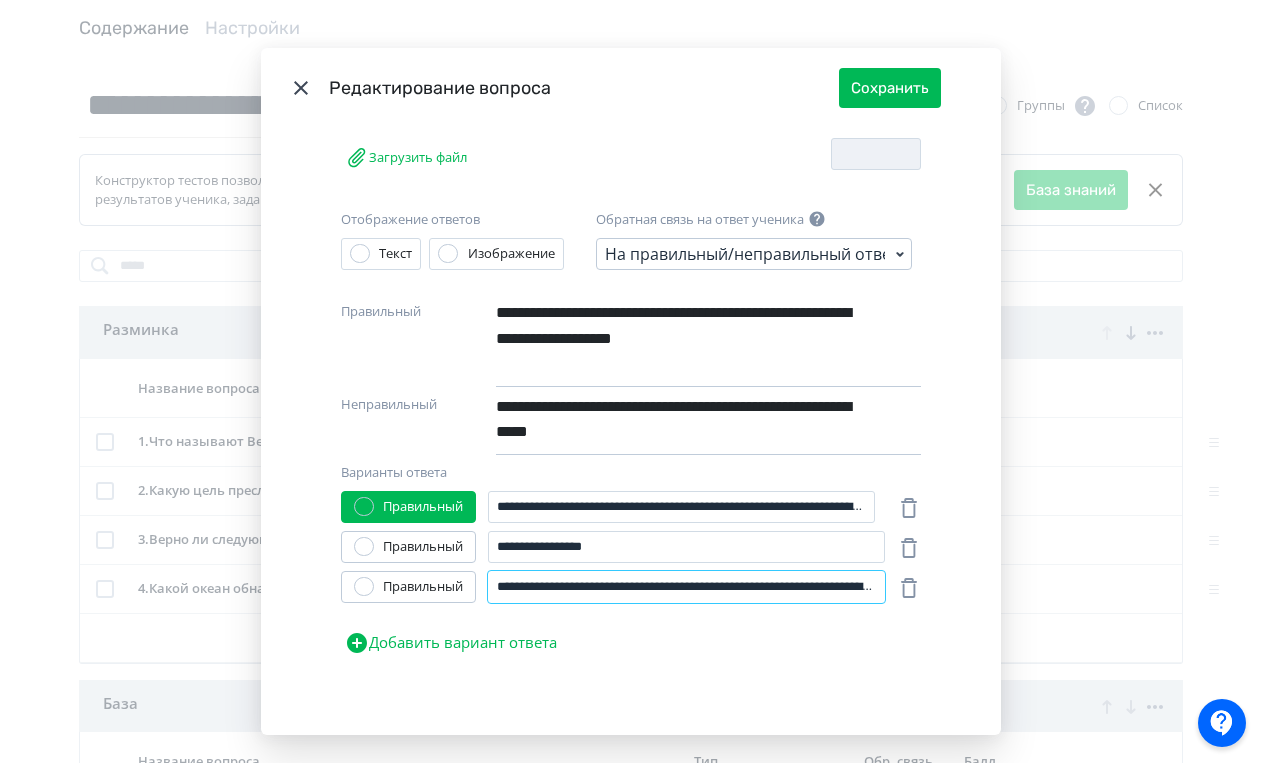drag, startPoint x: 718, startPoint y: 574, endPoint x: 795, endPoint y: 588, distance: 78.26238 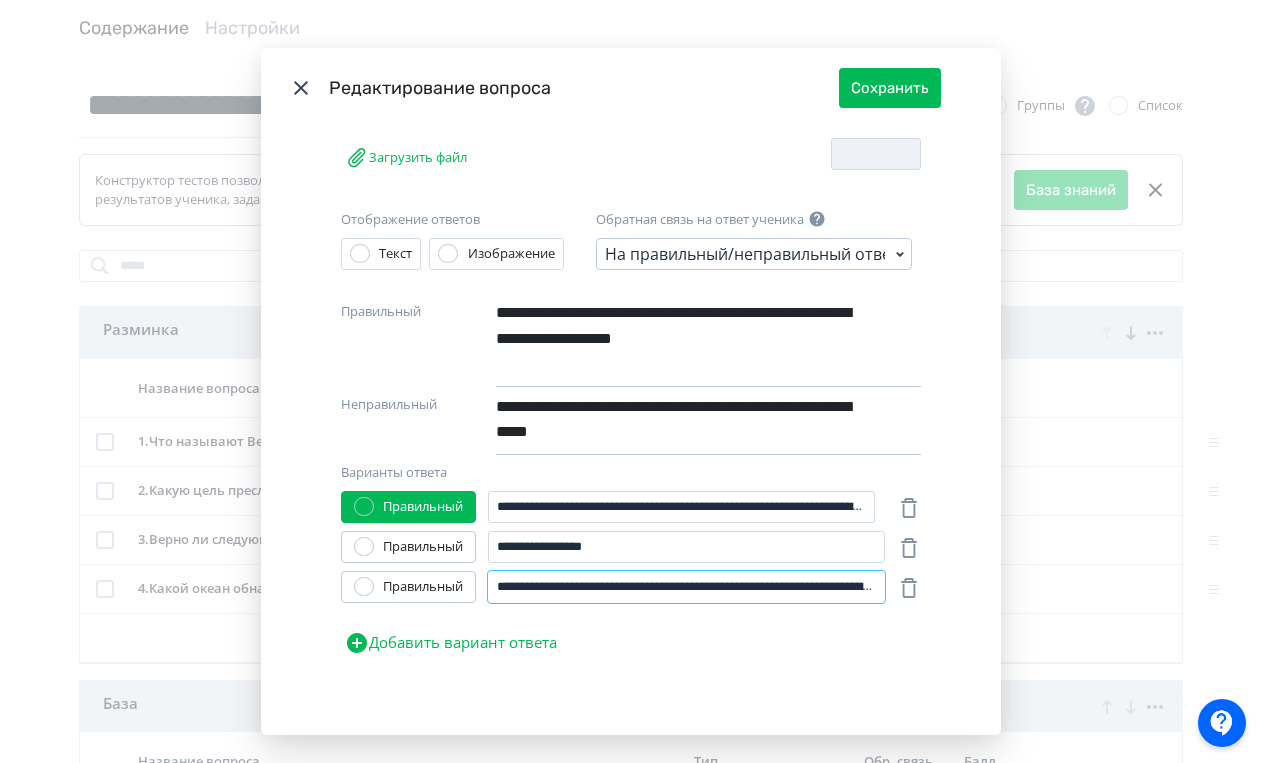 click on "**********" at bounding box center (686, 587) 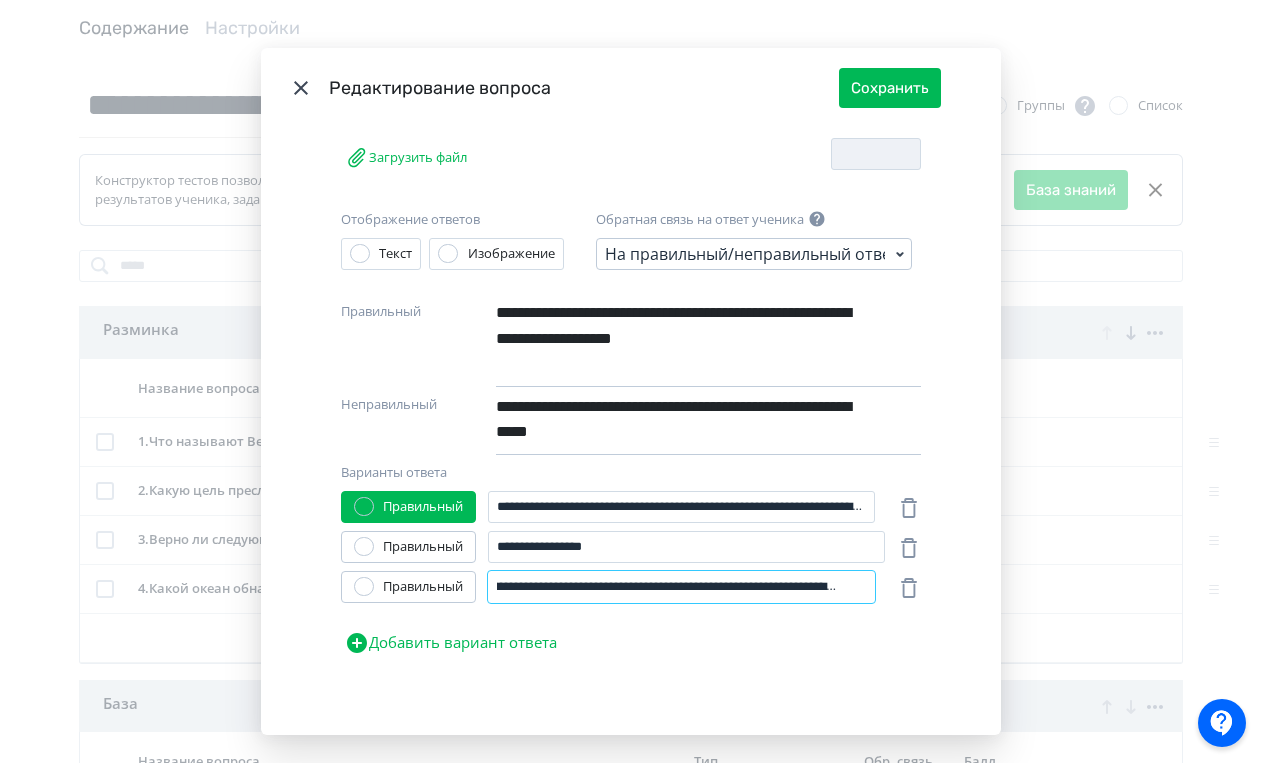 scroll, scrollTop: 0, scrollLeft: 194, axis: horizontal 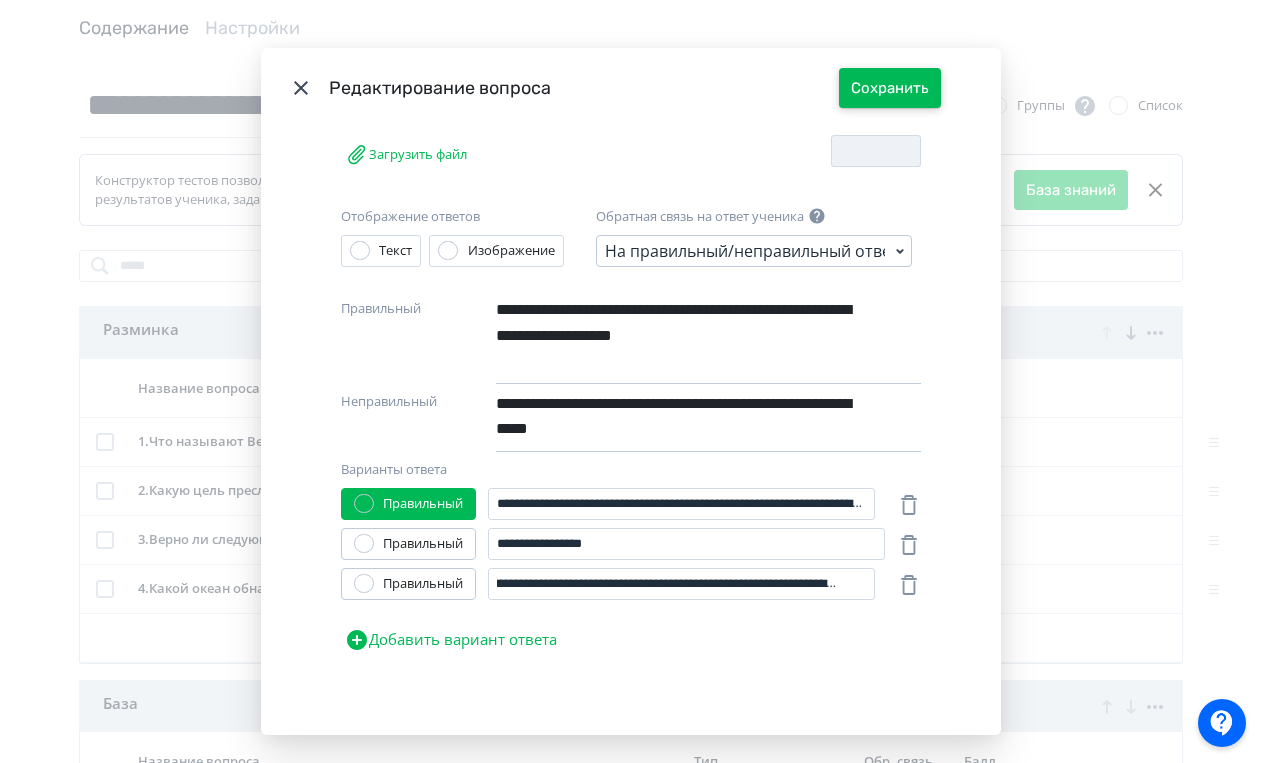 click on "Сохранить" at bounding box center (890, 88) 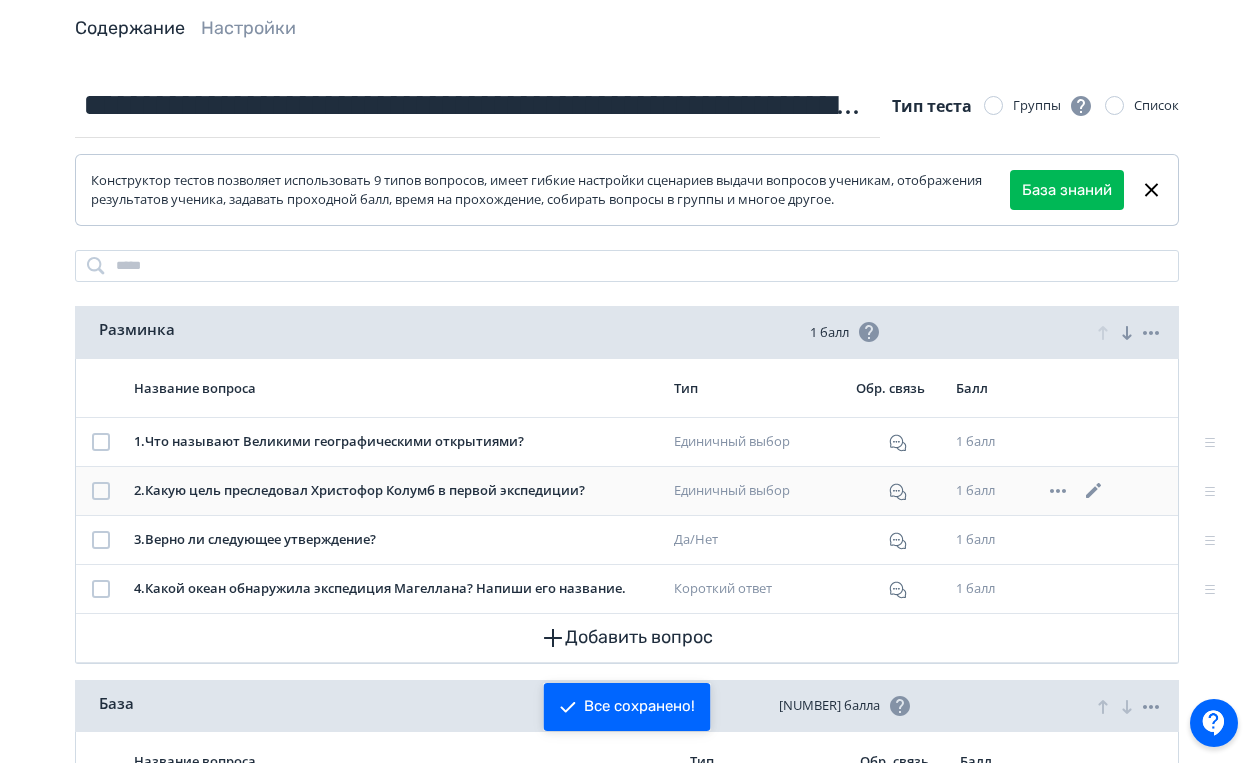 click 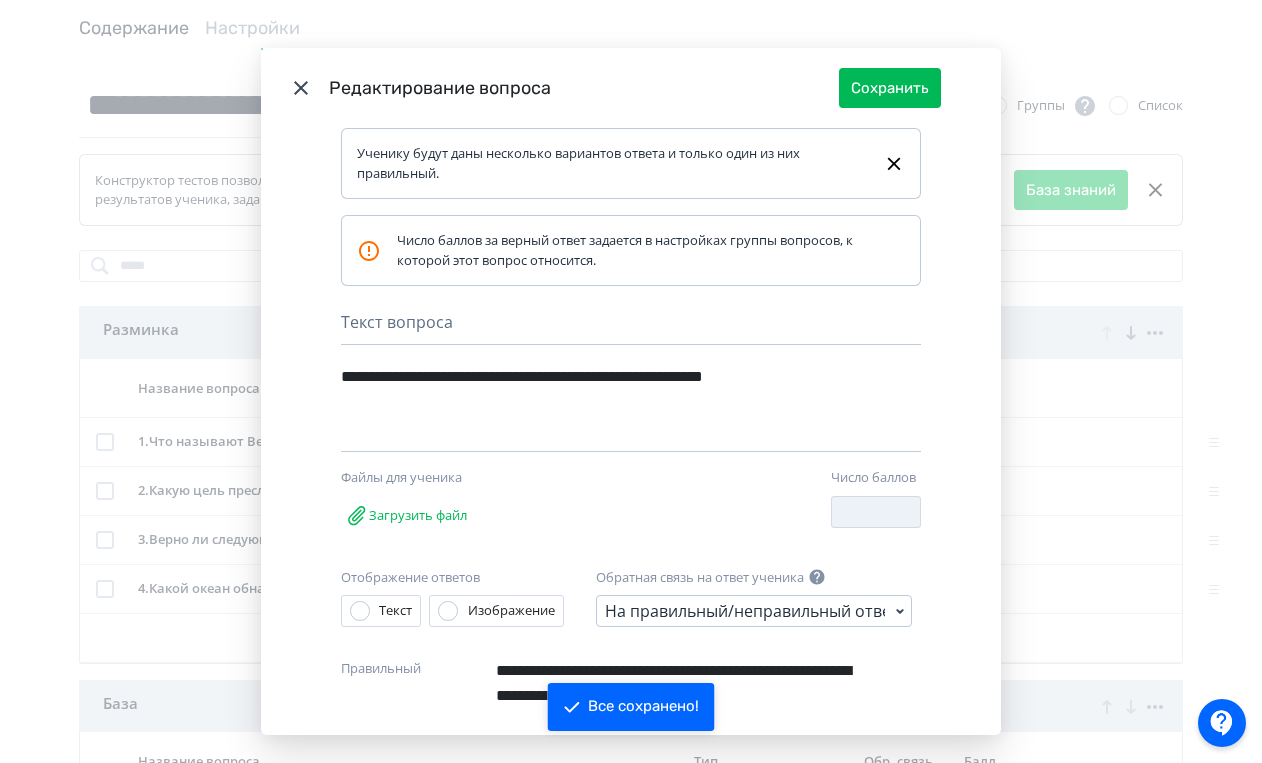 scroll, scrollTop: 9, scrollLeft: 0, axis: vertical 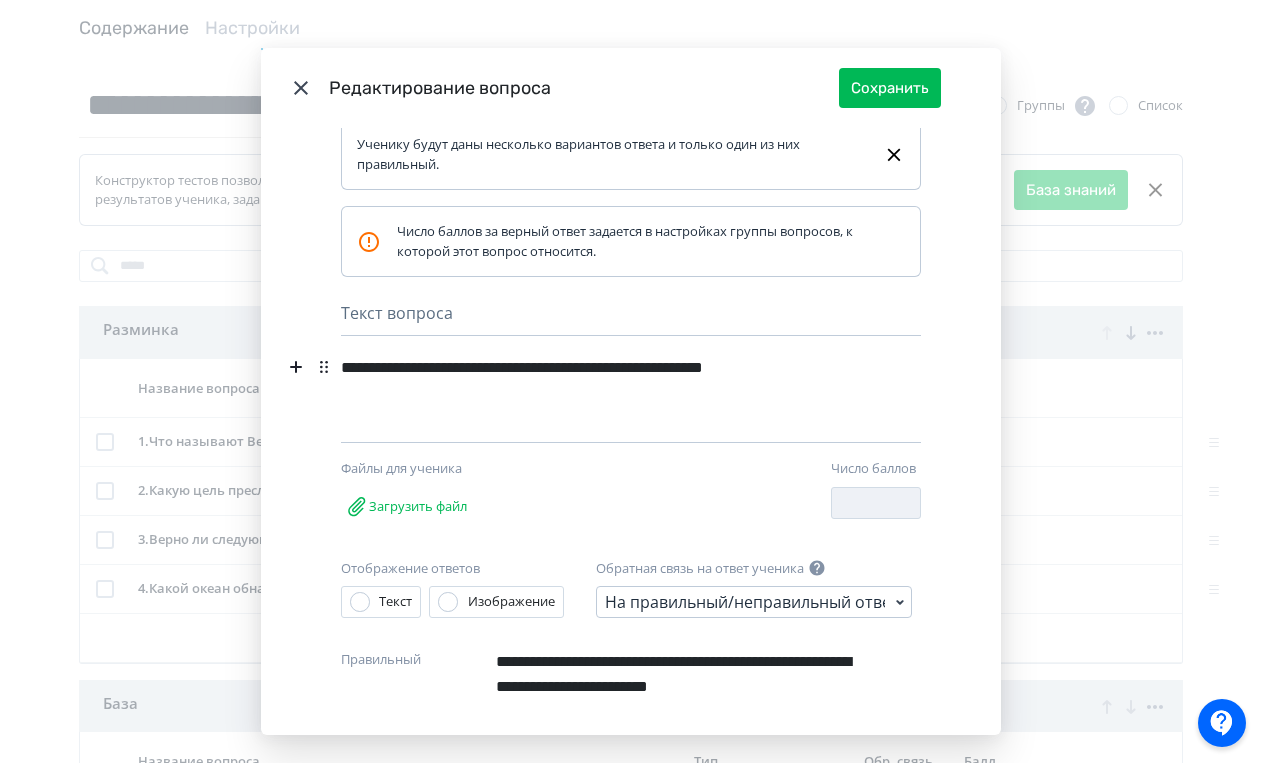click on "**********" at bounding box center [596, 380] 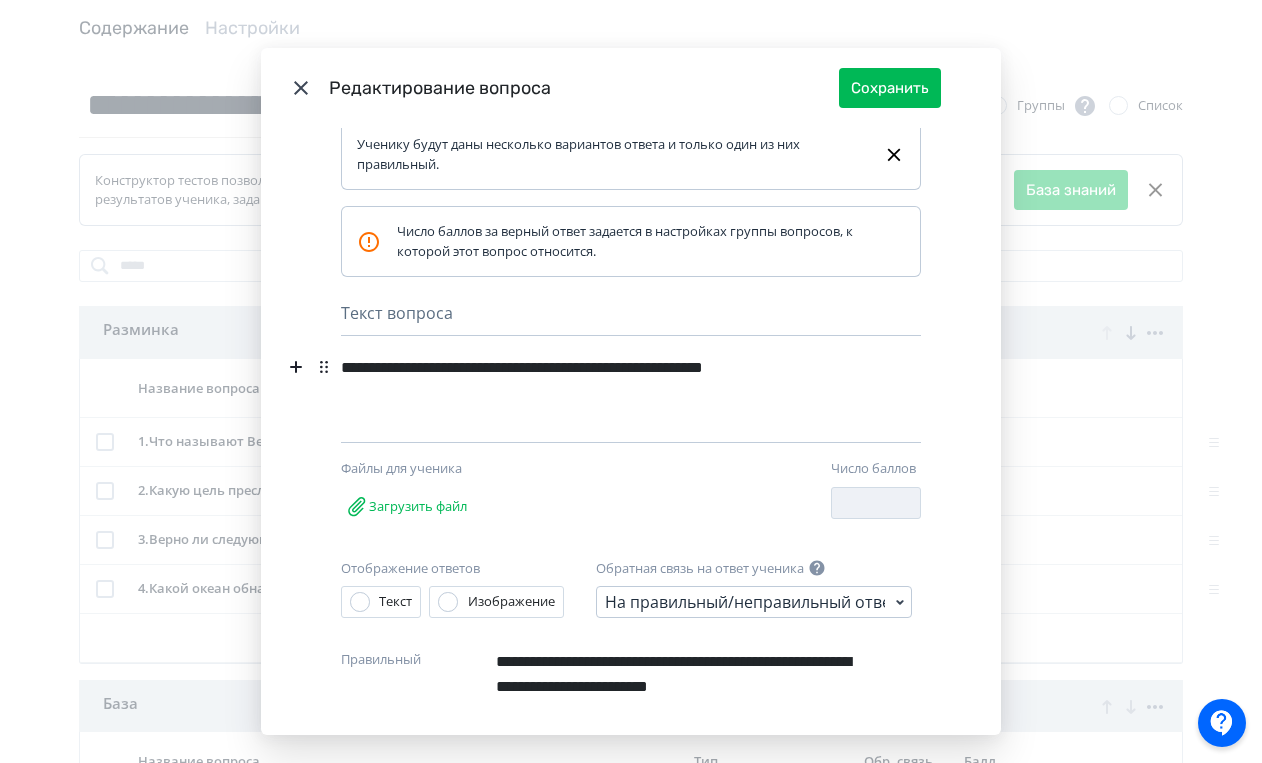 type 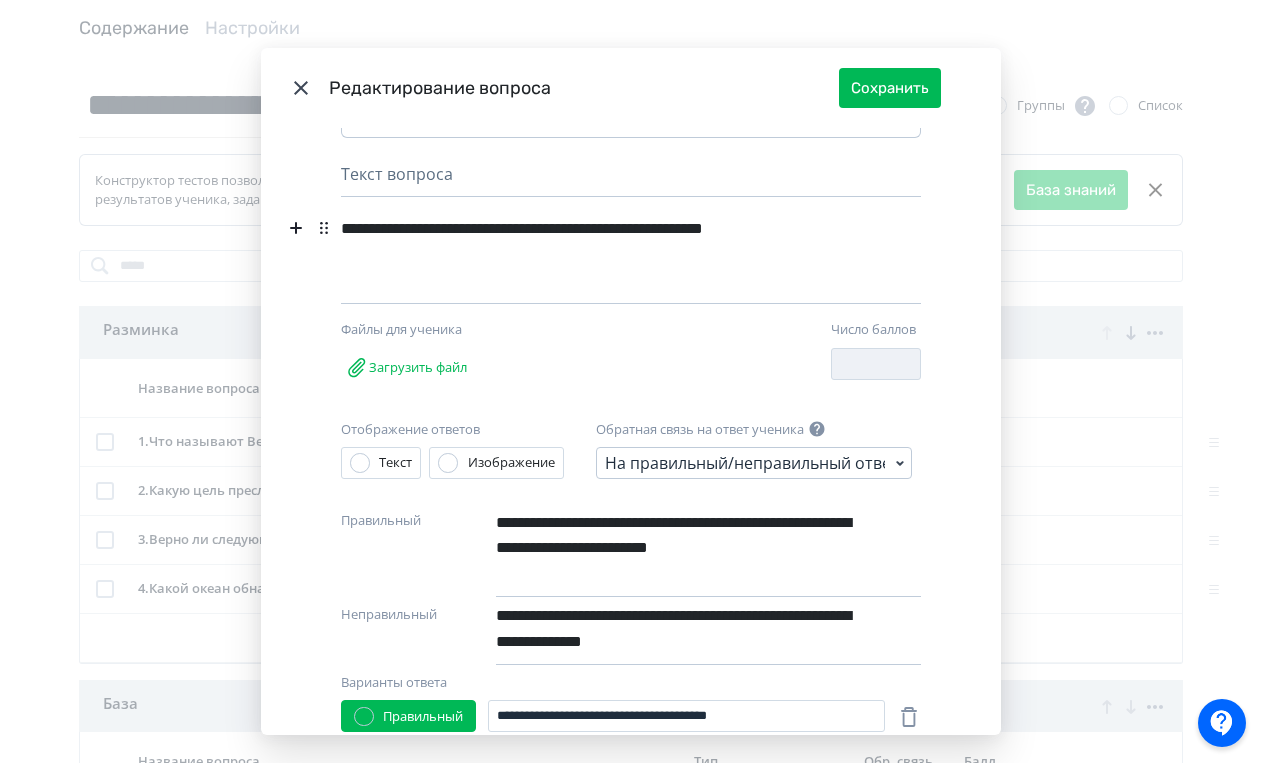 scroll, scrollTop: 164, scrollLeft: 0, axis: vertical 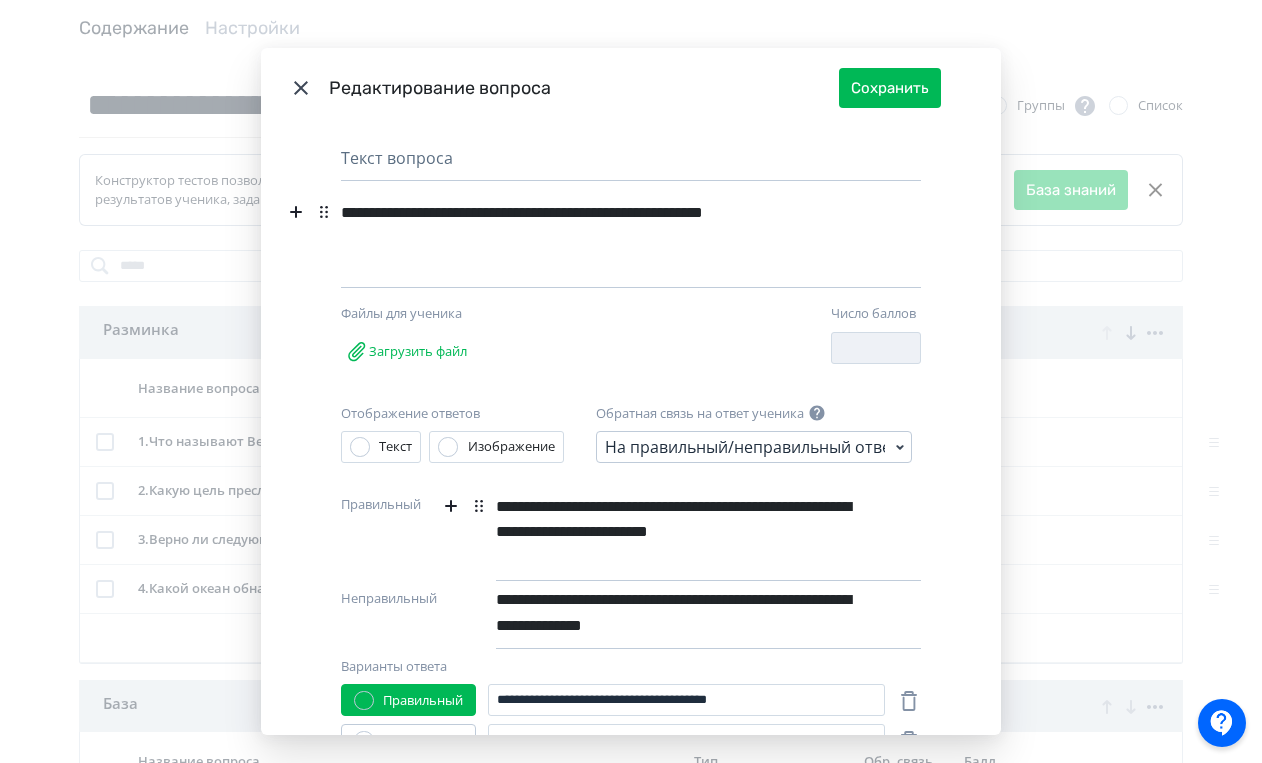 click on "**********" at bounding box center [674, 532] 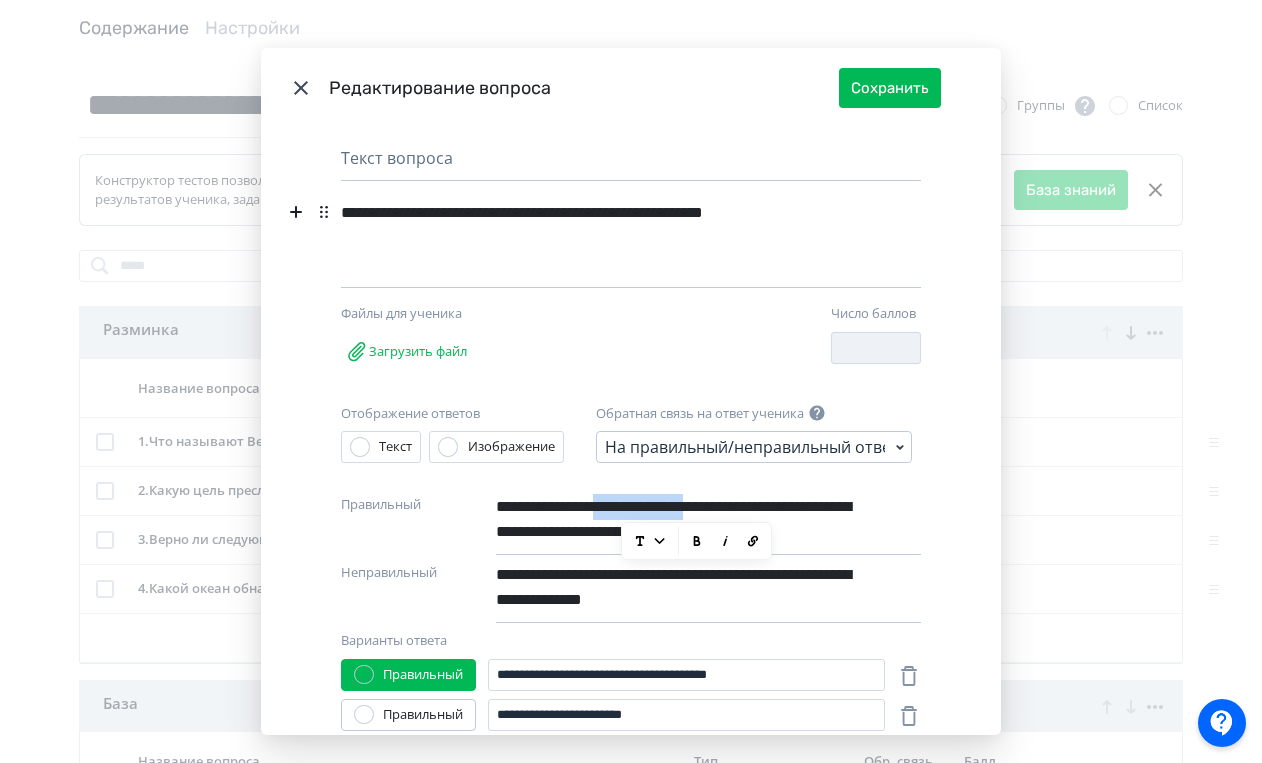 drag, startPoint x: 617, startPoint y: 508, endPoint x: 752, endPoint y: 507, distance: 135.00371 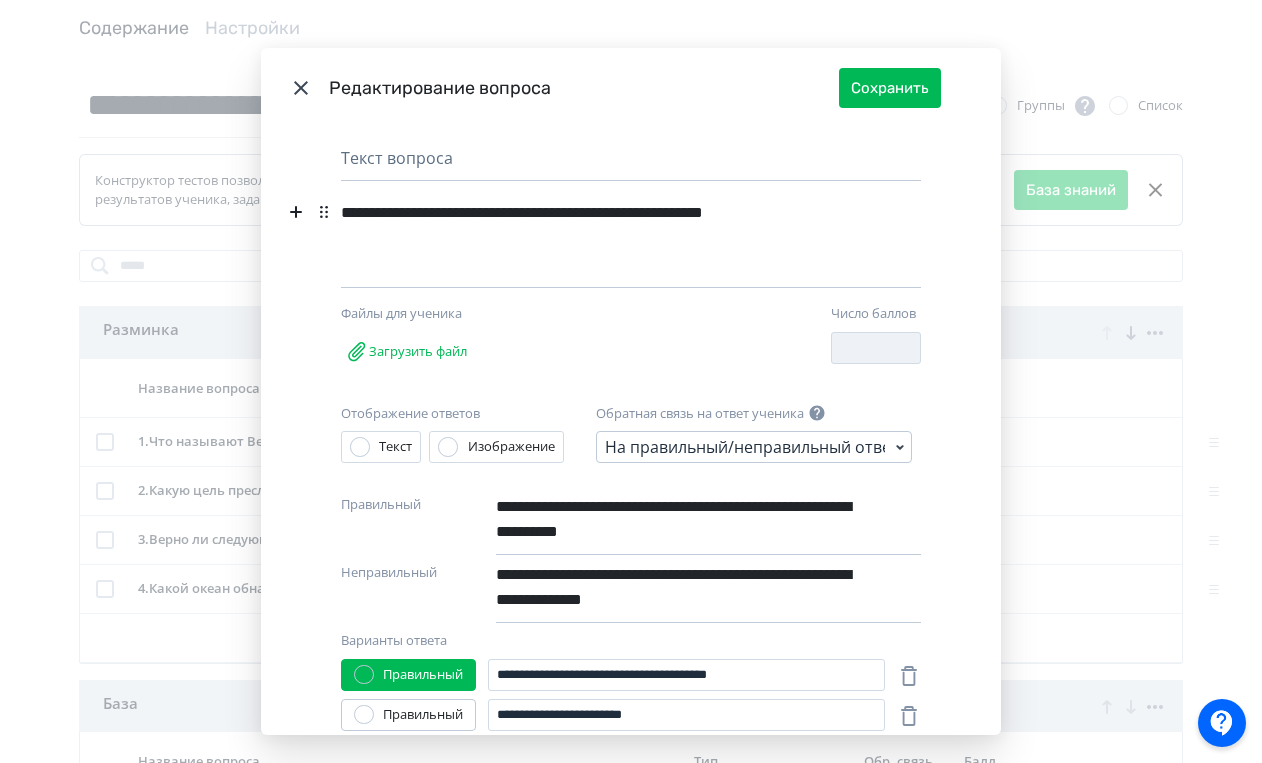 scroll, scrollTop: 229, scrollLeft: 0, axis: vertical 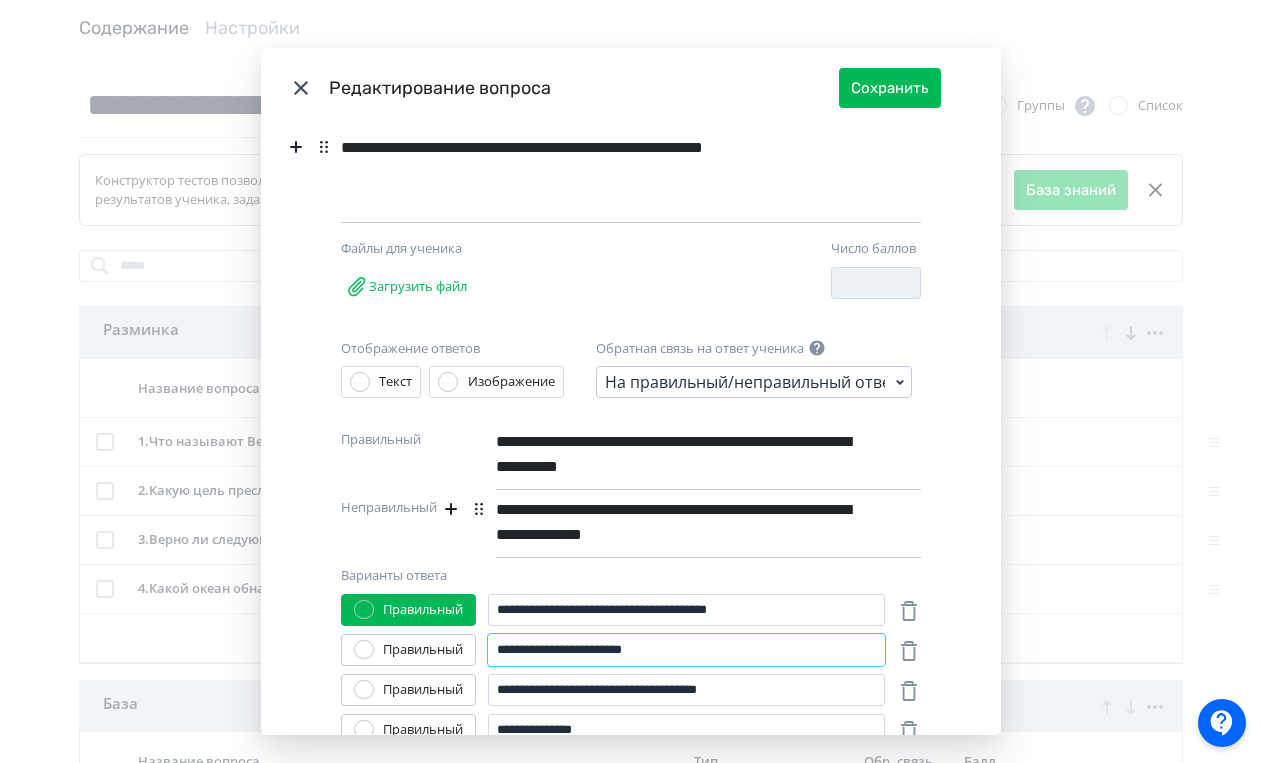 click on "**********" at bounding box center [686, 650] 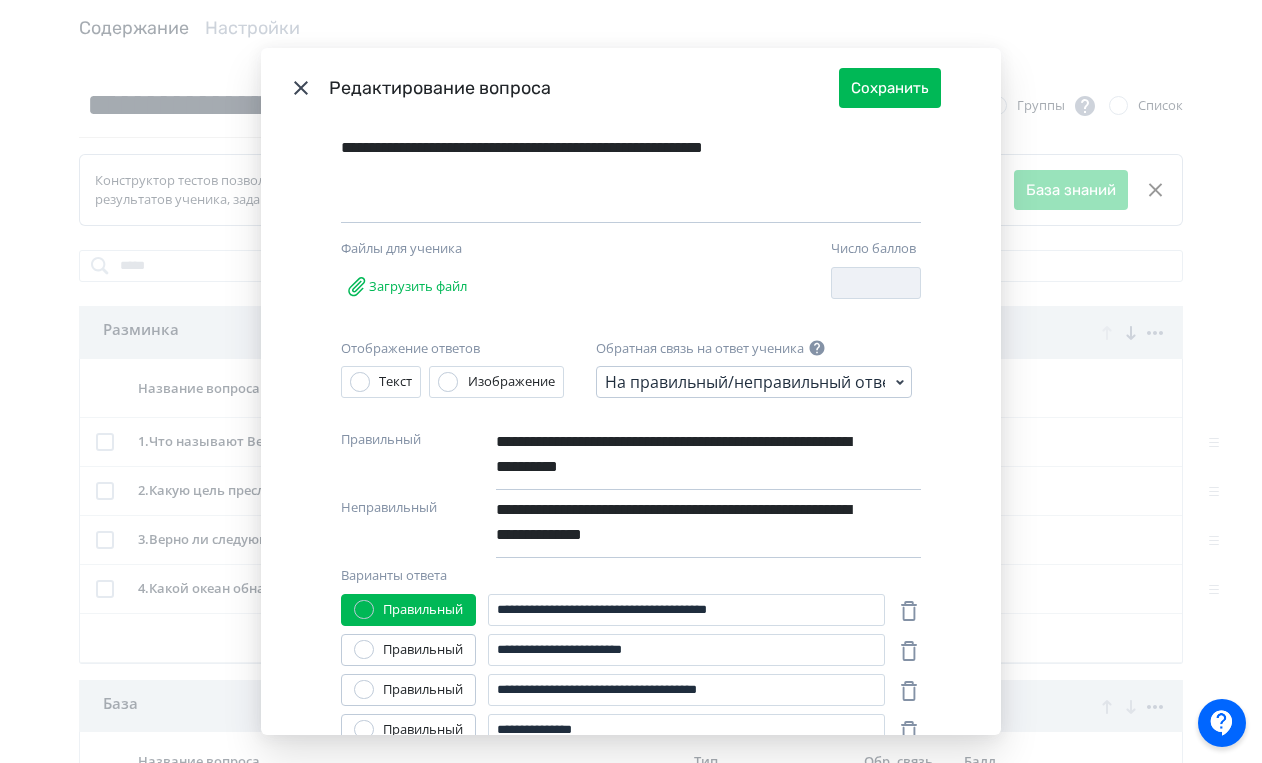 click on "**********" at bounding box center (674, 454) 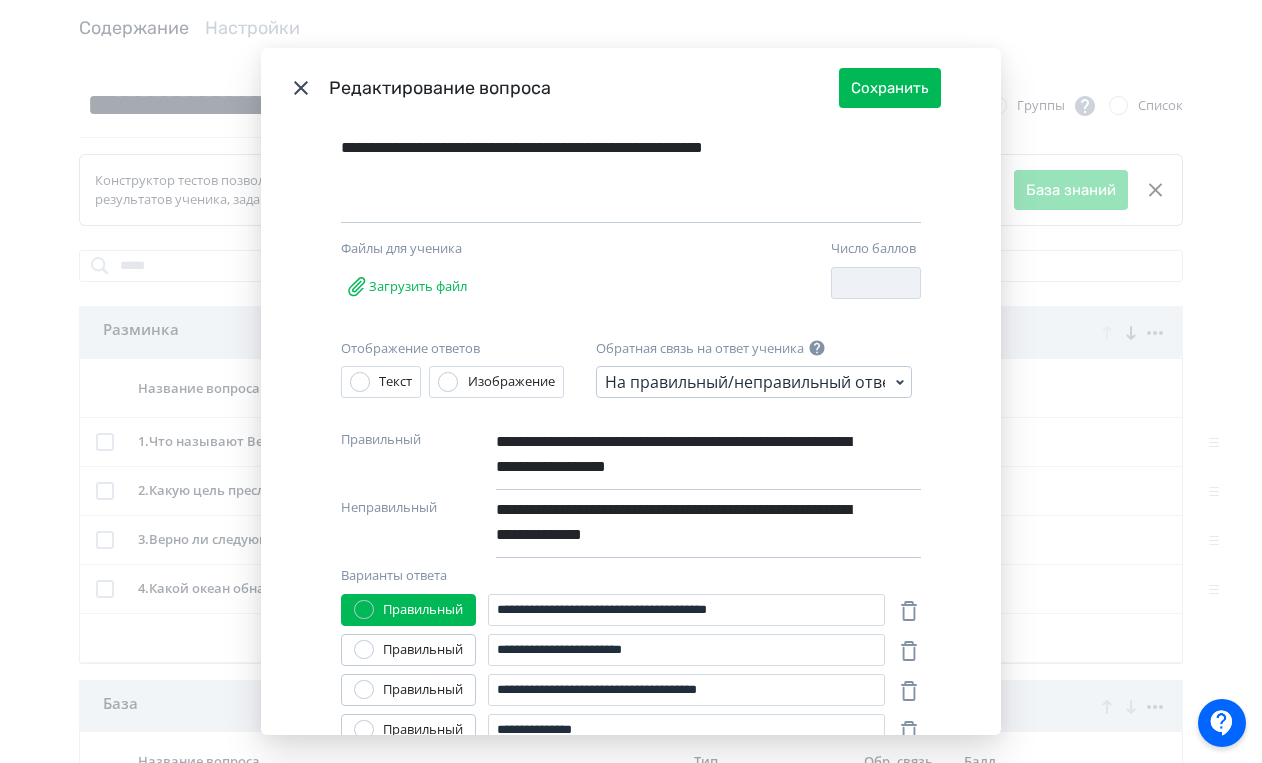 click on "**********" at bounding box center [674, 522] 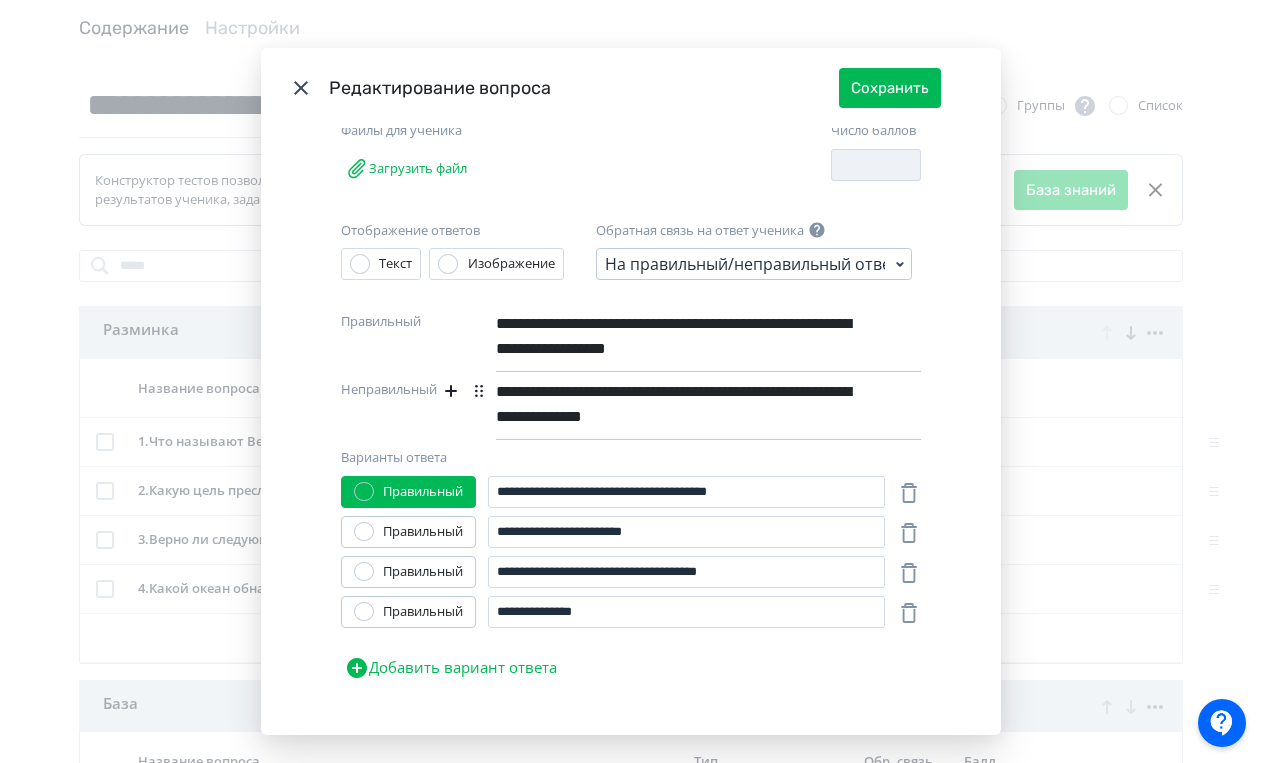 scroll, scrollTop: 360, scrollLeft: 0, axis: vertical 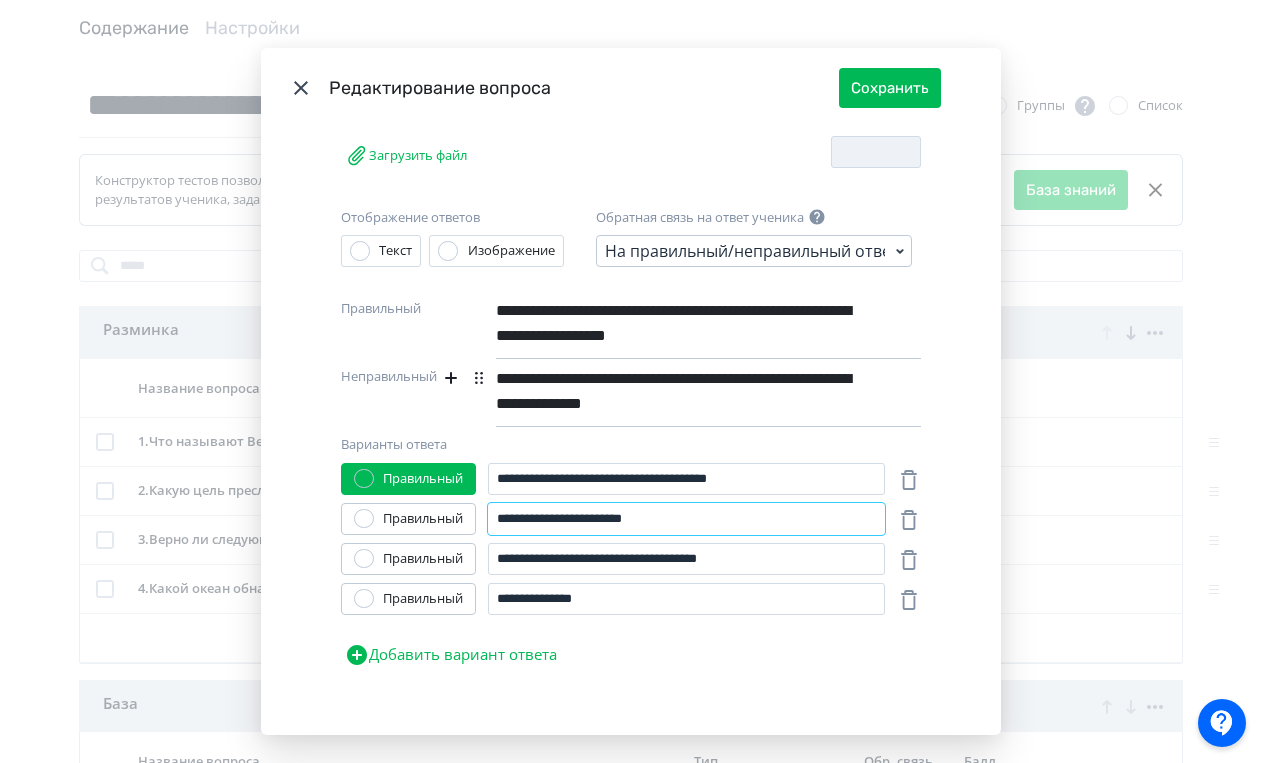 click on "**********" at bounding box center [686, 519] 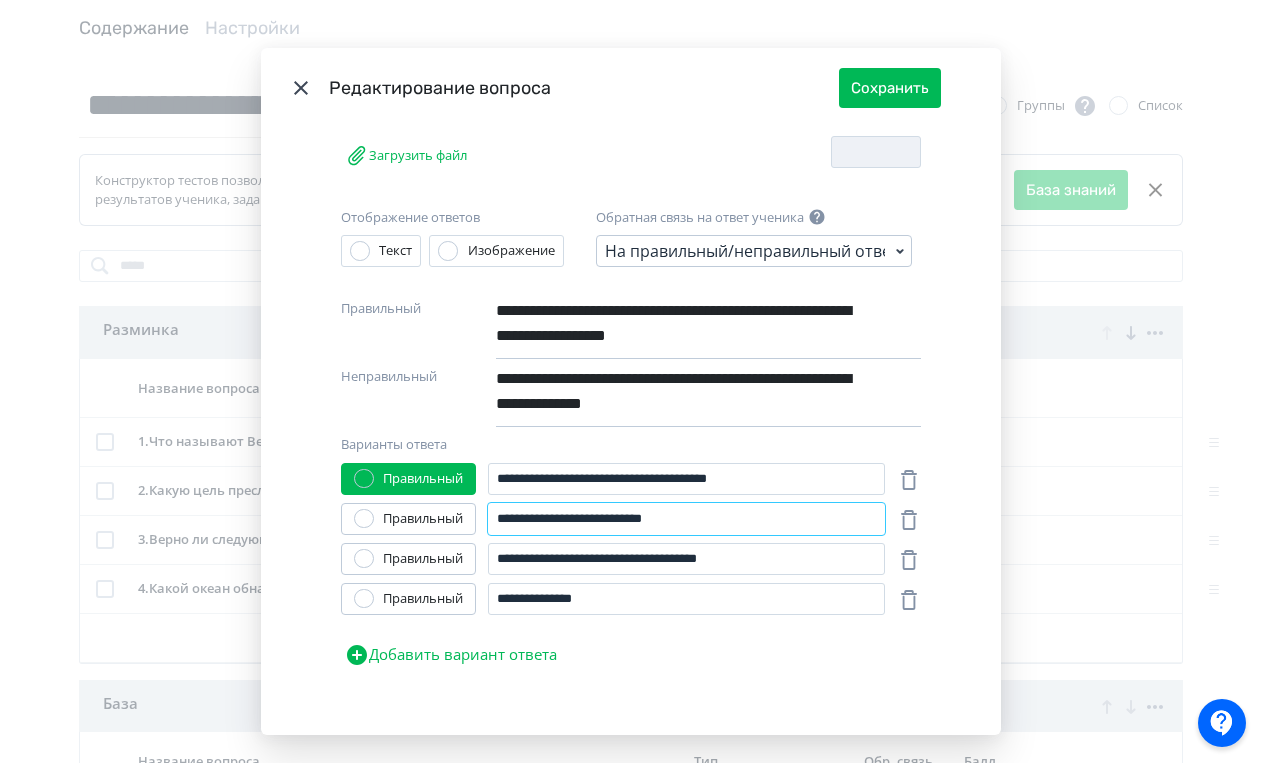 scroll, scrollTop: 375, scrollLeft: 0, axis: vertical 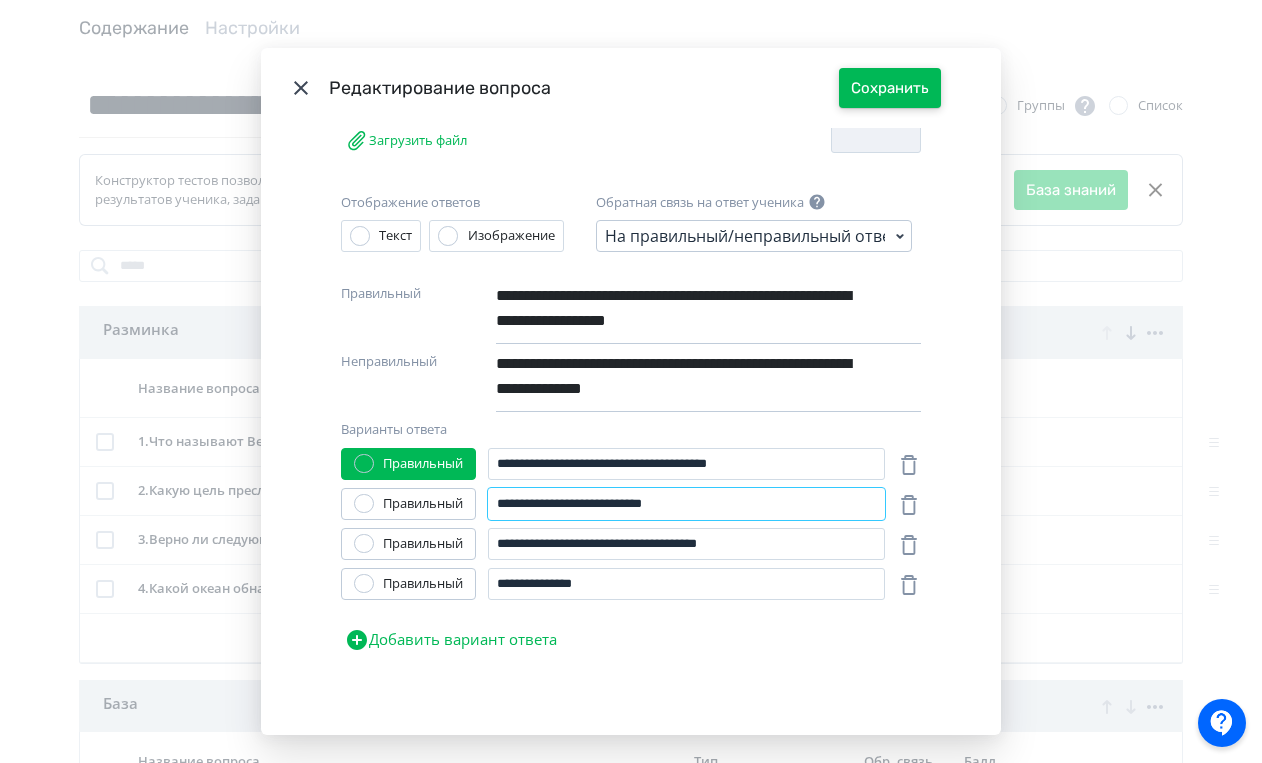 type on "**********" 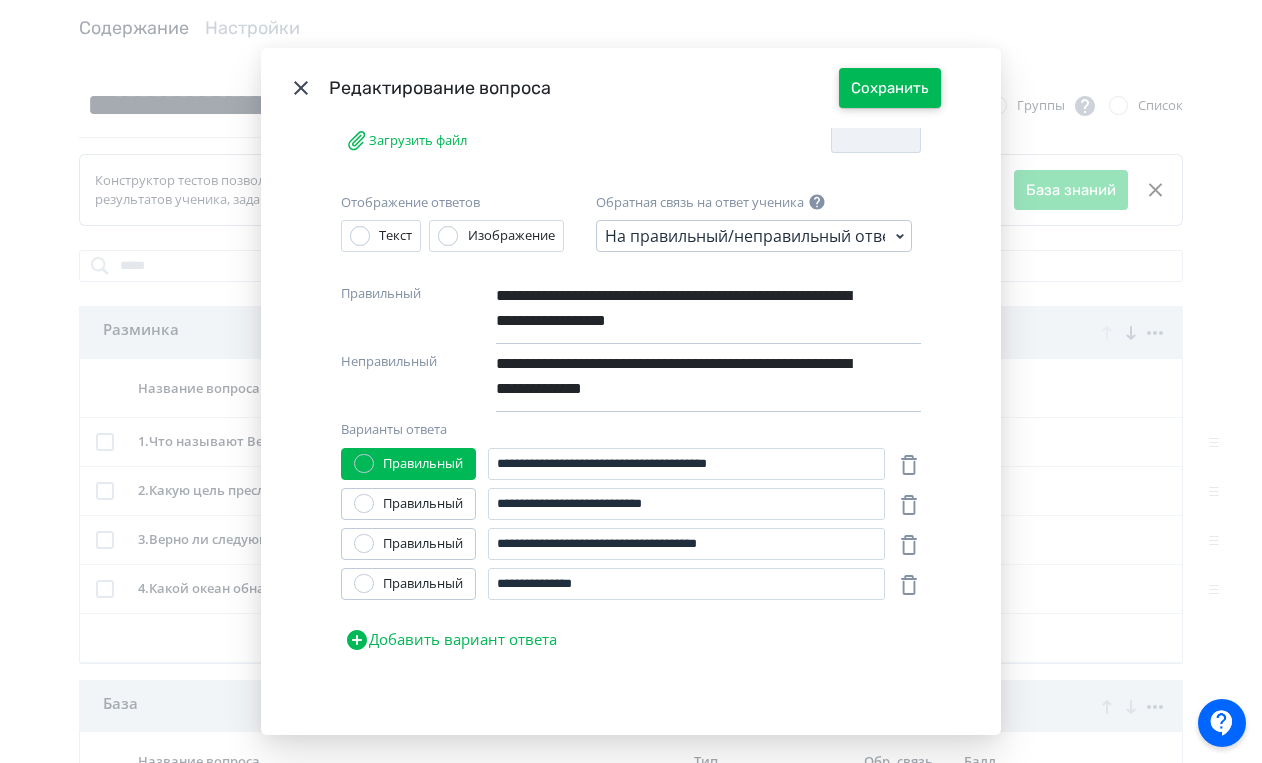 click on "Сохранить" at bounding box center (890, 88) 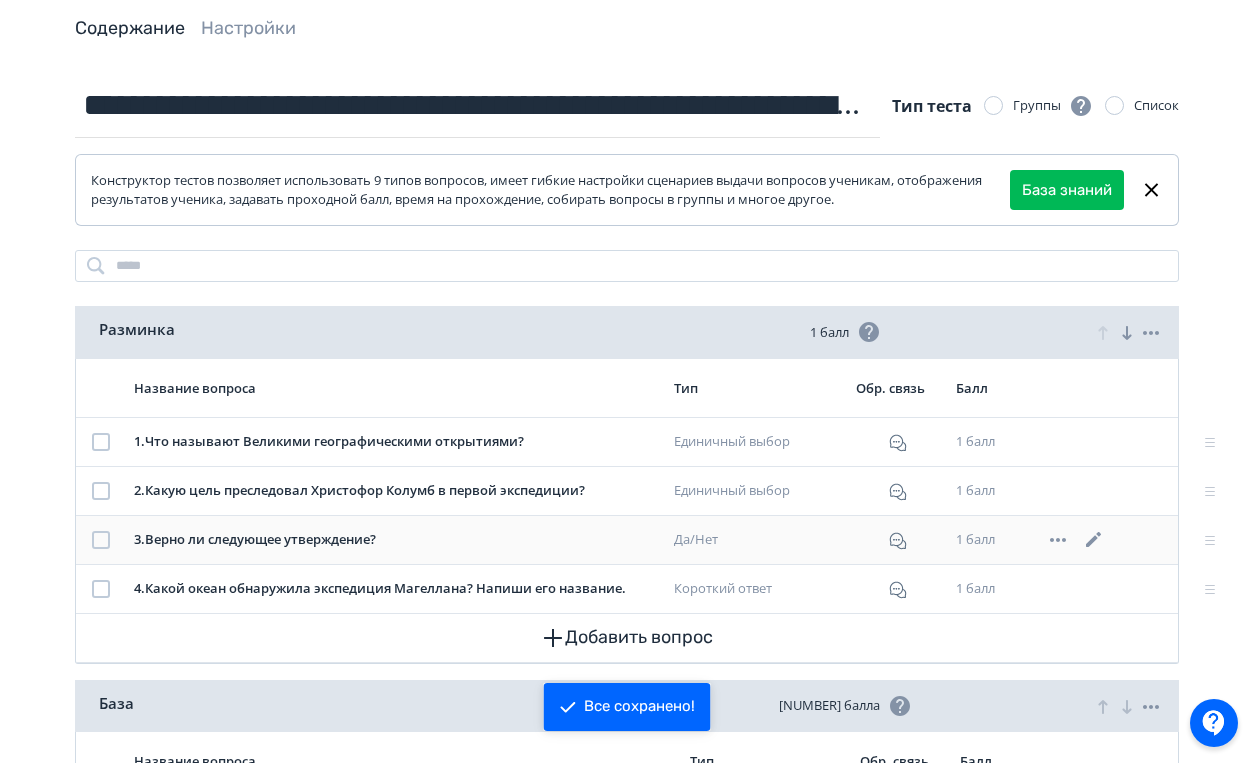click 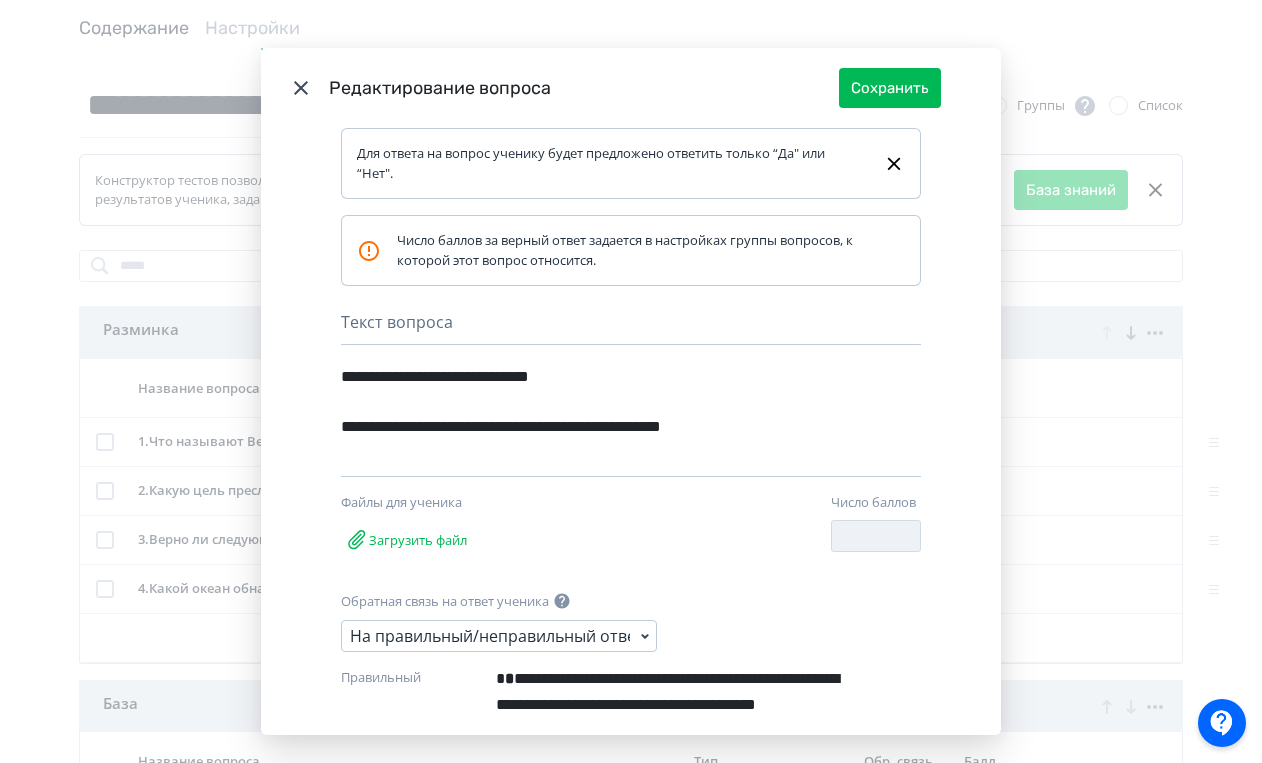 scroll, scrollTop: 19, scrollLeft: 0, axis: vertical 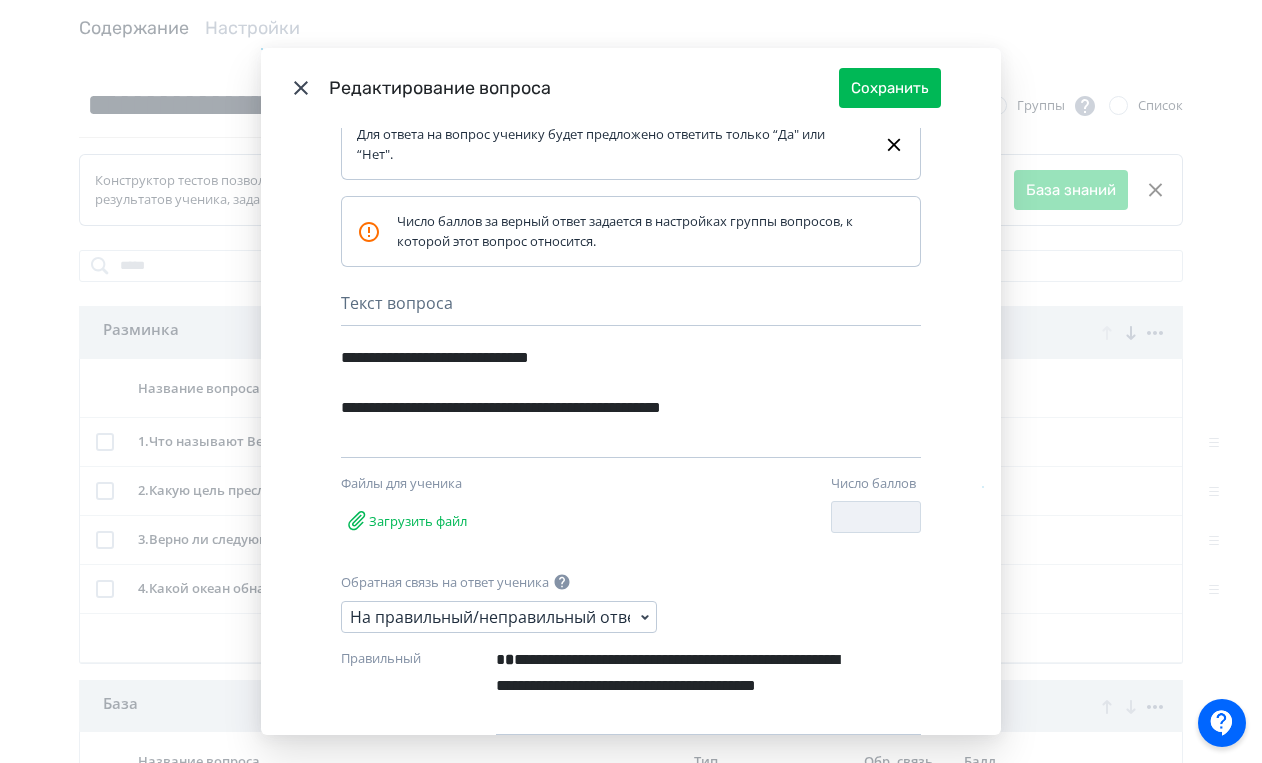 click on "**********" at bounding box center (600, 397) 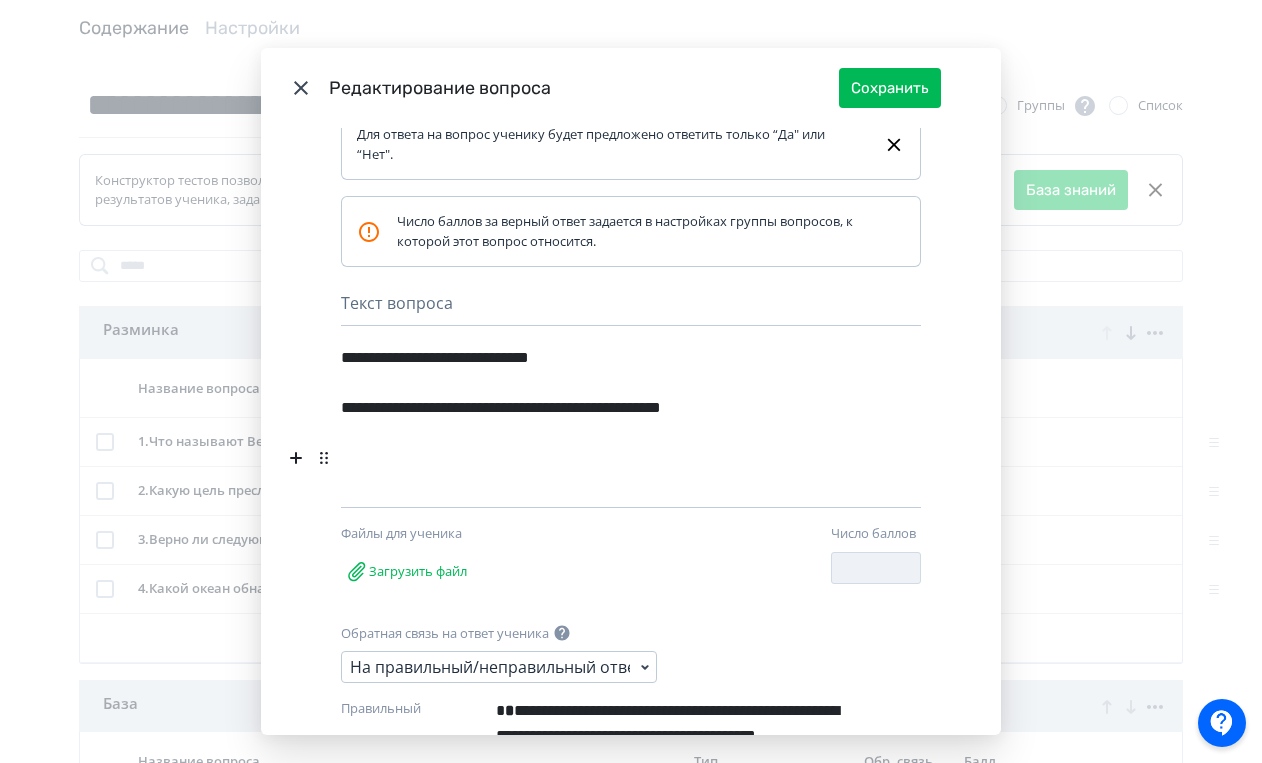 click at bounding box center (700, 558) 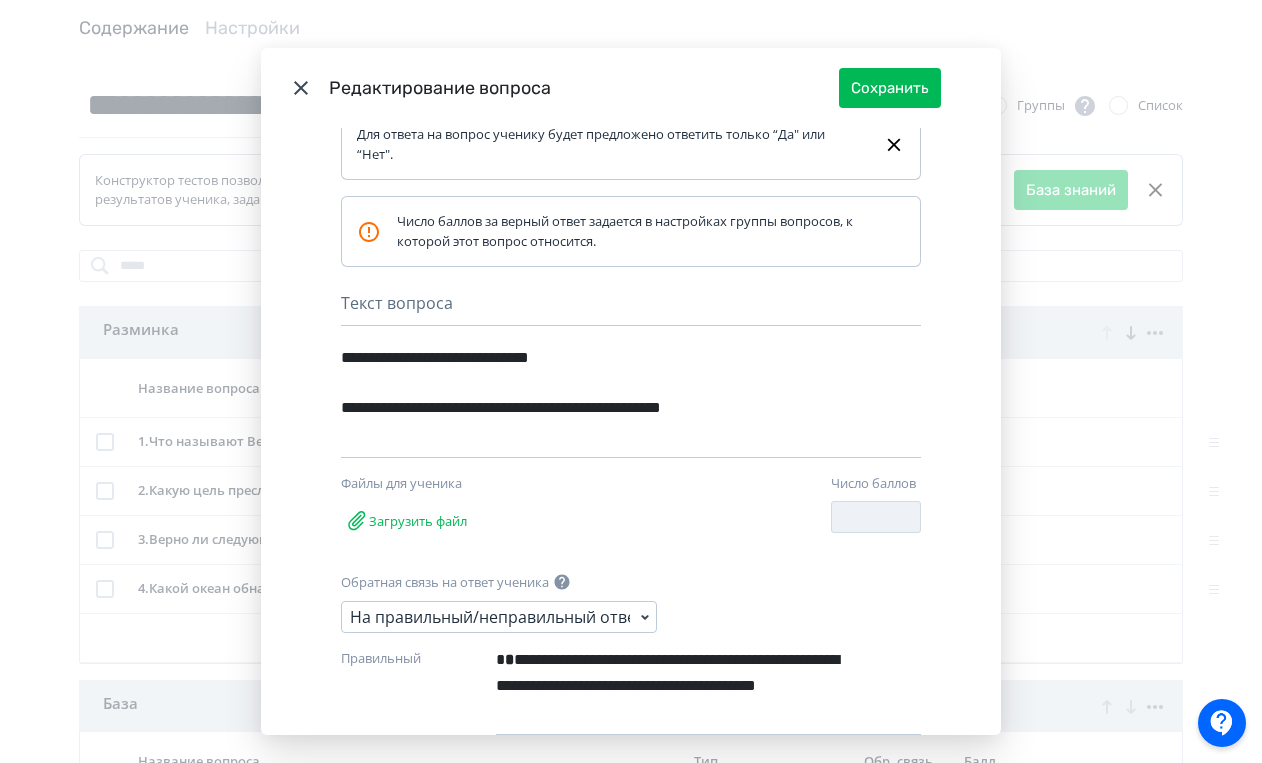 click at bounding box center [700, 508] 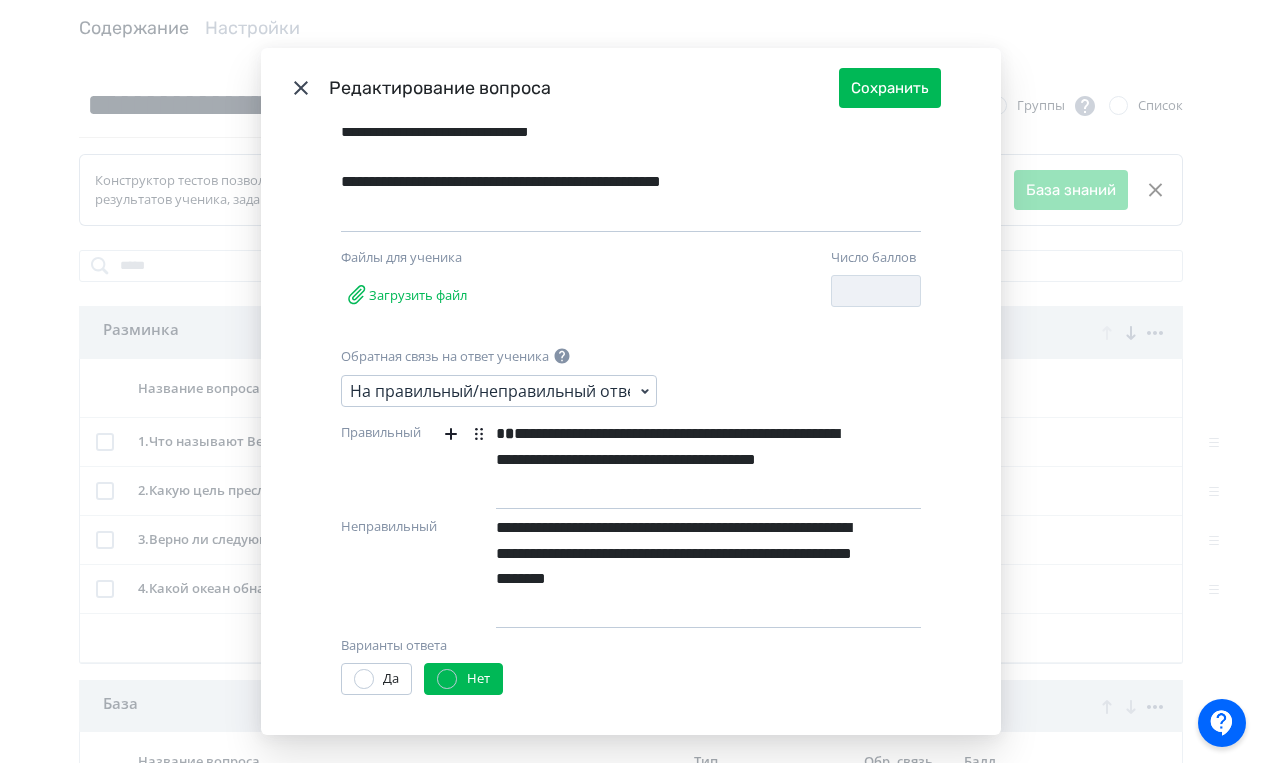 scroll, scrollTop: 265, scrollLeft: 0, axis: vertical 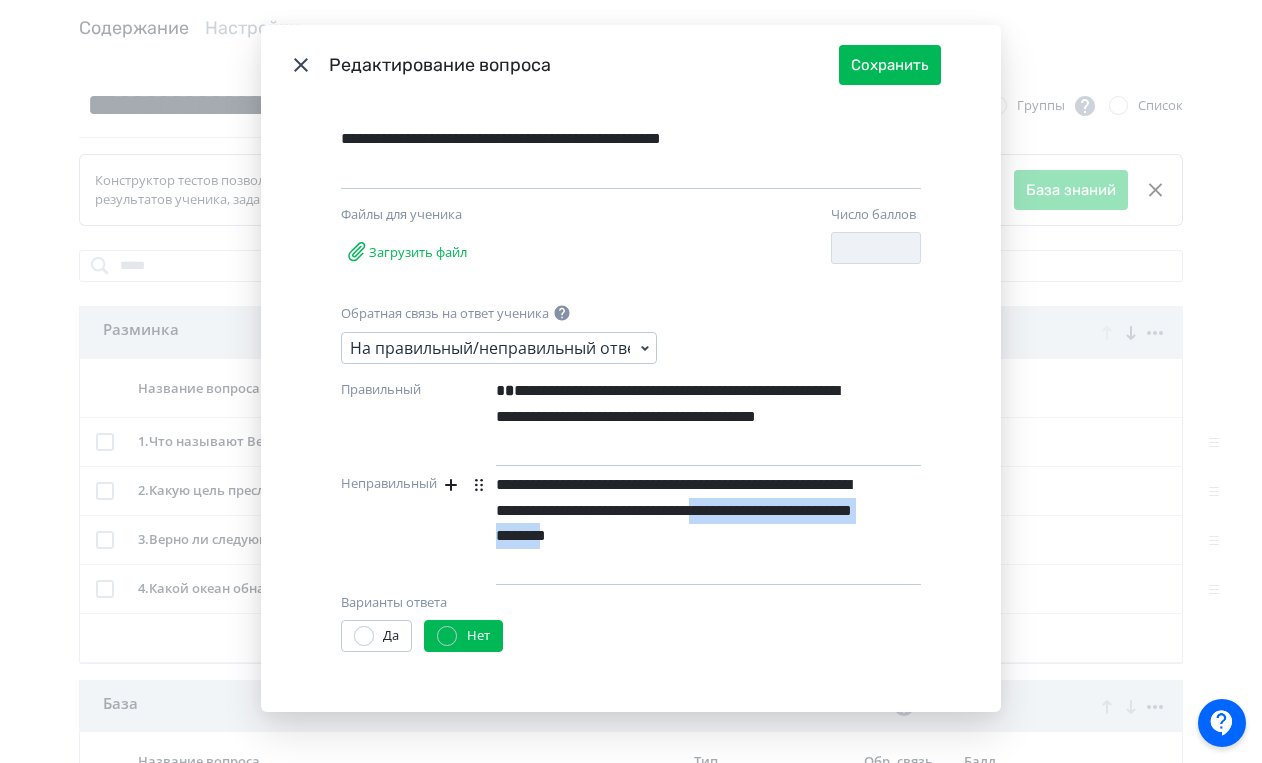 drag, startPoint x: 605, startPoint y: 538, endPoint x: 602, endPoint y: 557, distance: 19.235384 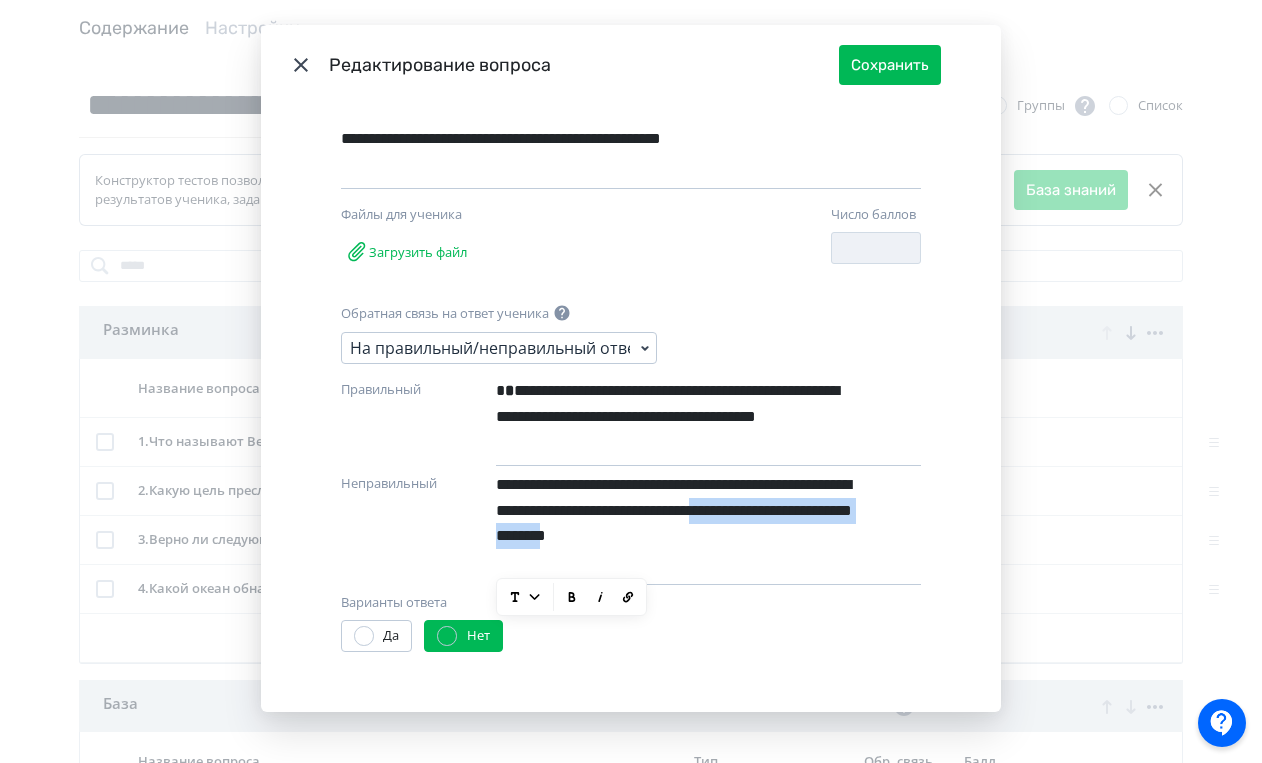 type 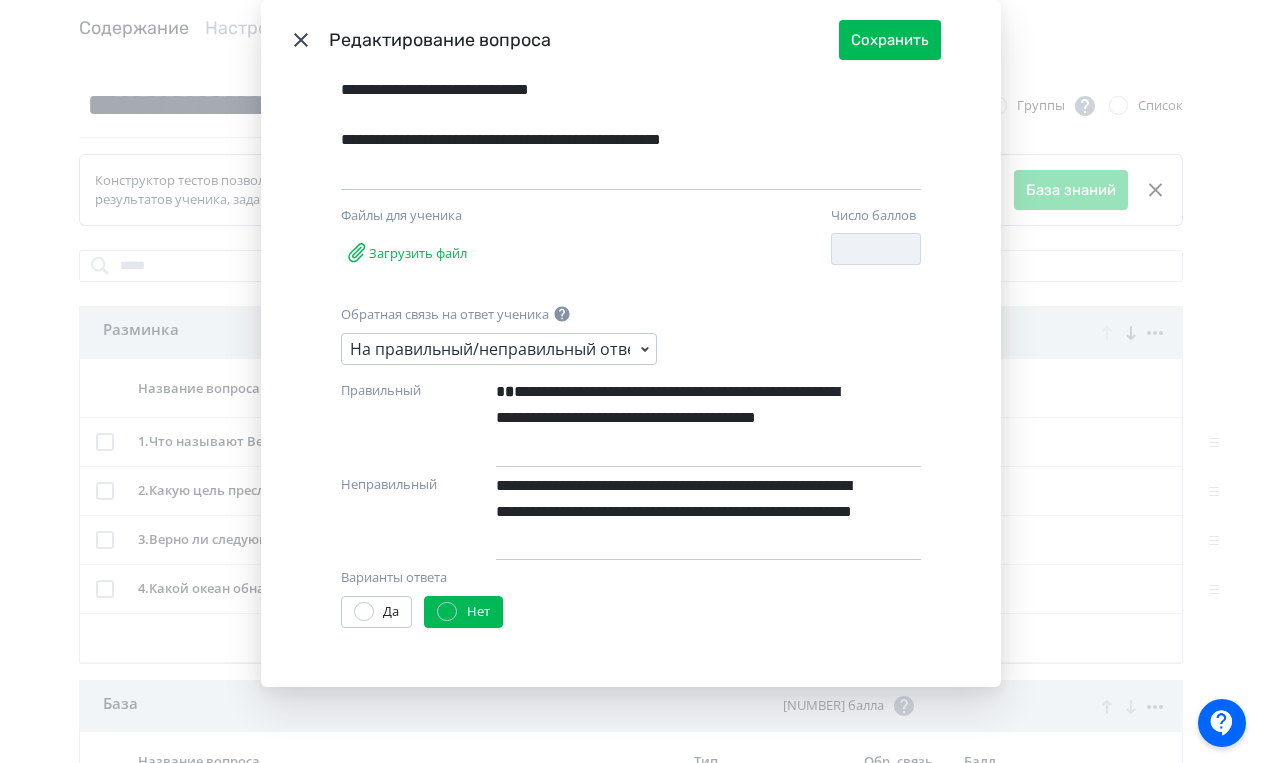 scroll, scrollTop: 265, scrollLeft: 0, axis: vertical 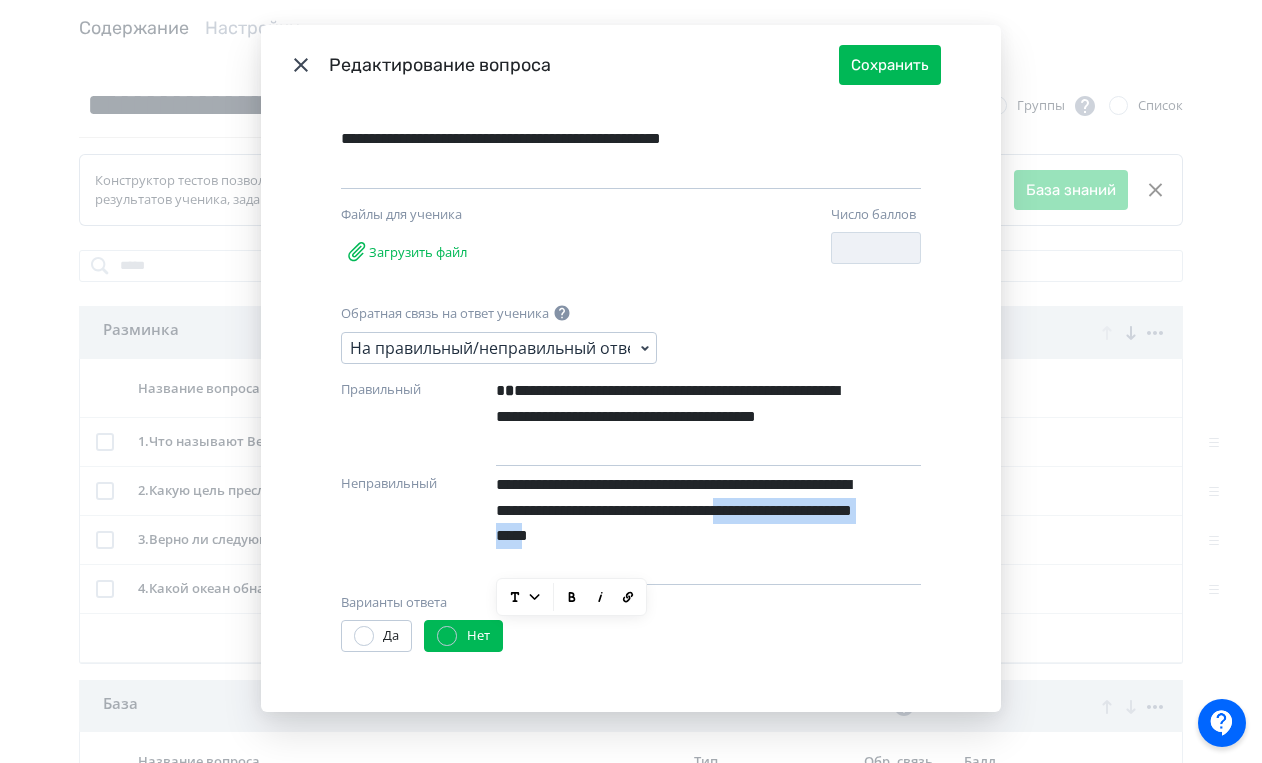 drag, startPoint x: 640, startPoint y: 536, endPoint x: 599, endPoint y: 560, distance: 47.507893 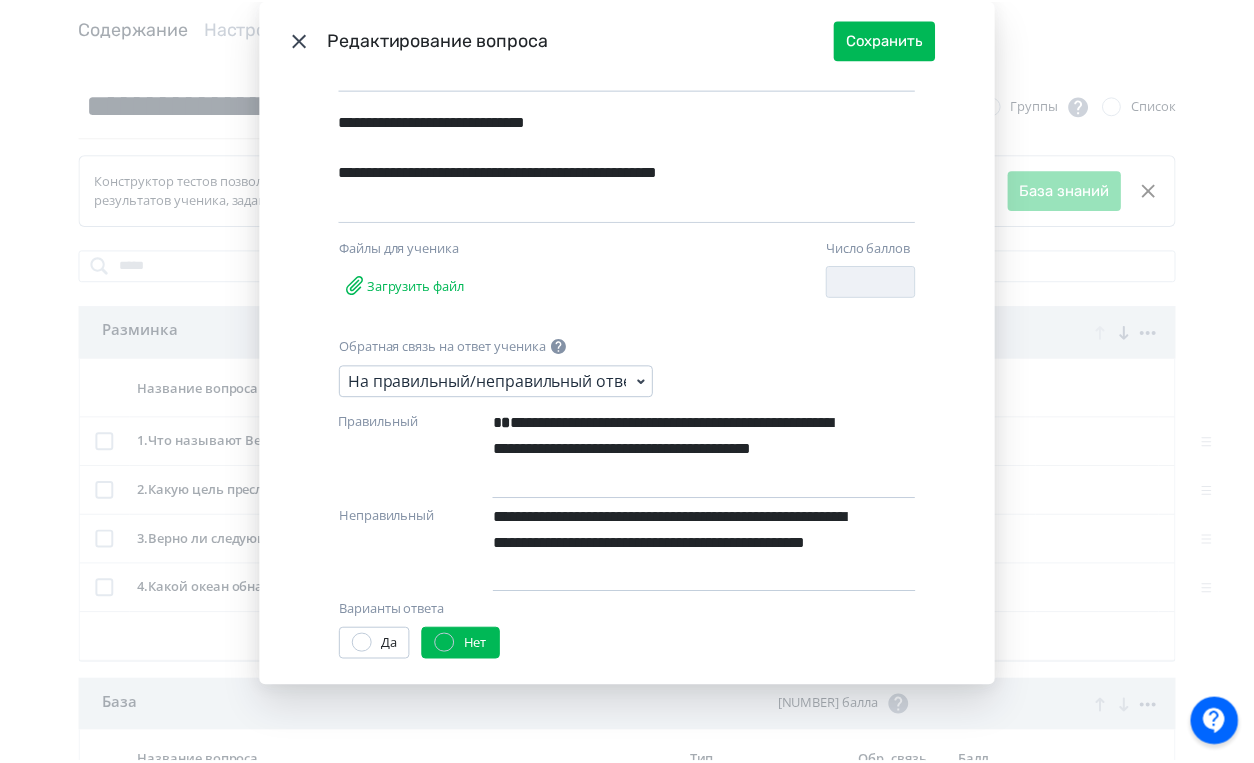 scroll, scrollTop: 0, scrollLeft: 0, axis: both 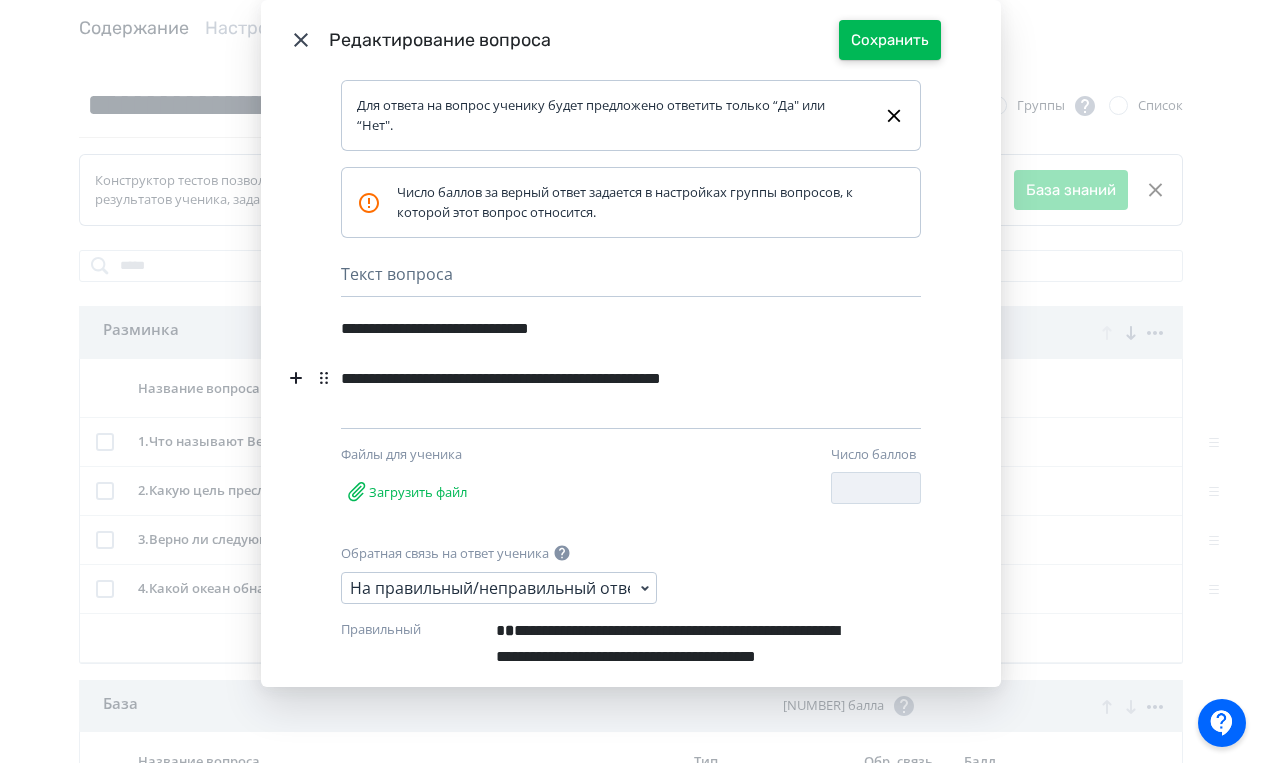 click on "Сохранить" at bounding box center [890, 40] 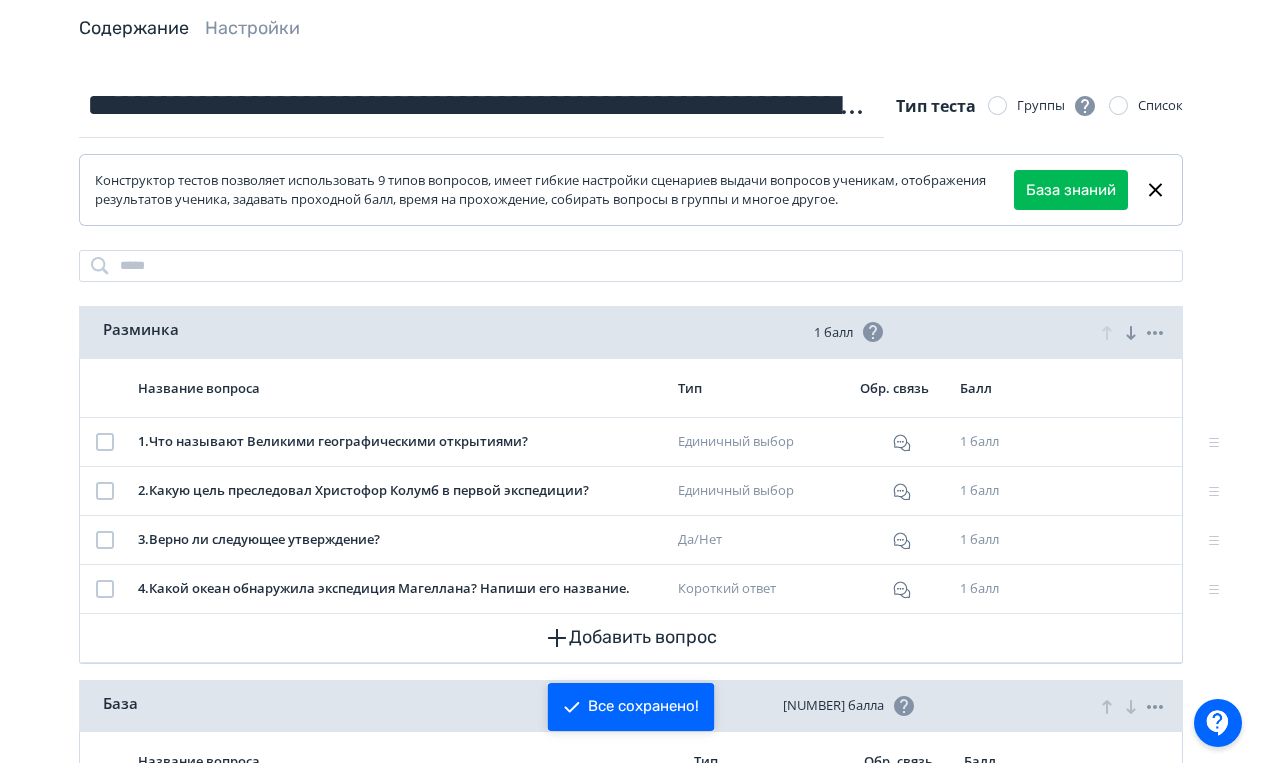scroll, scrollTop: 138, scrollLeft: 0, axis: vertical 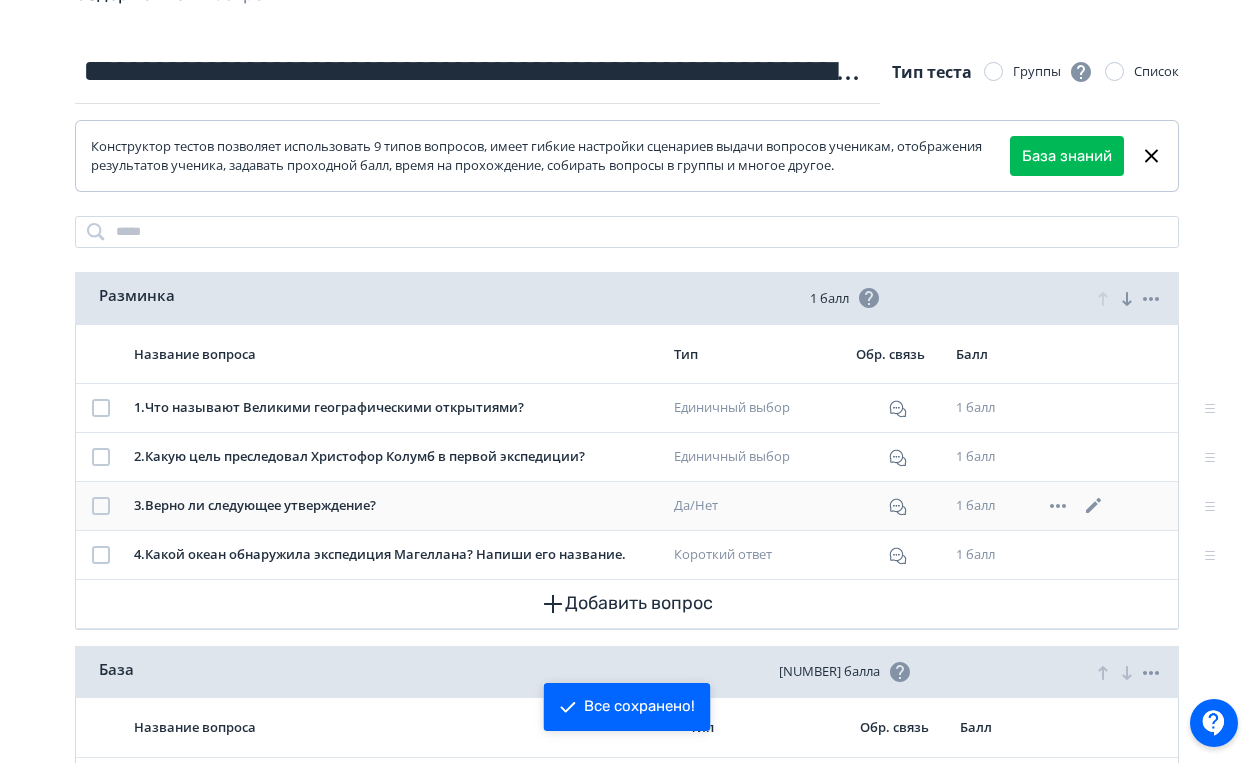 click 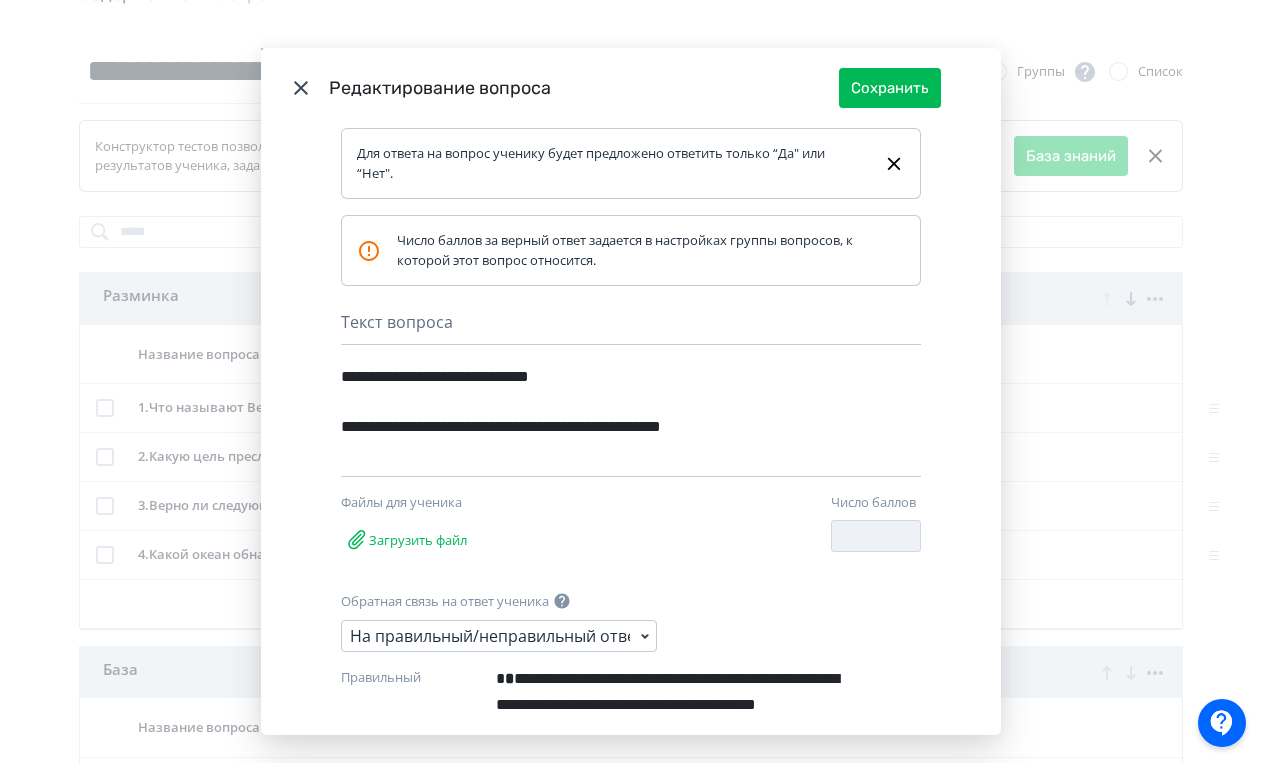 click on "**********" at bounding box center [631, 381] 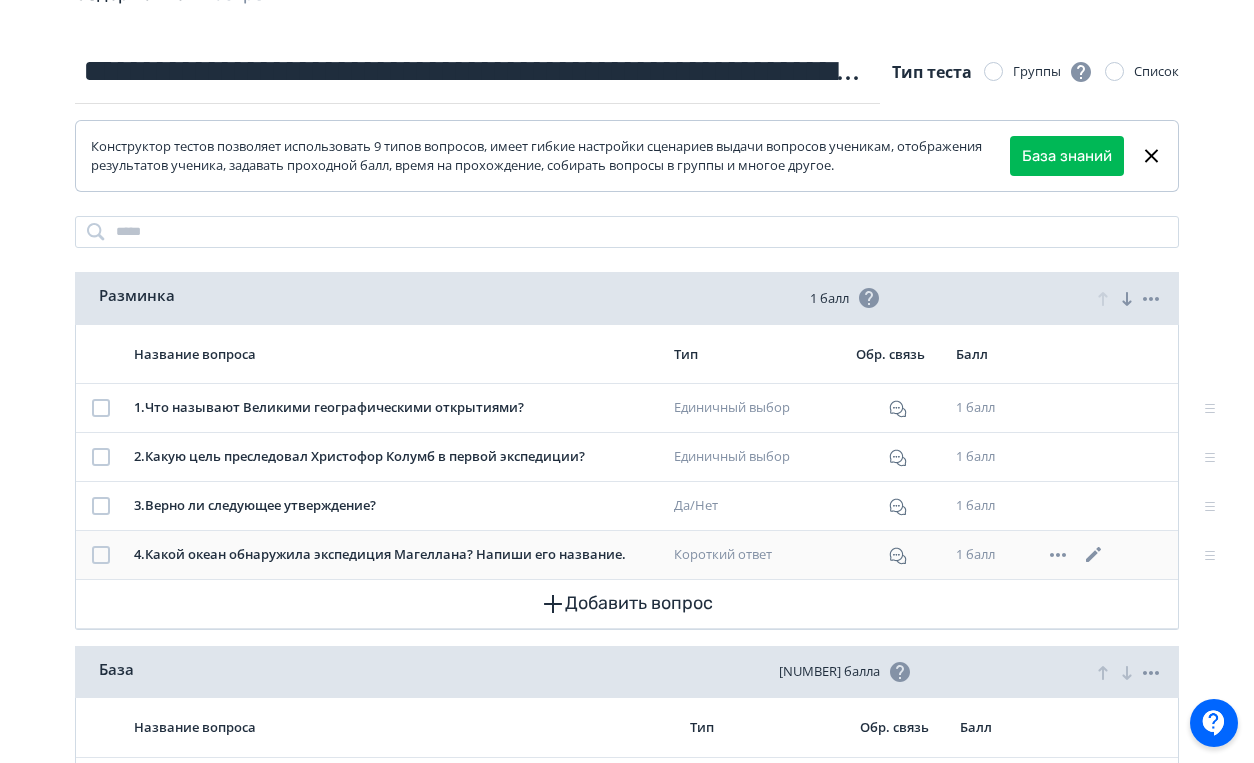 click 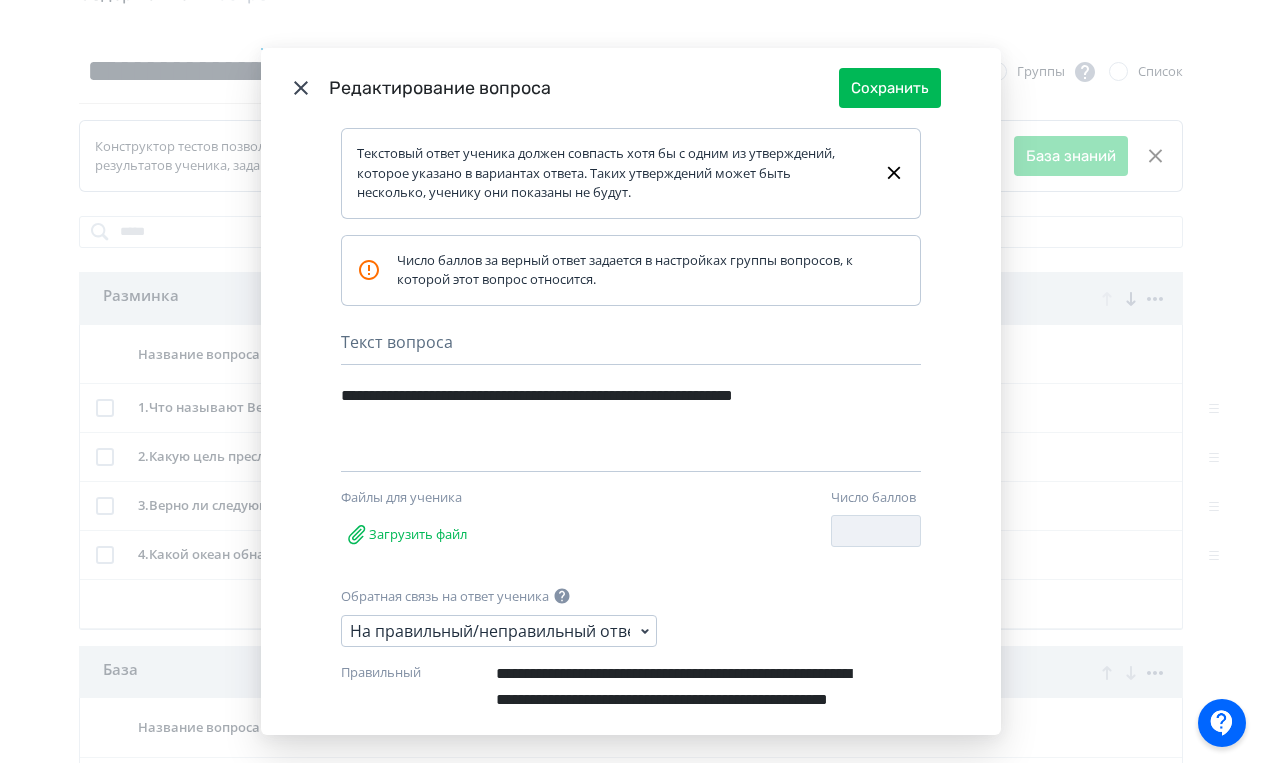 click on "**********" at bounding box center (600, 424) 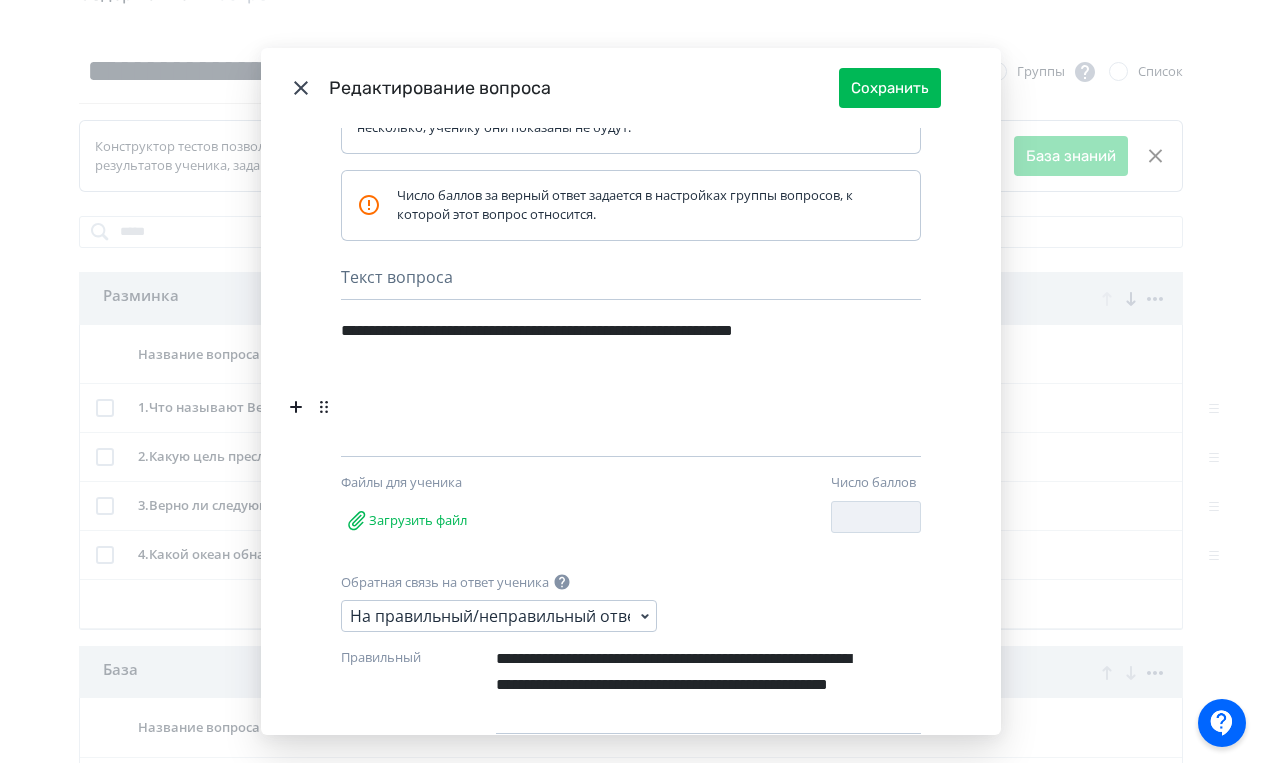 scroll, scrollTop: 78, scrollLeft: 0, axis: vertical 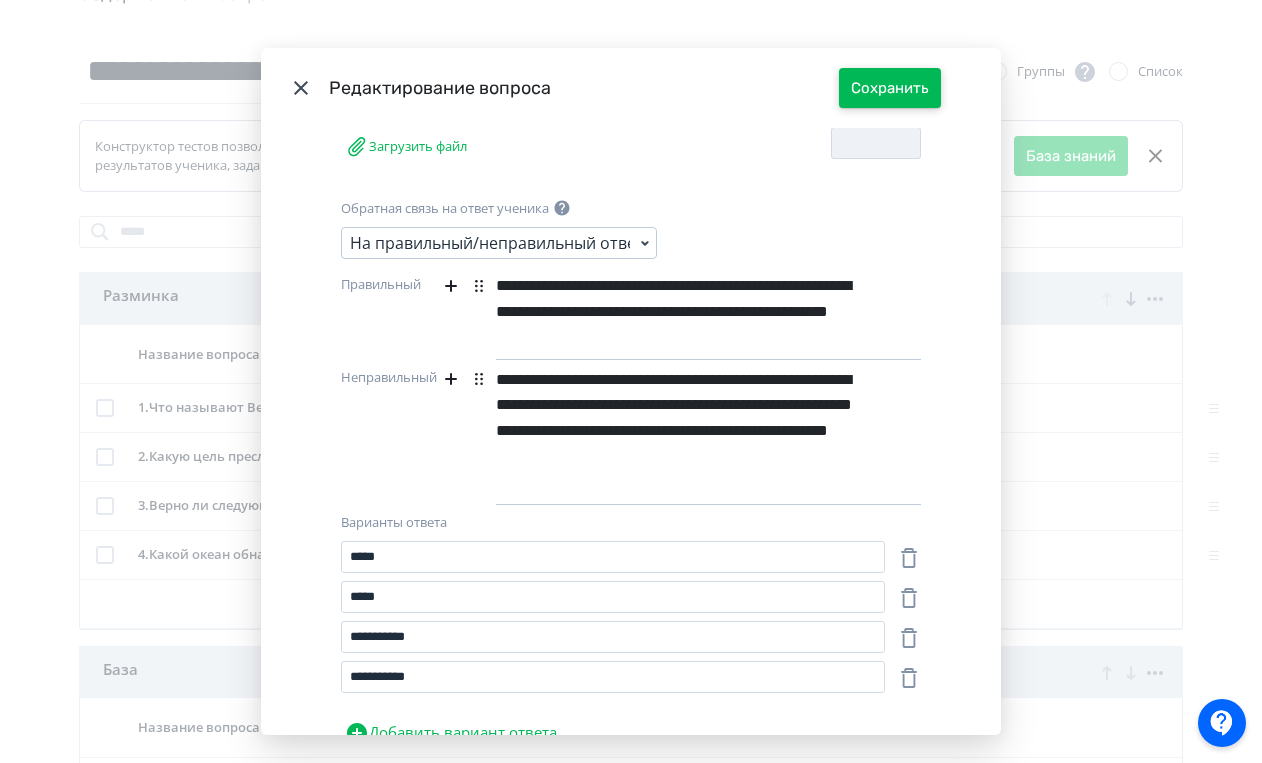 click on "Сохранить" at bounding box center (890, 88) 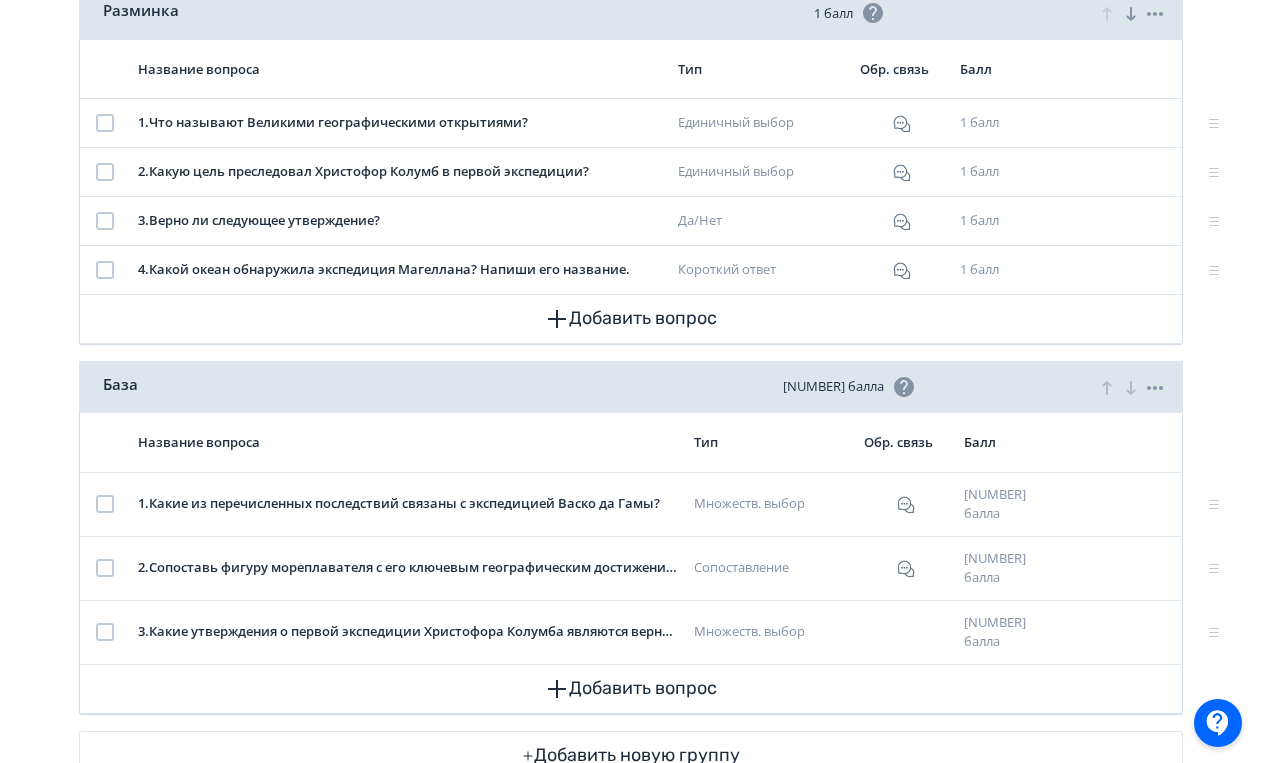 scroll, scrollTop: 443, scrollLeft: 0, axis: vertical 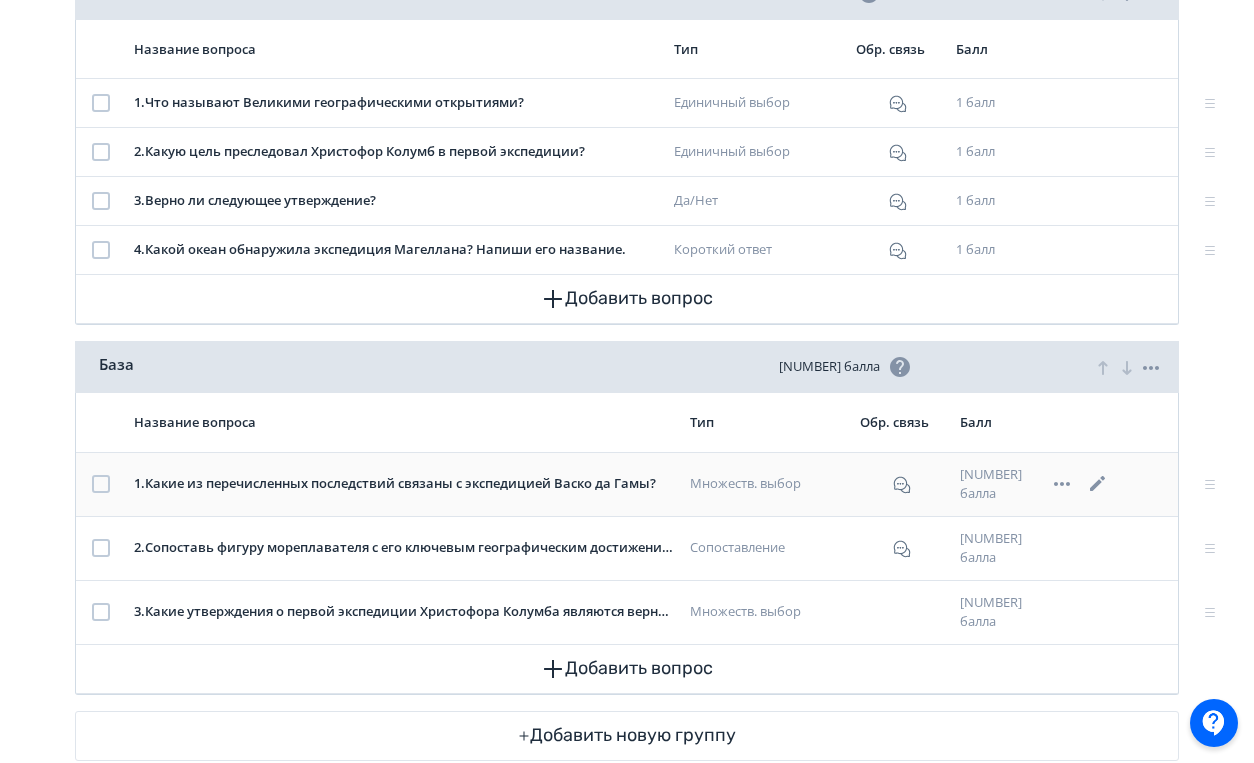 click 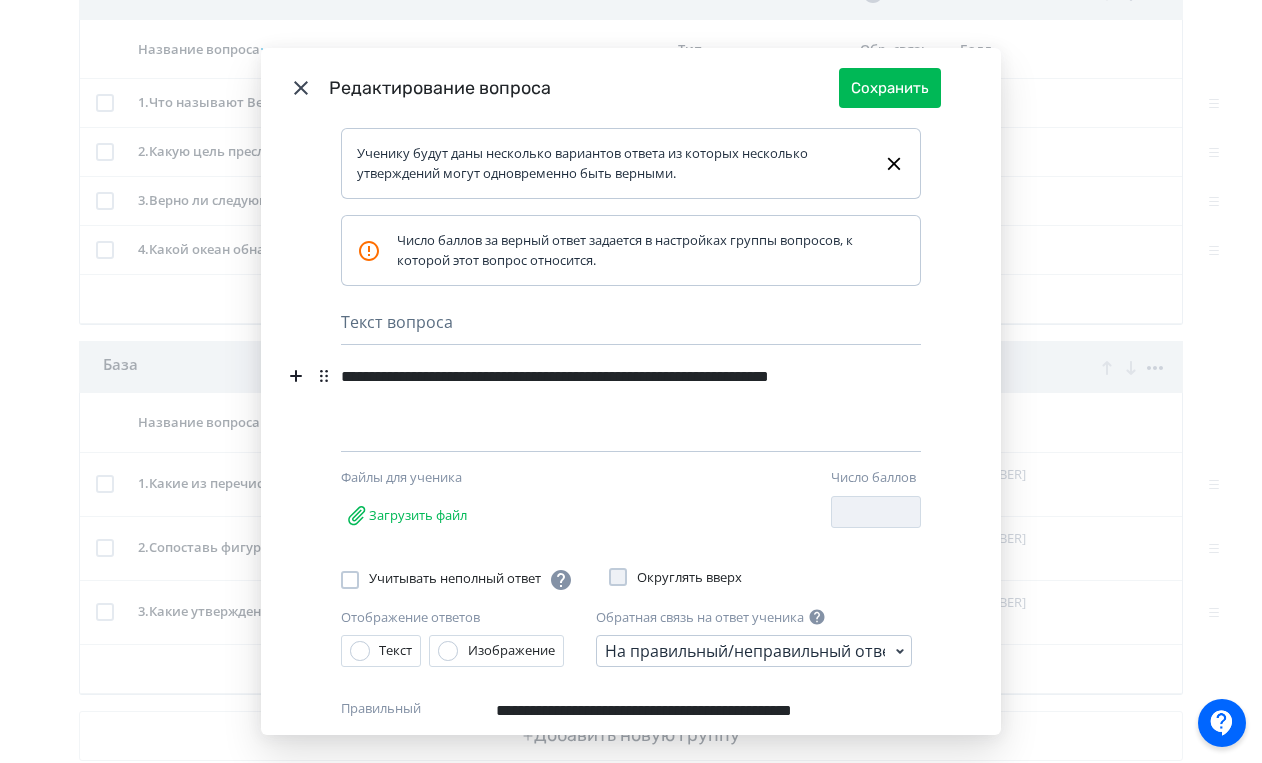 scroll, scrollTop: 22, scrollLeft: 0, axis: vertical 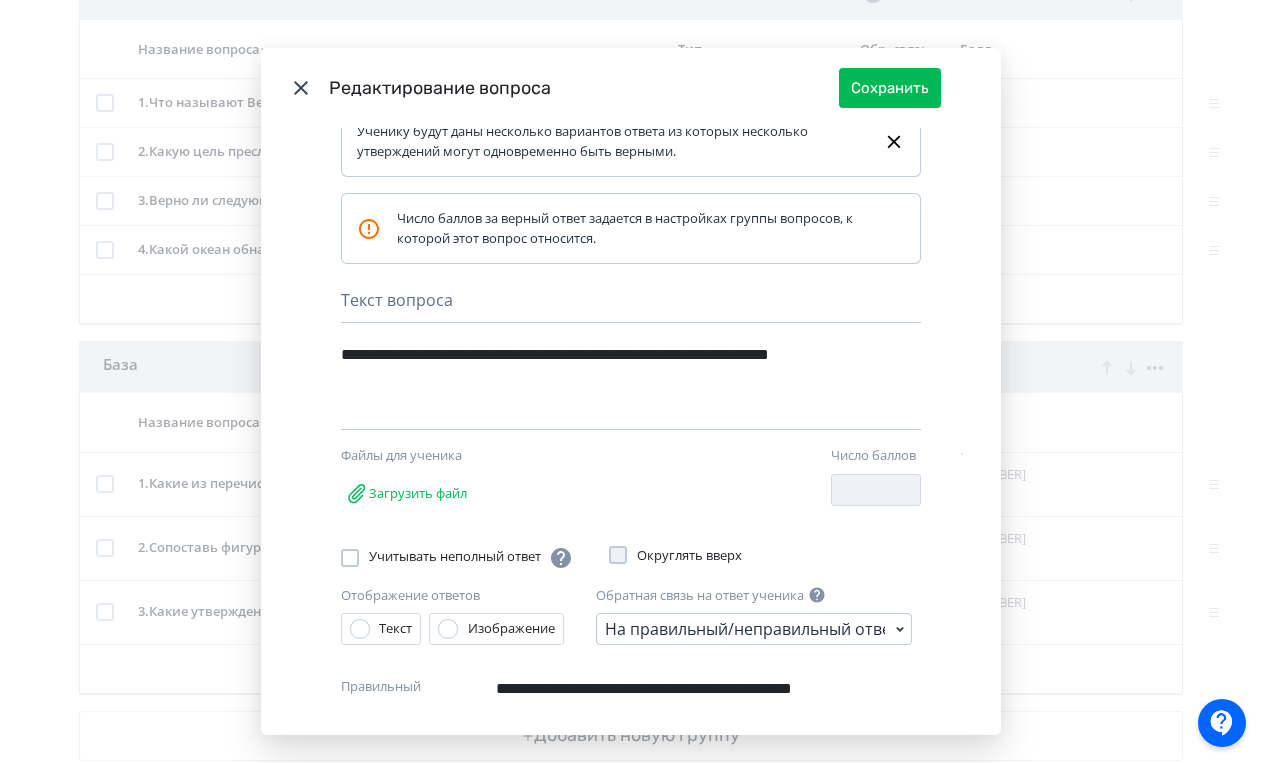 click on "**********" at bounding box center (600, 382) 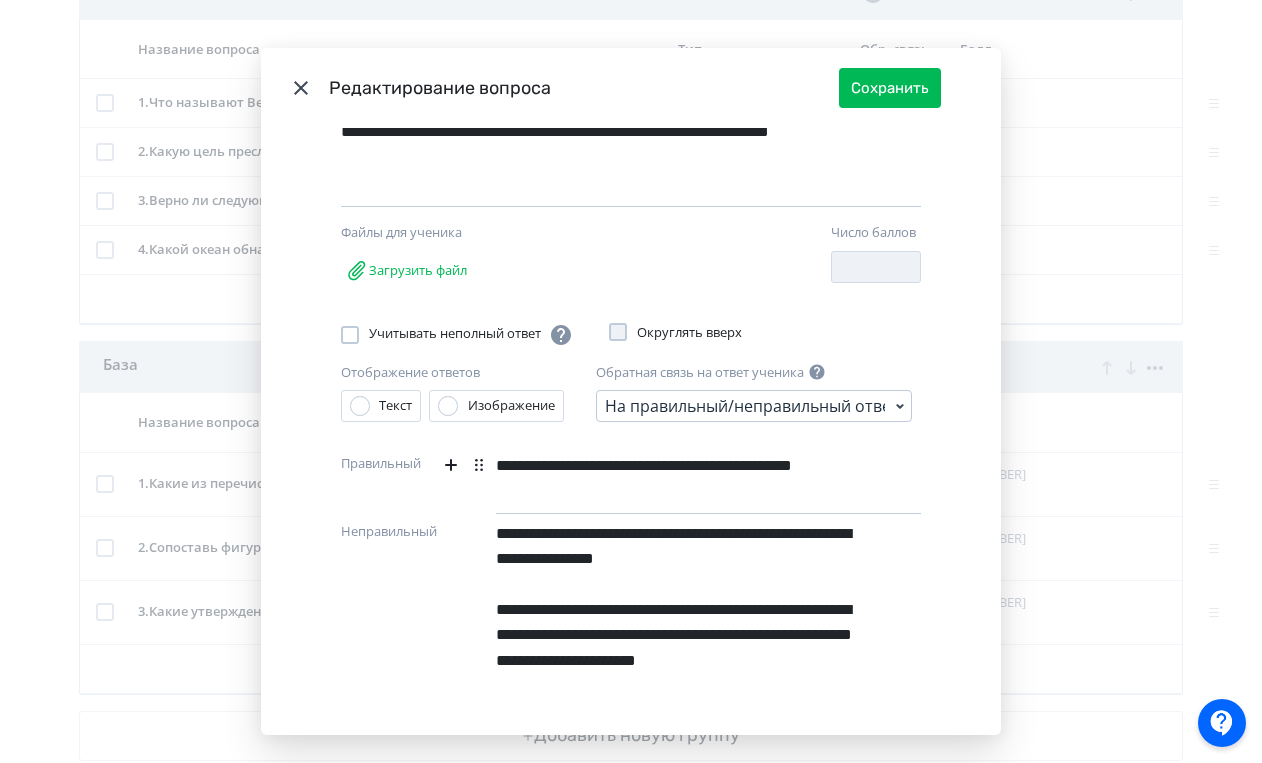 scroll, scrollTop: 272, scrollLeft: 0, axis: vertical 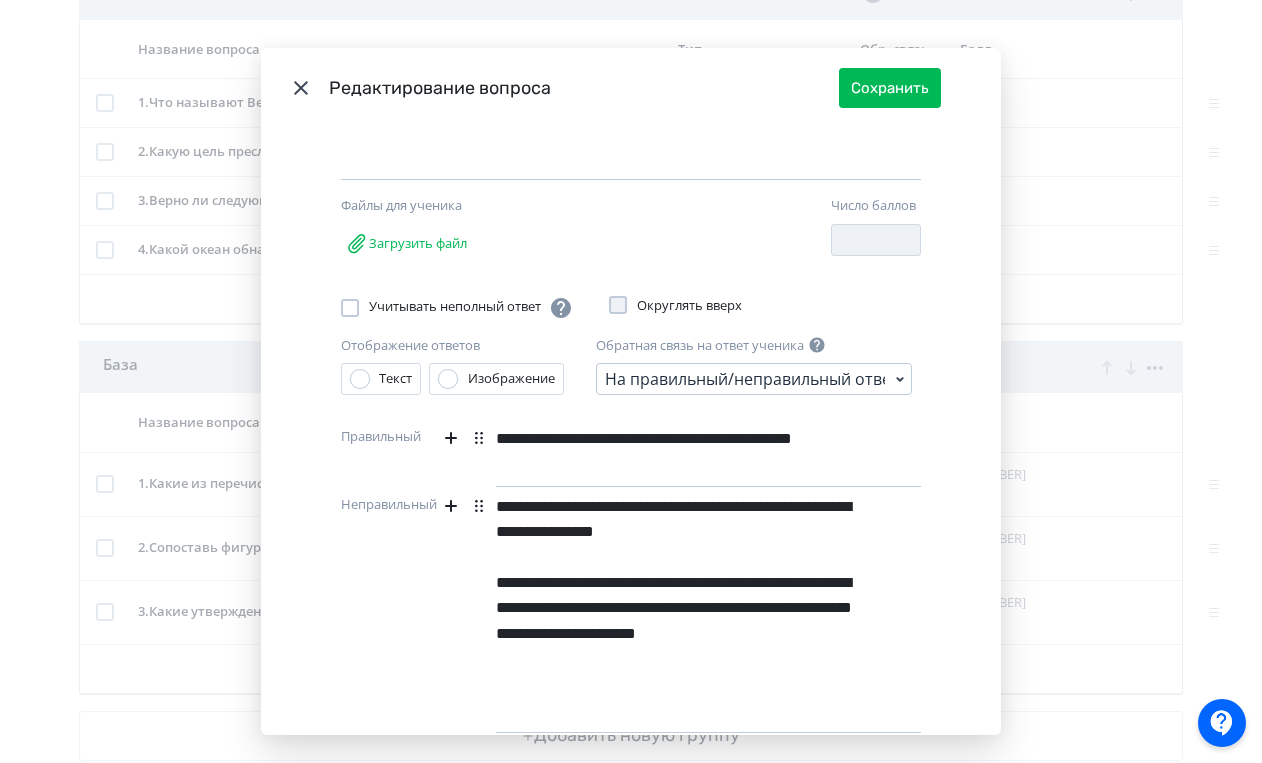 click on "**********" at bounding box center (674, 451) 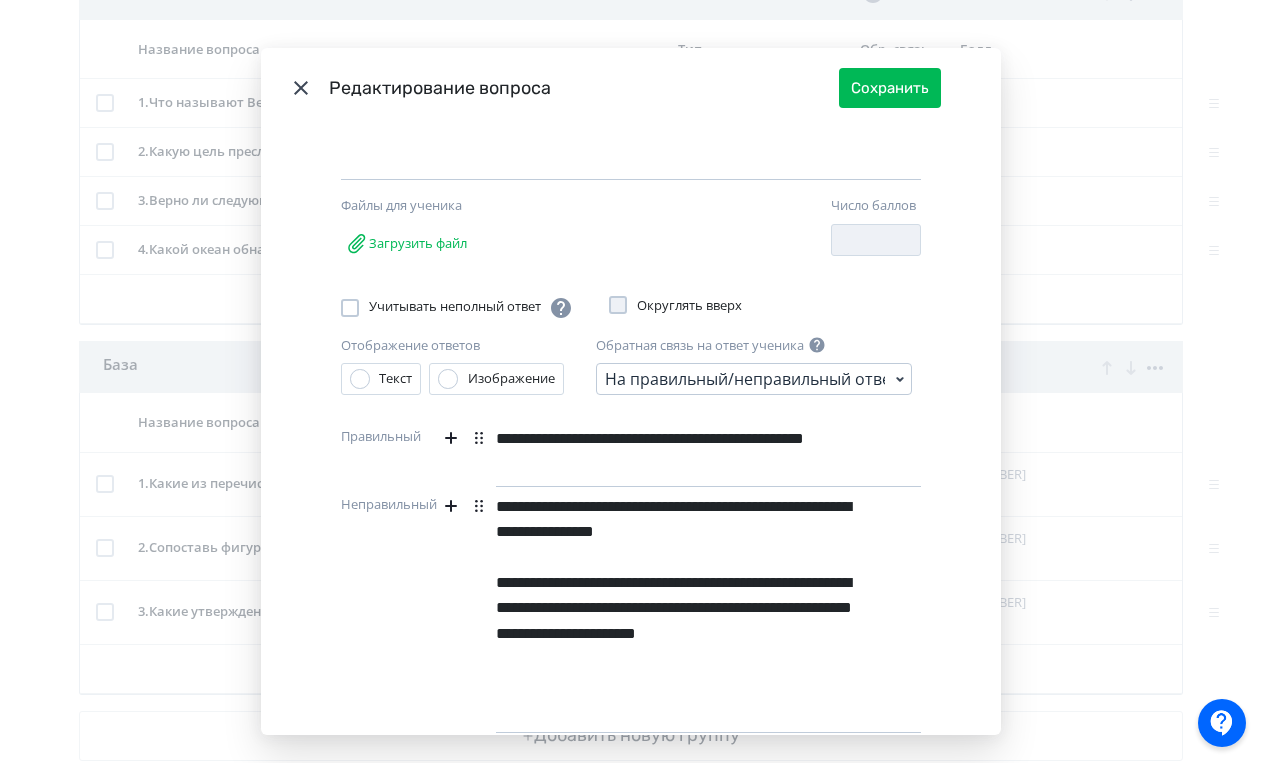 click on "**********" at bounding box center (674, 451) 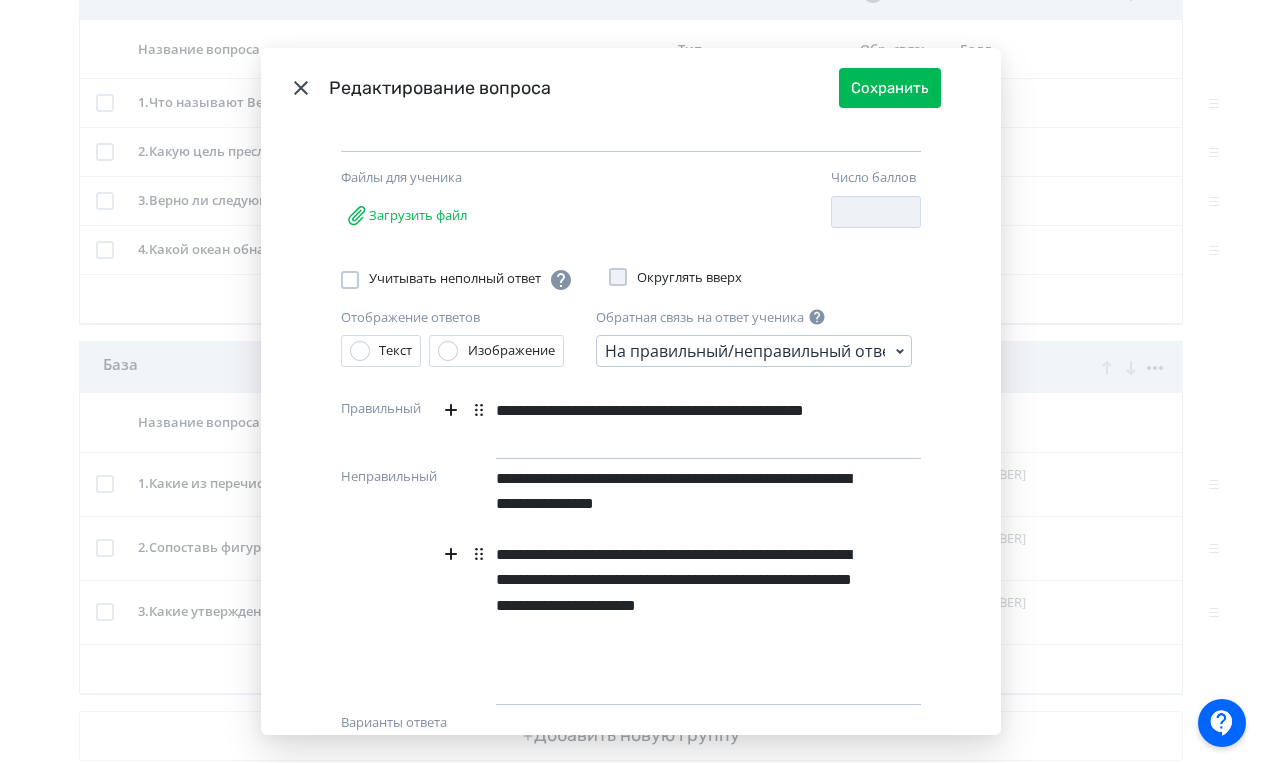 click on "**********" at bounding box center [674, 592] 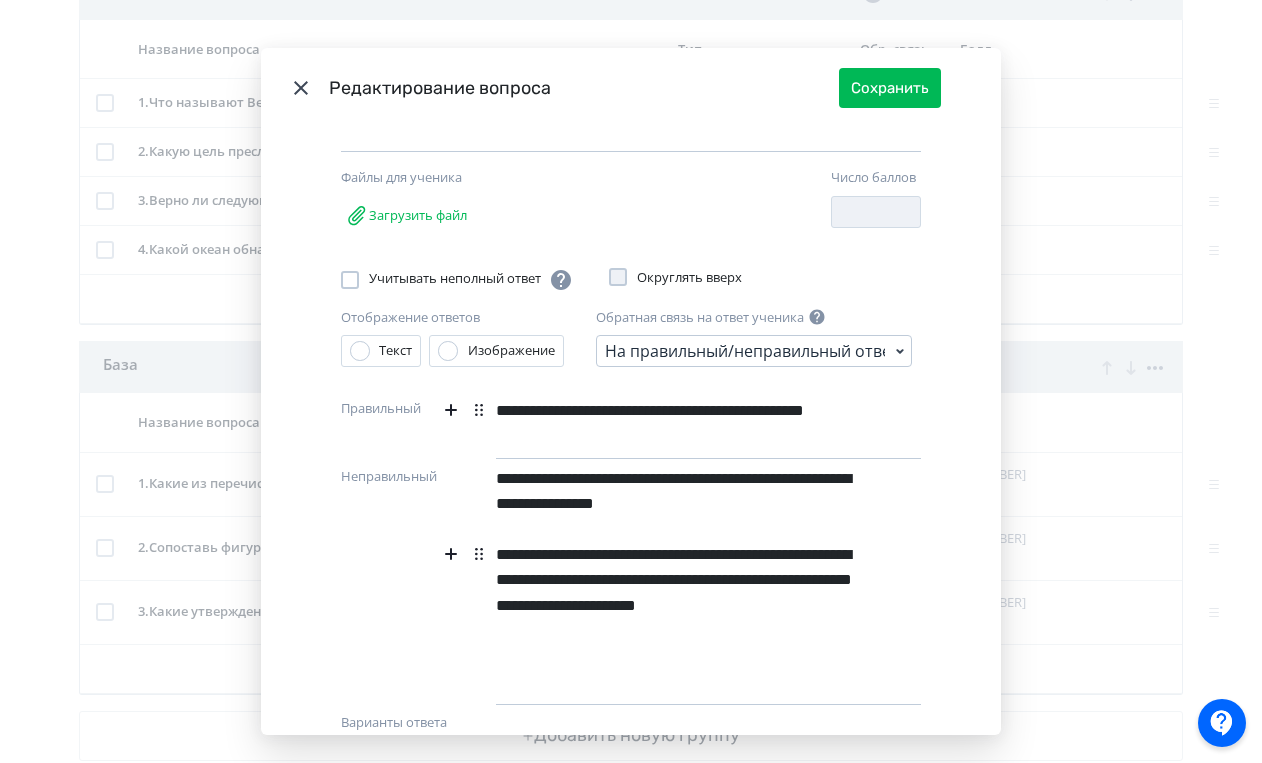 scroll, scrollTop: 315, scrollLeft: 0, axis: vertical 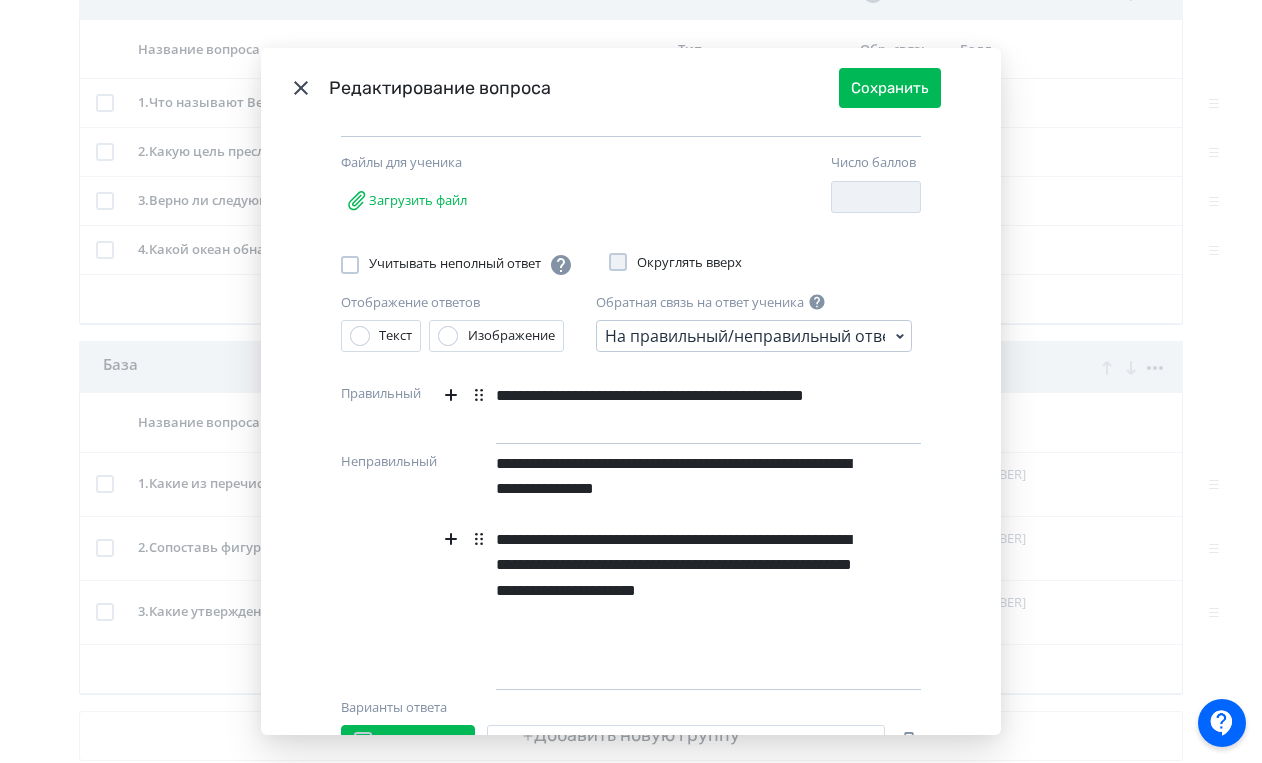 click on "**********" at bounding box center [674, 577] 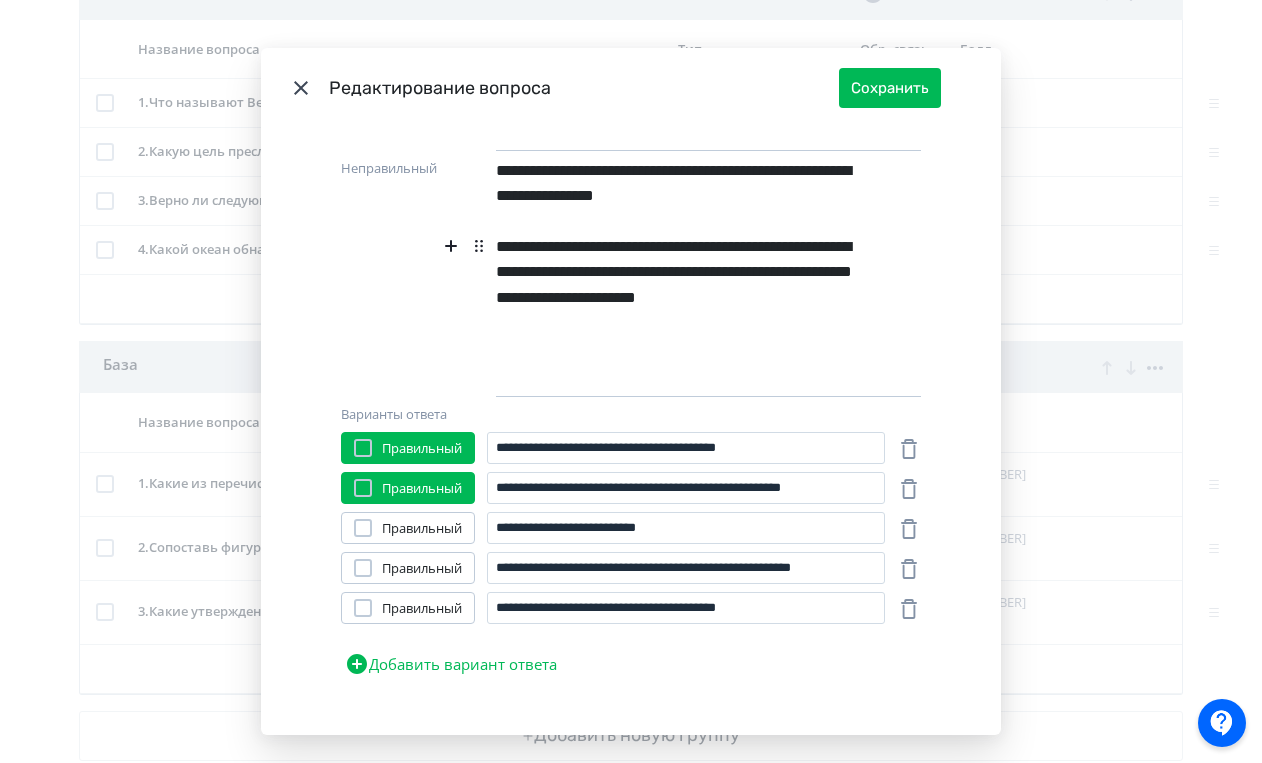 scroll, scrollTop: 633, scrollLeft: 0, axis: vertical 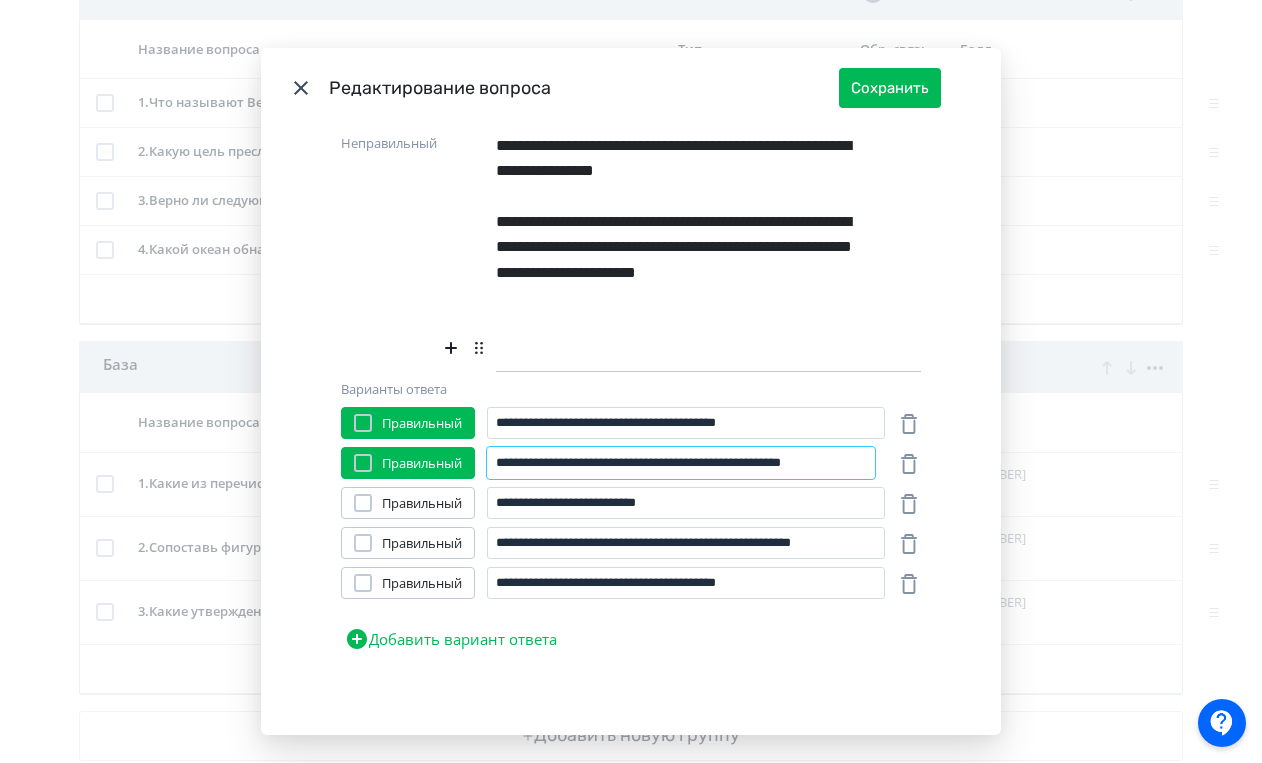 drag, startPoint x: 732, startPoint y: 464, endPoint x: 872, endPoint y: 476, distance: 140.51335 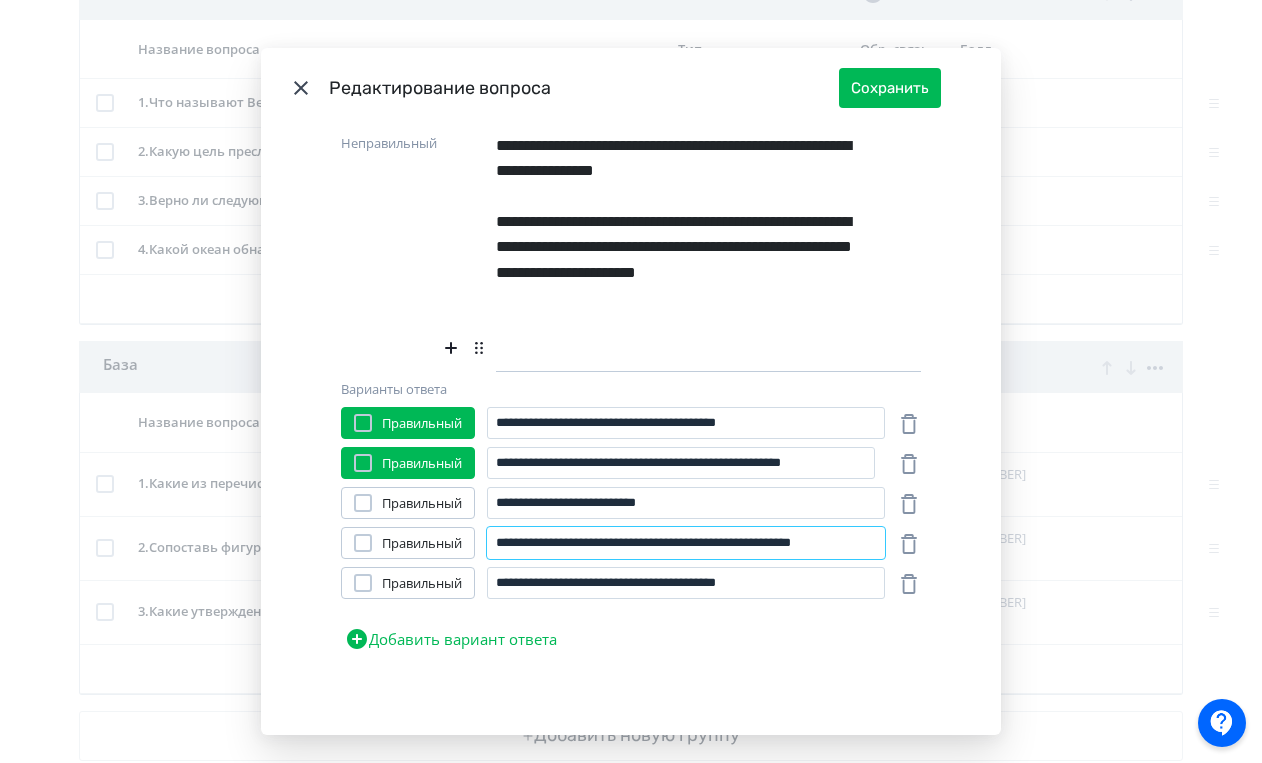 scroll, scrollTop: 0, scrollLeft: 0, axis: both 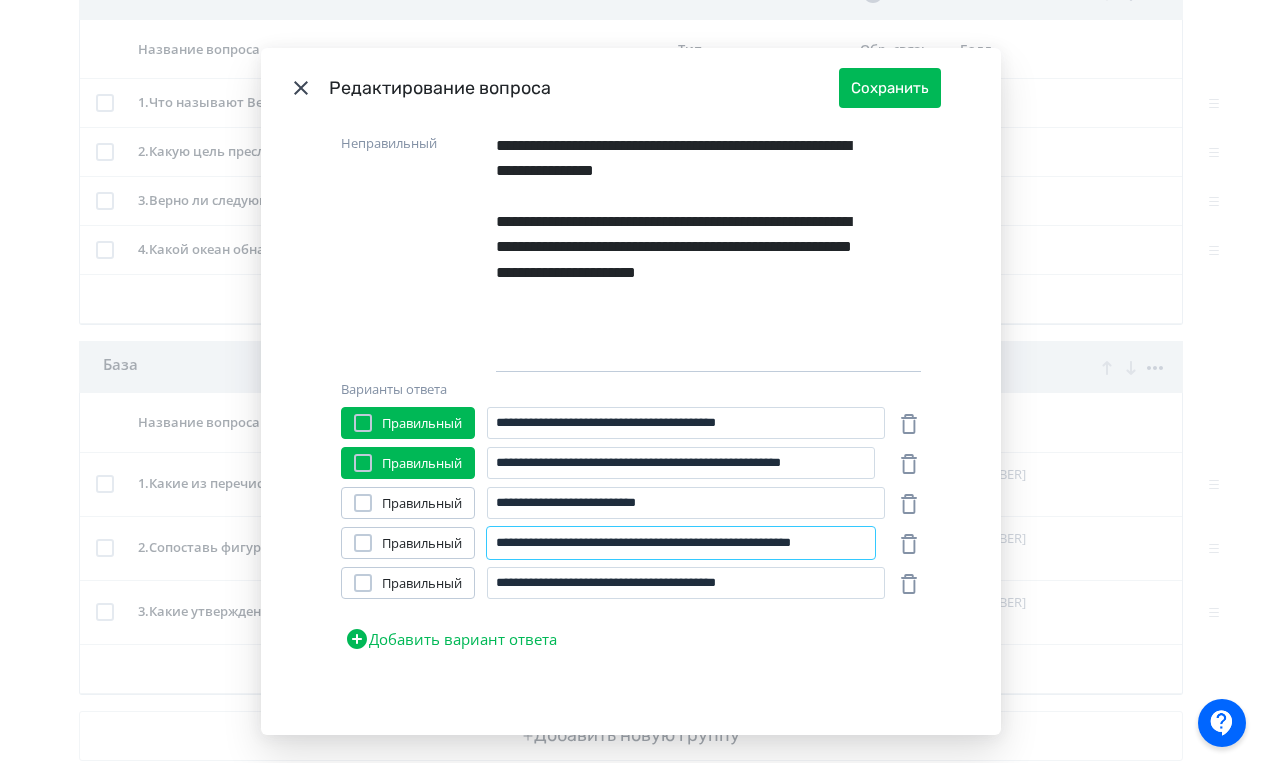 drag, startPoint x: 737, startPoint y: 540, endPoint x: 774, endPoint y: 532, distance: 37.85499 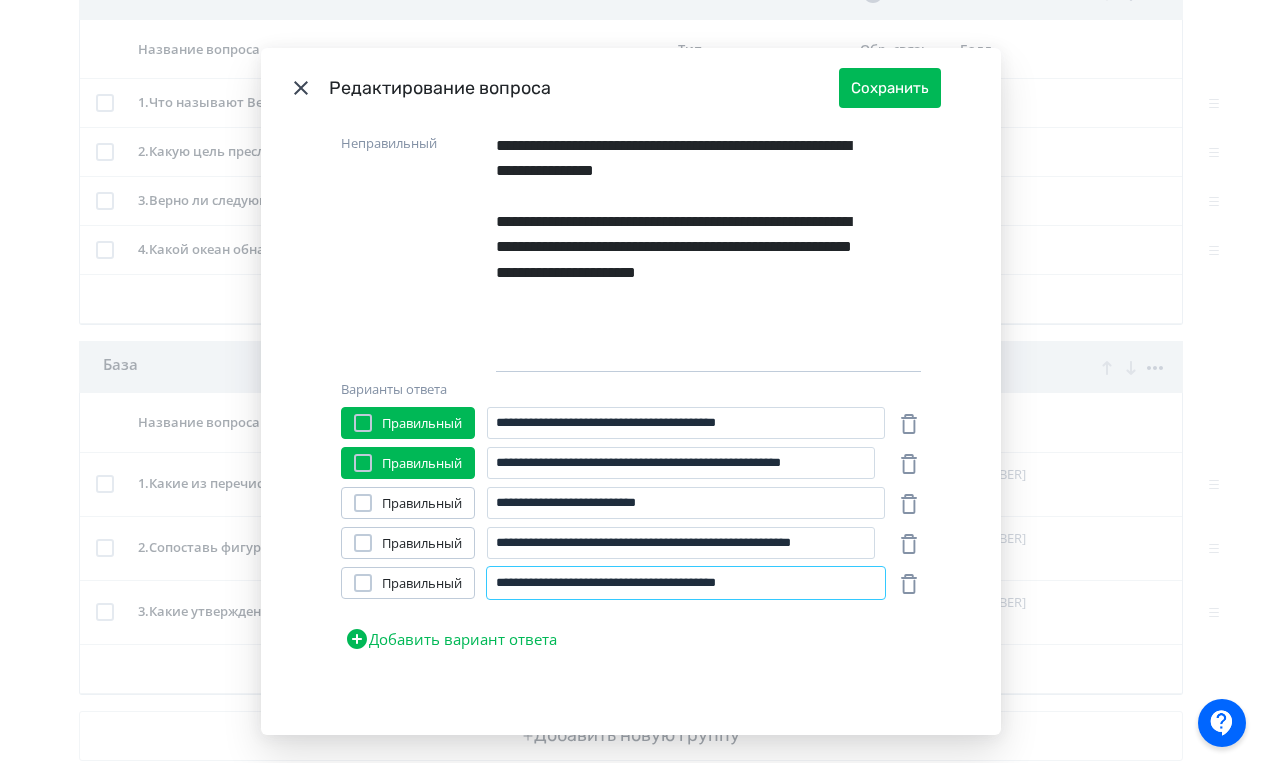 click on "**********" at bounding box center [686, 583] 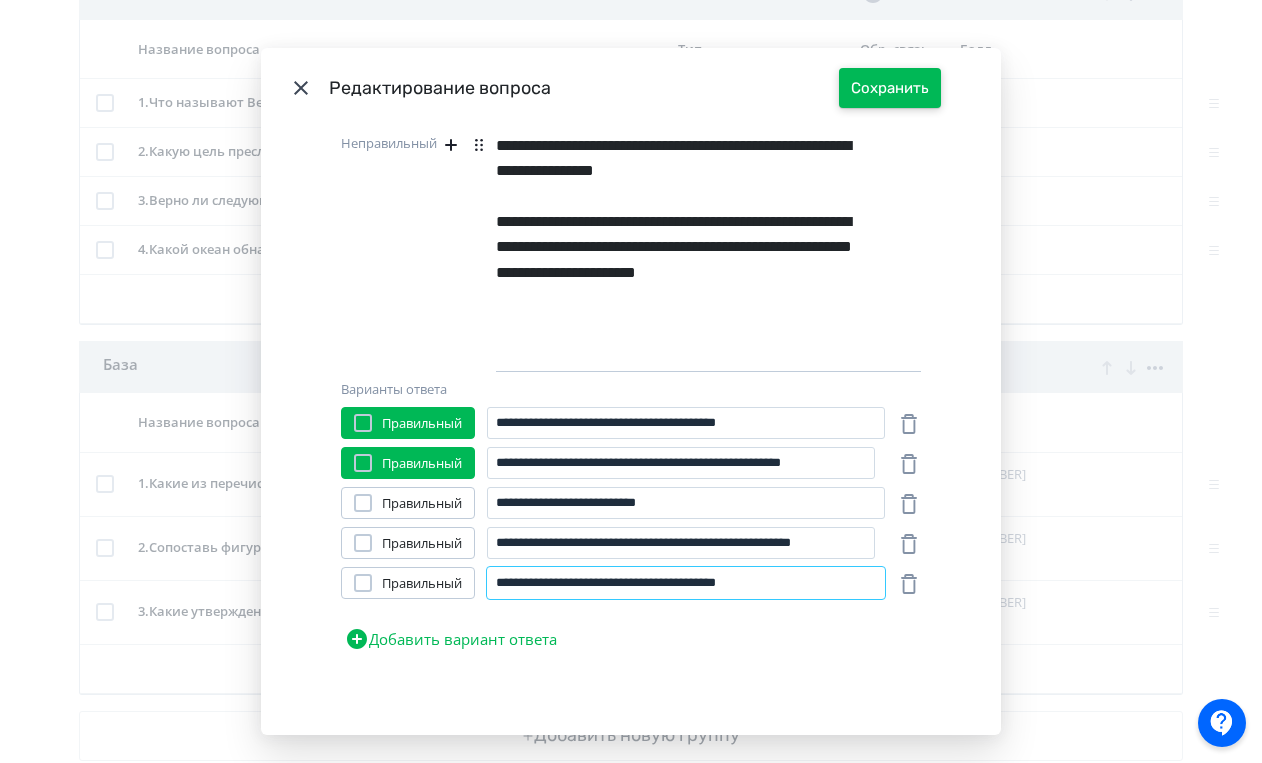 type on "**********" 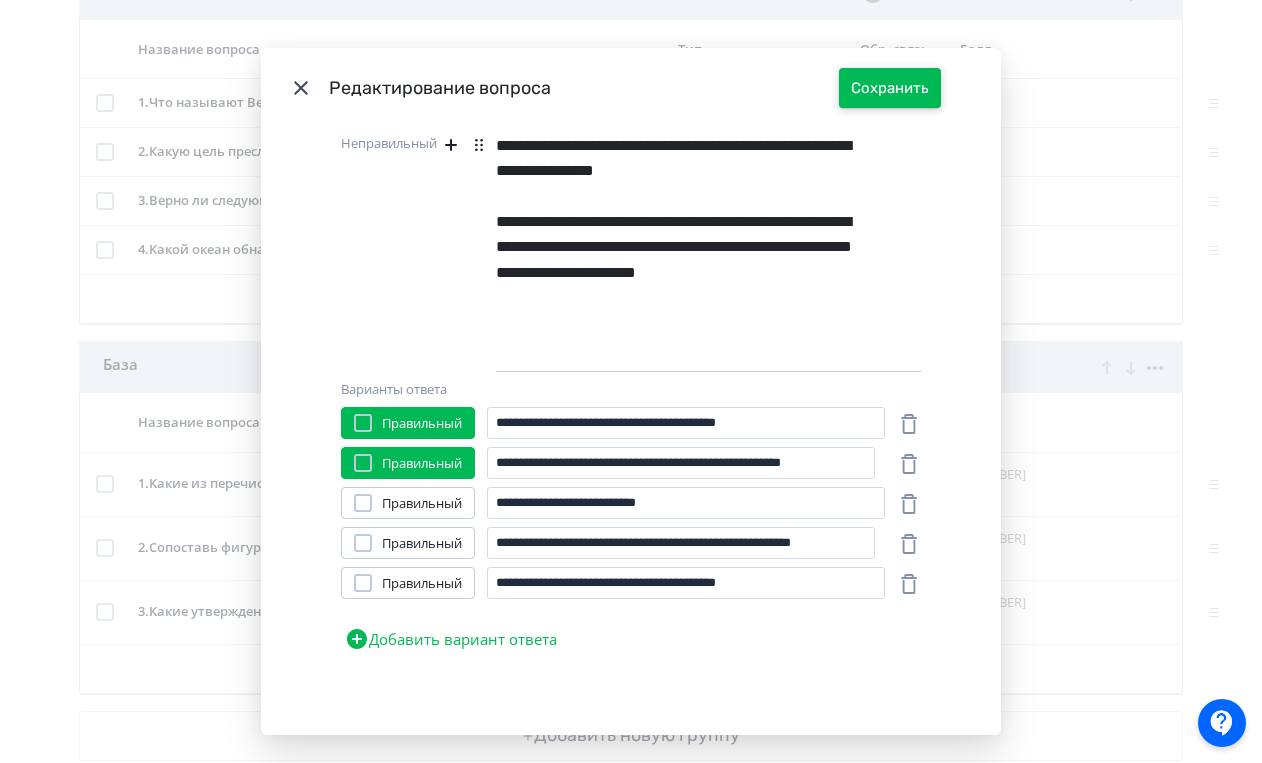 click on "Сохранить" at bounding box center [890, 88] 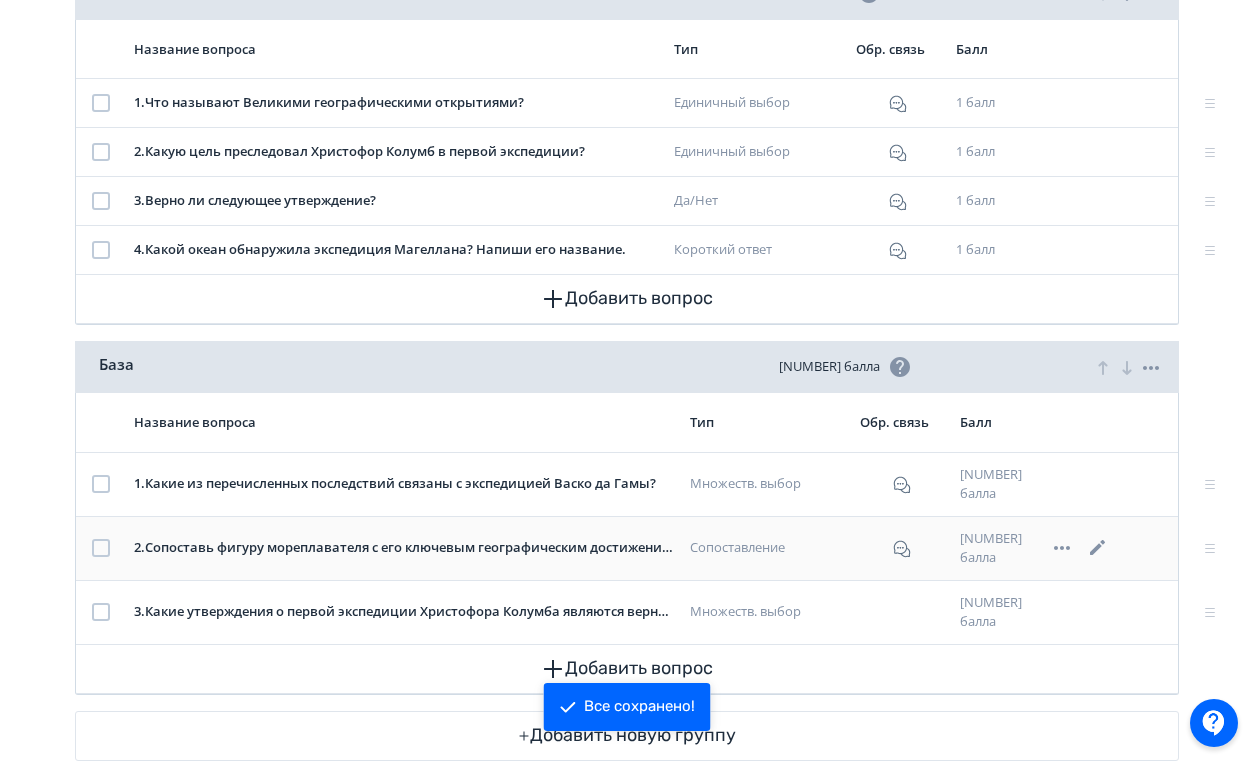 click 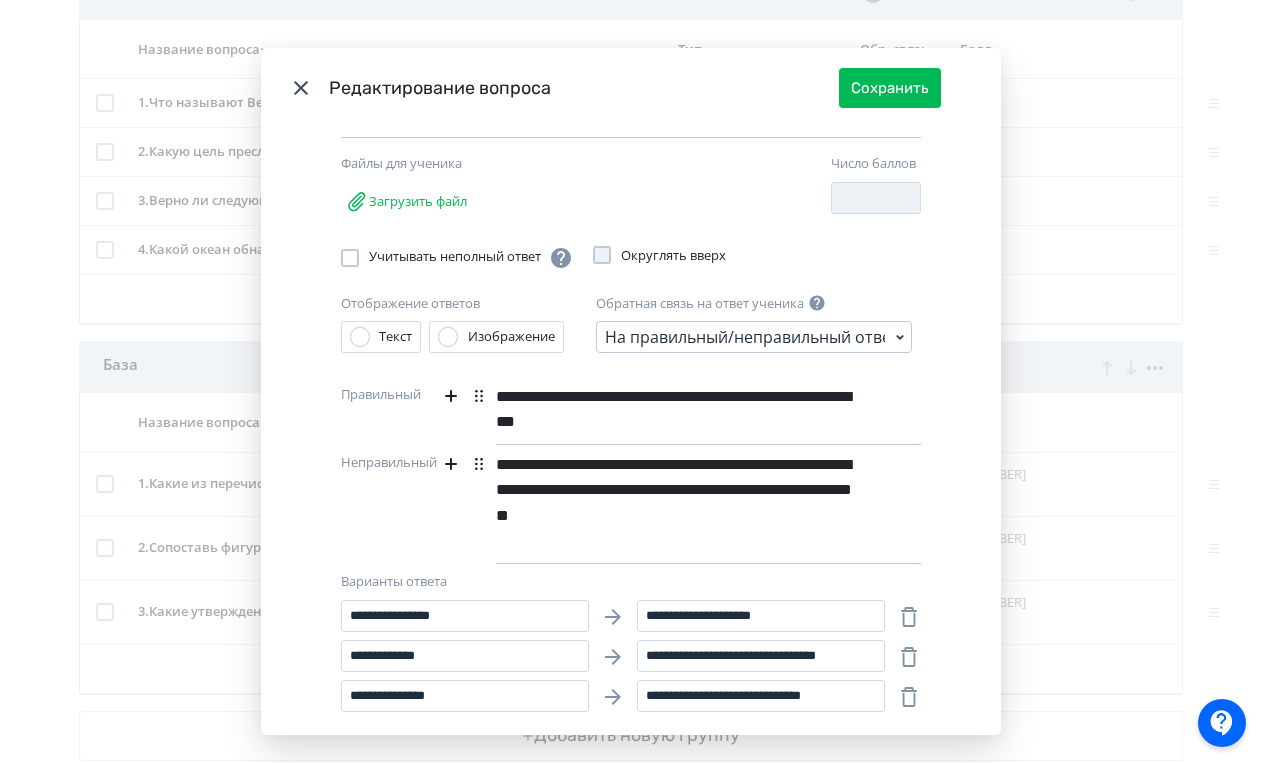scroll, scrollTop: 316, scrollLeft: 0, axis: vertical 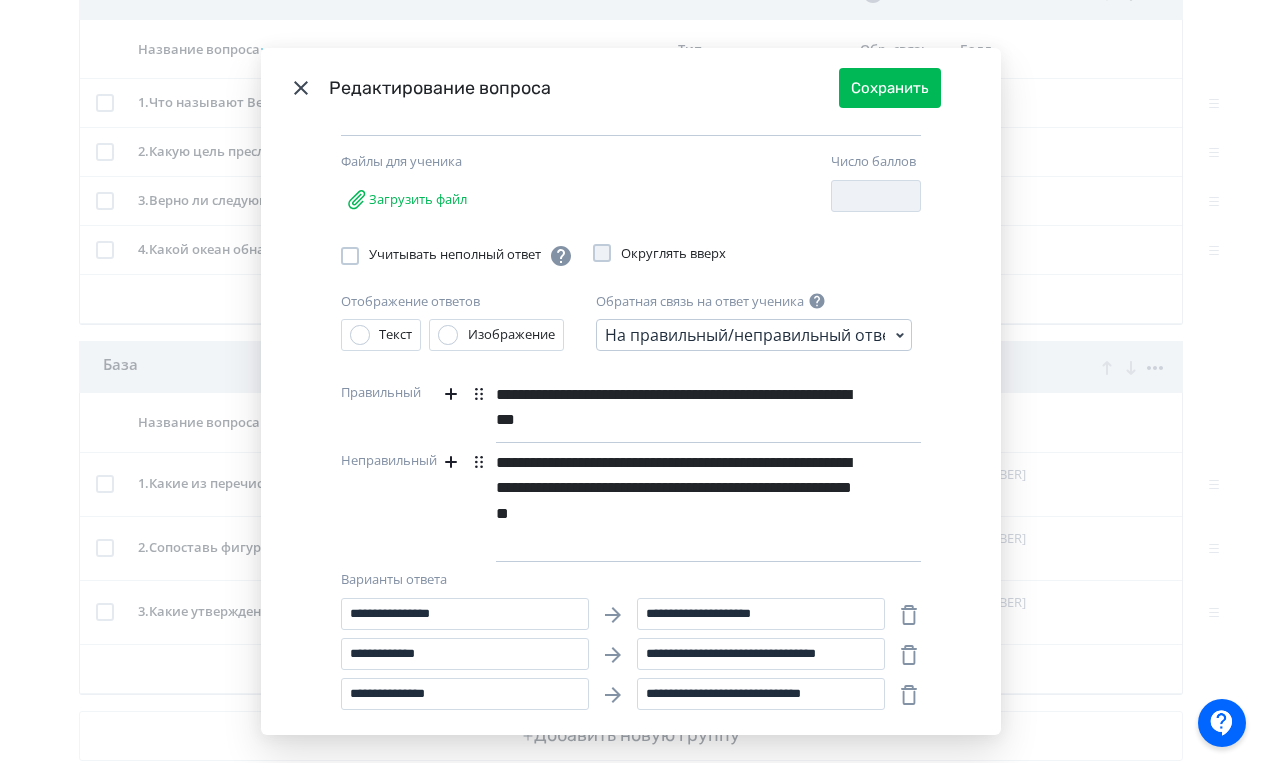 click on "**********" at bounding box center [674, 500] 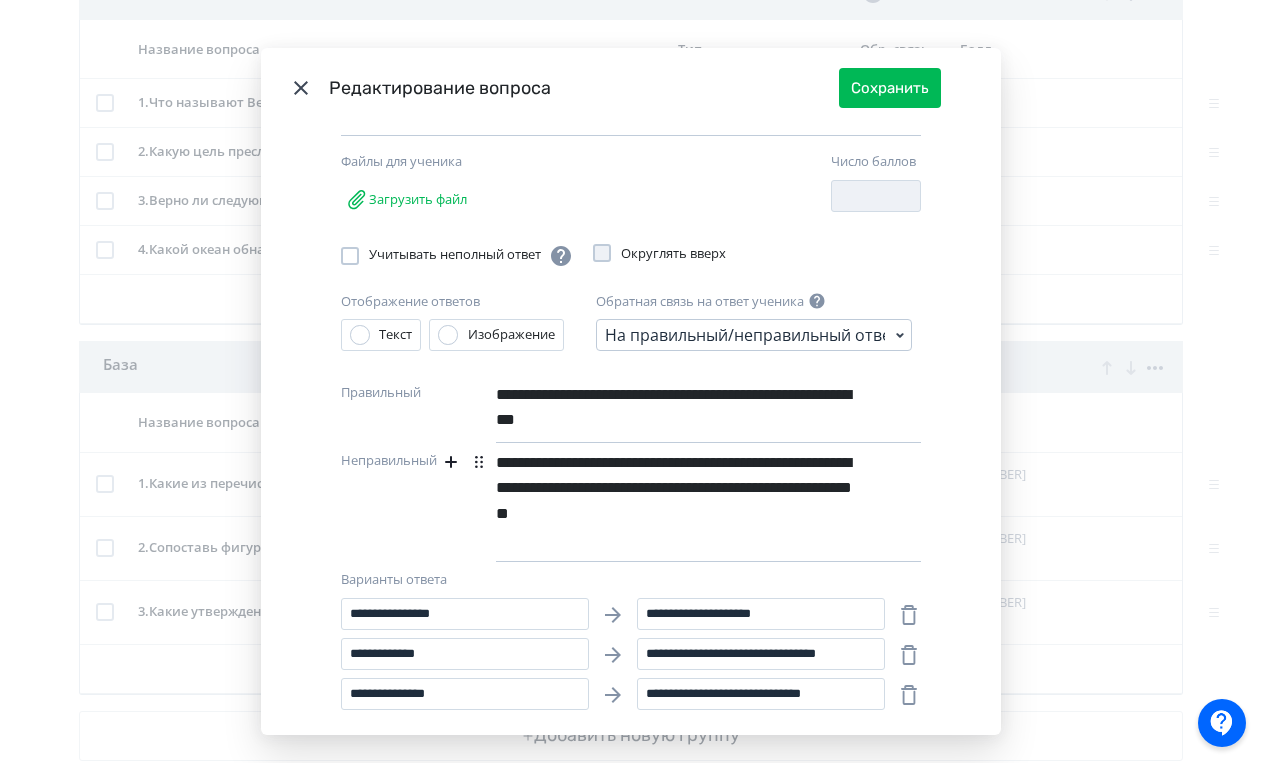 type 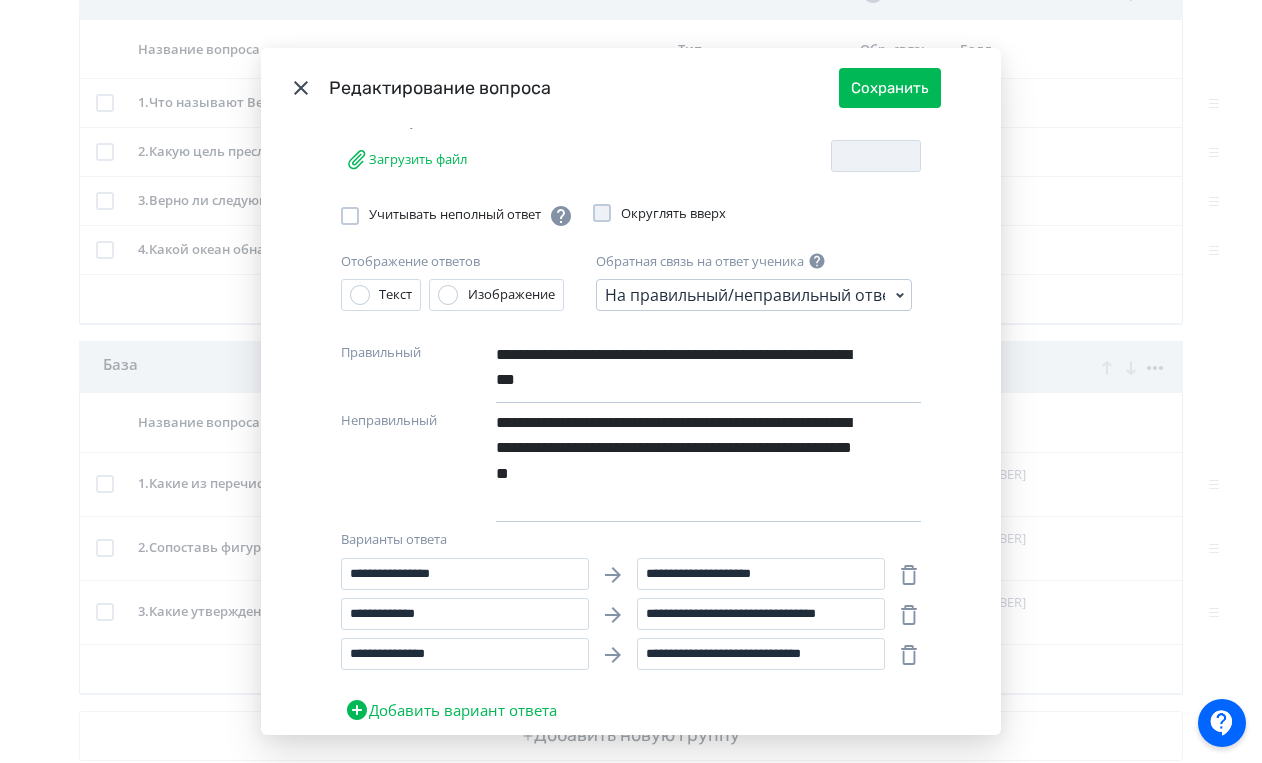 scroll, scrollTop: 411, scrollLeft: 0, axis: vertical 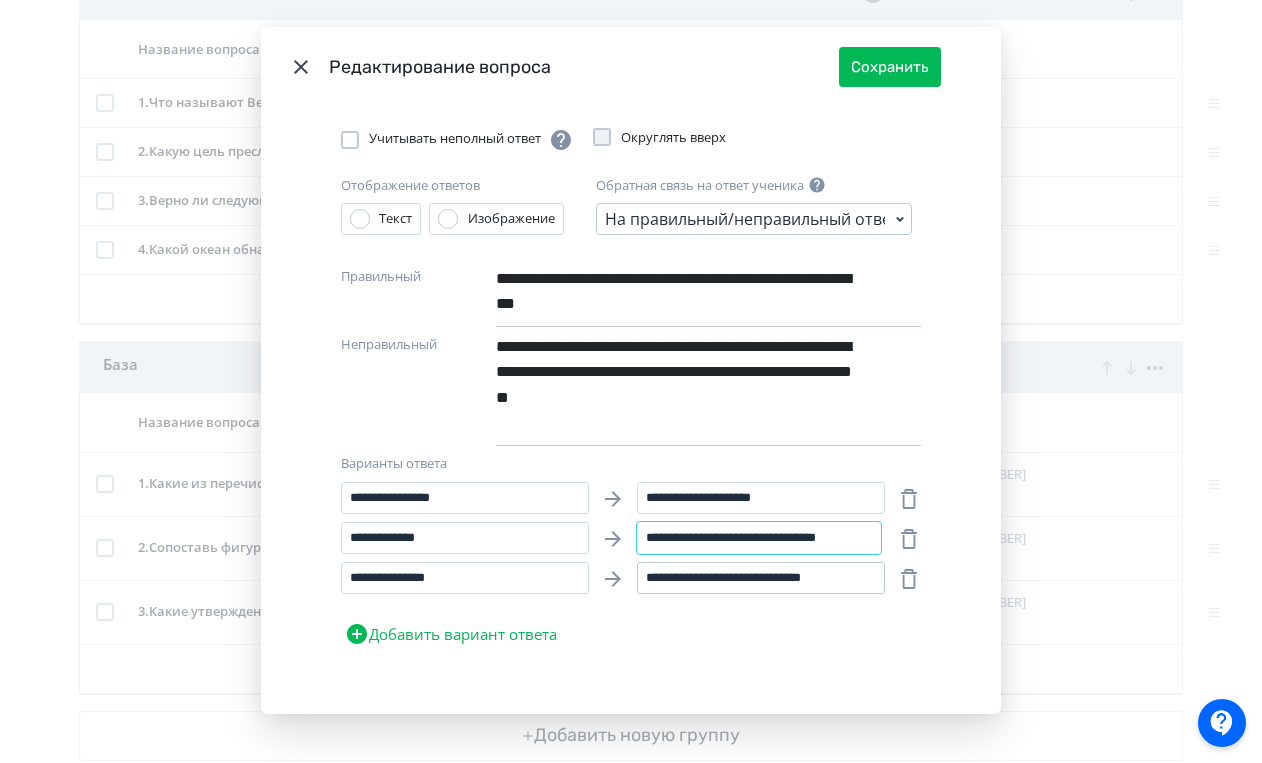 drag, startPoint x: 699, startPoint y: 546, endPoint x: 731, endPoint y: 582, distance: 48.166378 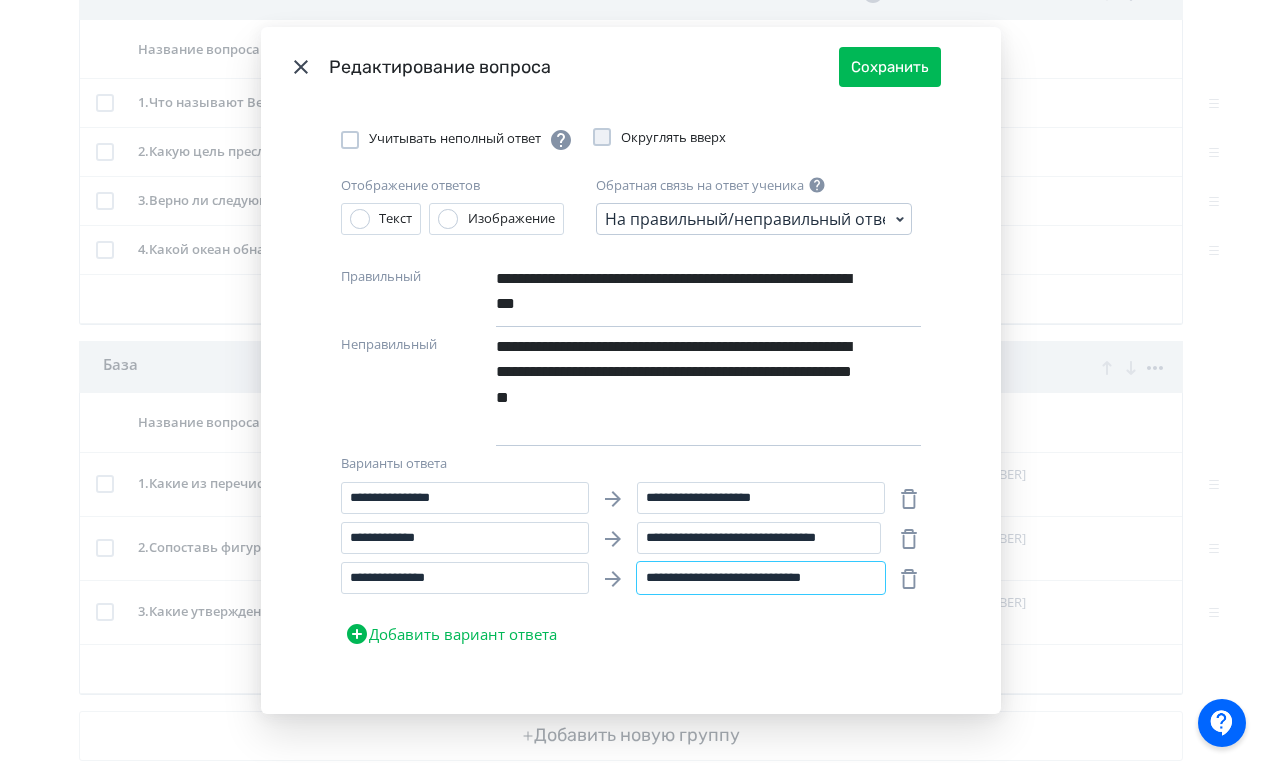 click on "**********" at bounding box center (761, 578) 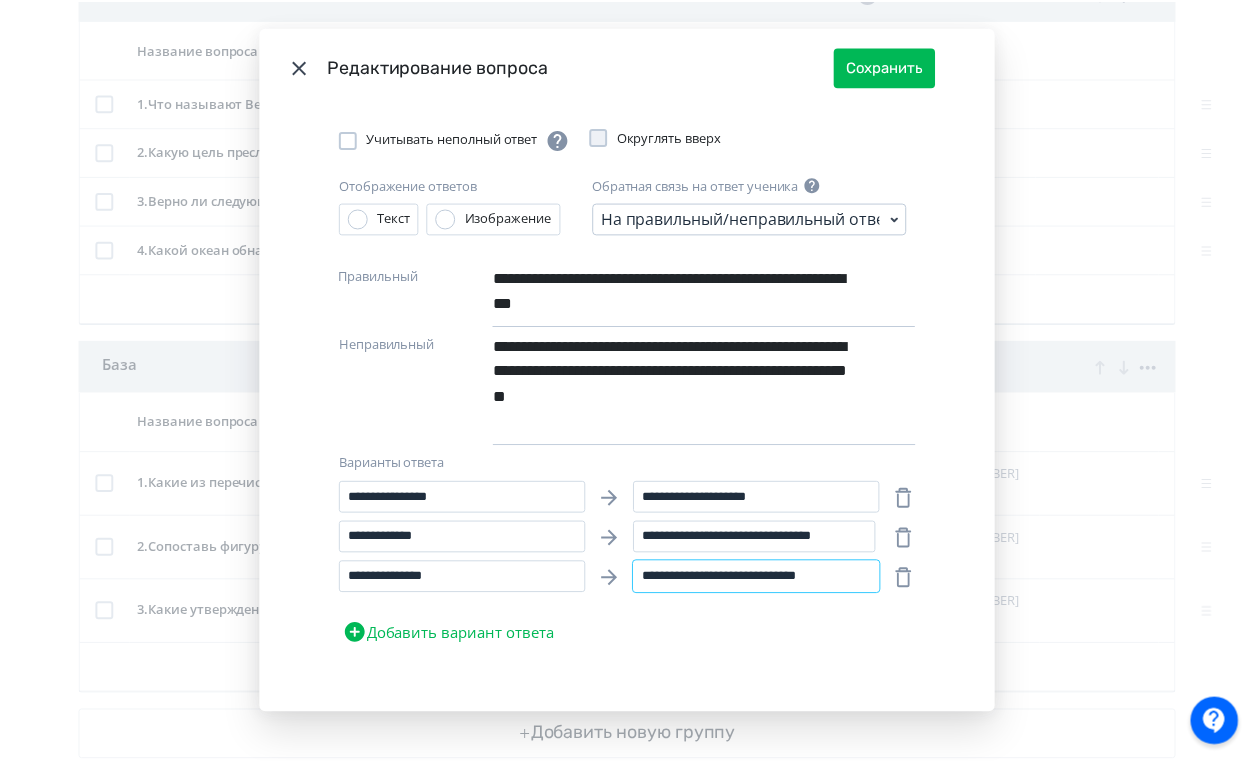 scroll, scrollTop: 0, scrollLeft: 0, axis: both 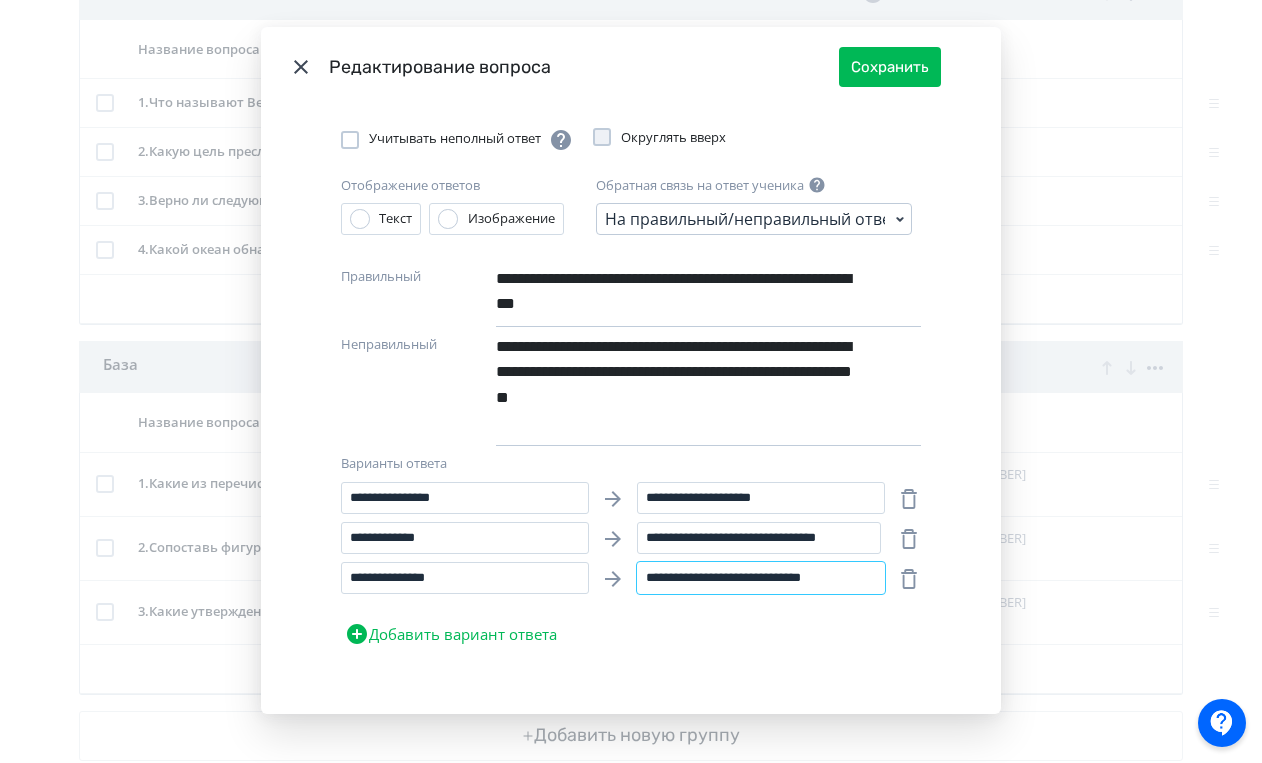 drag, startPoint x: 731, startPoint y: 582, endPoint x: 794, endPoint y: 655, distance: 96.42614 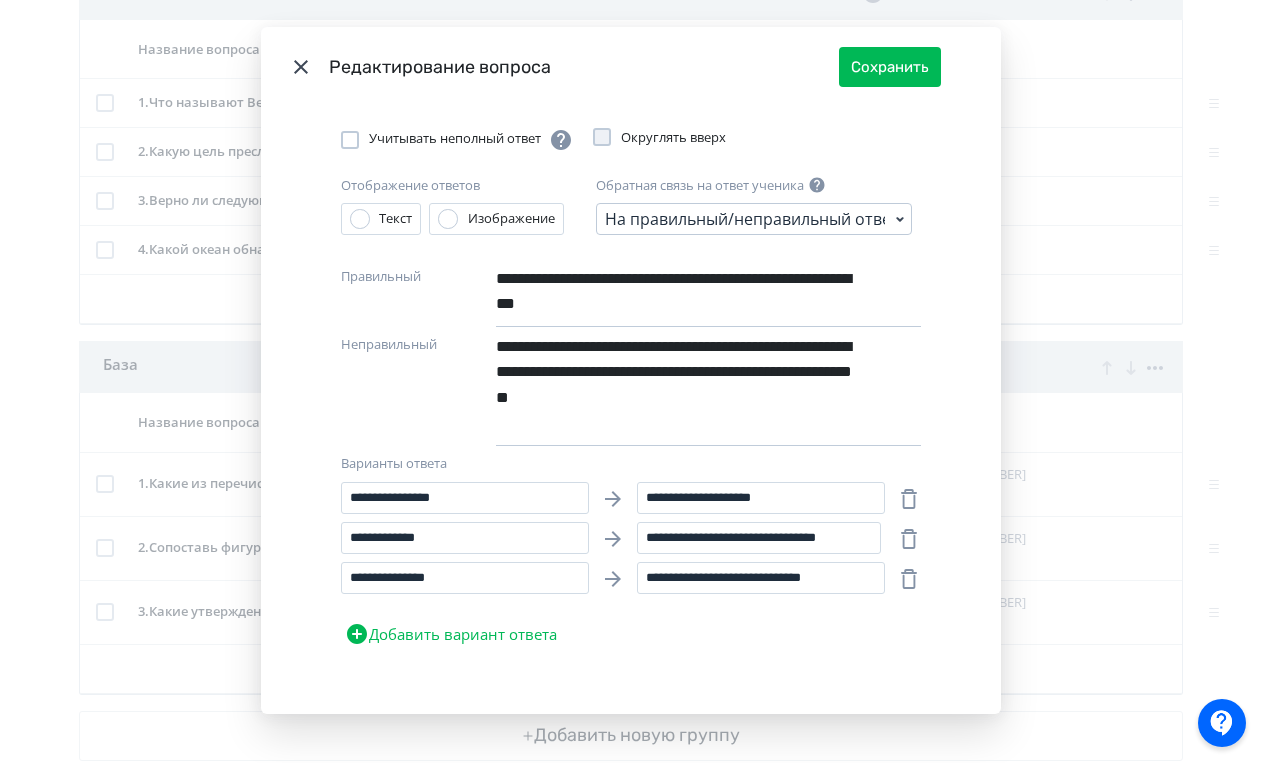 click on "Ученику потребуется правильно сопоставить варианты ответов со списком предлагаемых значений. Число баллов за верный ответ задается в настройках группы вопросов, к которой этот вопрос относится. Текст вопроса Nothing found Text Heading List Code Image Quote iFrame ⌘ + ⇧ + I Math ⌘ + ⇧ + M Файлы для ученика Загрузить файл Число баллов * Учитывать неполный ответ Округлять вверх Отображение ответов Текст Изображение Обратная связь на ответ ученика На правильный/неправильный ответы Nothing found Text Heading List" at bounding box center (631, 410) 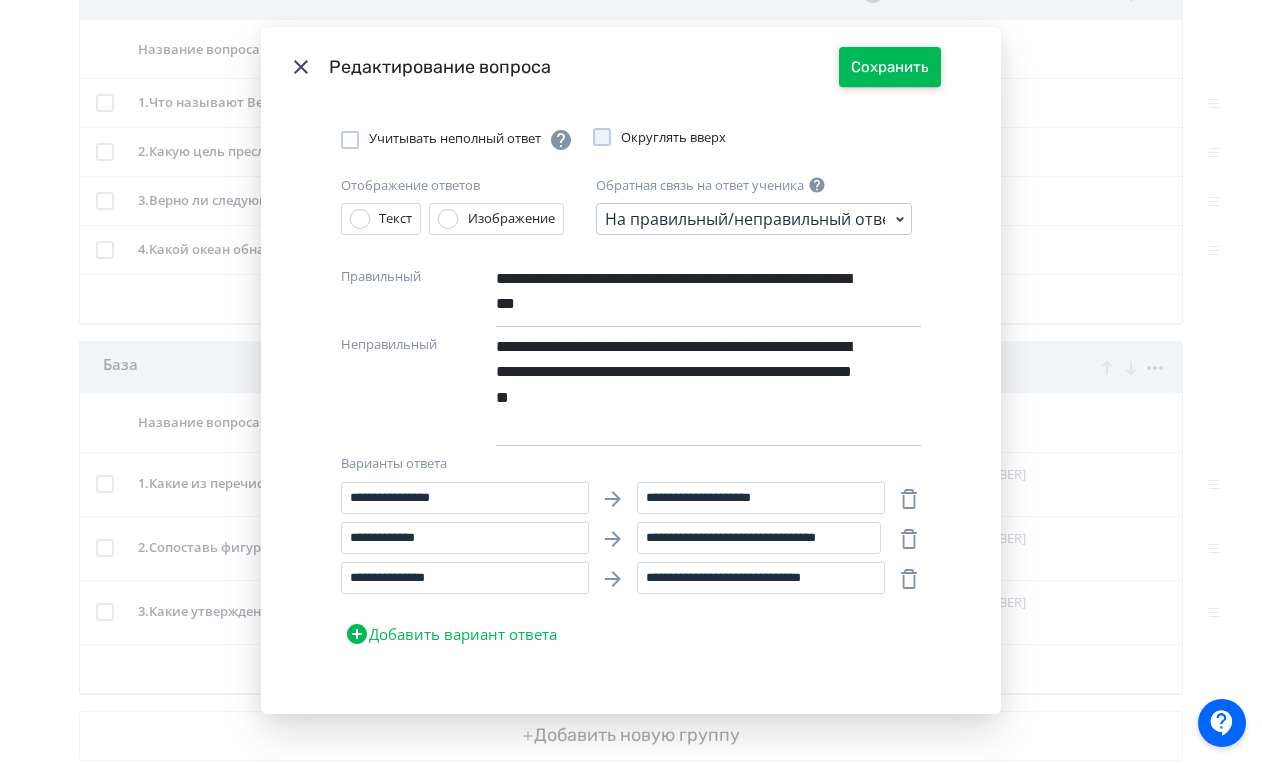 click on "Сохранить" at bounding box center [890, 67] 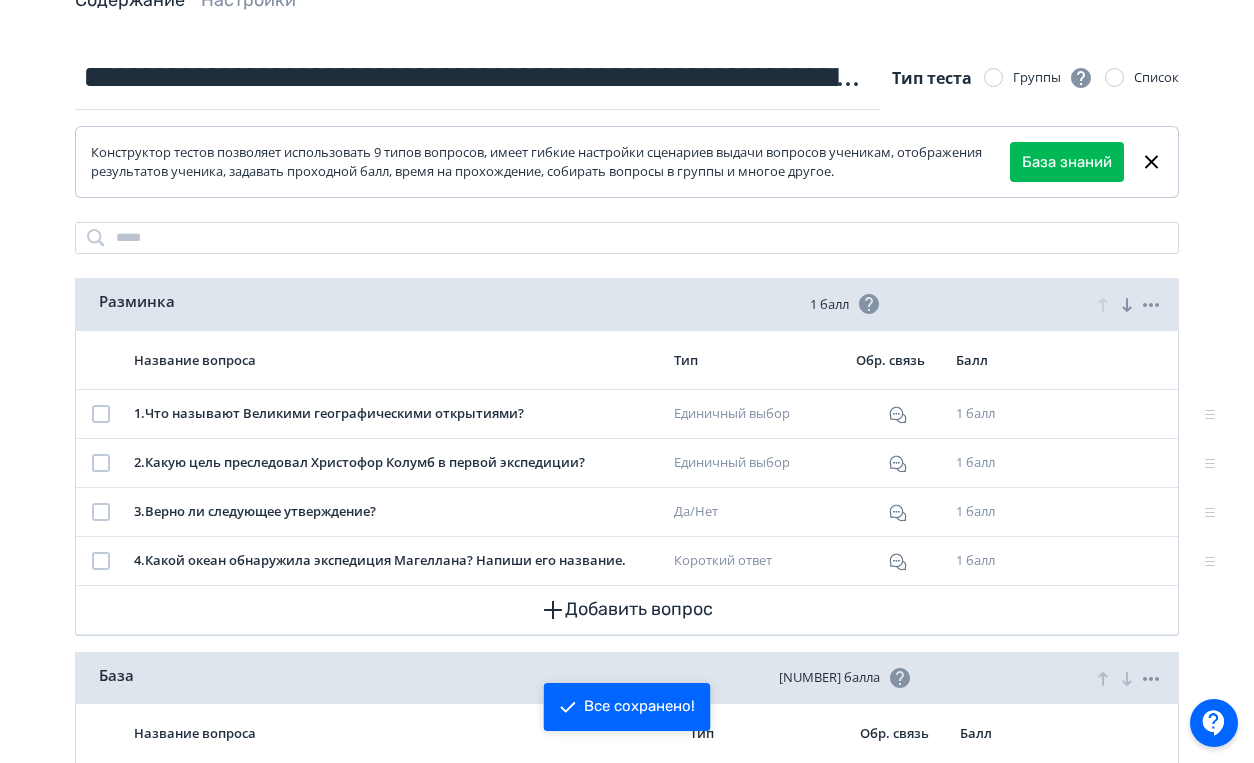 scroll, scrollTop: 0, scrollLeft: 0, axis: both 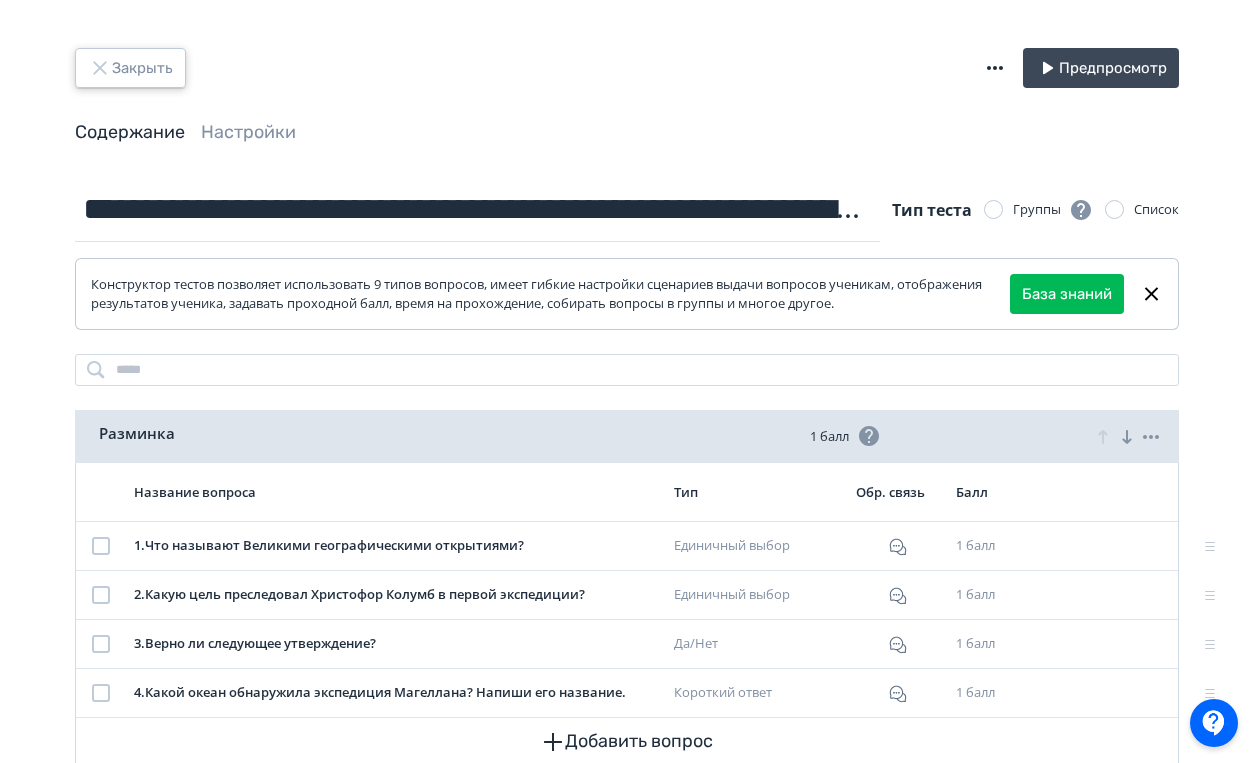 click on "Закрыть" at bounding box center [130, 68] 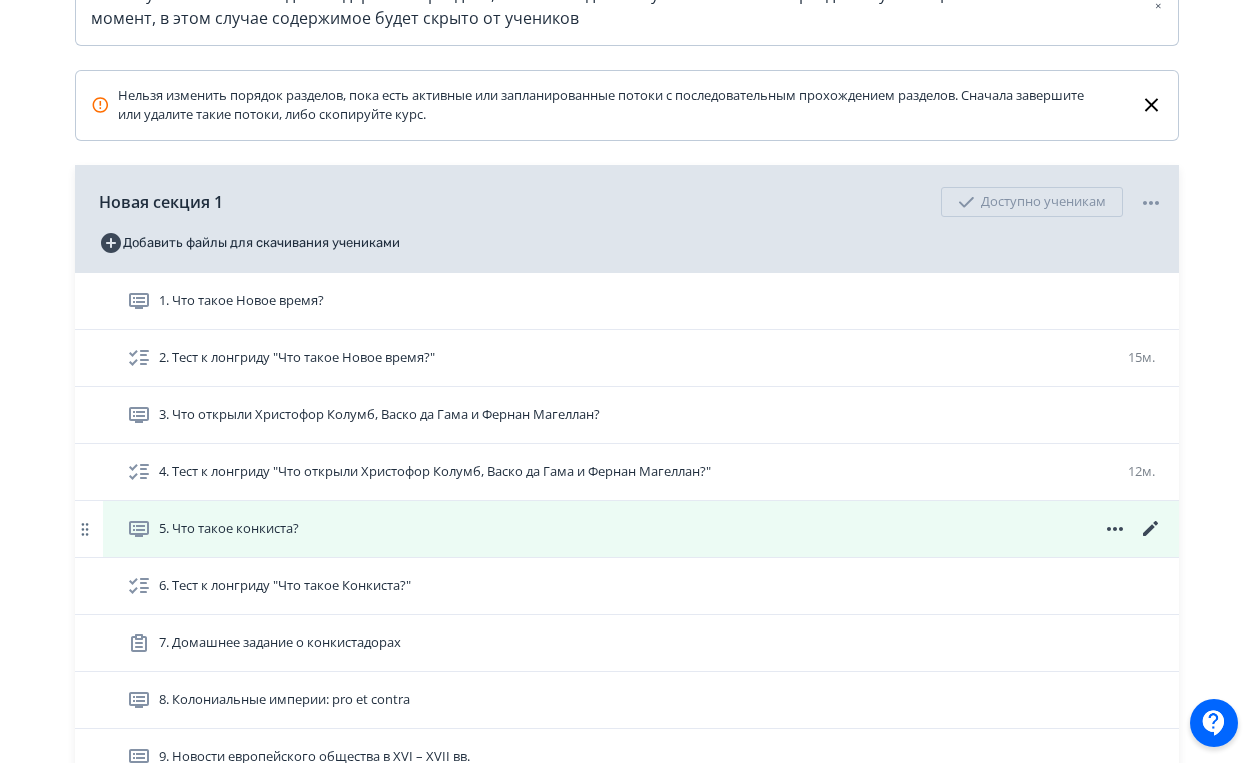 scroll, scrollTop: 499, scrollLeft: 0, axis: vertical 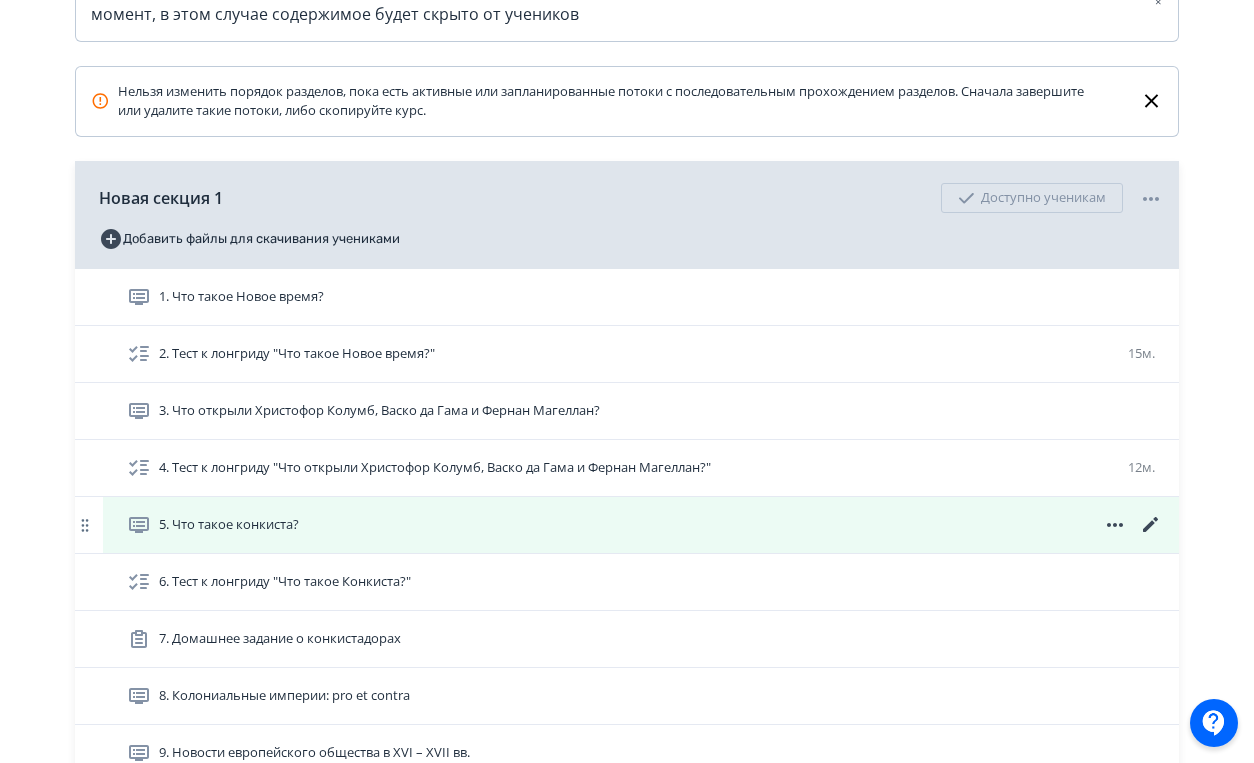 click 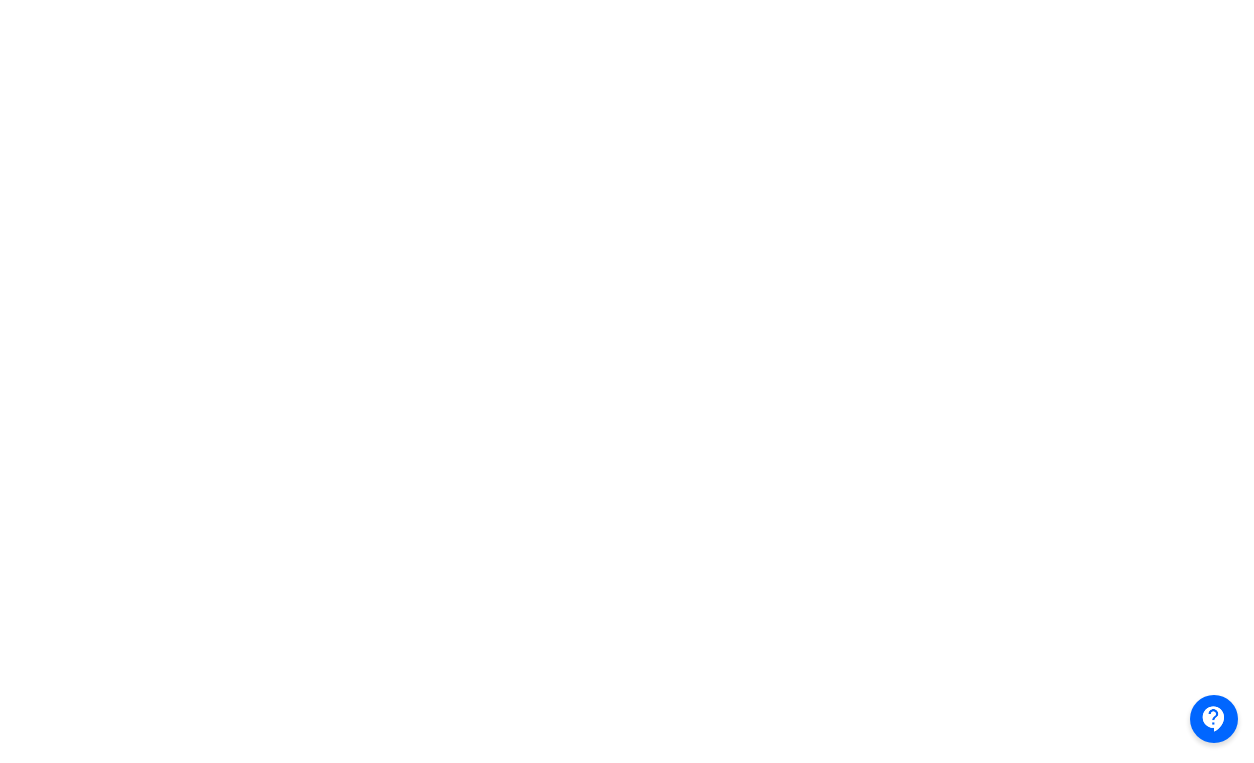 scroll, scrollTop: 0, scrollLeft: 0, axis: both 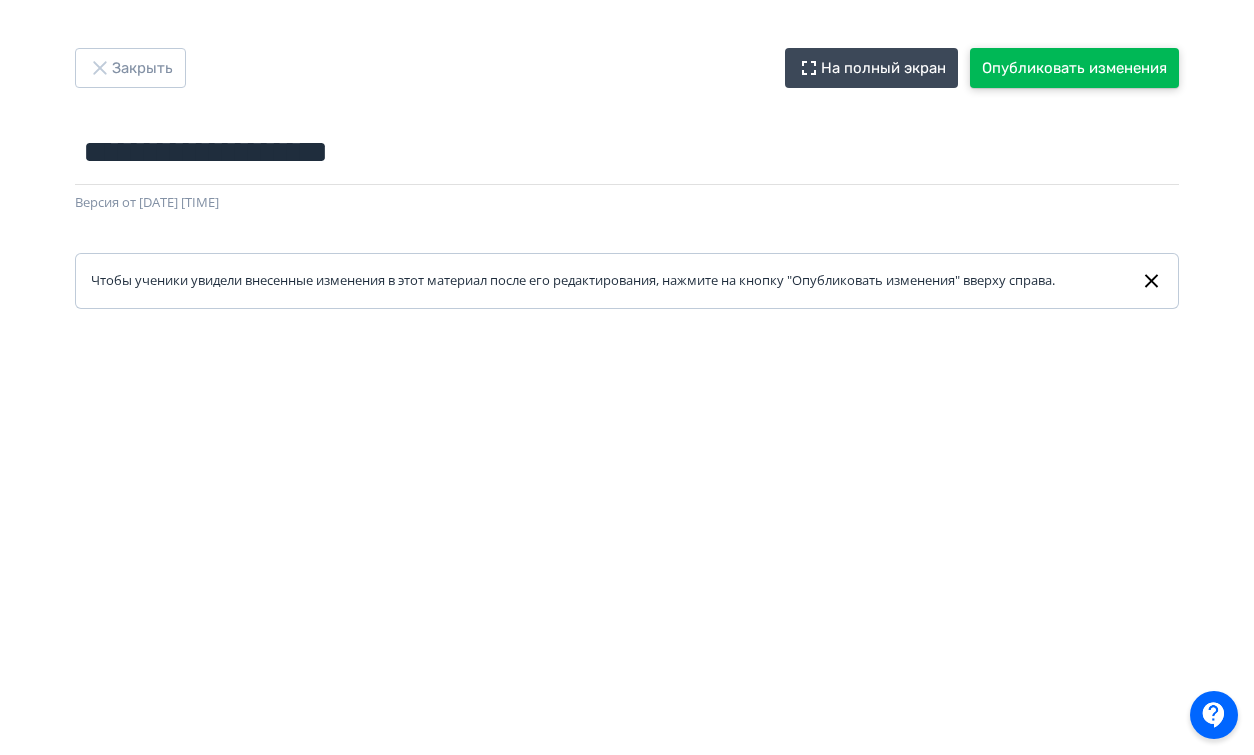 click on "Опубликовать изменения" at bounding box center (1074, 68) 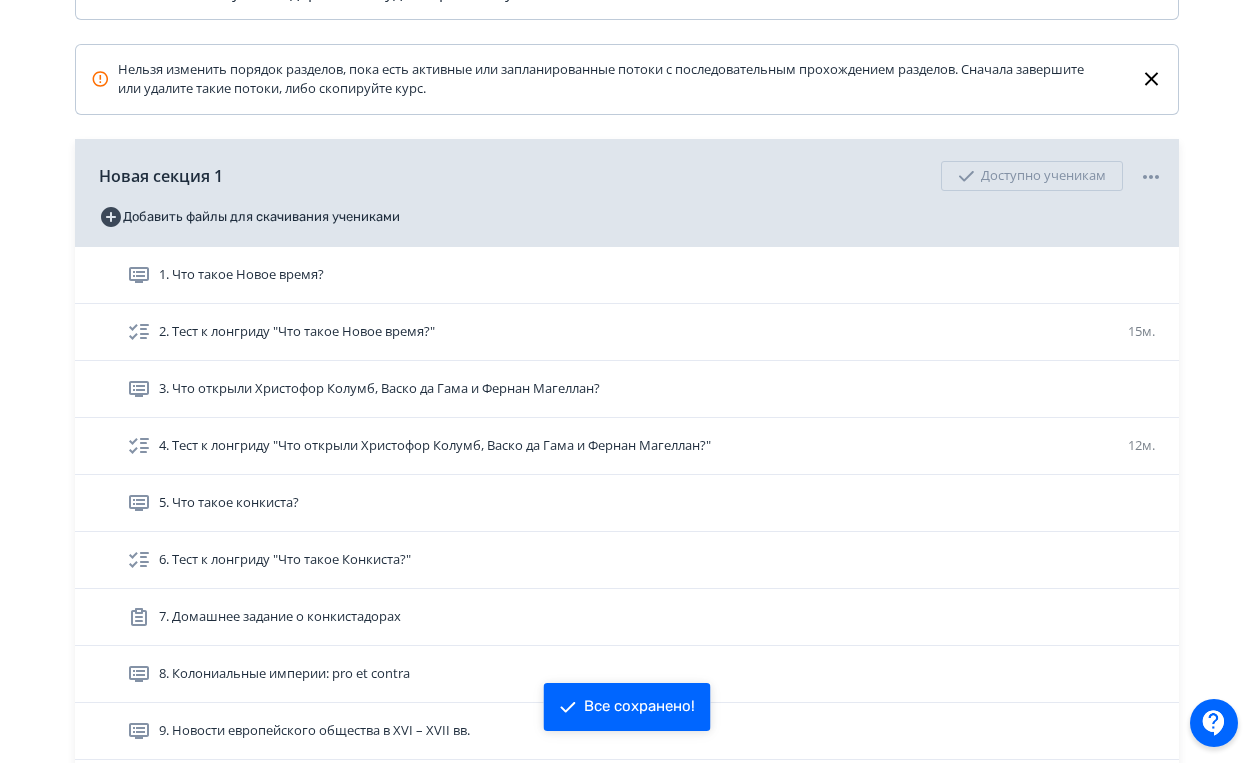 scroll, scrollTop: 526, scrollLeft: 0, axis: vertical 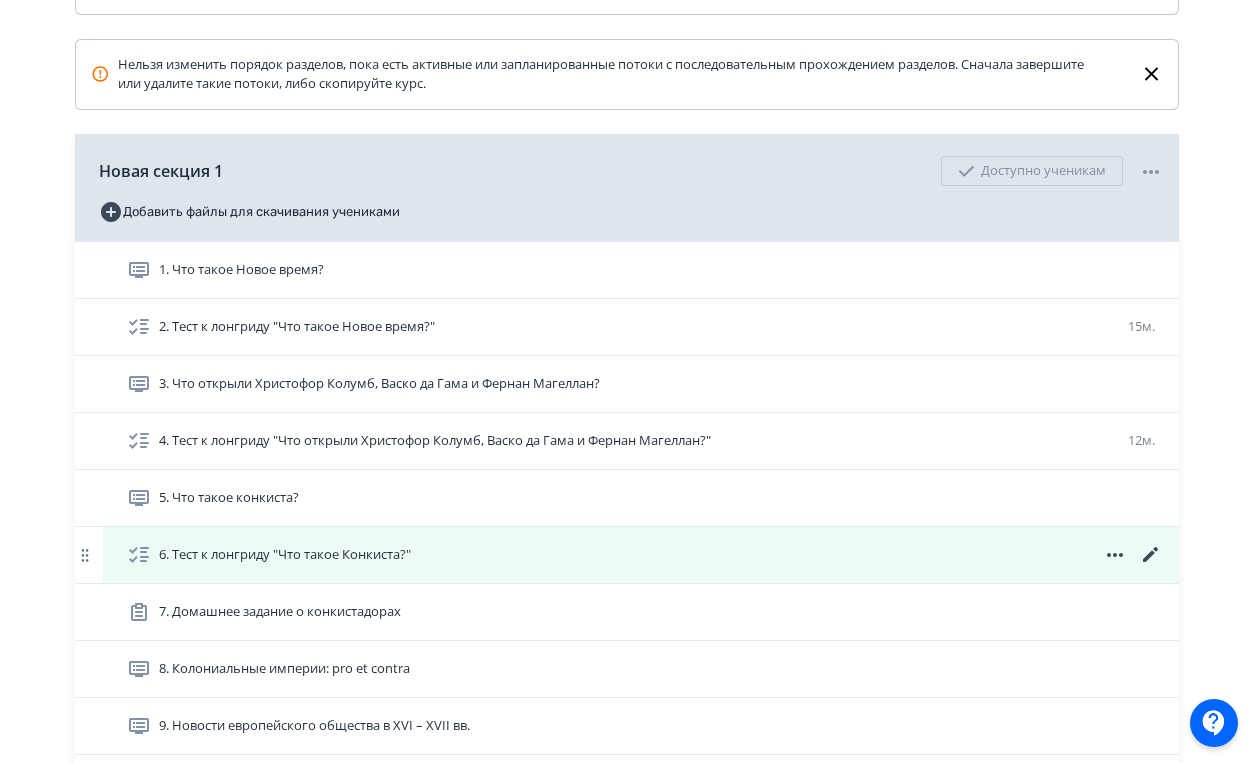 click 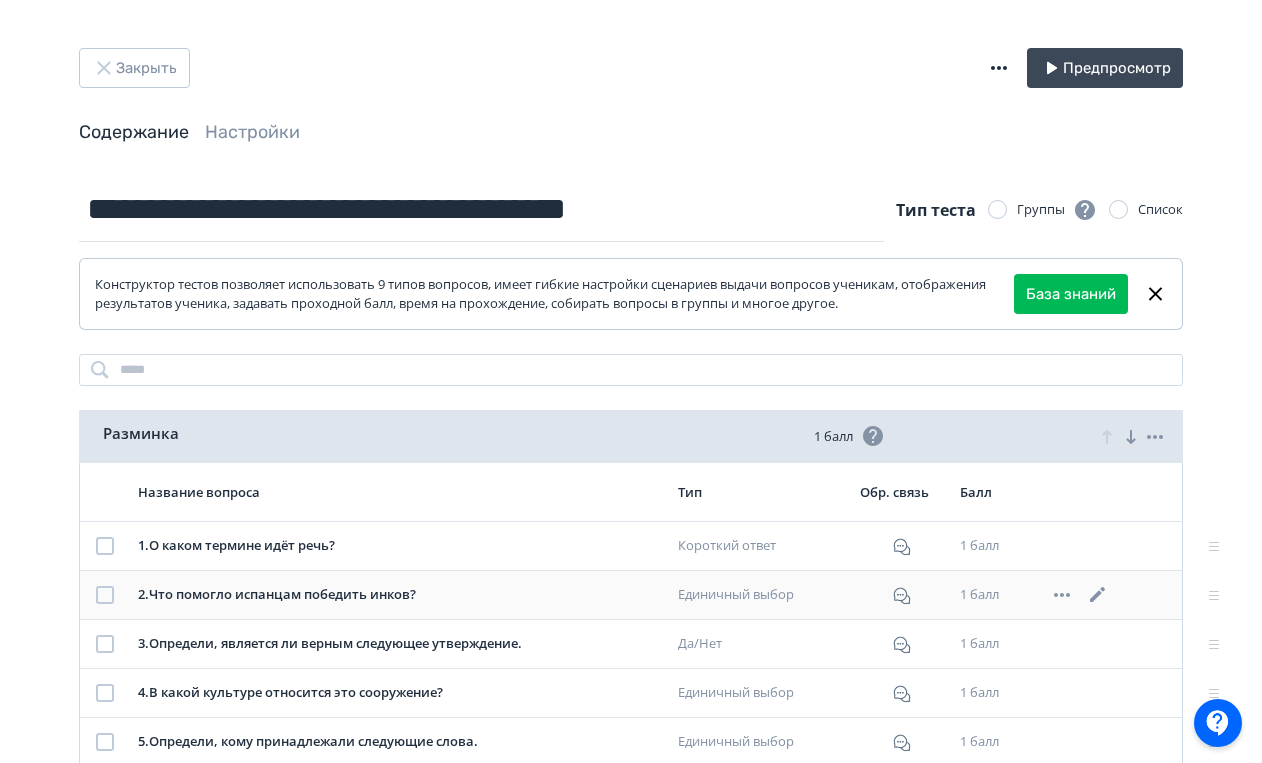 scroll, scrollTop: 62, scrollLeft: 0, axis: vertical 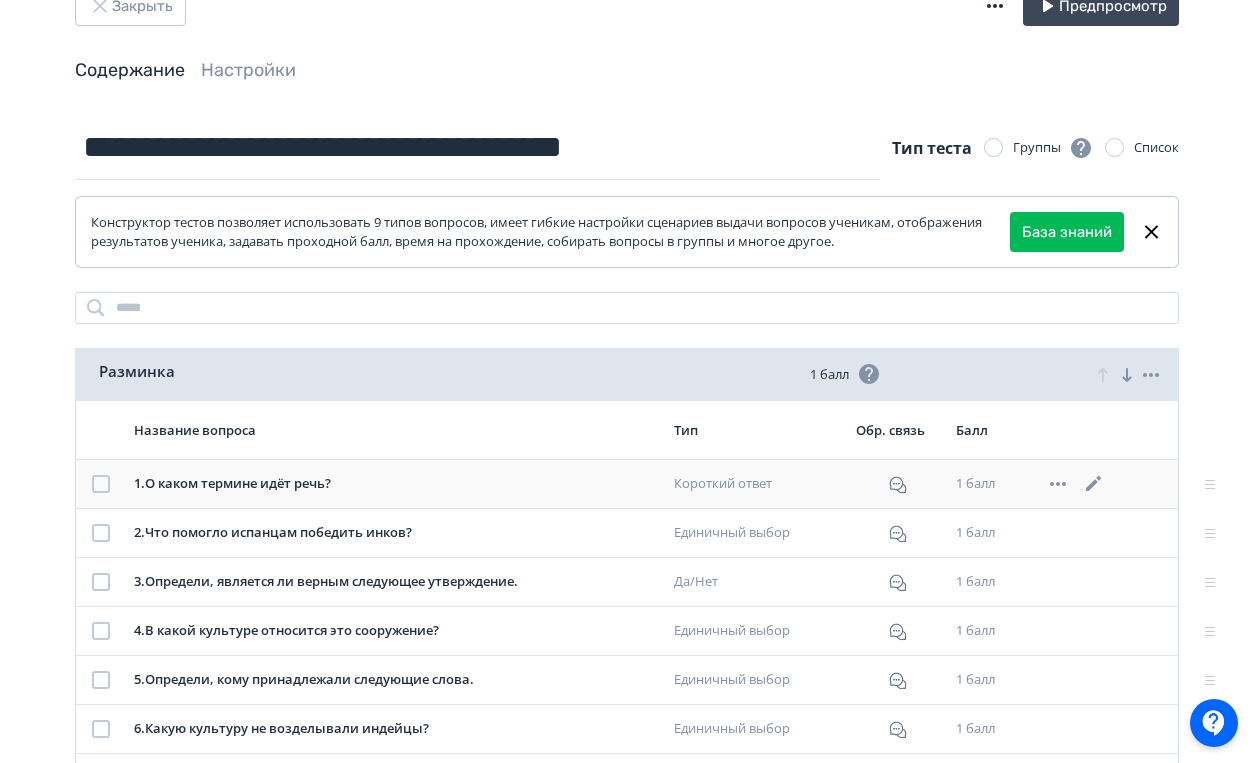 click 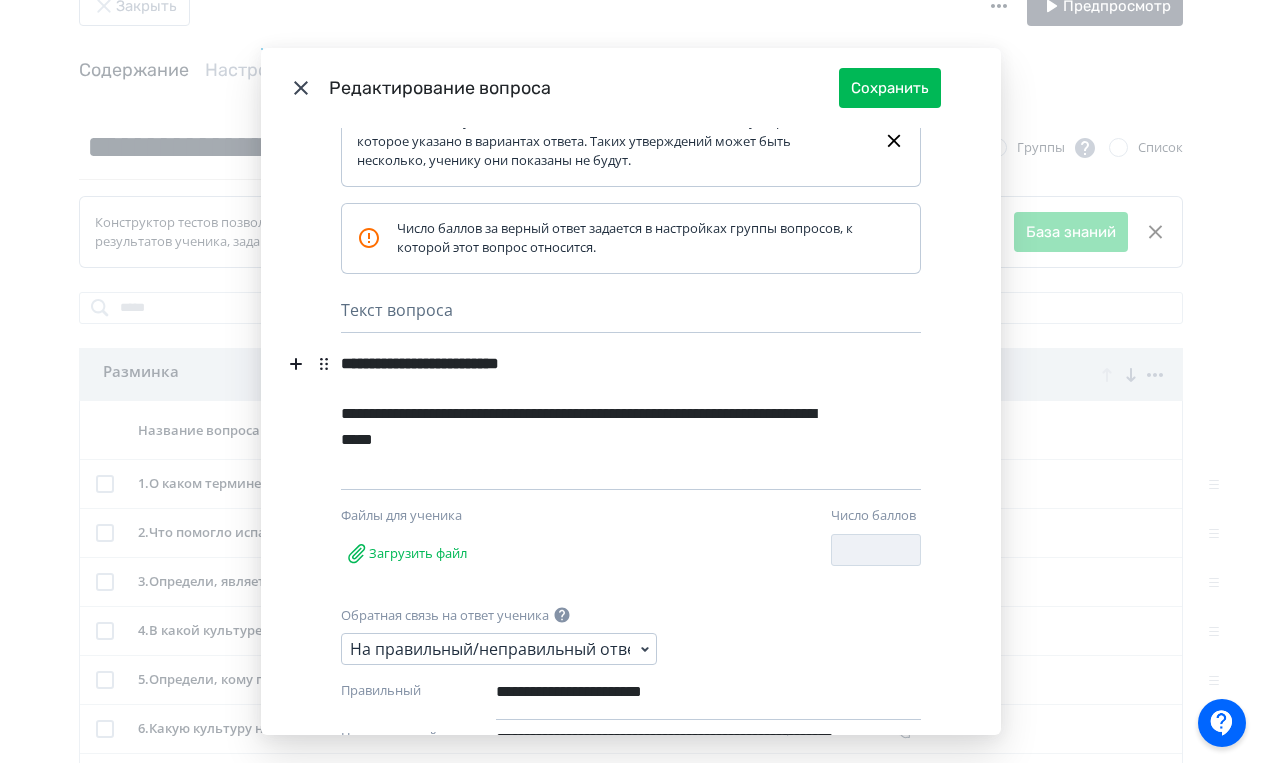 scroll, scrollTop: 34, scrollLeft: 0, axis: vertical 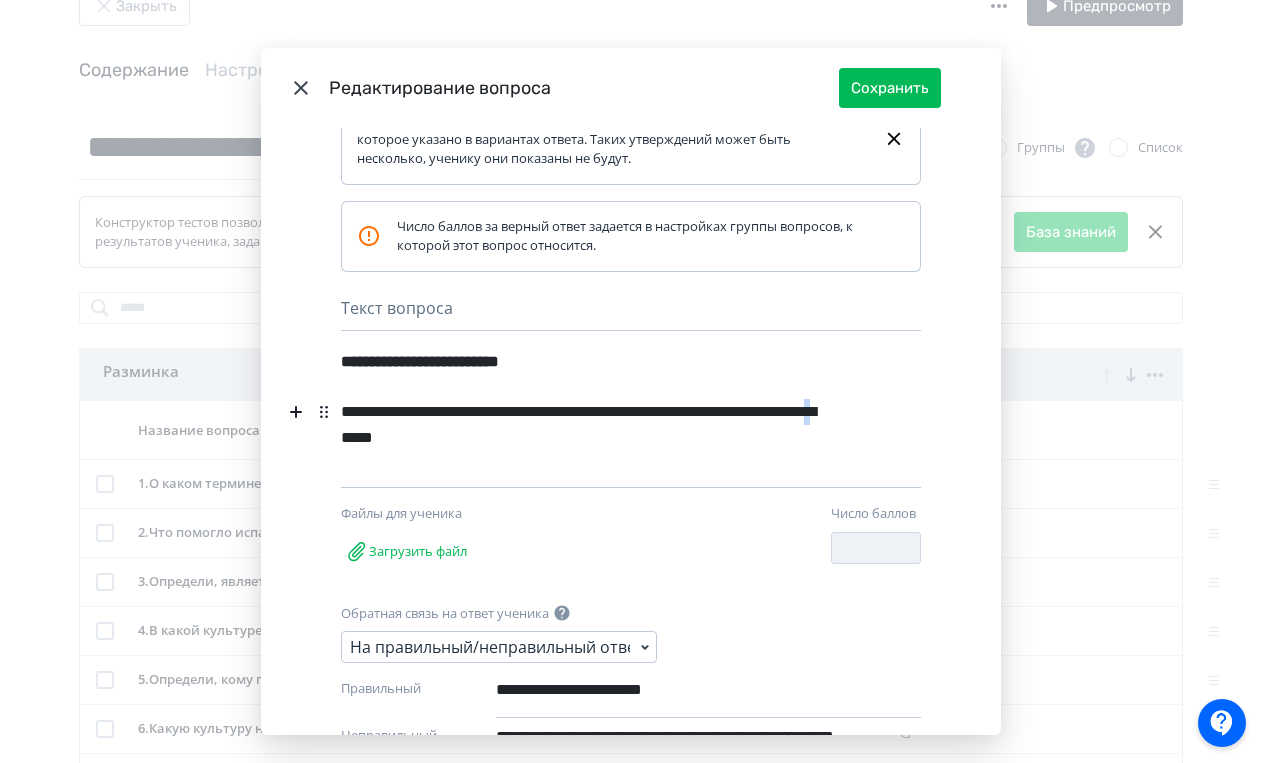 click on "**********" at bounding box center [596, 425] 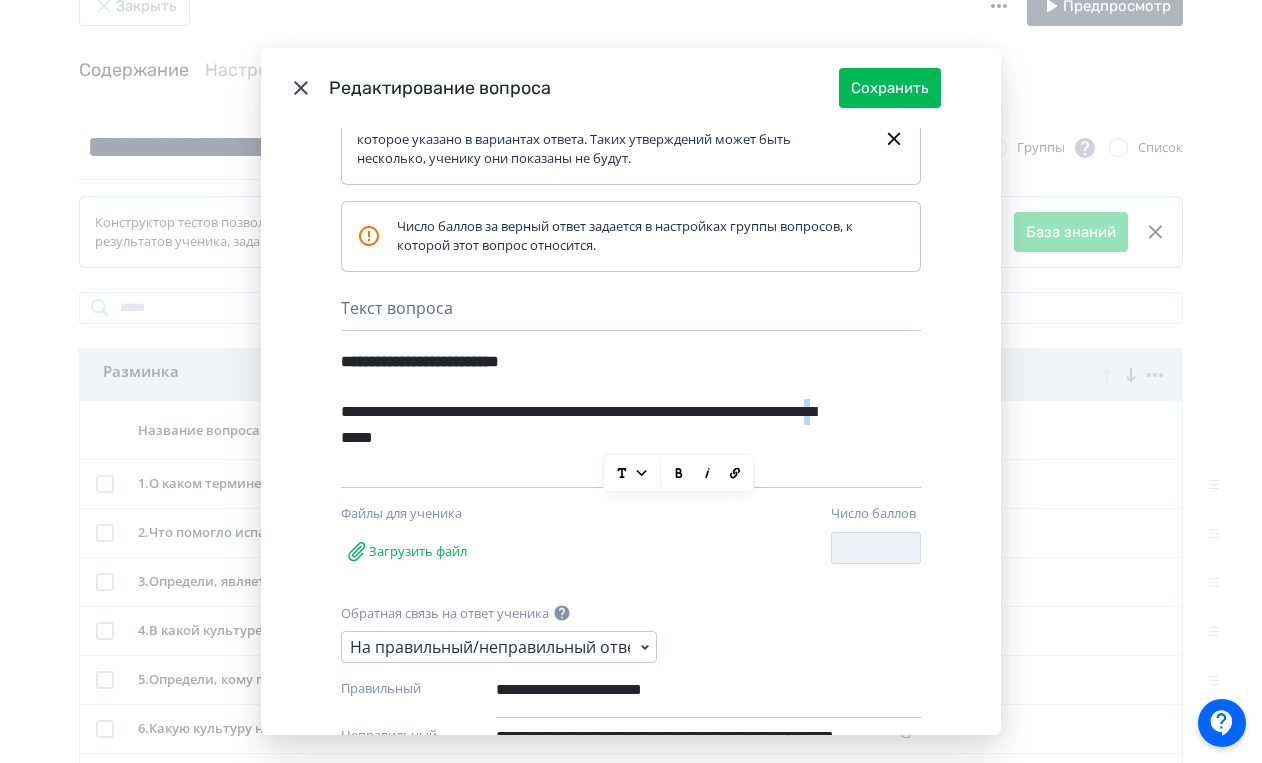 paste 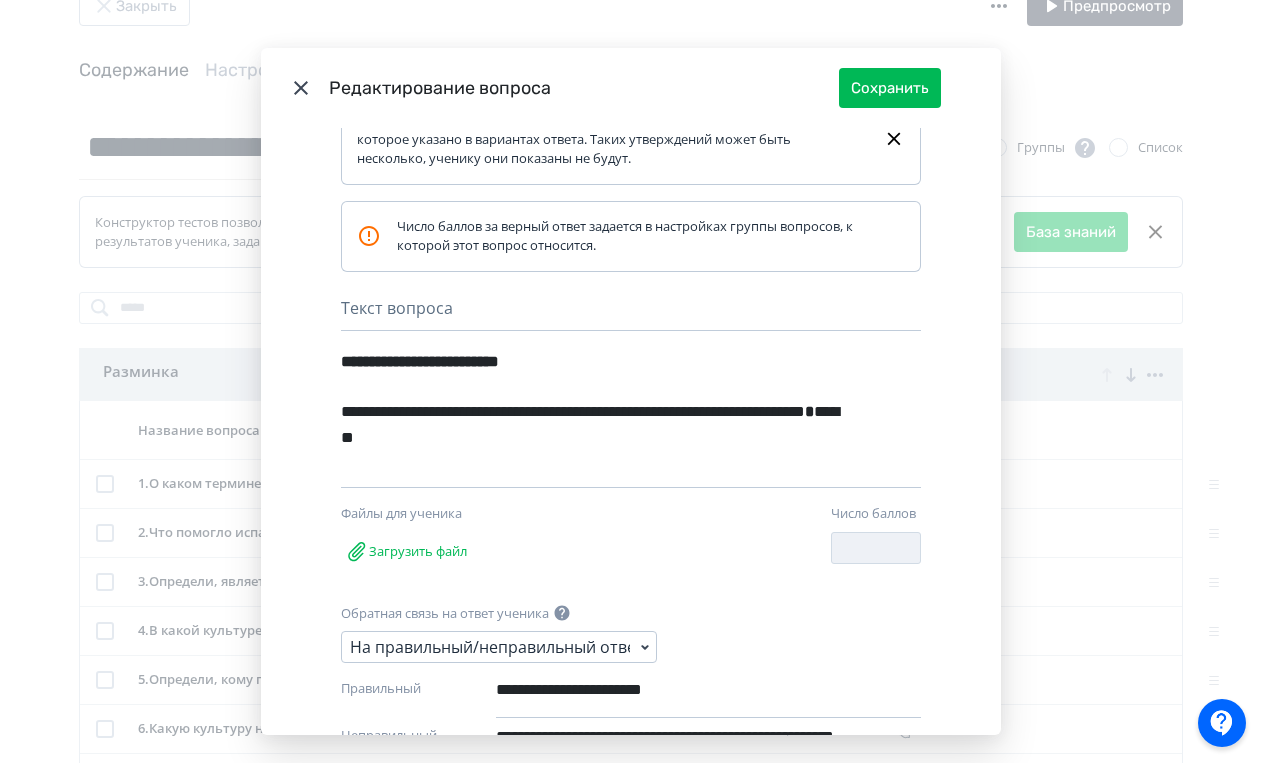 click on "**********" at bounding box center [596, 425] 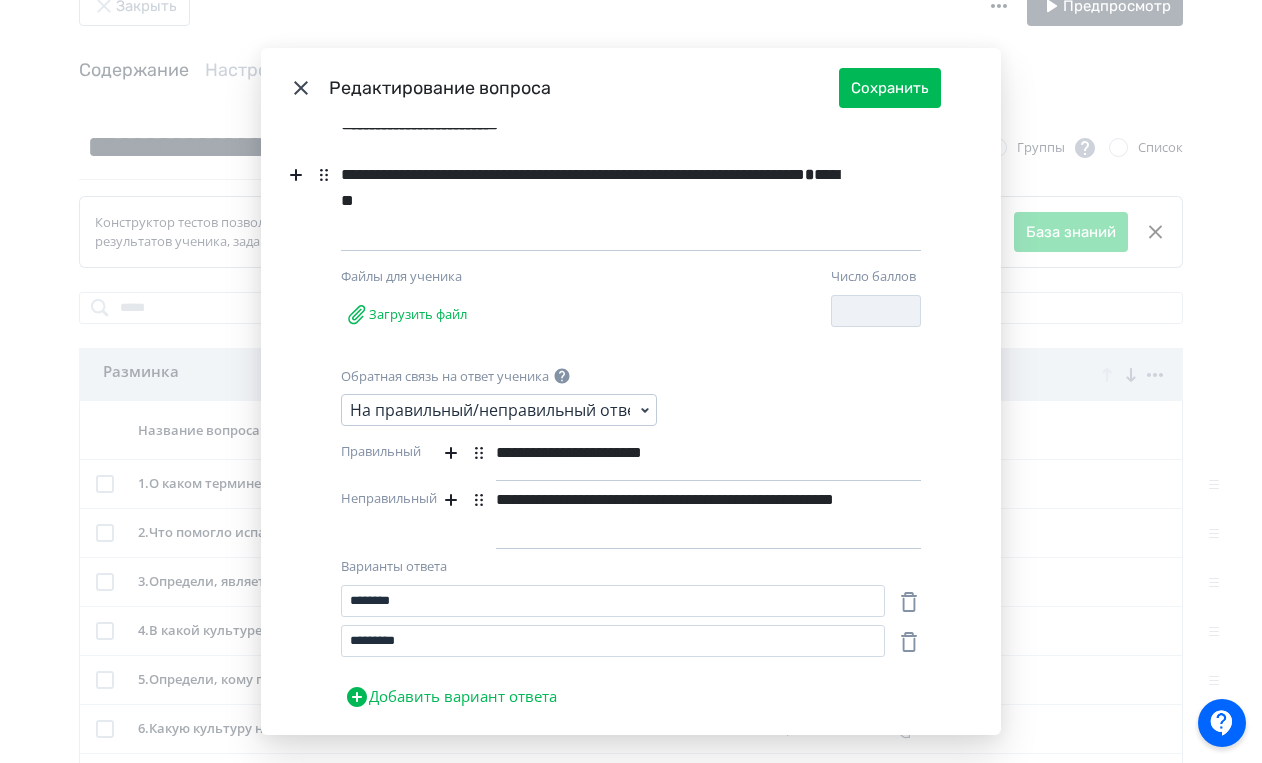 scroll, scrollTop: 312, scrollLeft: 0, axis: vertical 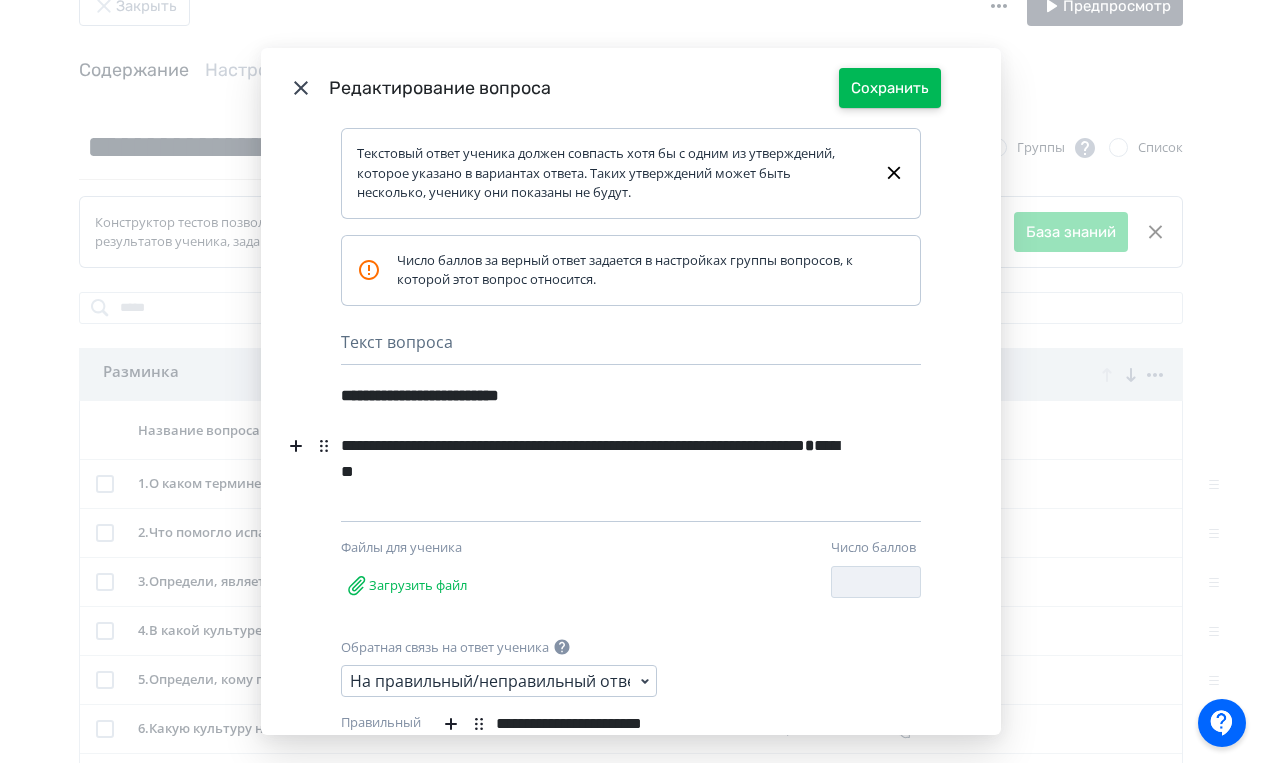 click on "Сохранить" at bounding box center (890, 88) 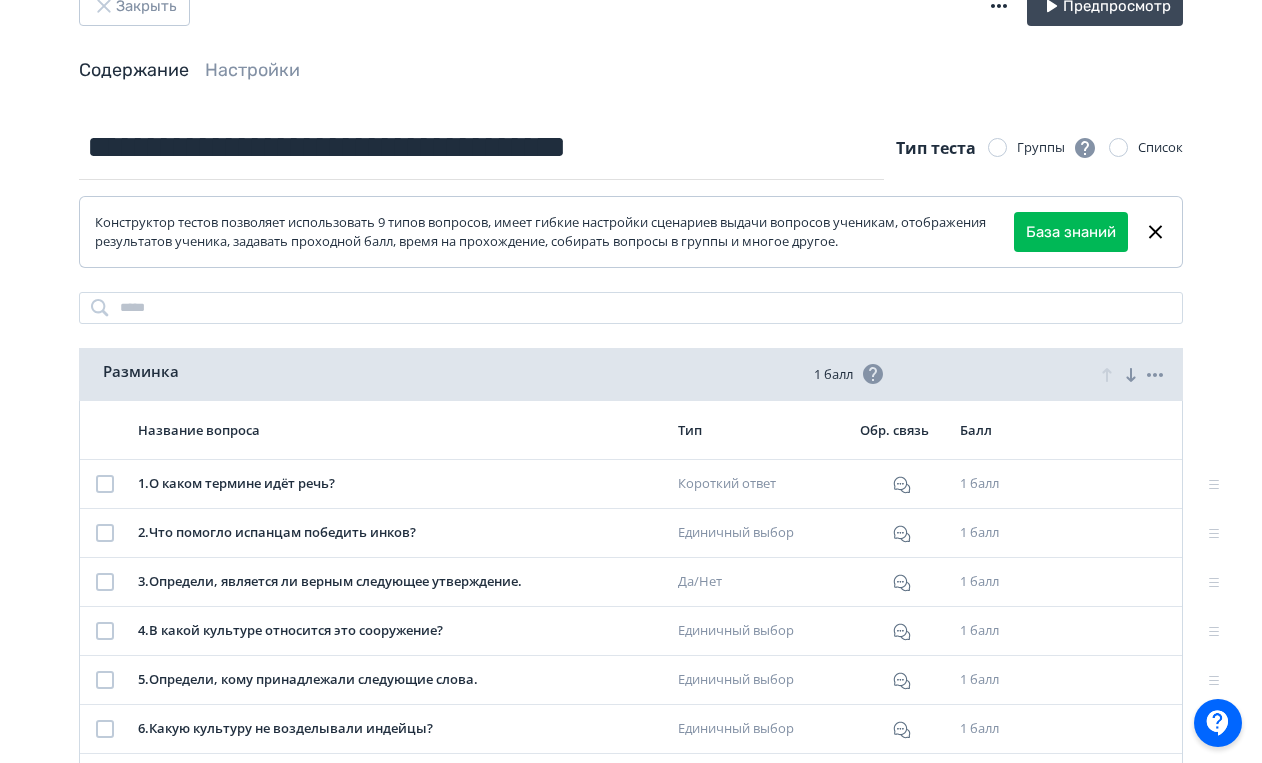 scroll, scrollTop: 114, scrollLeft: 0, axis: vertical 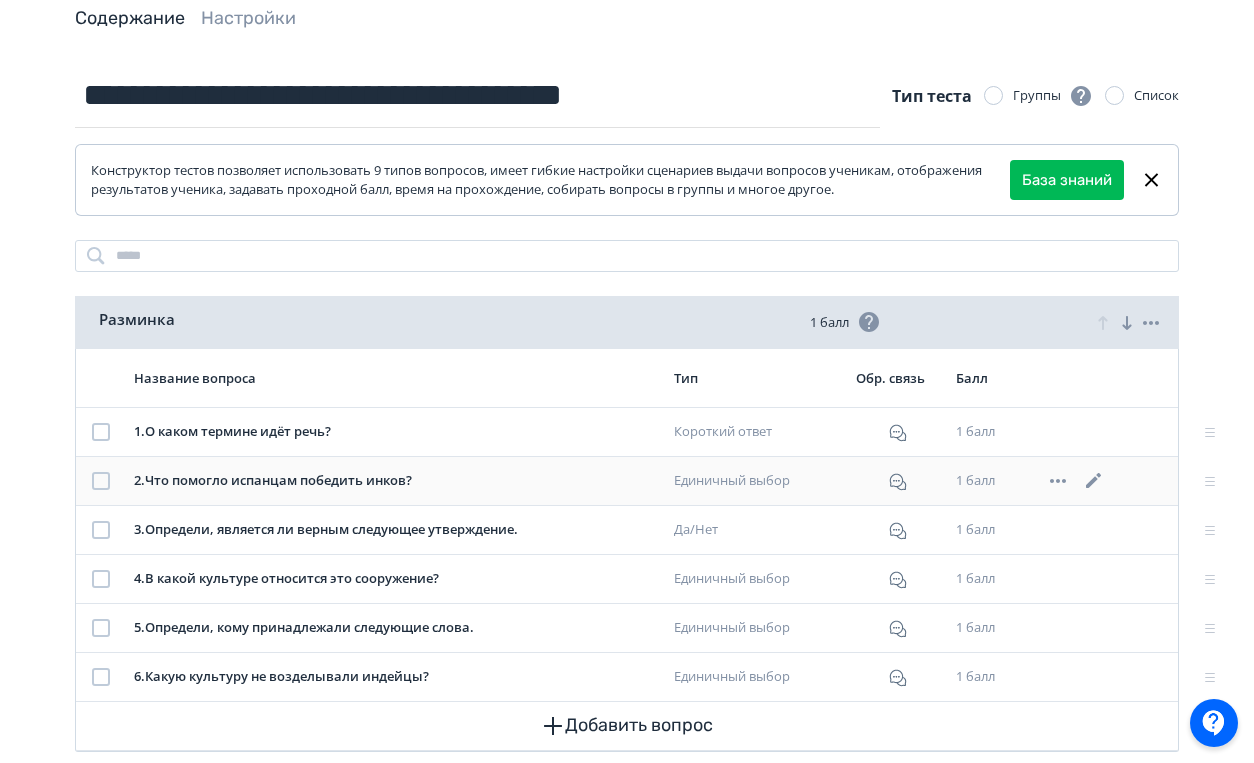 click 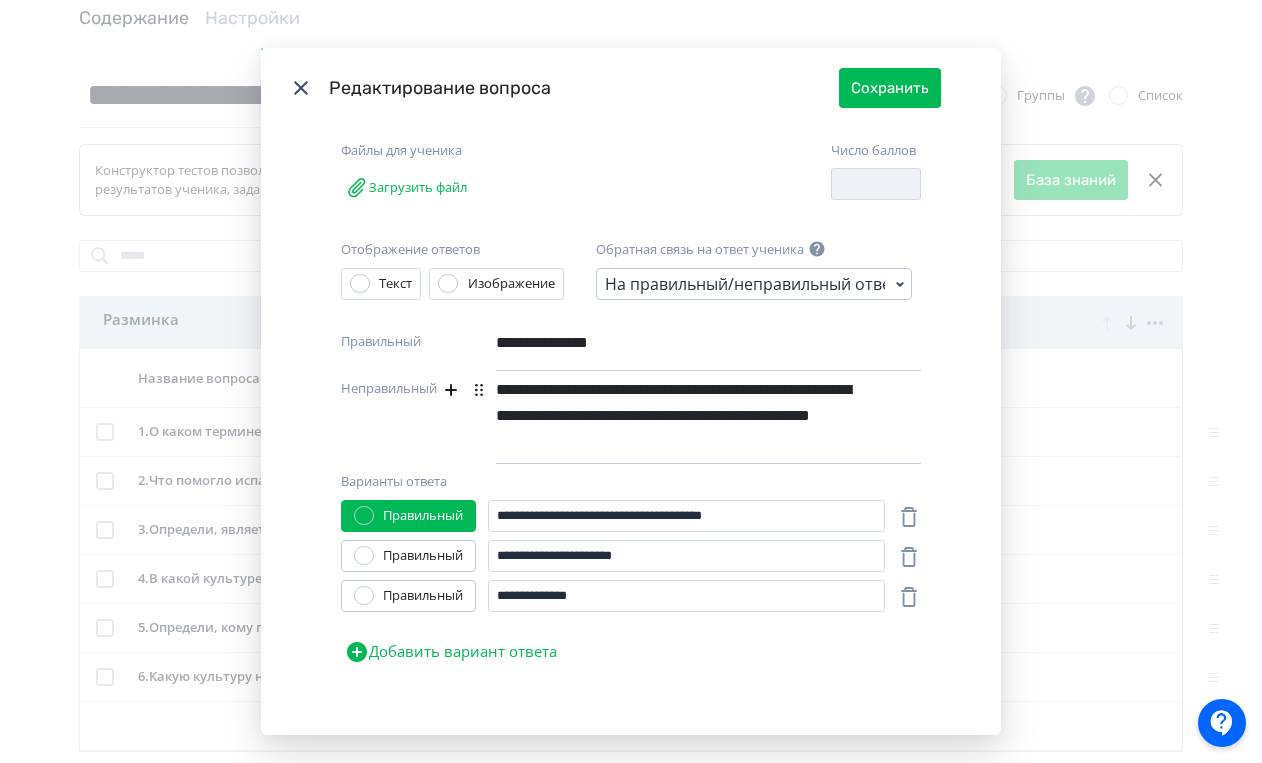 scroll, scrollTop: 314, scrollLeft: 0, axis: vertical 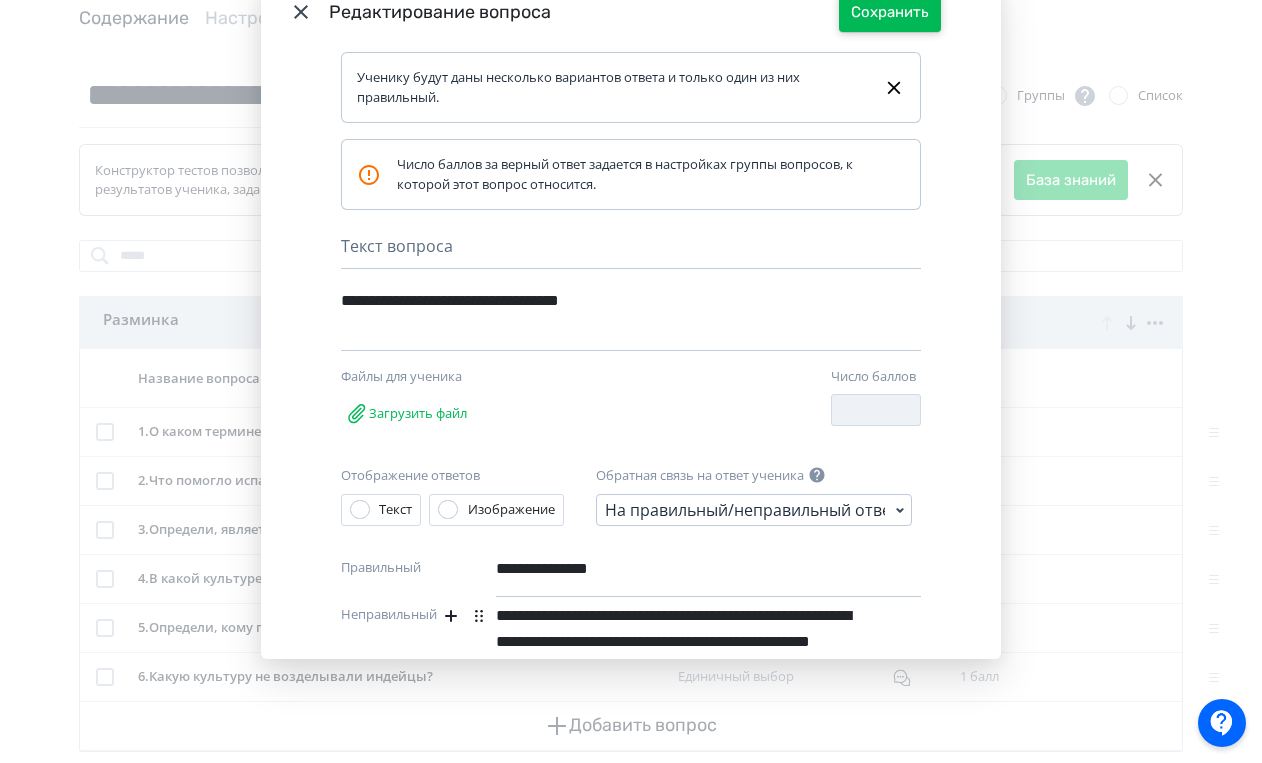 click on "Сохранить" at bounding box center (890, 12) 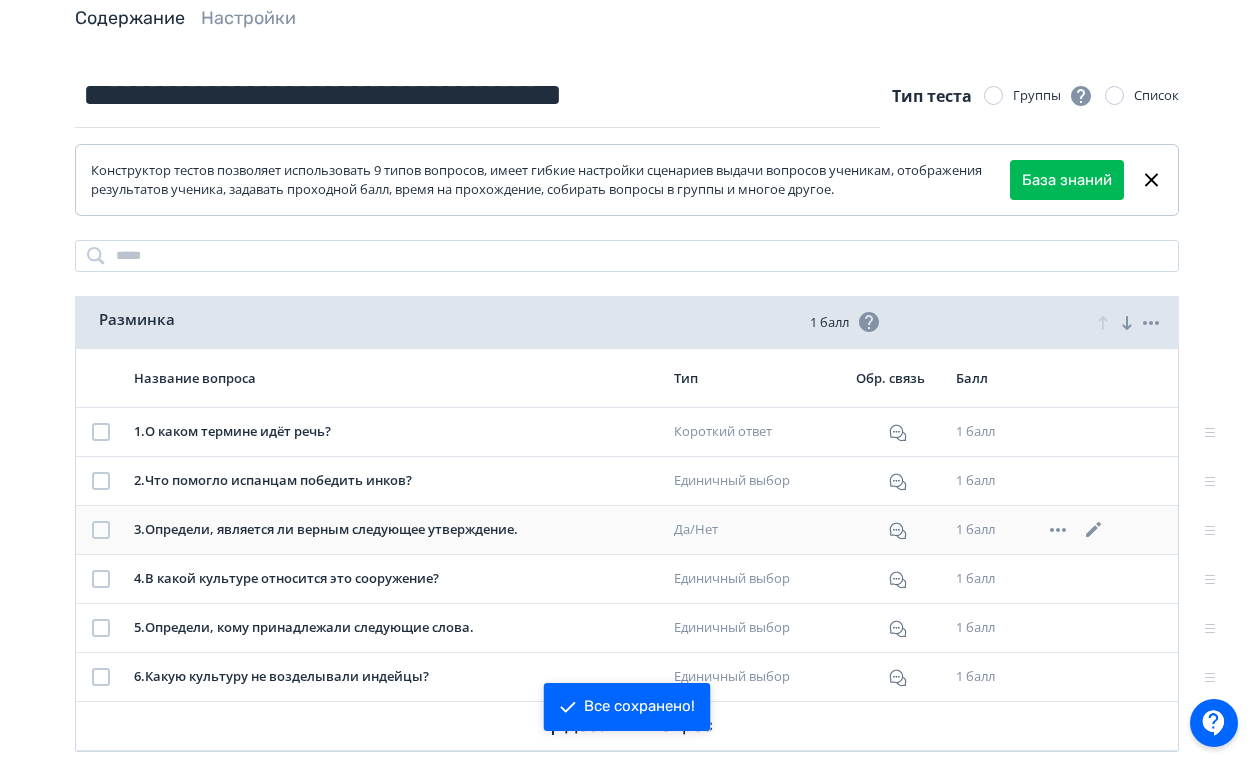click 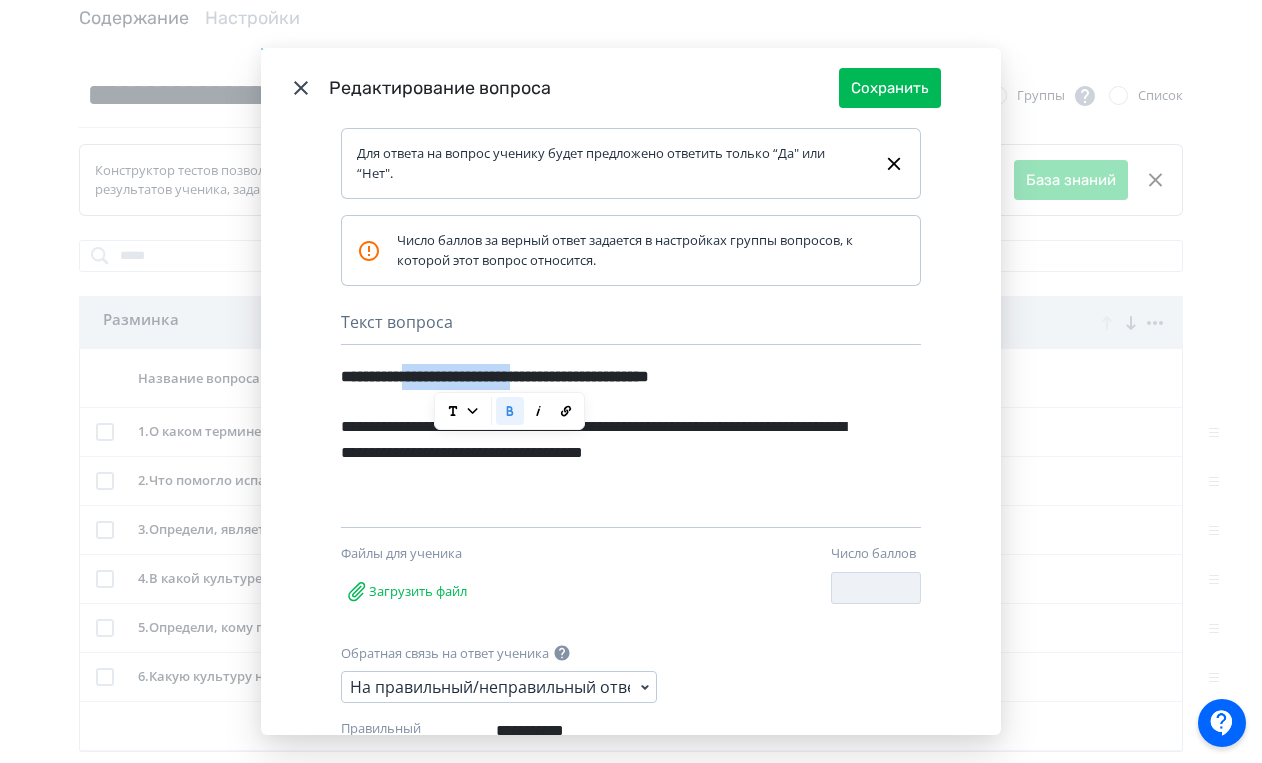 drag, startPoint x: 431, startPoint y: 375, endPoint x: 600, endPoint y: 382, distance: 169.14491 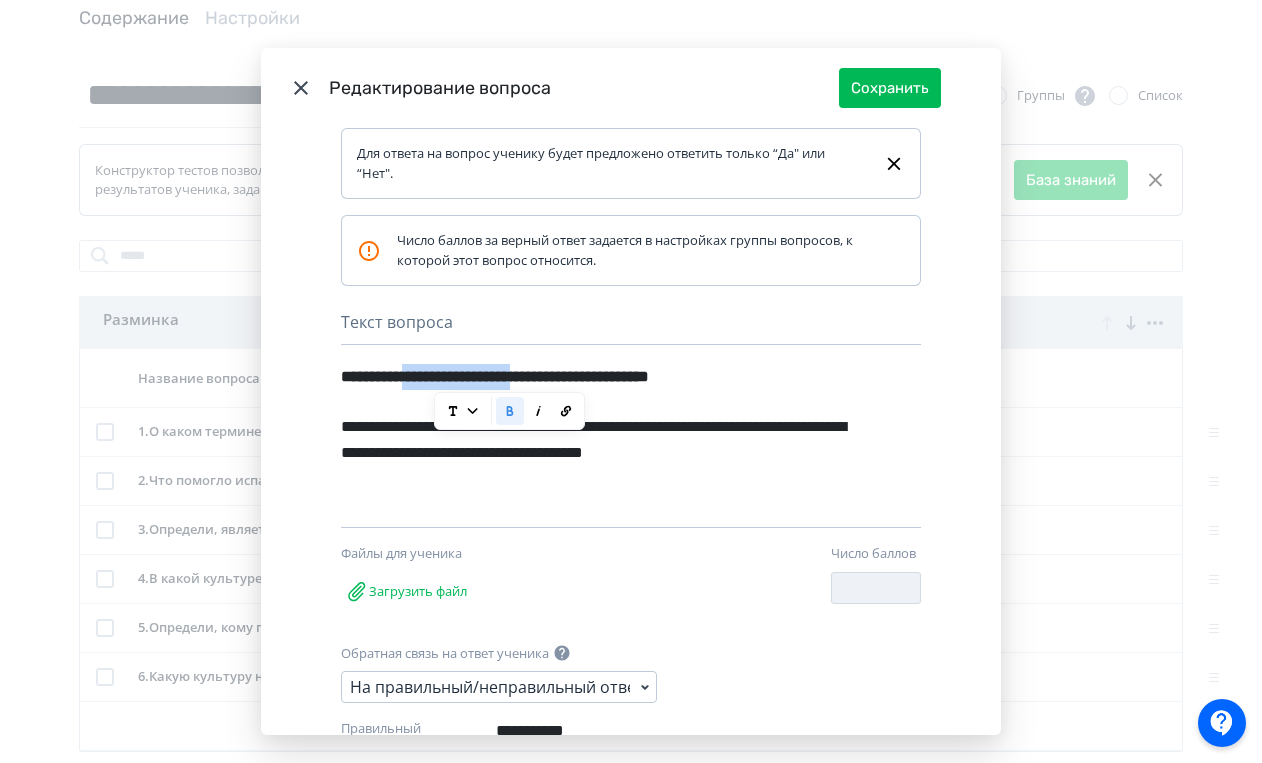 type 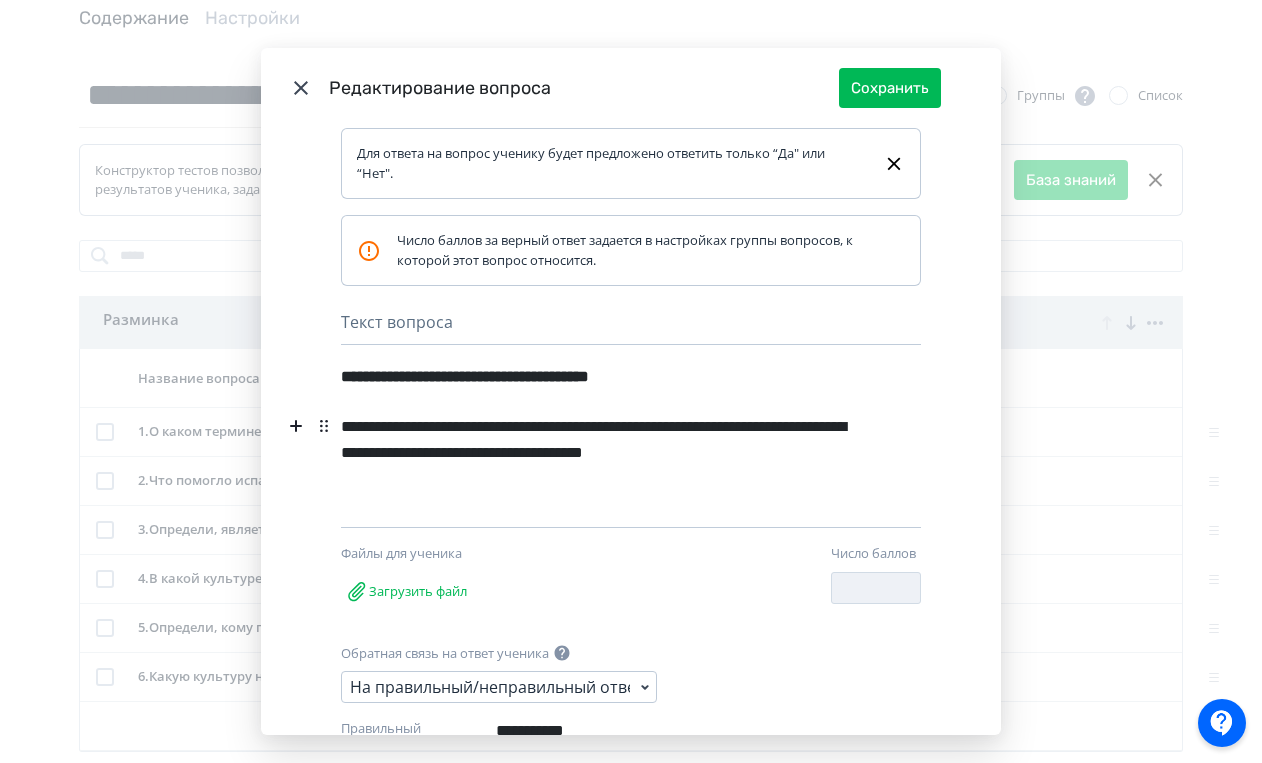 click on "**********" at bounding box center (596, 453) 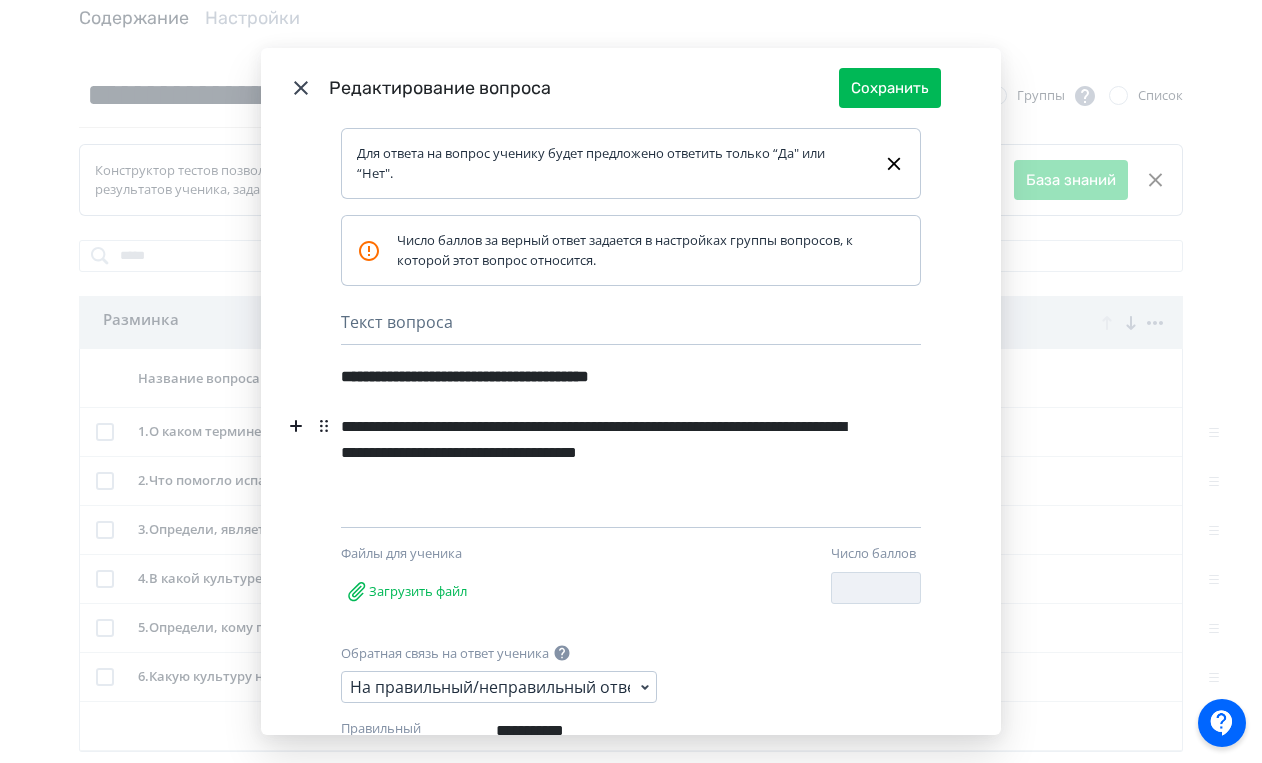 click on "**********" at bounding box center (596, 453) 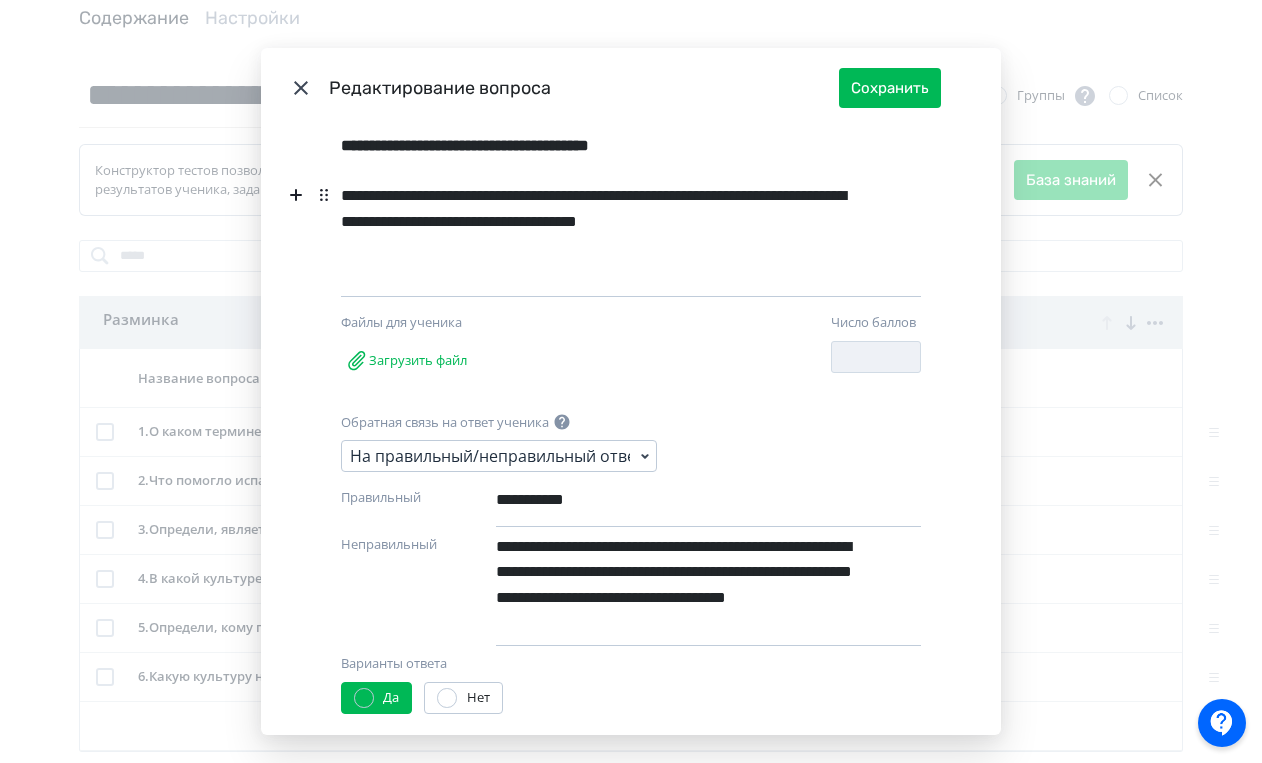 scroll, scrollTop: 233, scrollLeft: 0, axis: vertical 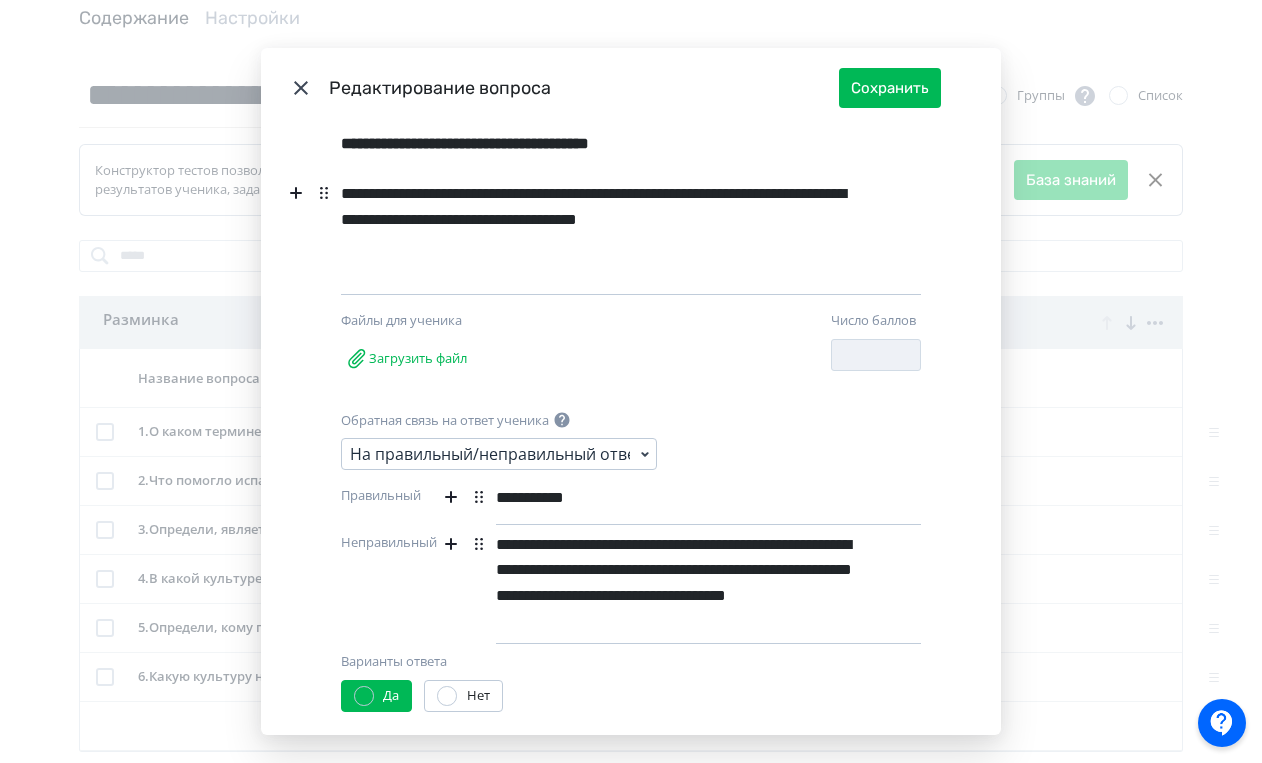 click on "**********" at bounding box center [674, 582] 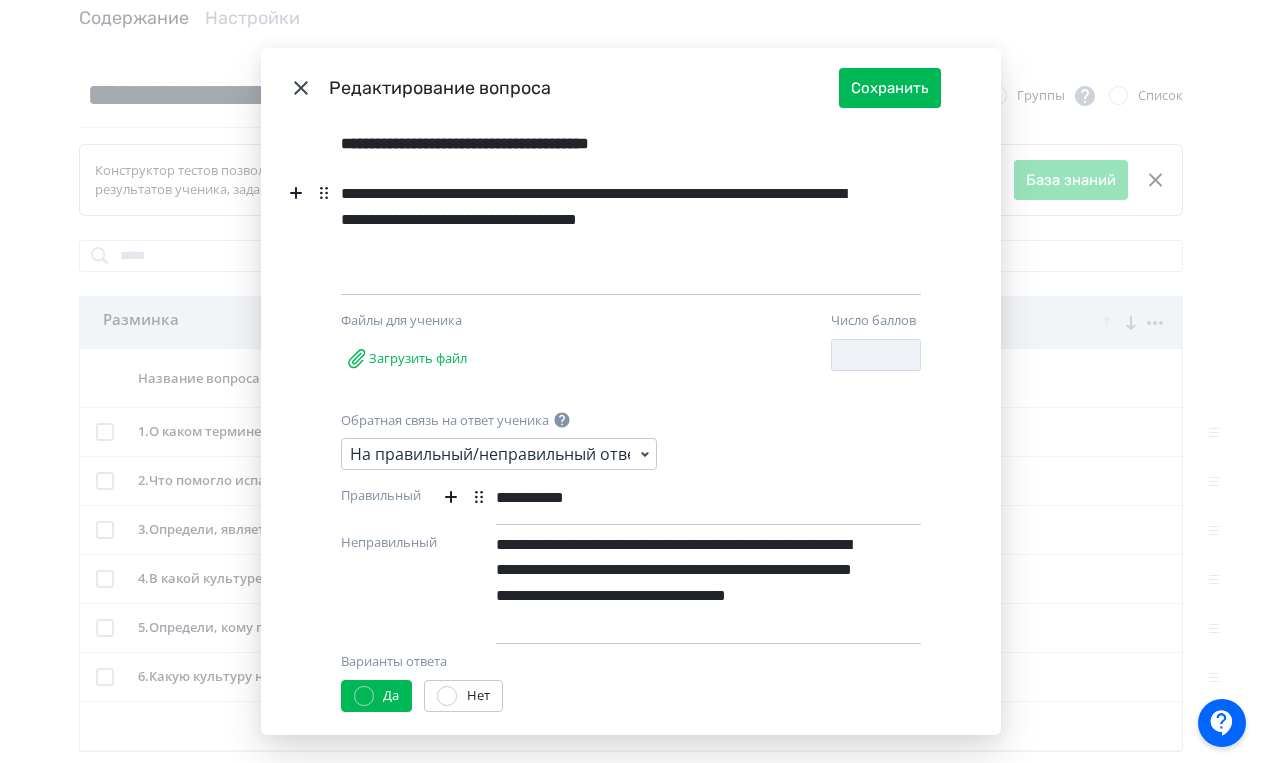 click on "**********" at bounding box center (674, 582) 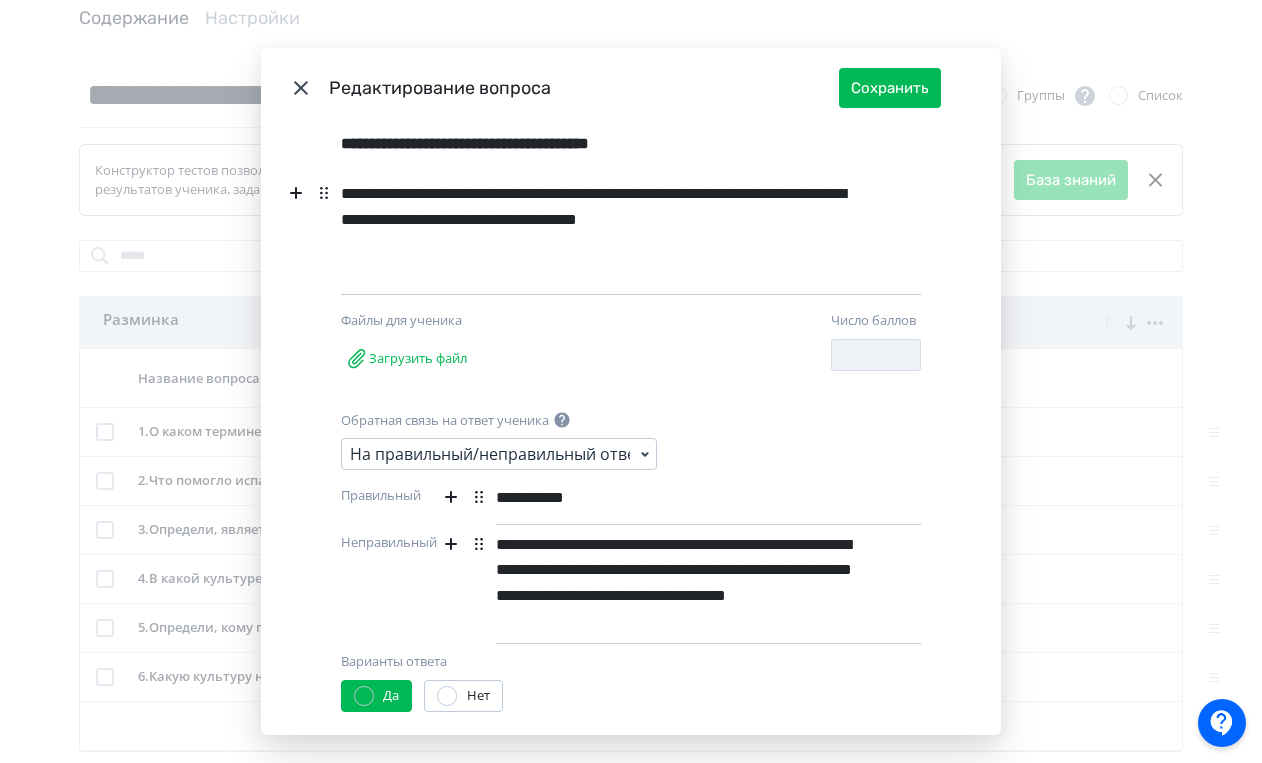 scroll, scrollTop: 256, scrollLeft: 0, axis: vertical 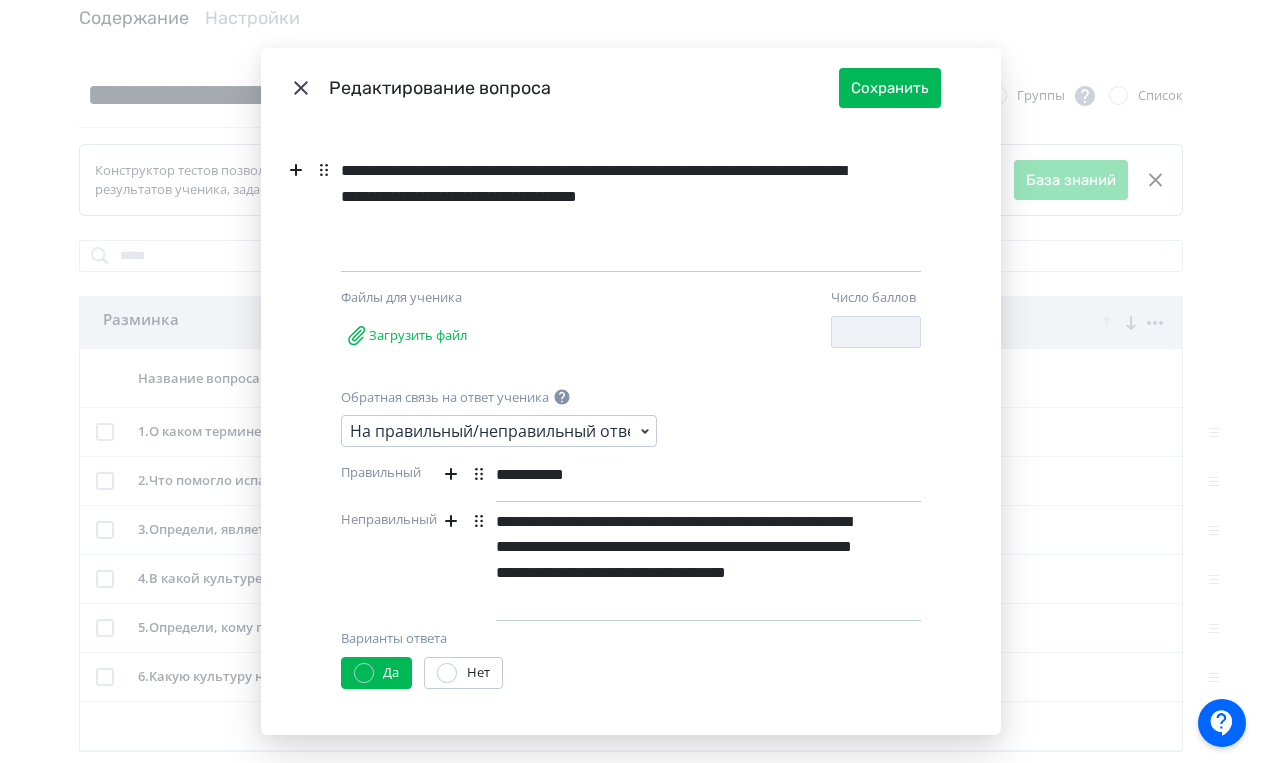 click on "**********" at bounding box center (674, 559) 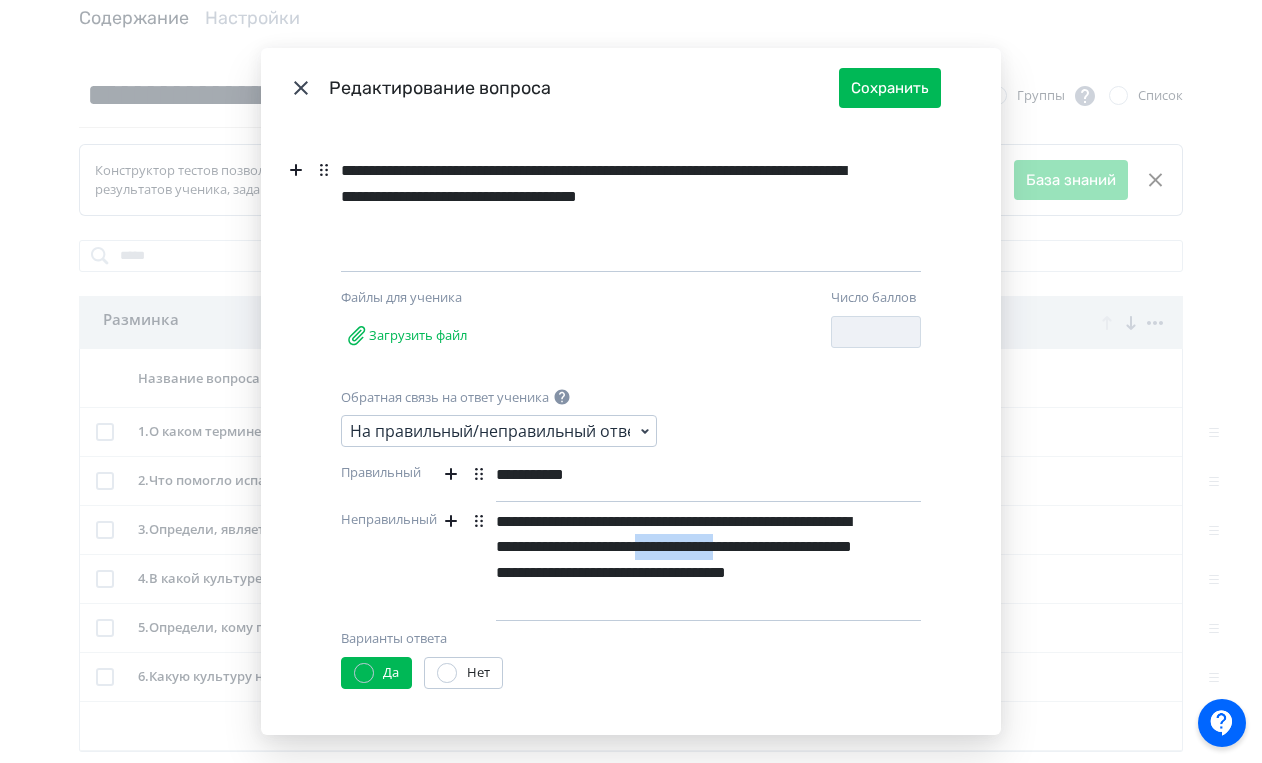 drag, startPoint x: 546, startPoint y: 574, endPoint x: 666, endPoint y: 577, distance: 120.03749 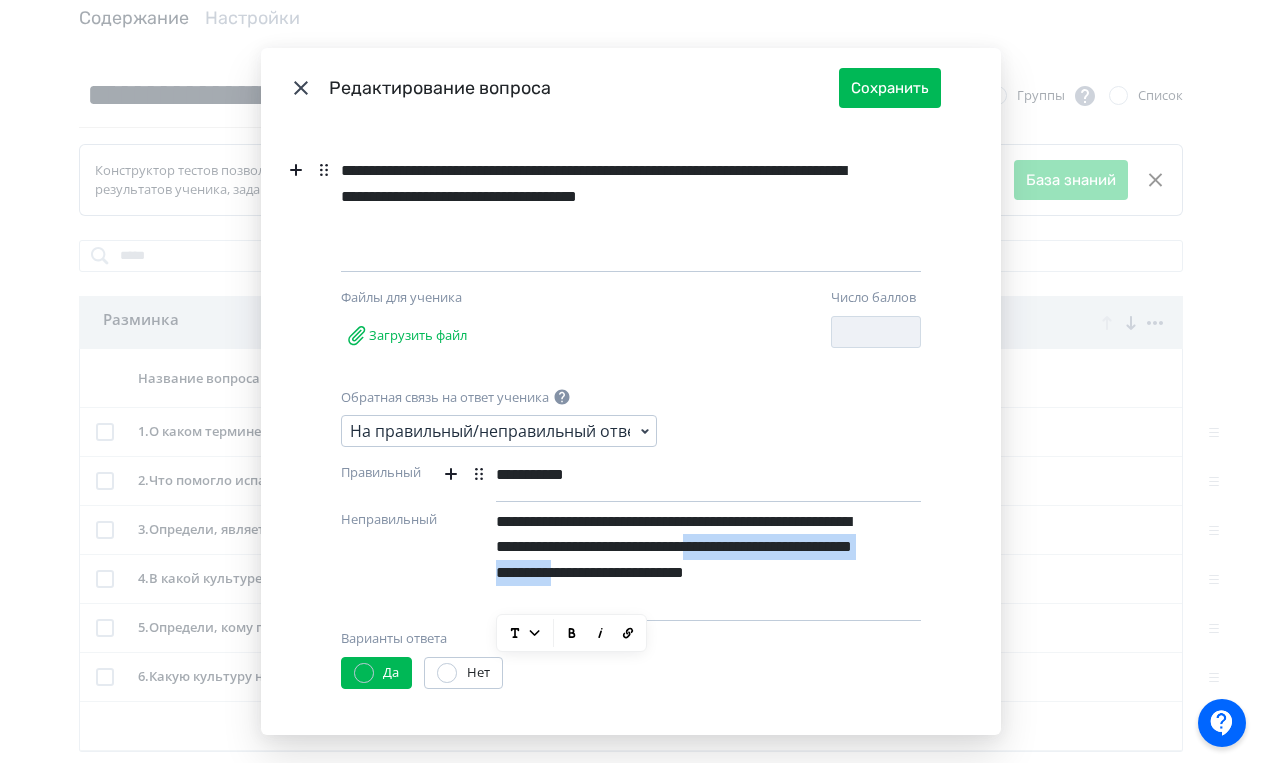 drag, startPoint x: 607, startPoint y: 576, endPoint x: 575, endPoint y: 601, distance: 40.60788 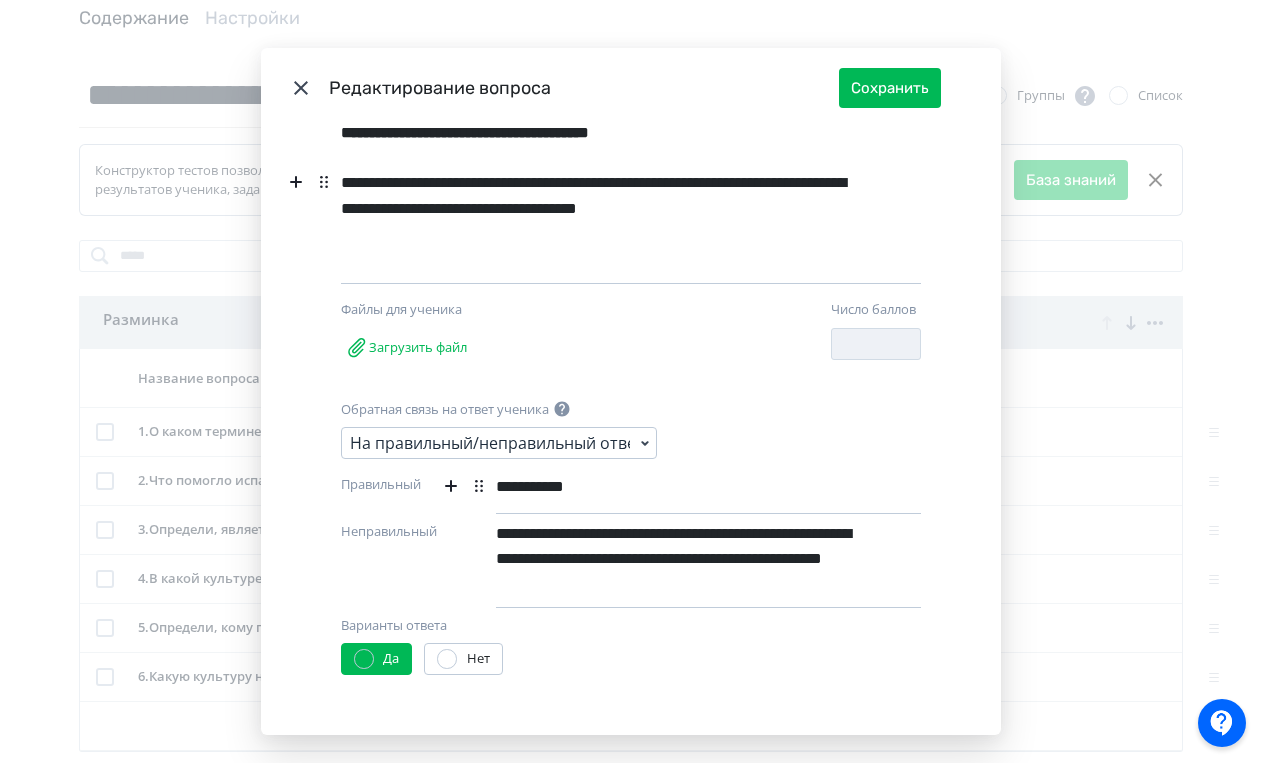 click on "**********" at bounding box center (674, 559) 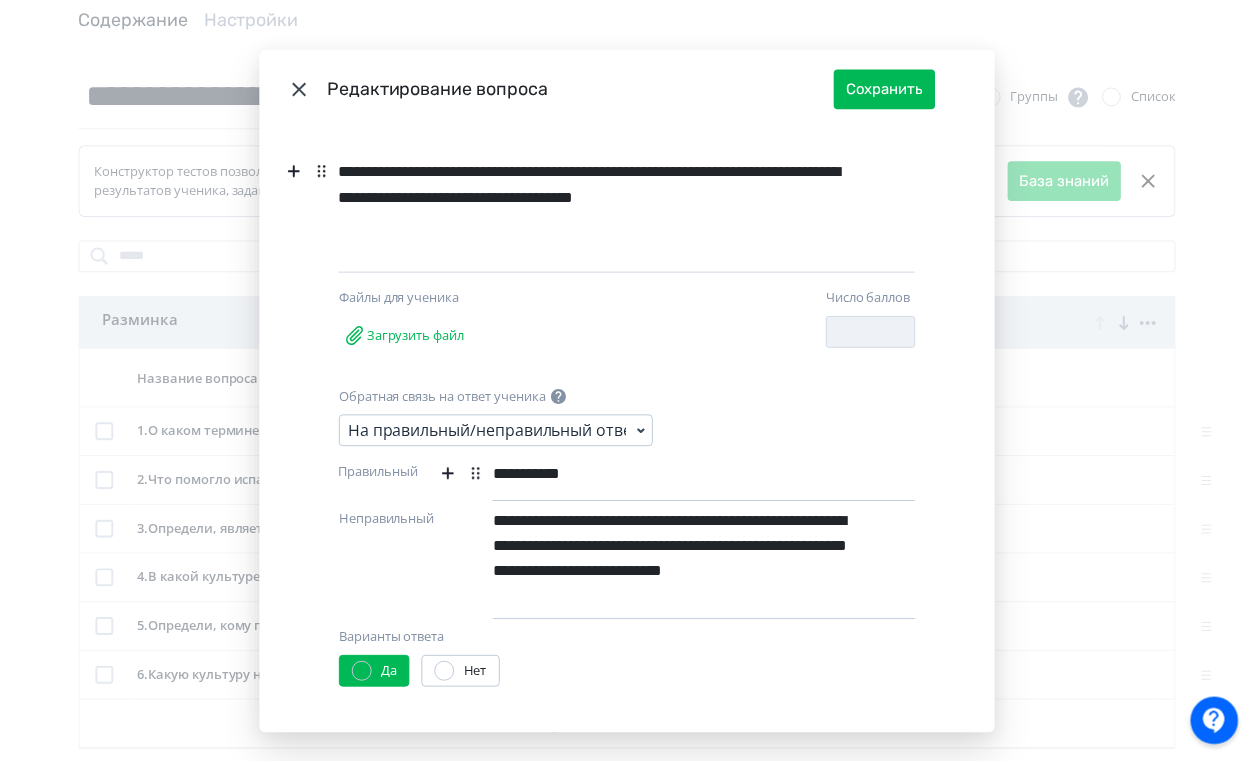 scroll, scrollTop: 270, scrollLeft: 0, axis: vertical 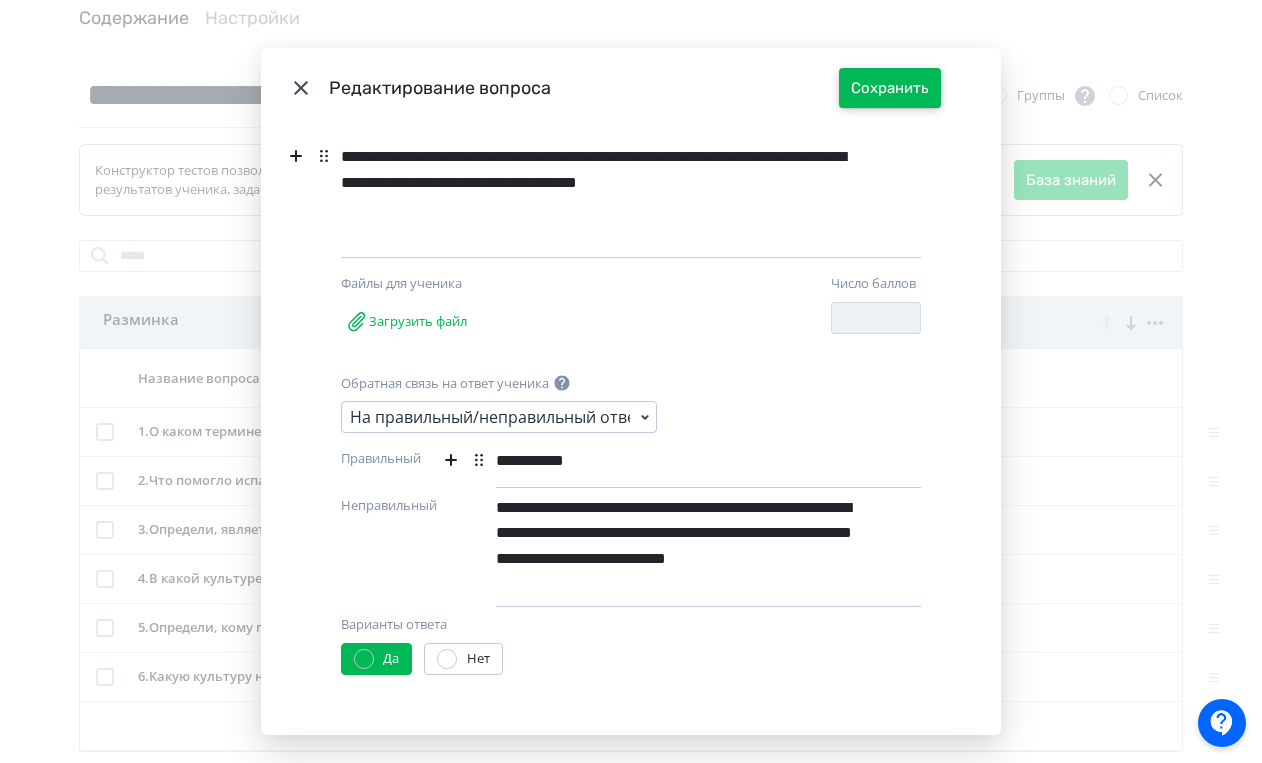 click on "Сохранить" at bounding box center [890, 88] 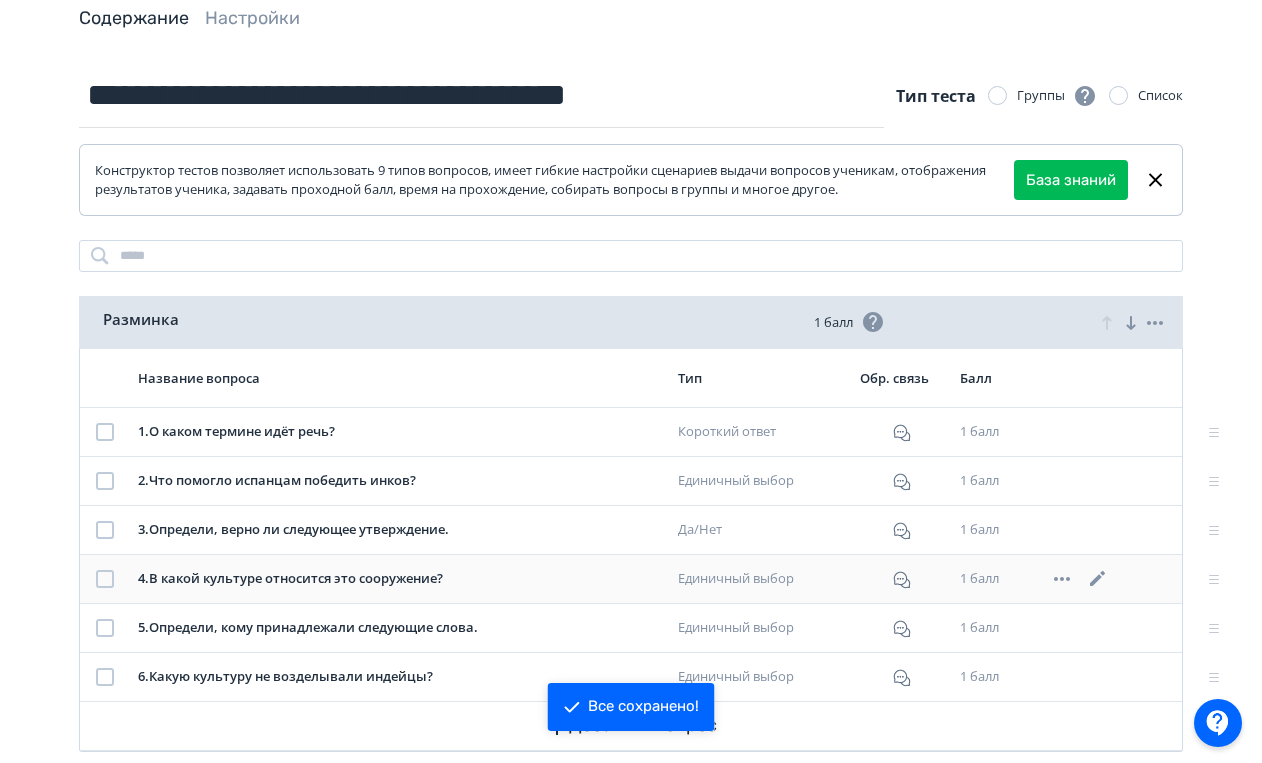 scroll, scrollTop: 148, scrollLeft: 0, axis: vertical 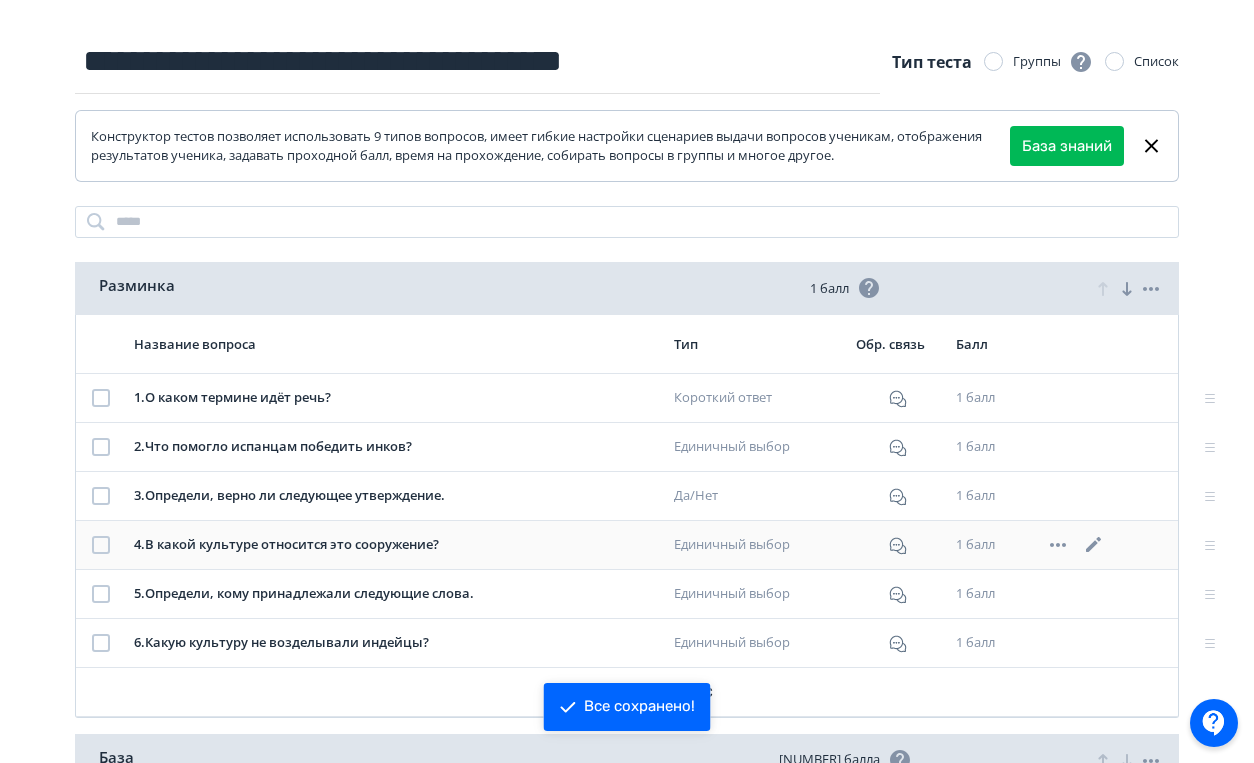 click 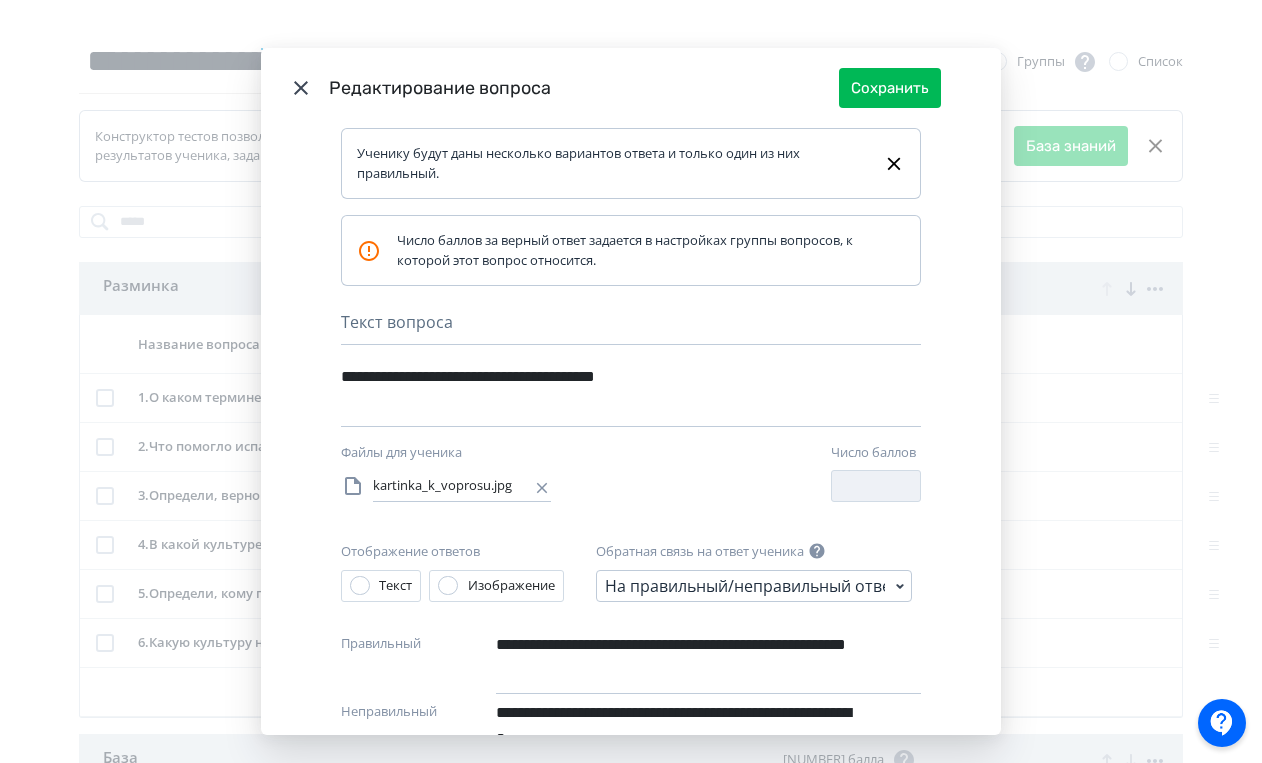 scroll, scrollTop: 167, scrollLeft: 0, axis: vertical 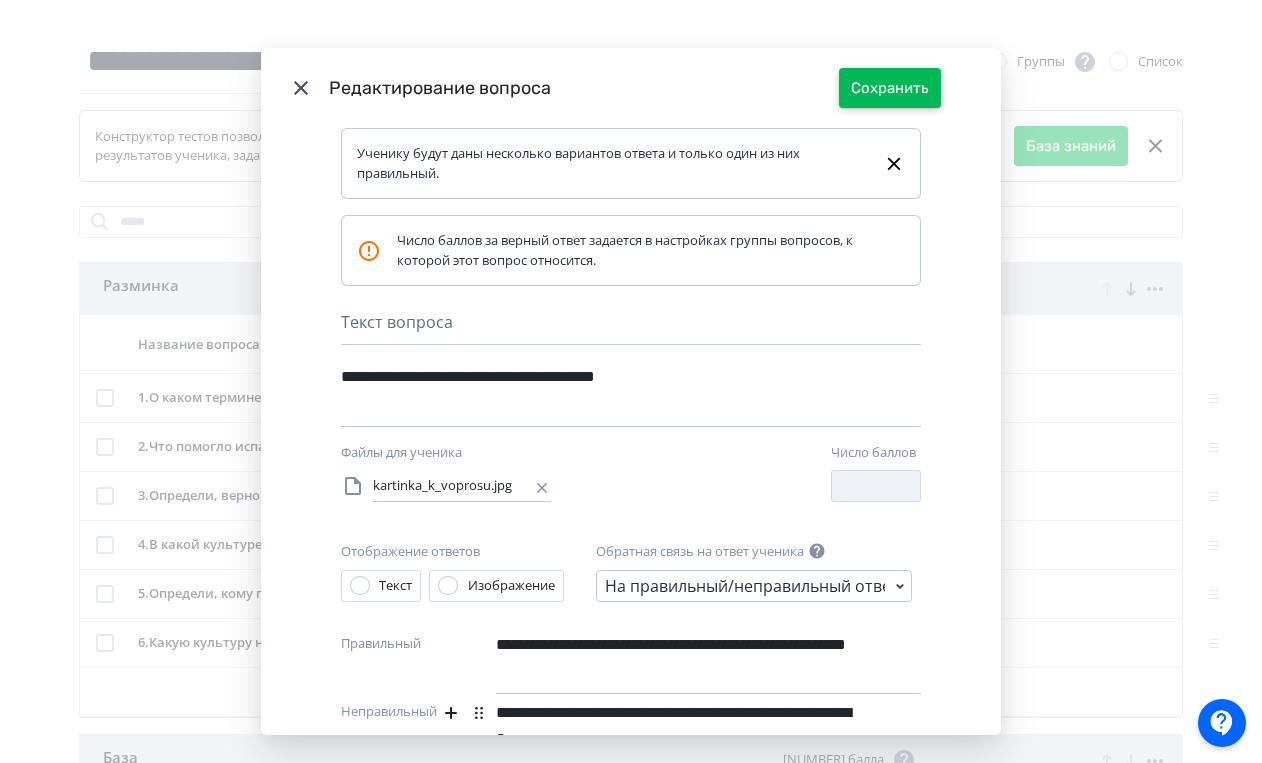 click on "Сохранить" at bounding box center (890, 88) 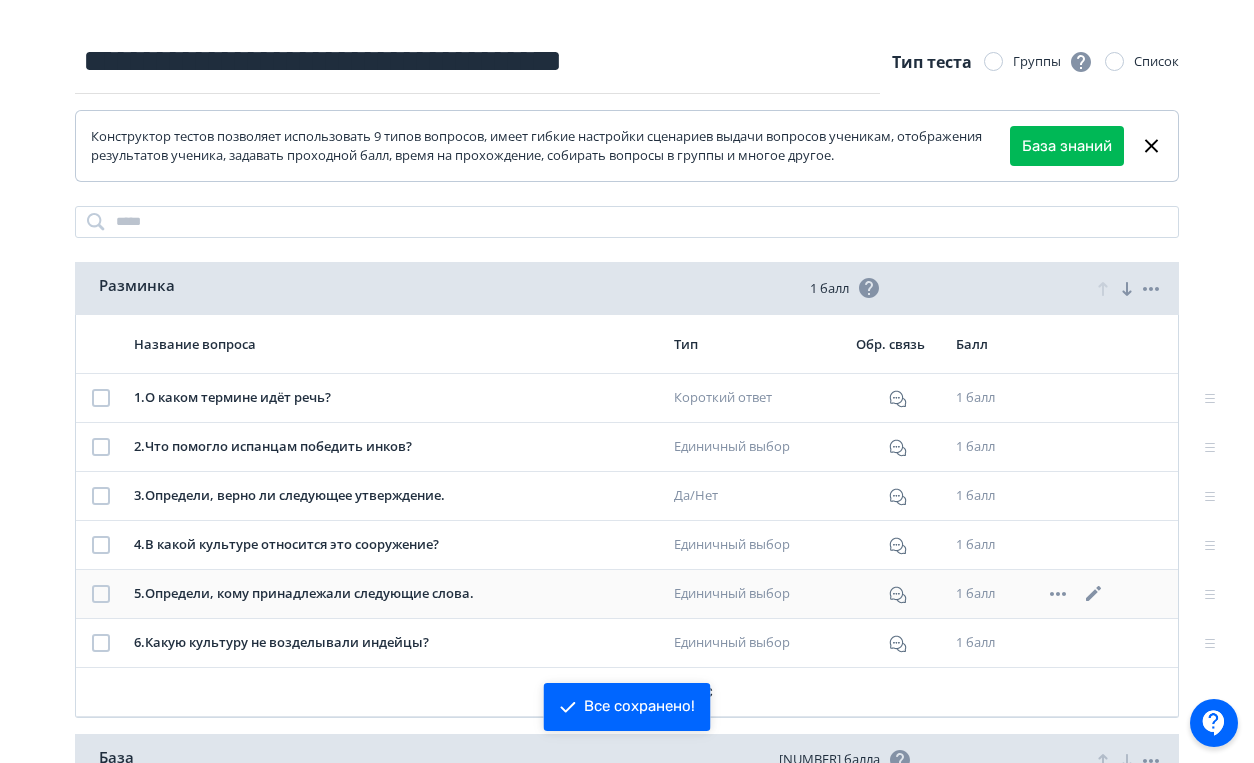 click 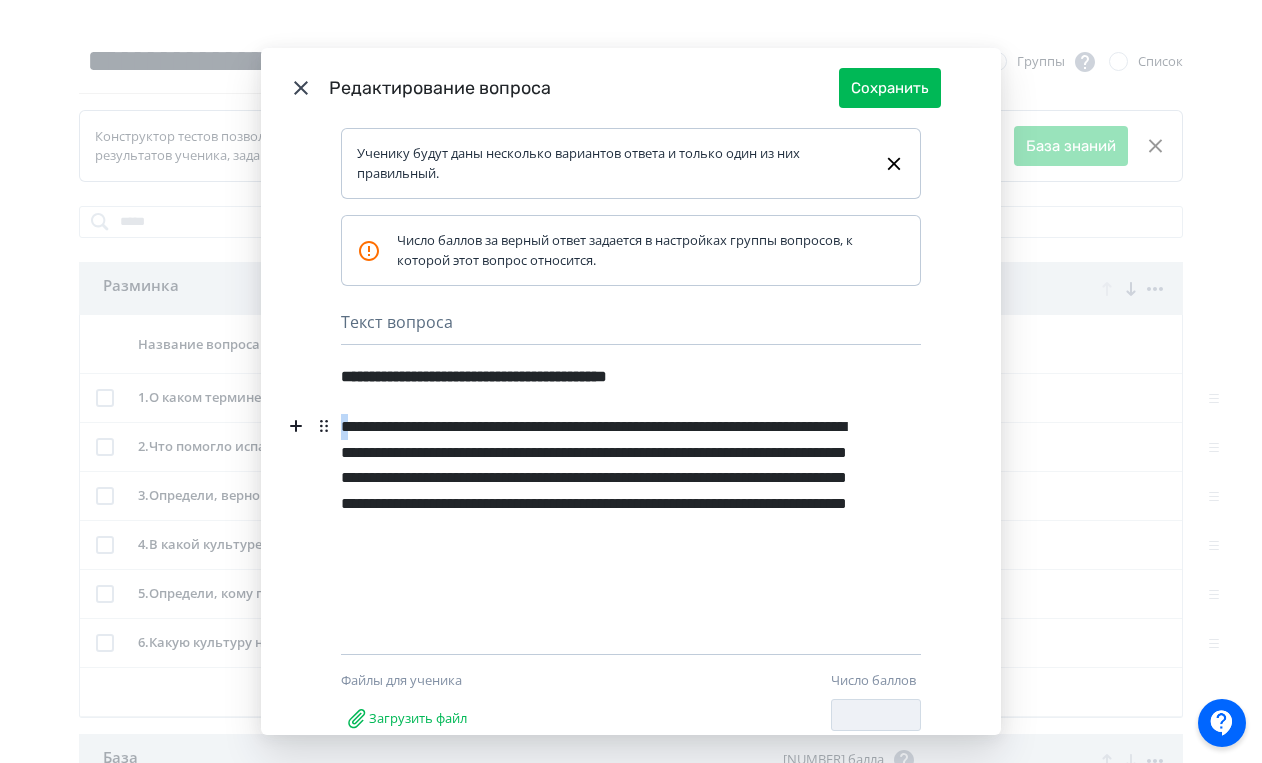 click on "**********" at bounding box center (596, 491) 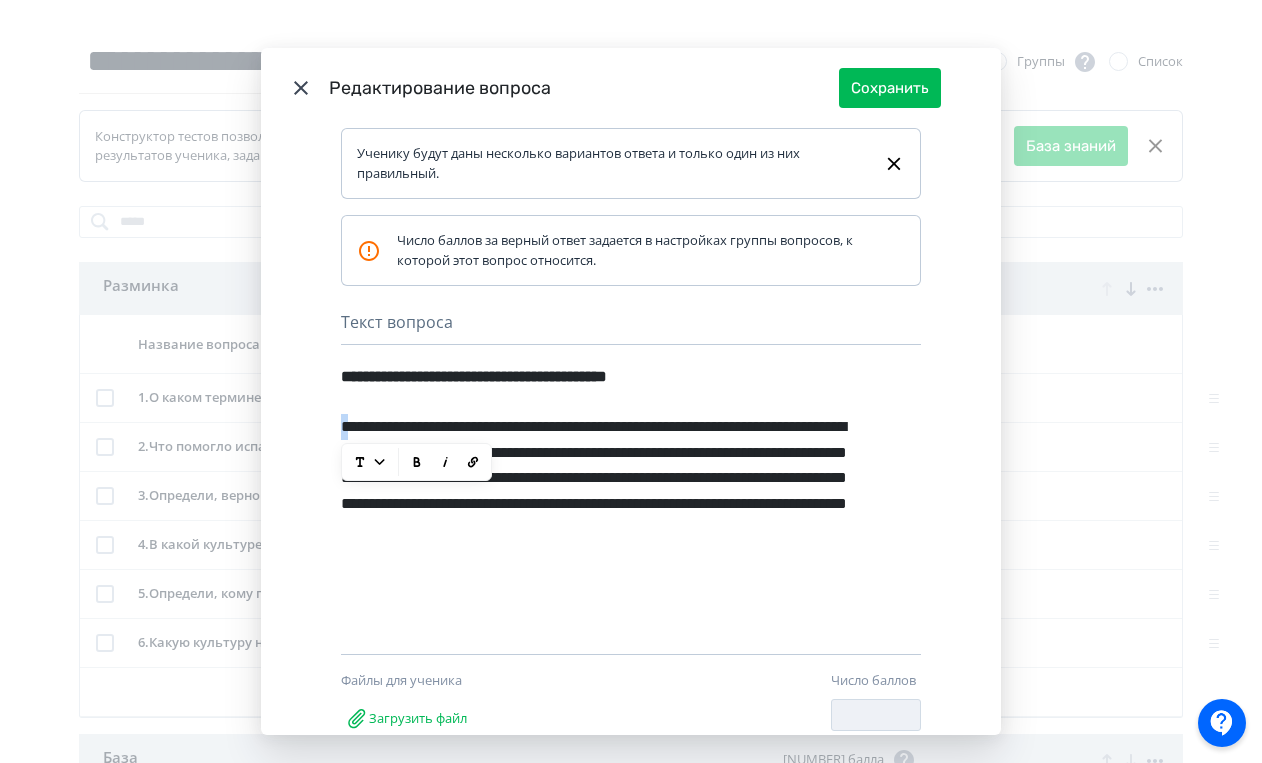 paste 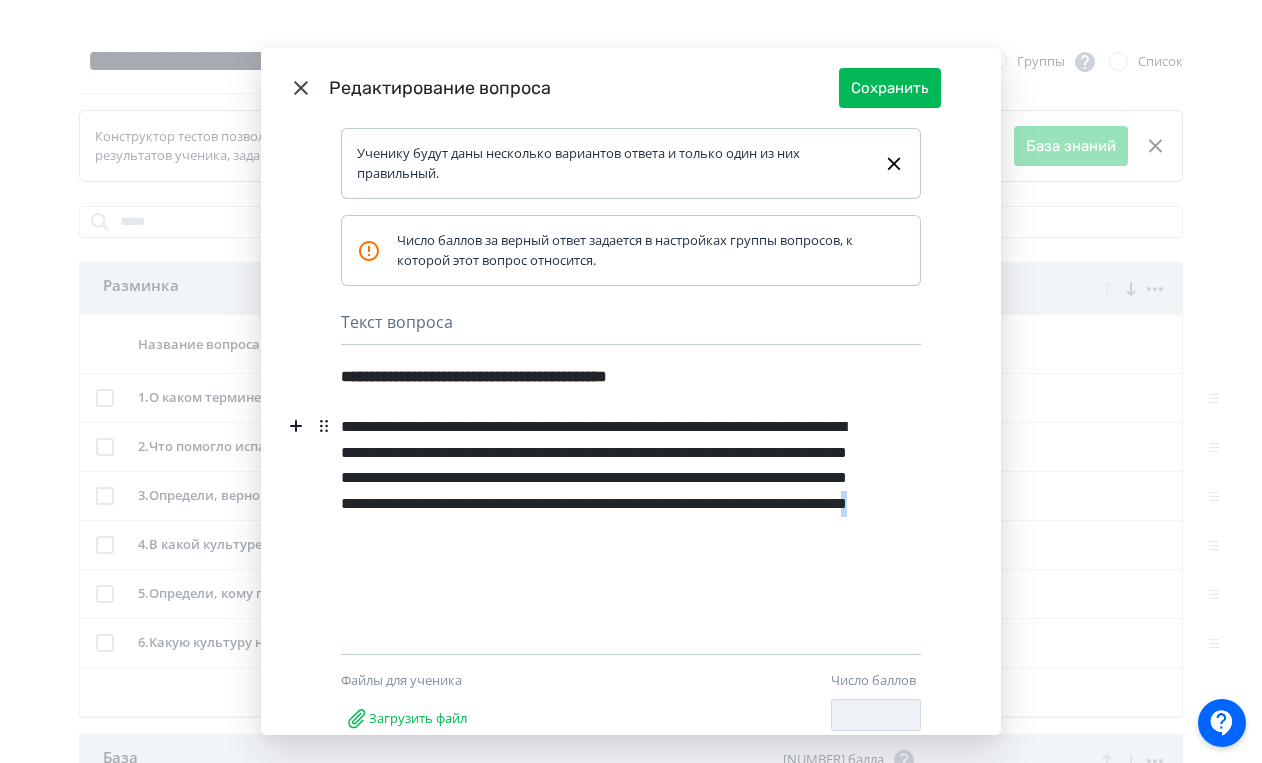 click on "**********" at bounding box center (596, 491) 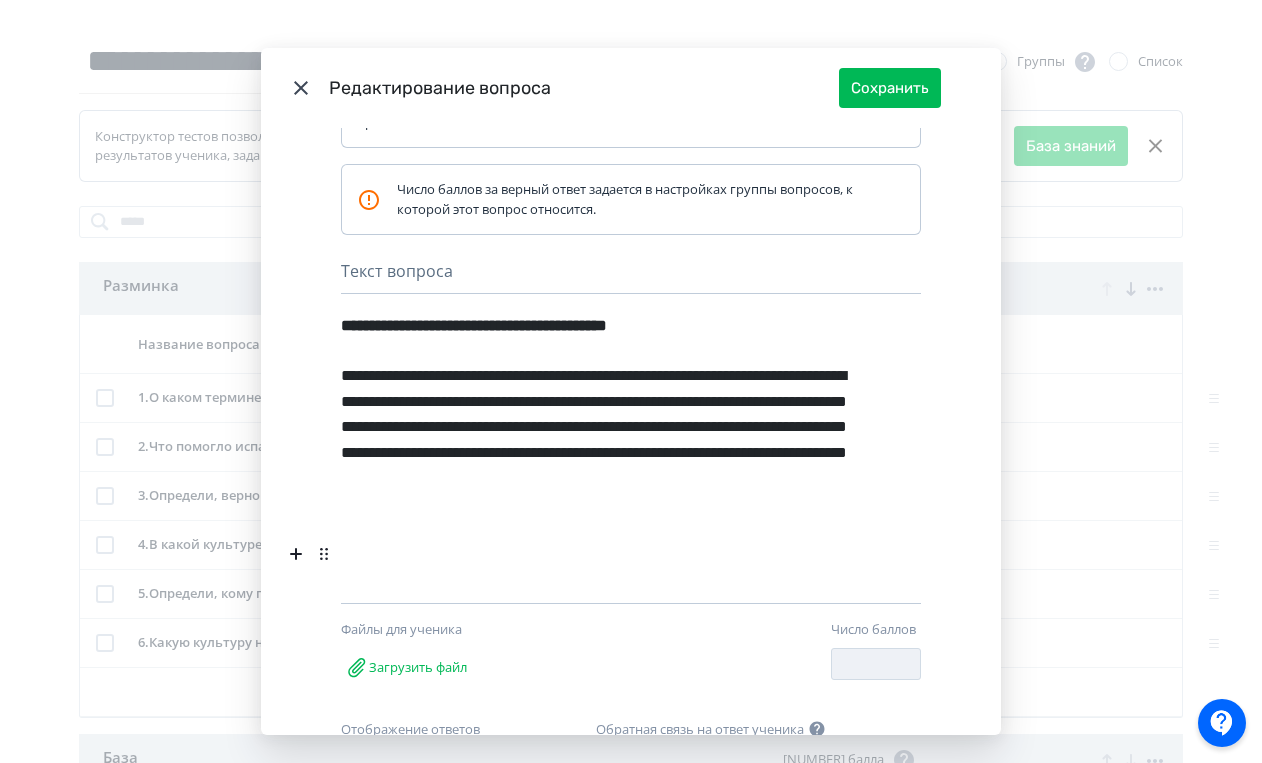 scroll, scrollTop: 0, scrollLeft: 0, axis: both 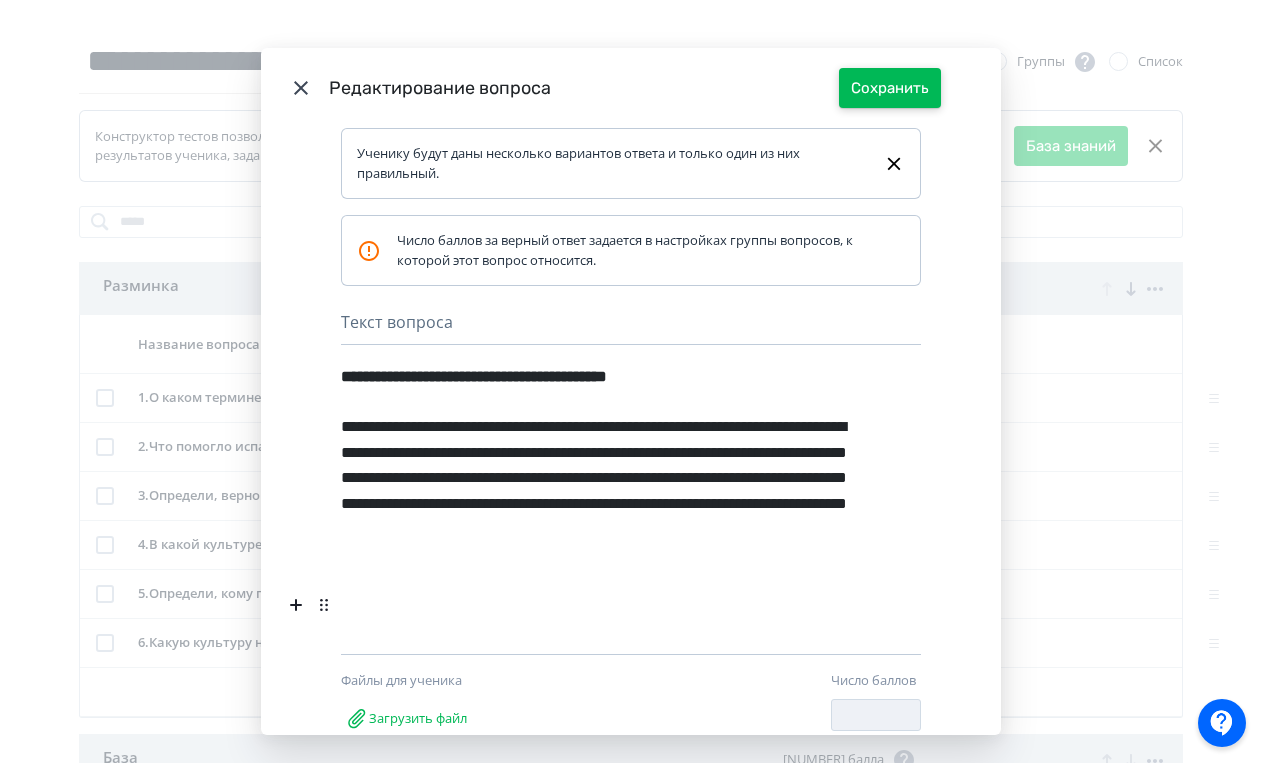 click on "Сохранить" at bounding box center [890, 88] 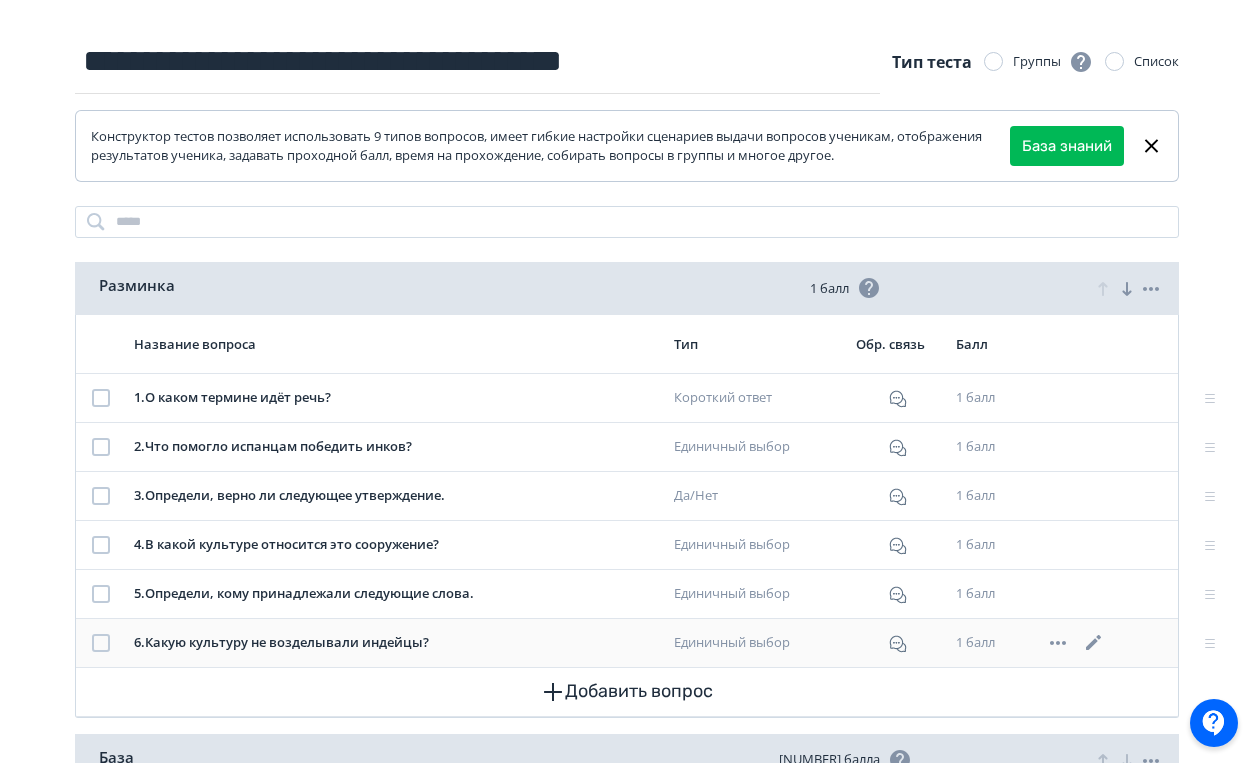 click 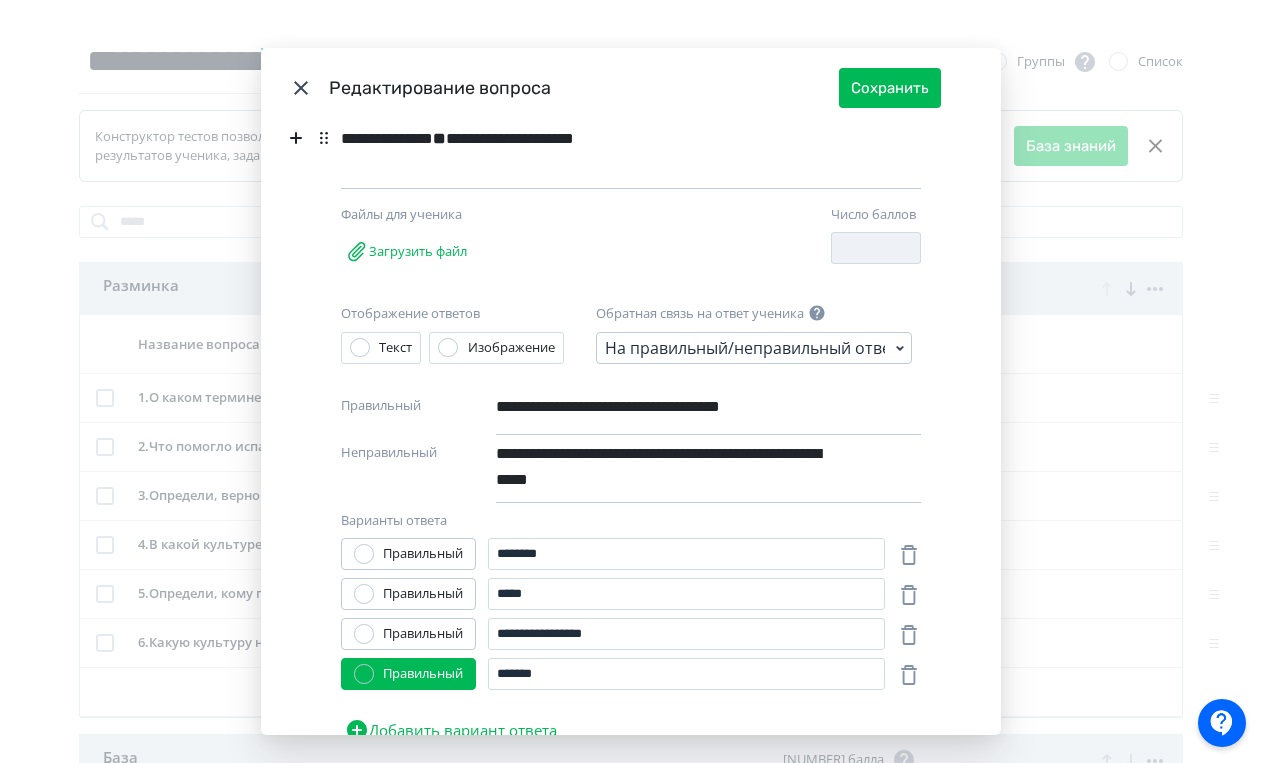 scroll, scrollTop: 271, scrollLeft: 0, axis: vertical 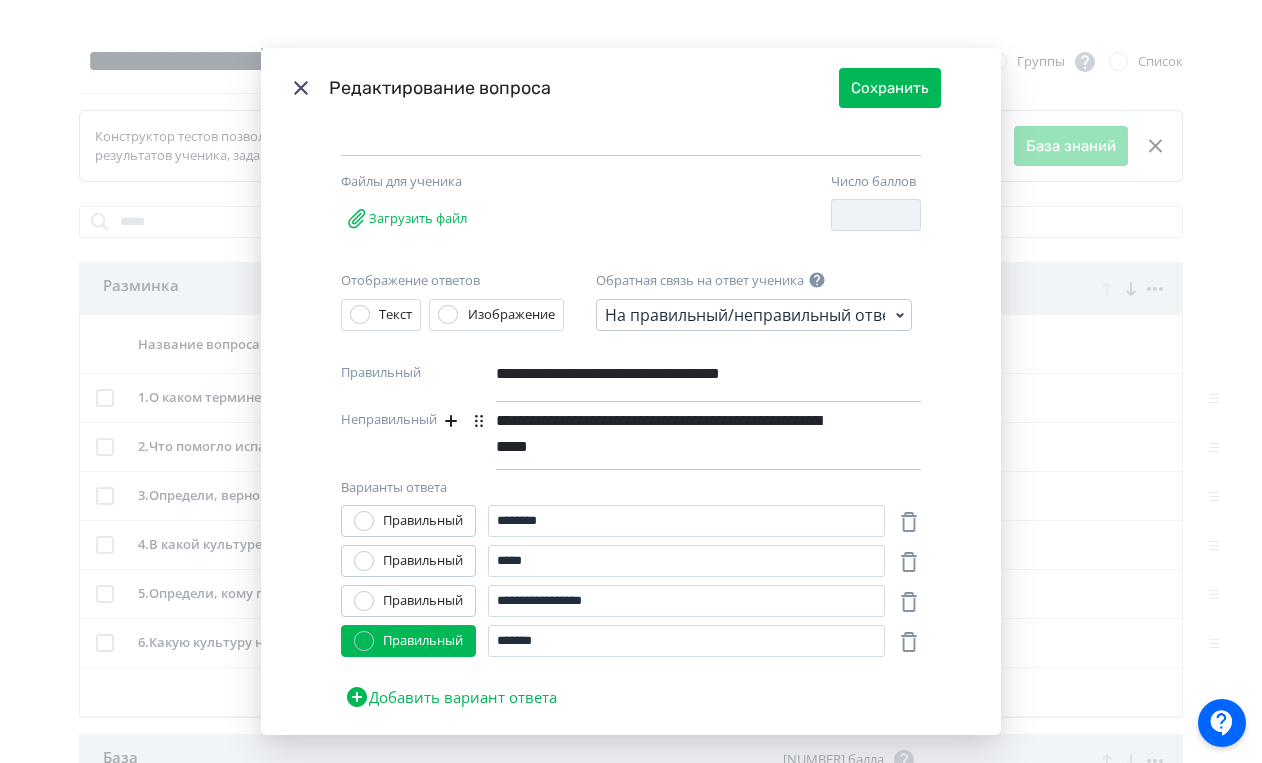 click on "**********" at bounding box center [674, 434] 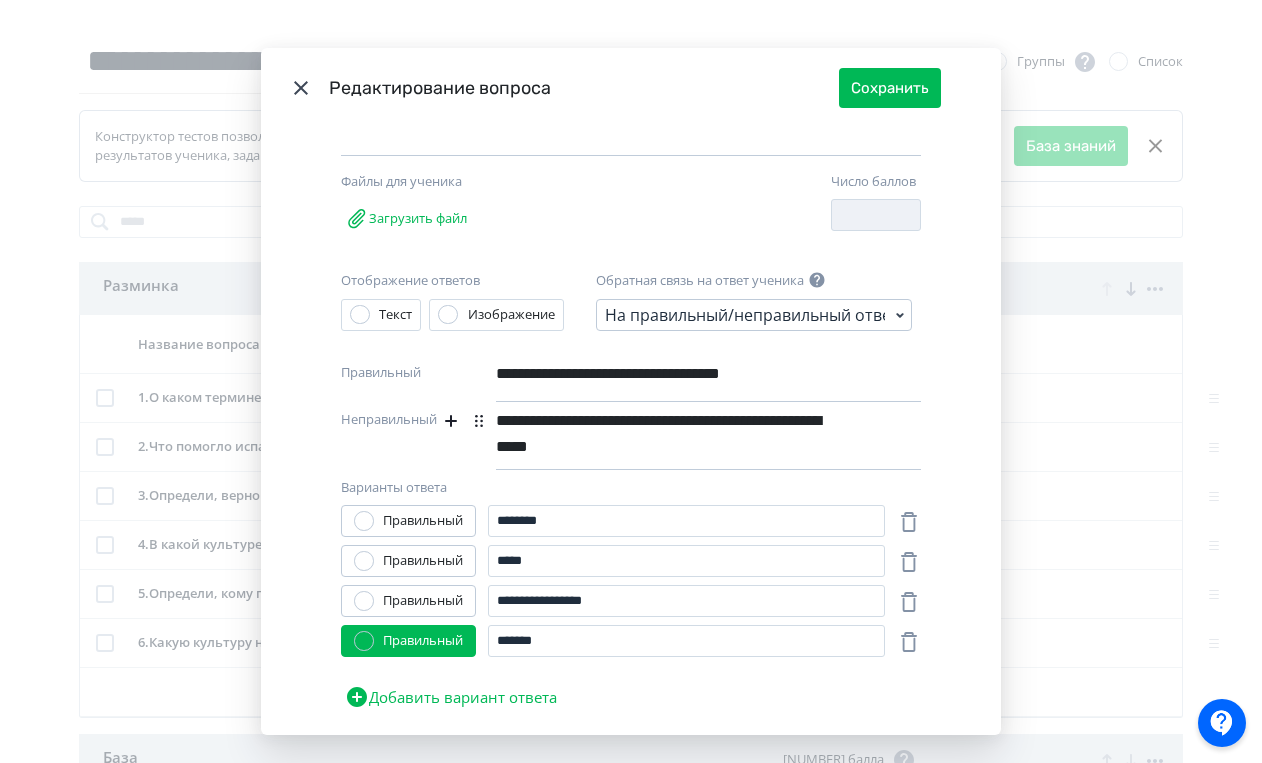 type 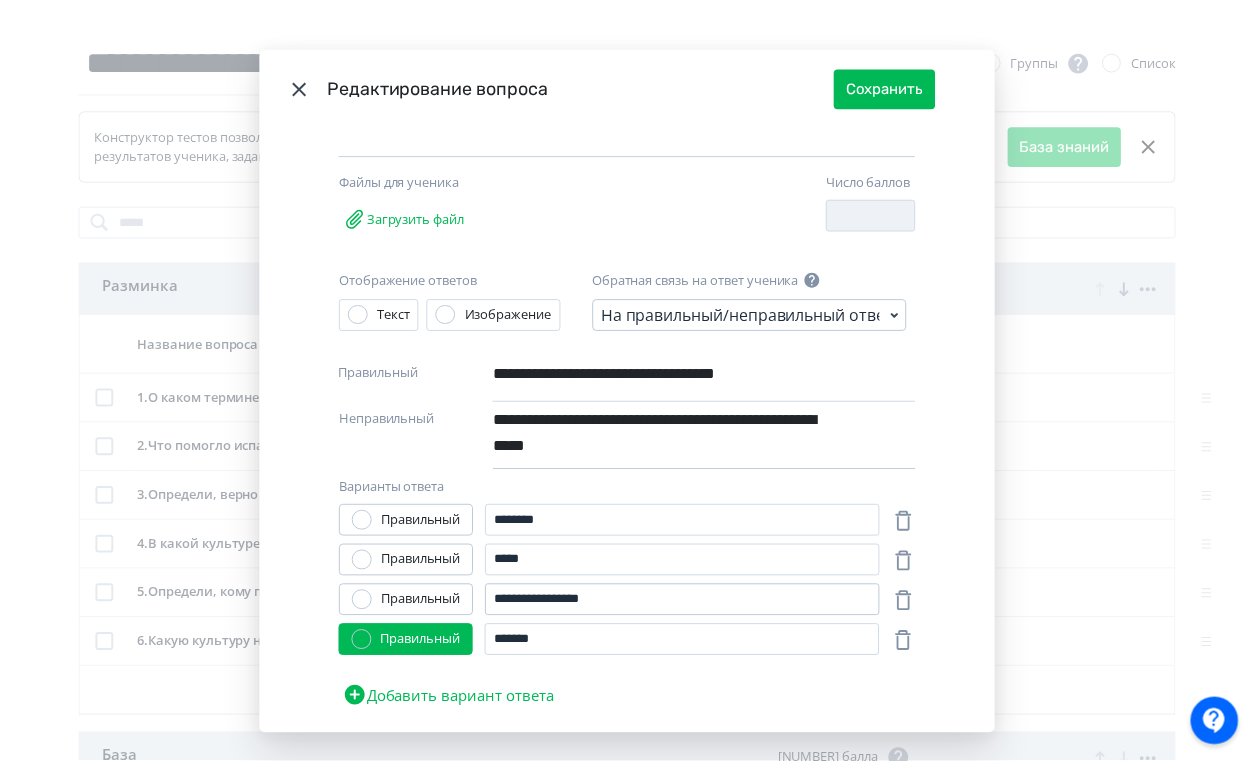 scroll, scrollTop: 329, scrollLeft: 0, axis: vertical 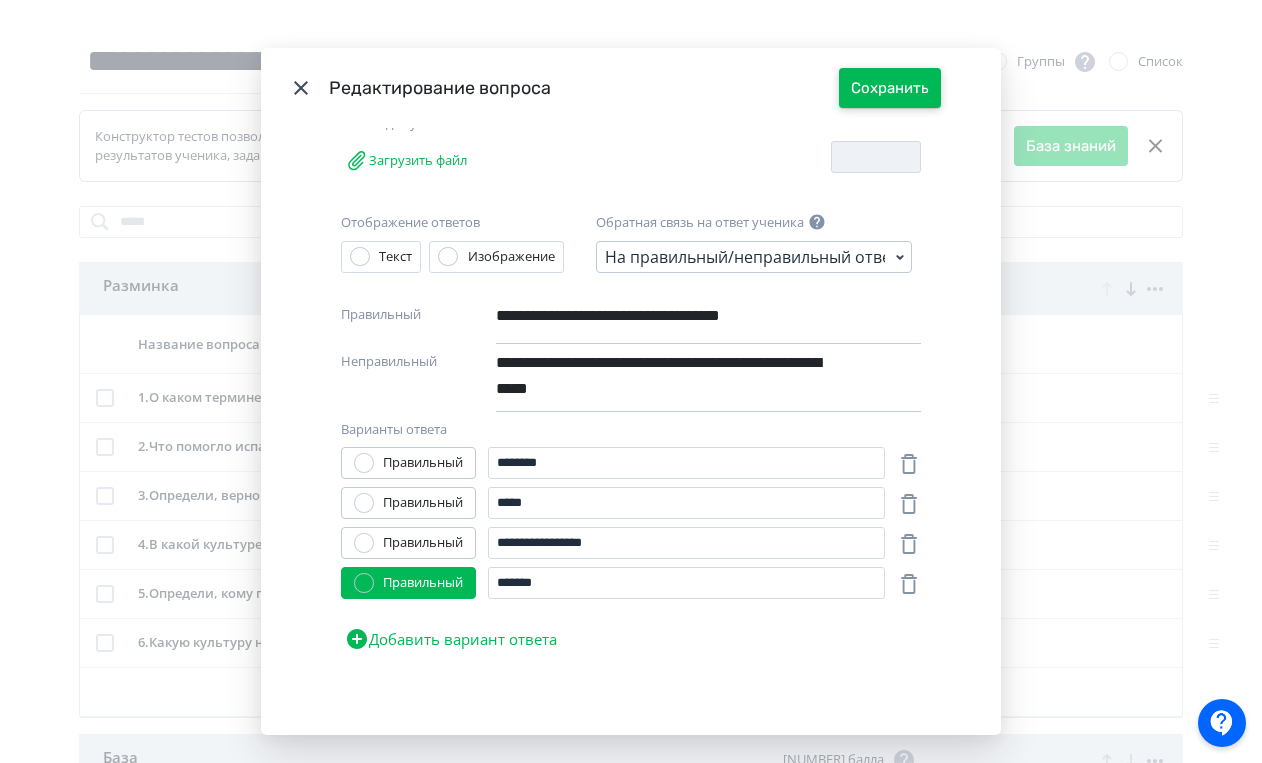 click on "Сохранить" at bounding box center [890, 88] 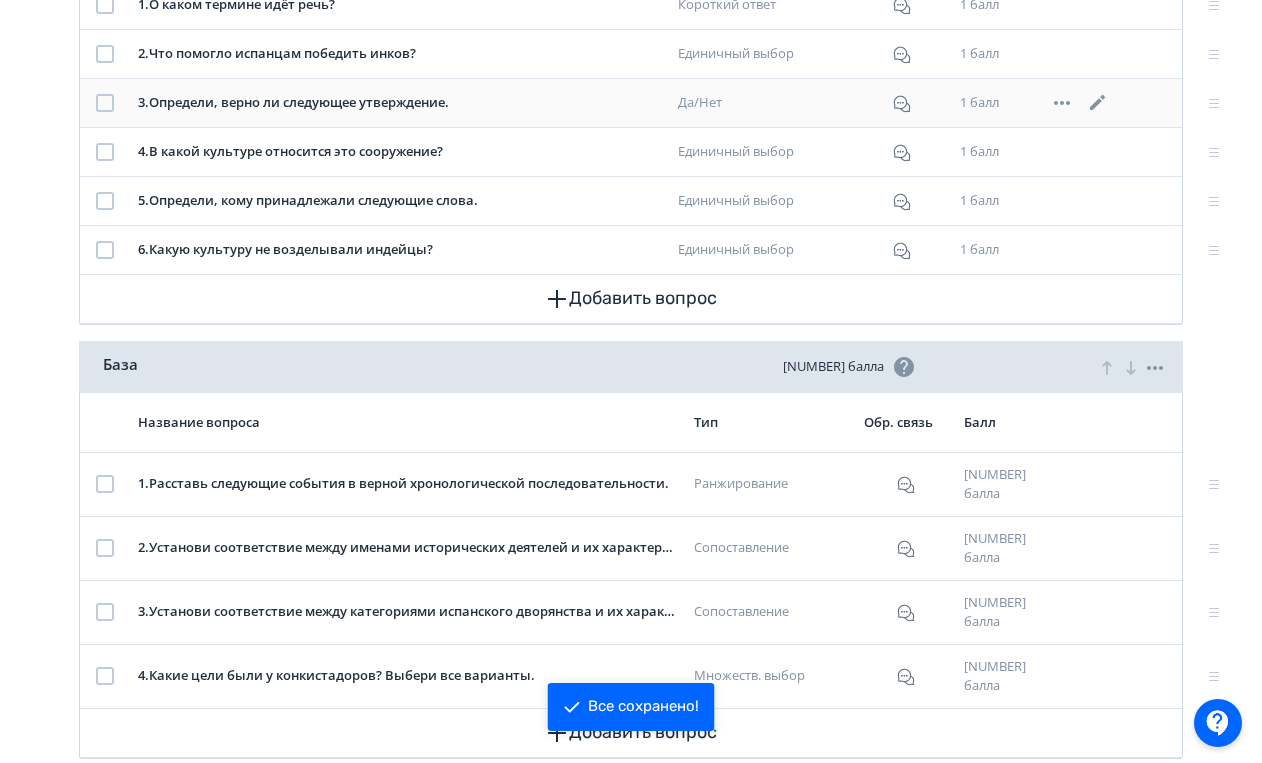 scroll, scrollTop: 590, scrollLeft: 0, axis: vertical 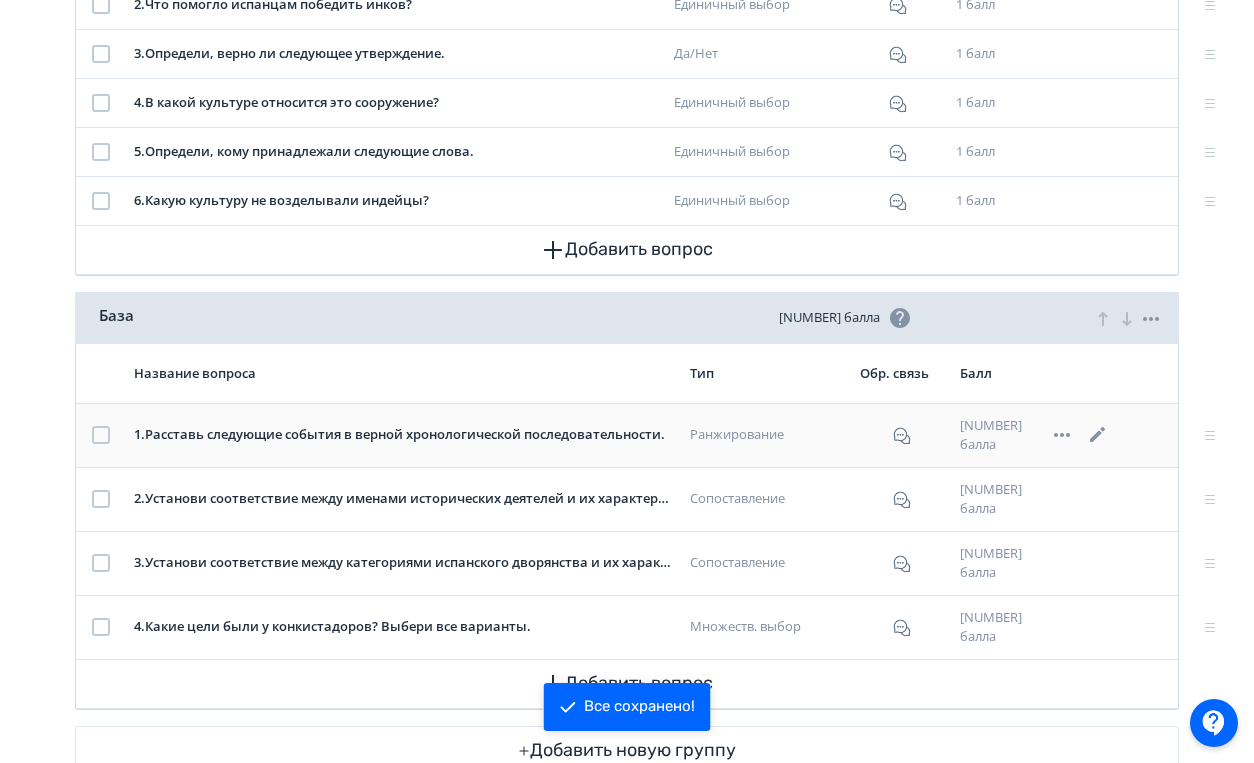 click 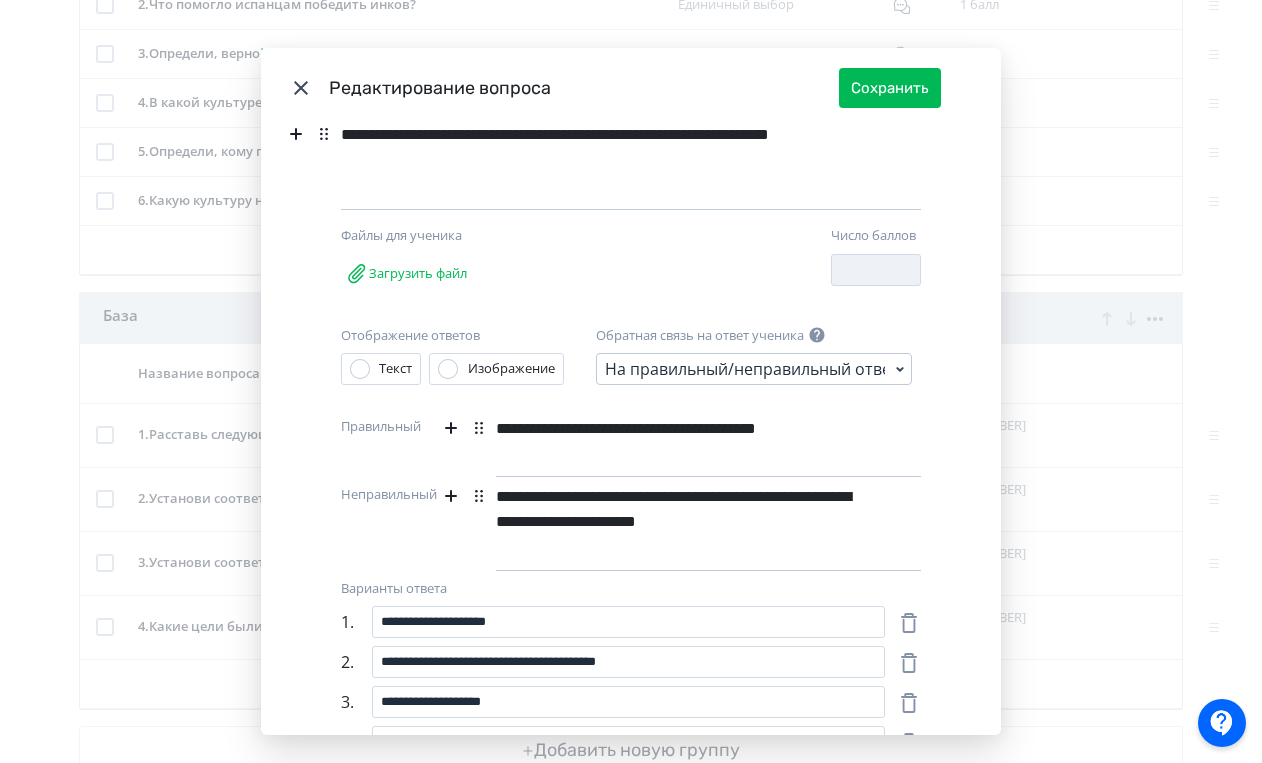 scroll, scrollTop: 244, scrollLeft: 0, axis: vertical 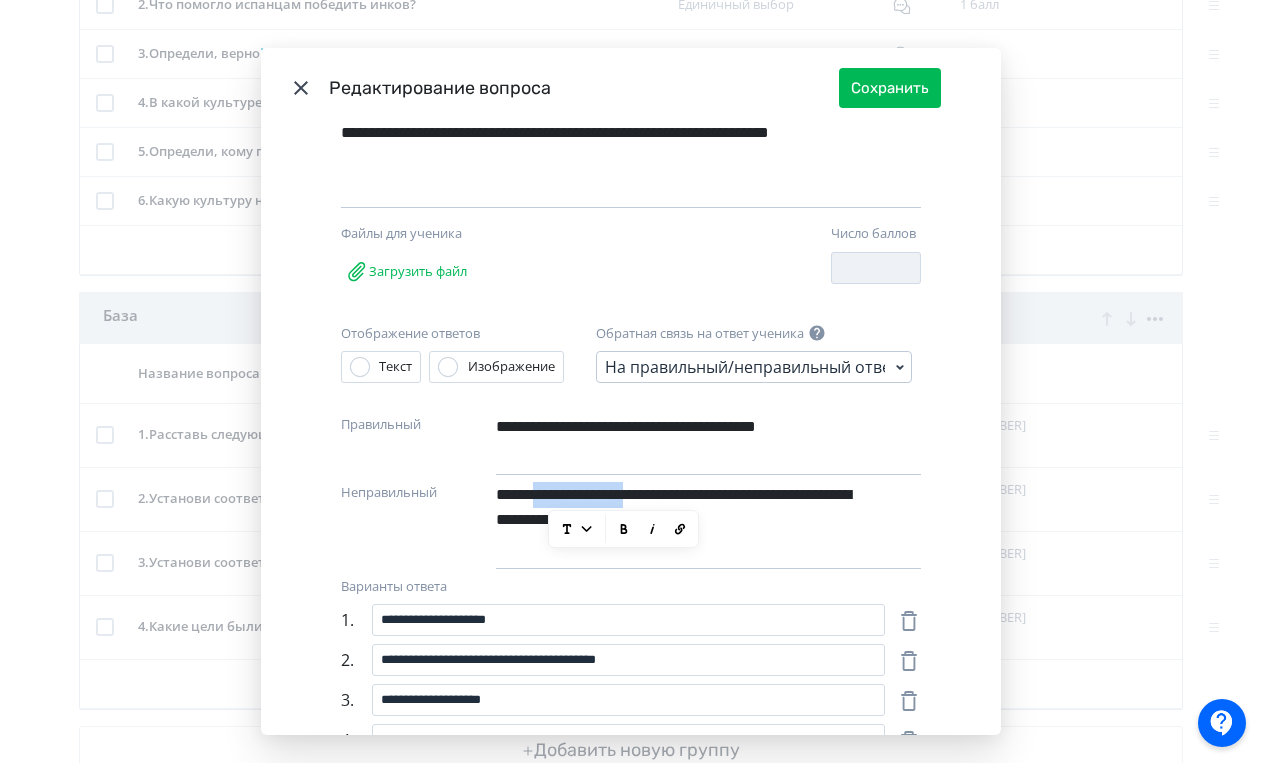 drag, startPoint x: 546, startPoint y: 495, endPoint x: 680, endPoint y: 500, distance: 134.09325 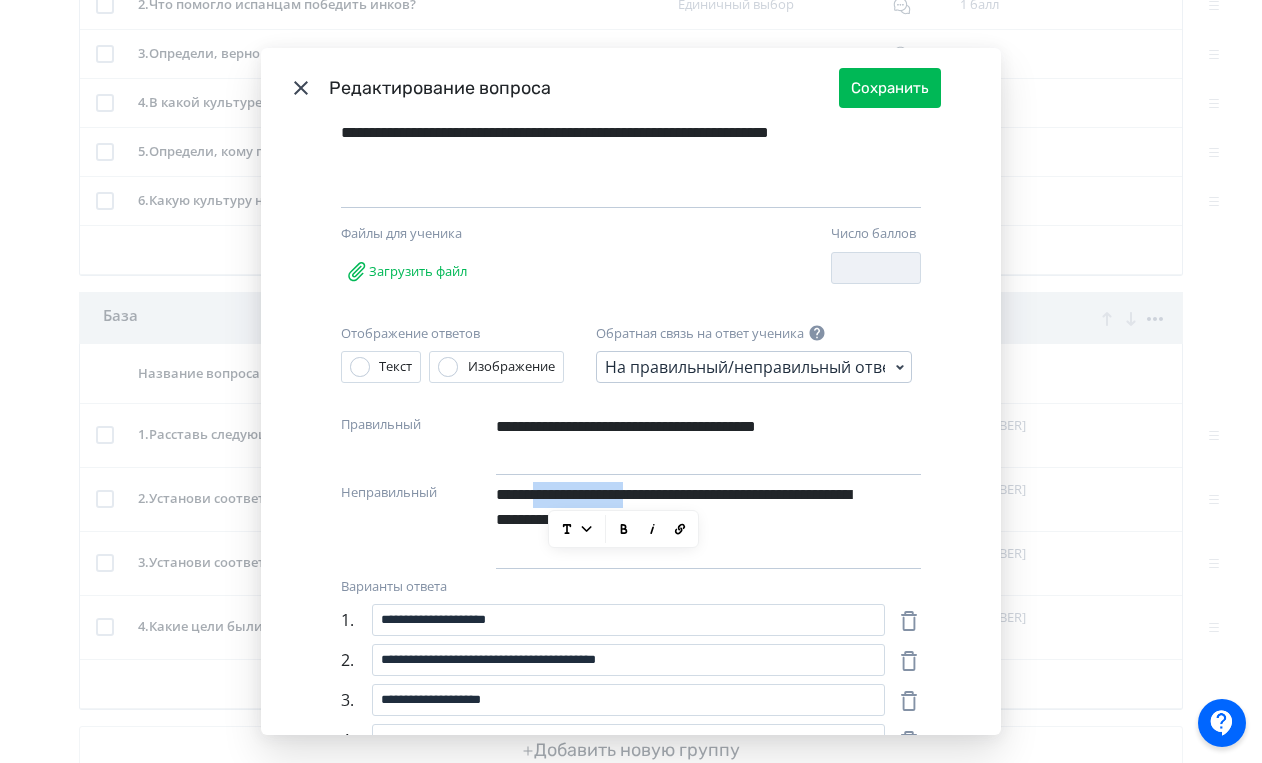 type 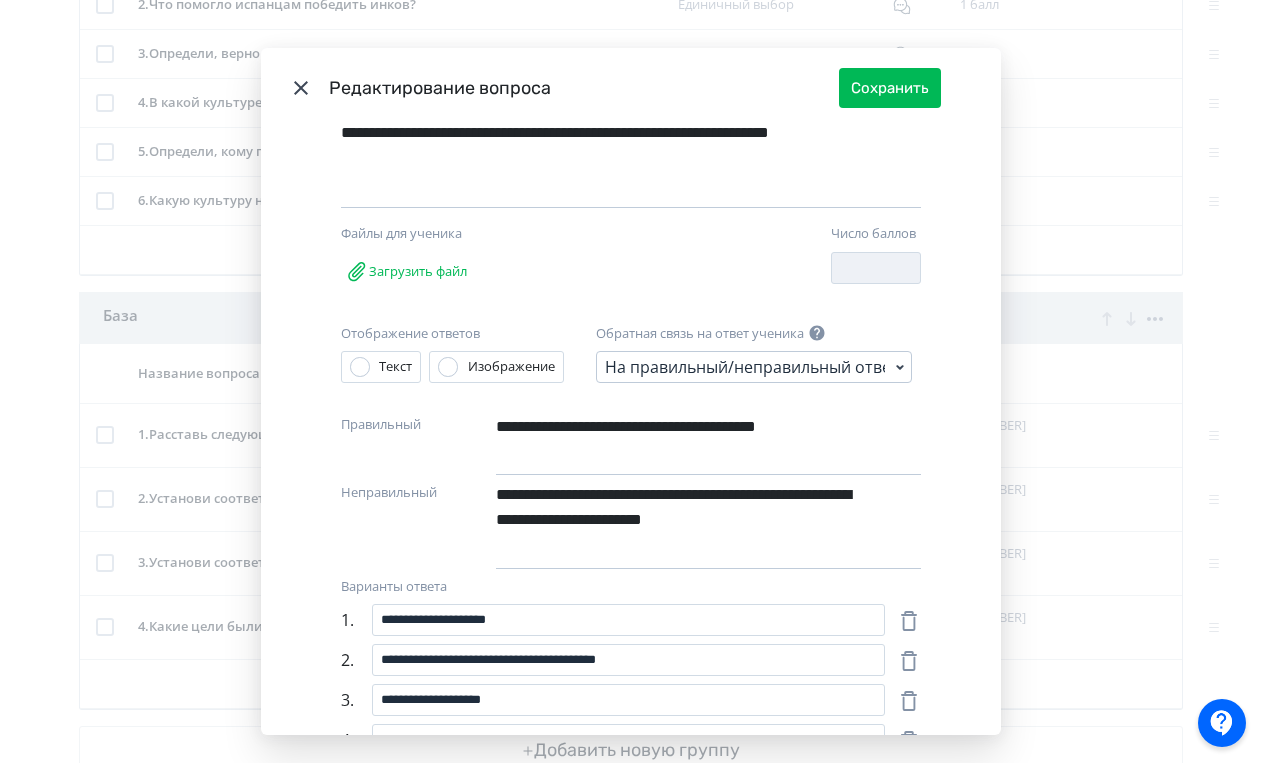 click on "**********" at bounding box center [674, 520] 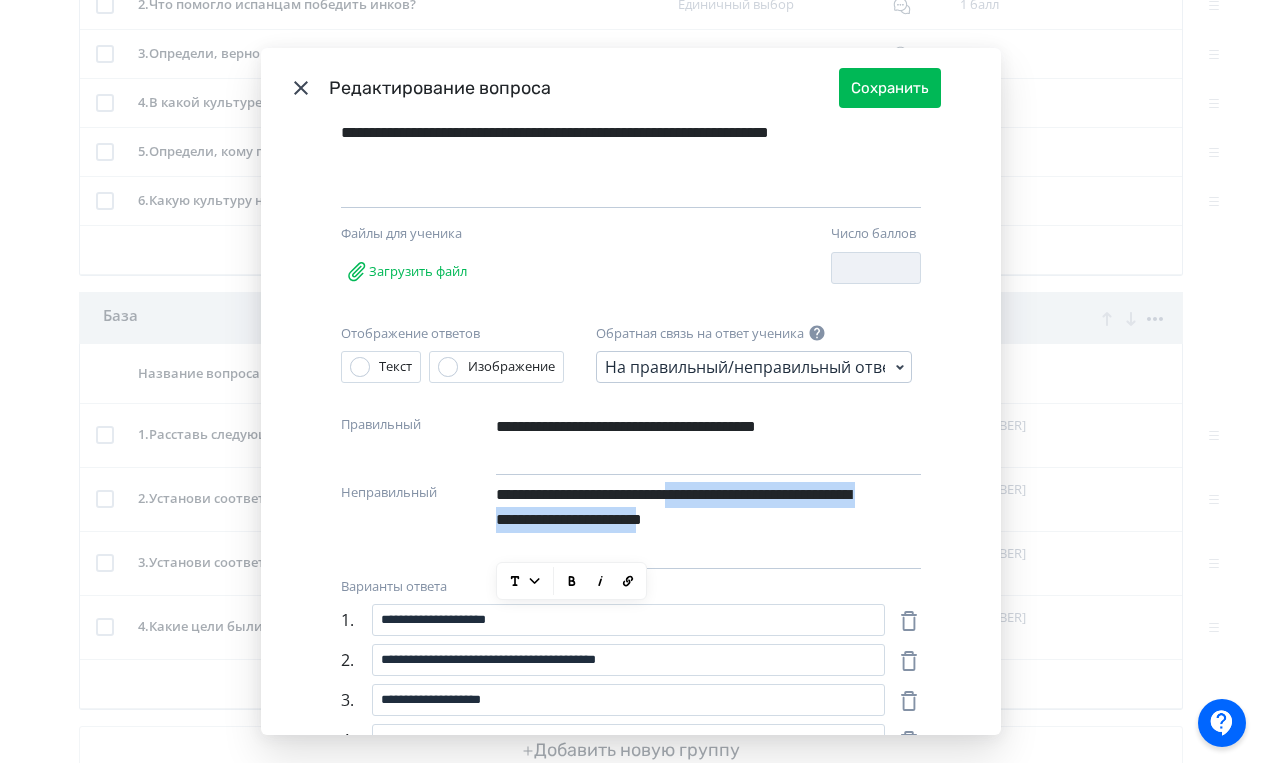 drag, startPoint x: 731, startPoint y: 496, endPoint x: 562, endPoint y: 544, distance: 175.68437 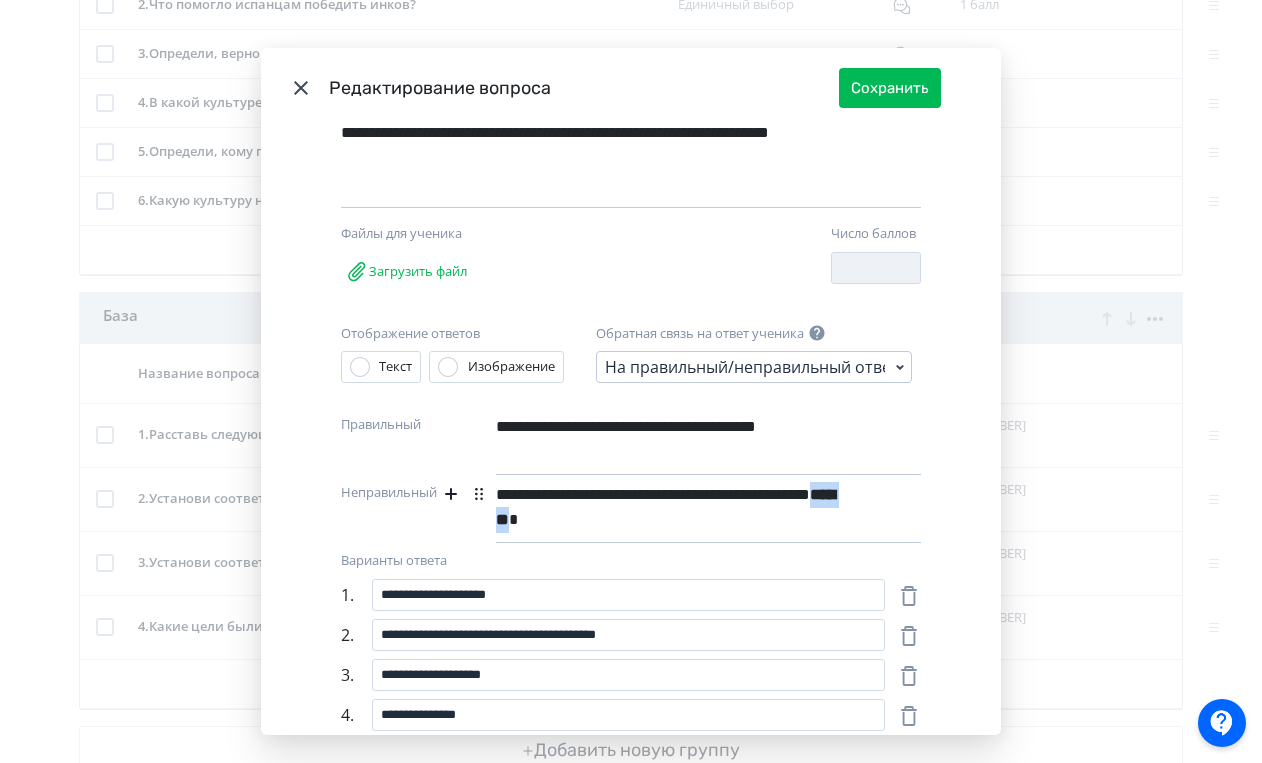 drag, startPoint x: 605, startPoint y: 521, endPoint x: 675, endPoint y: 523, distance: 70.028564 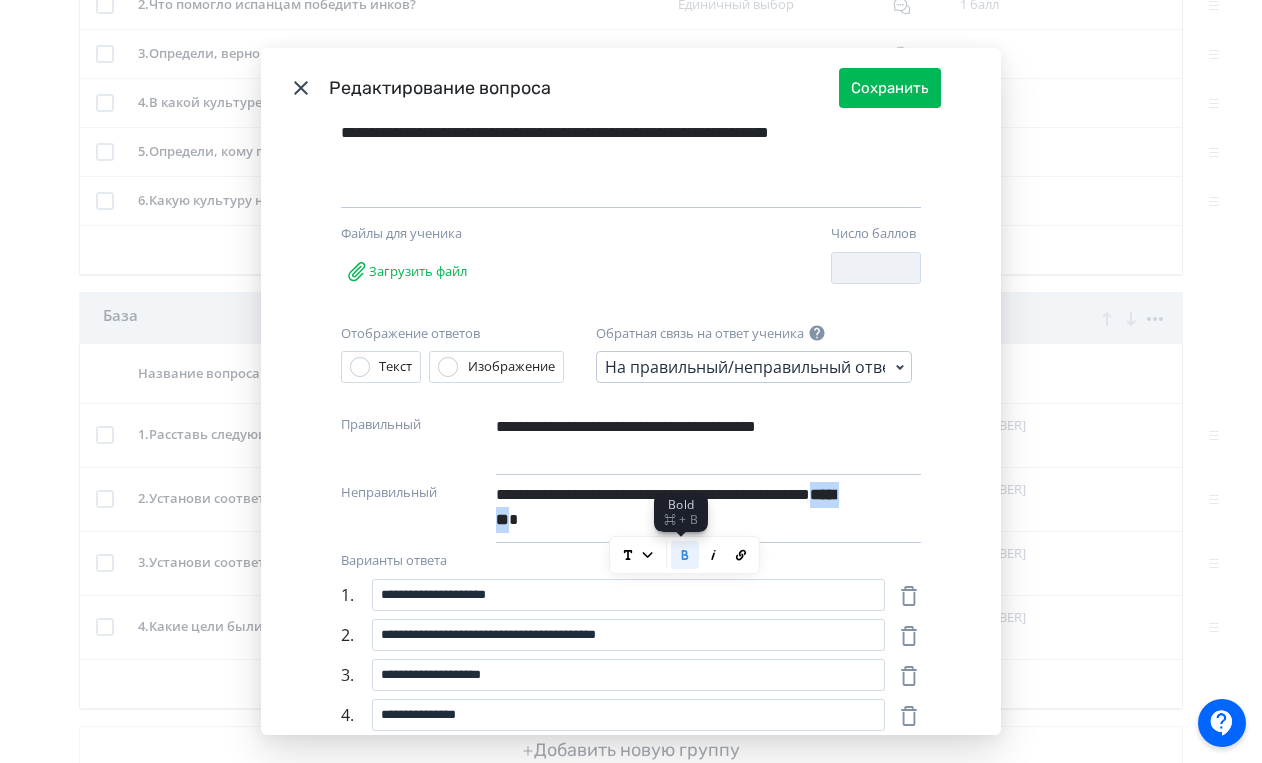 click 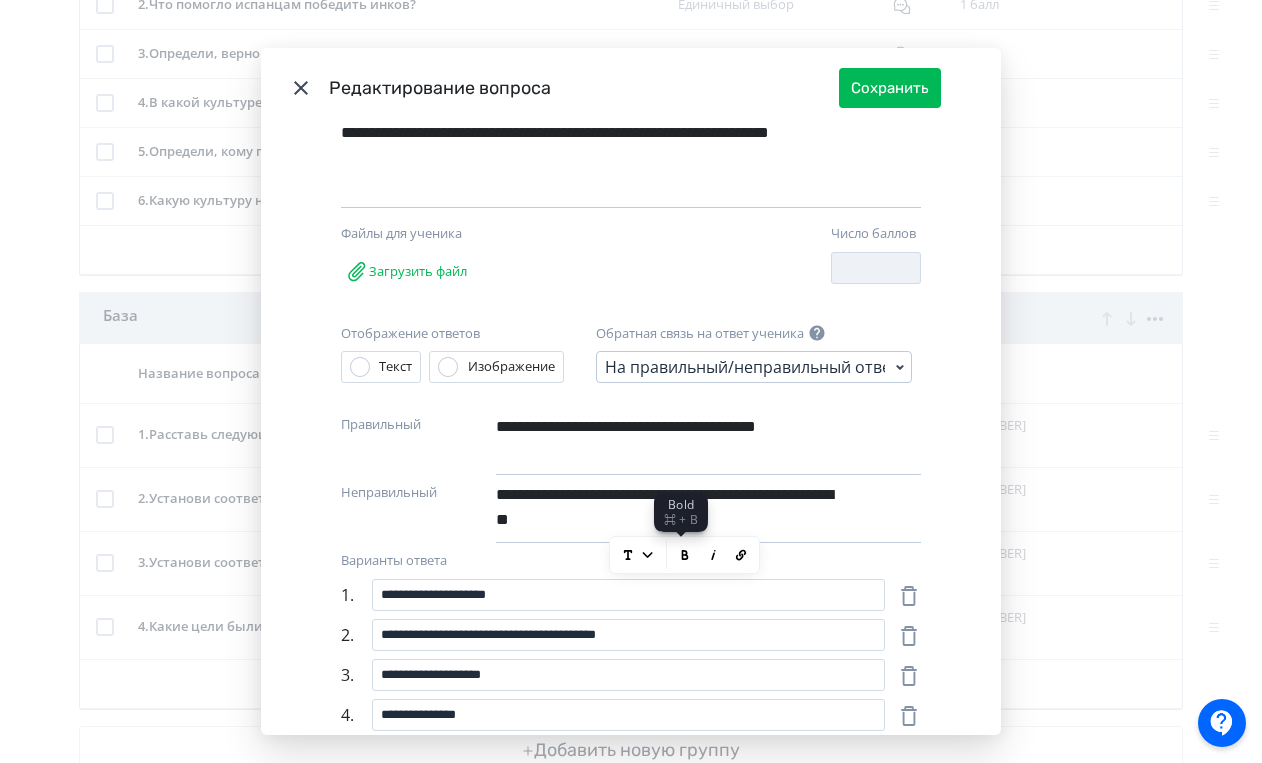 click on "**********" at bounding box center [674, 507] 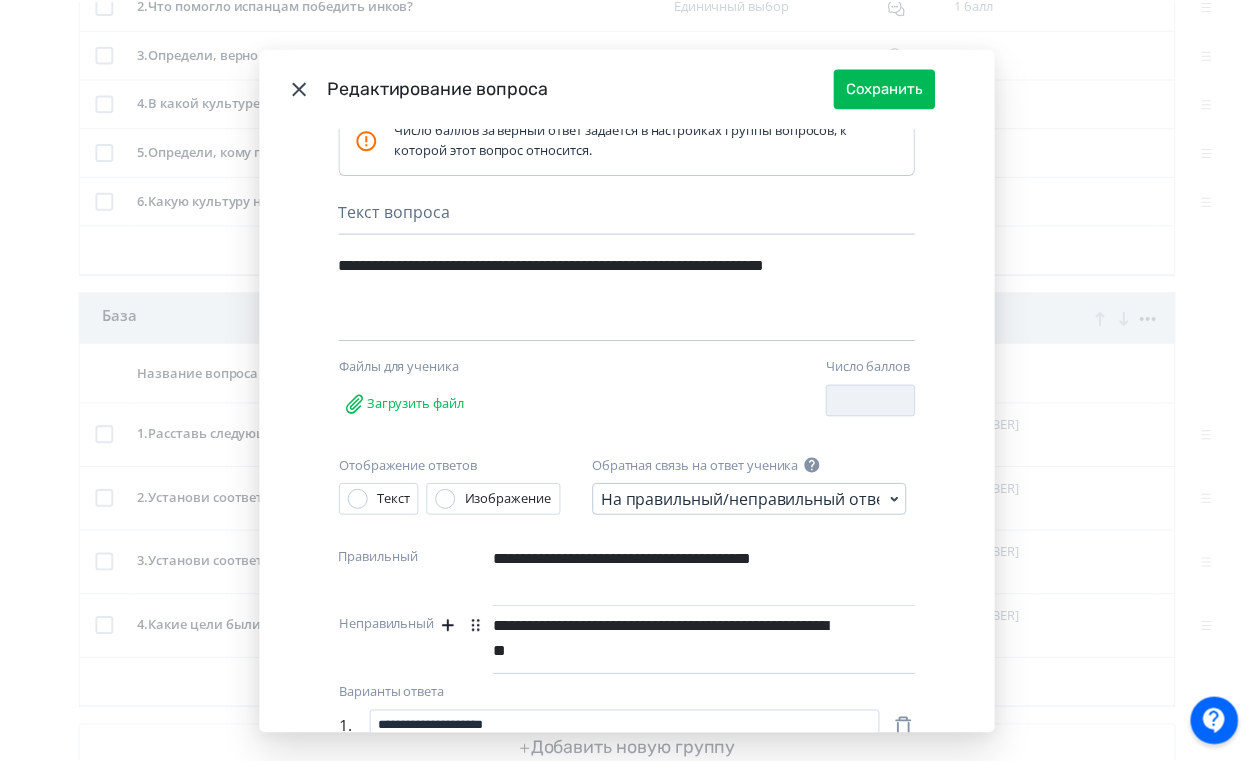 scroll, scrollTop: 359, scrollLeft: 0, axis: vertical 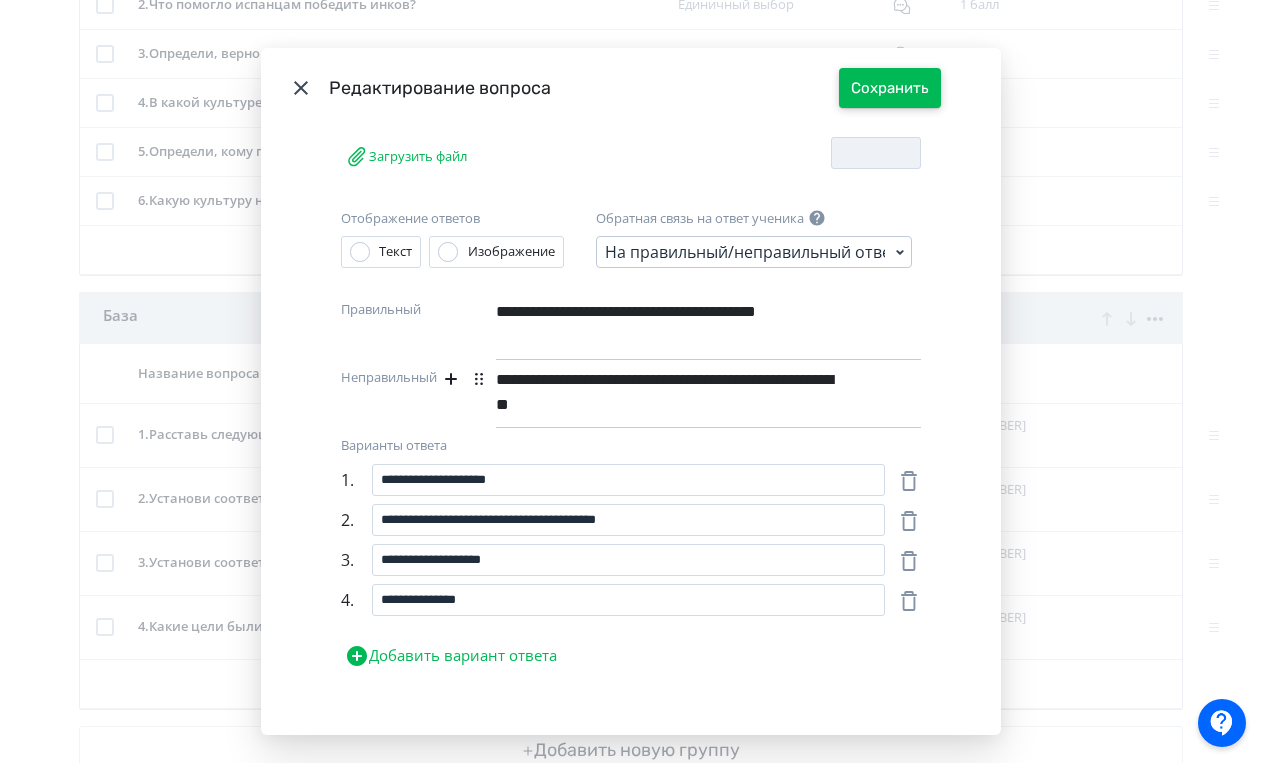 click on "Сохранить" at bounding box center (890, 88) 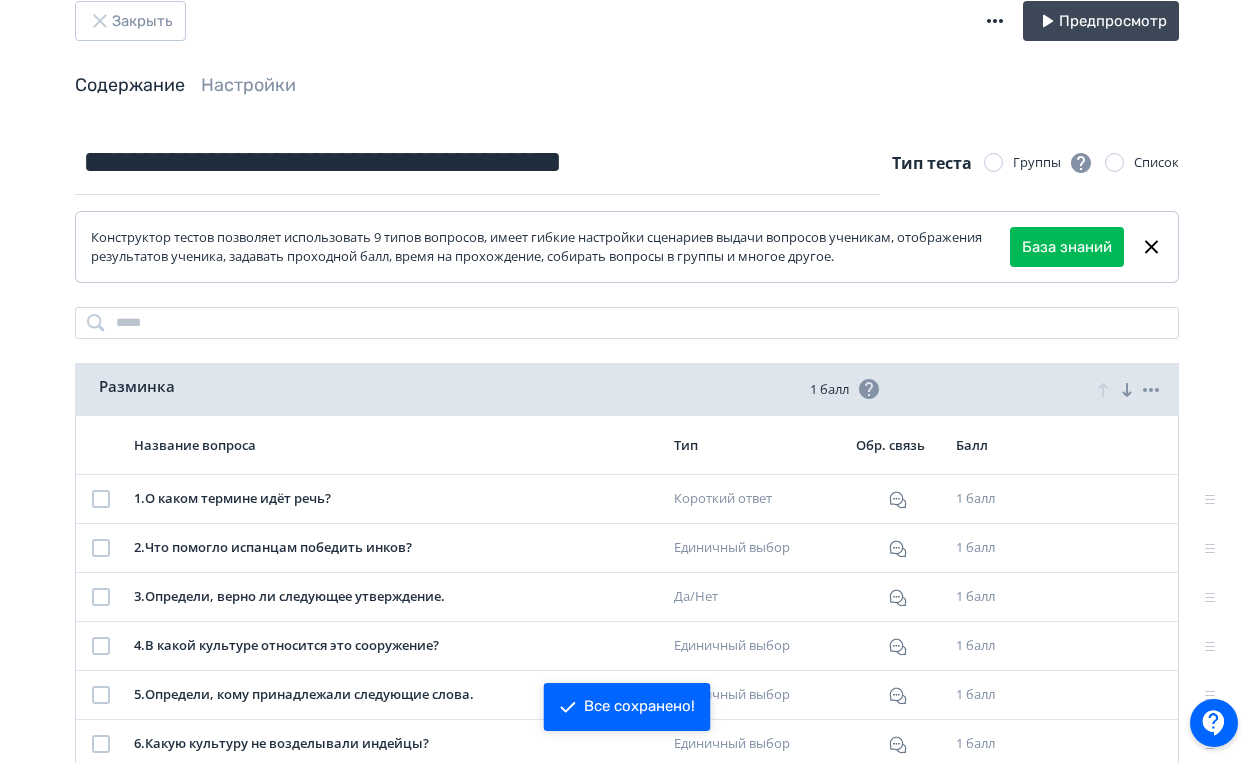 scroll, scrollTop: 111, scrollLeft: 0, axis: vertical 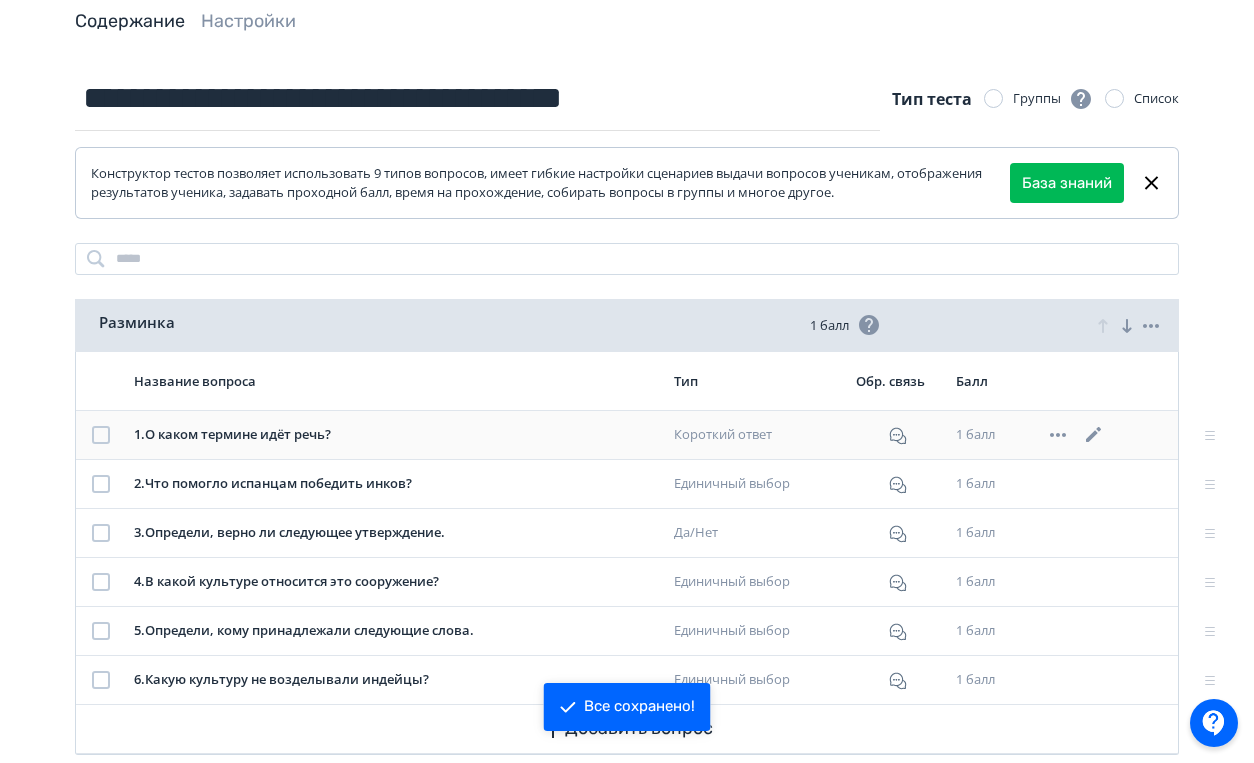 click 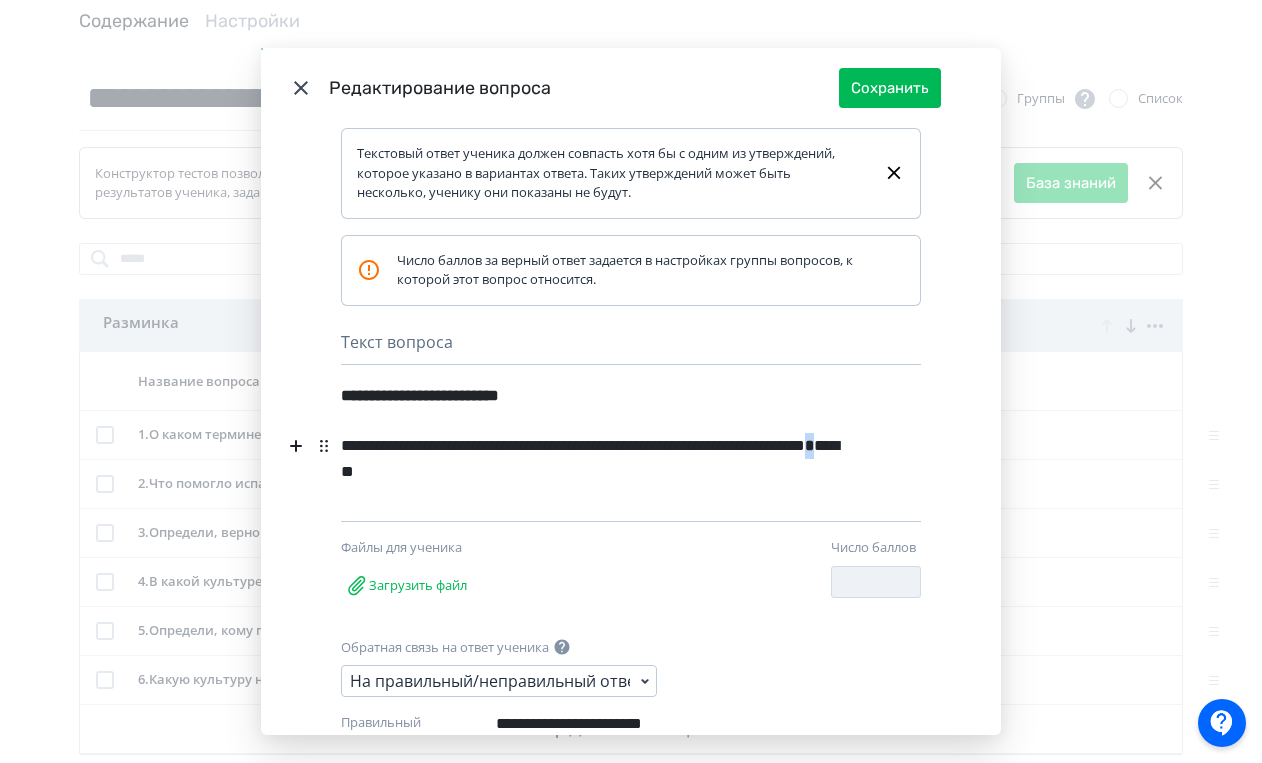 click on "*" at bounding box center [809, 445] 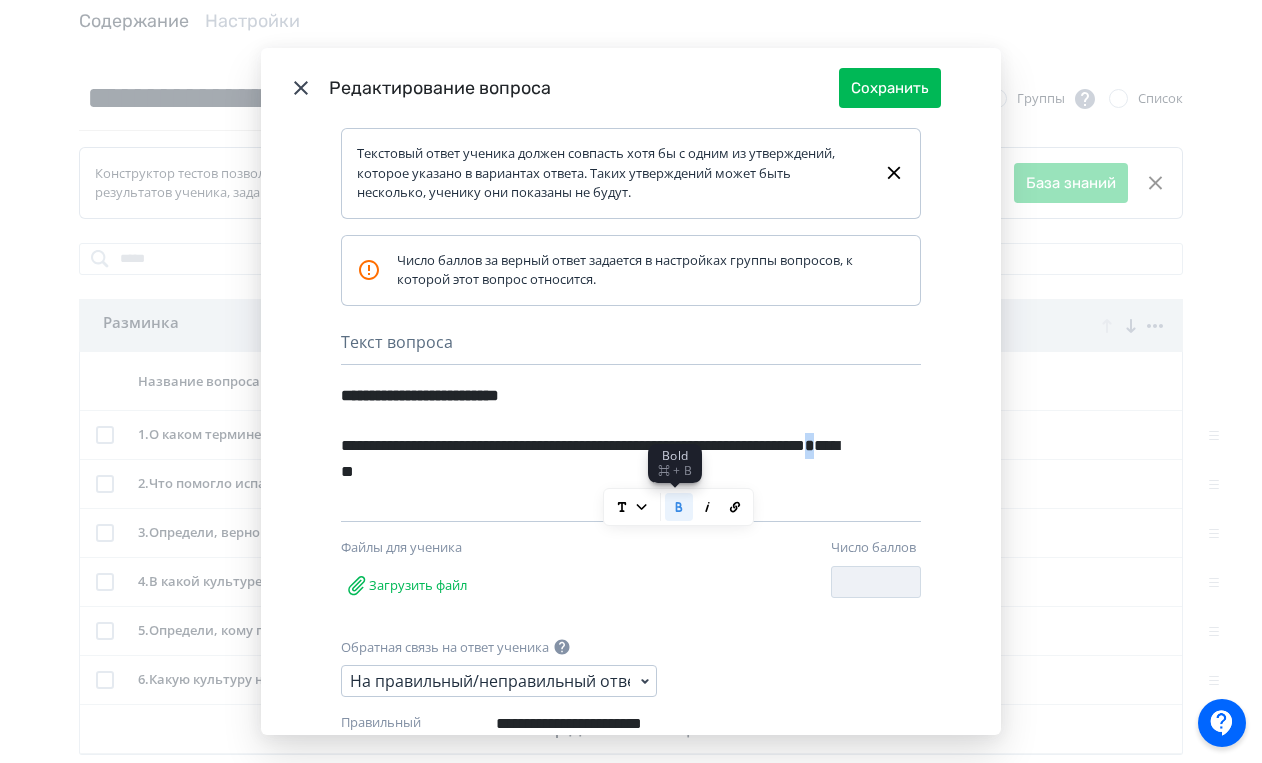 click 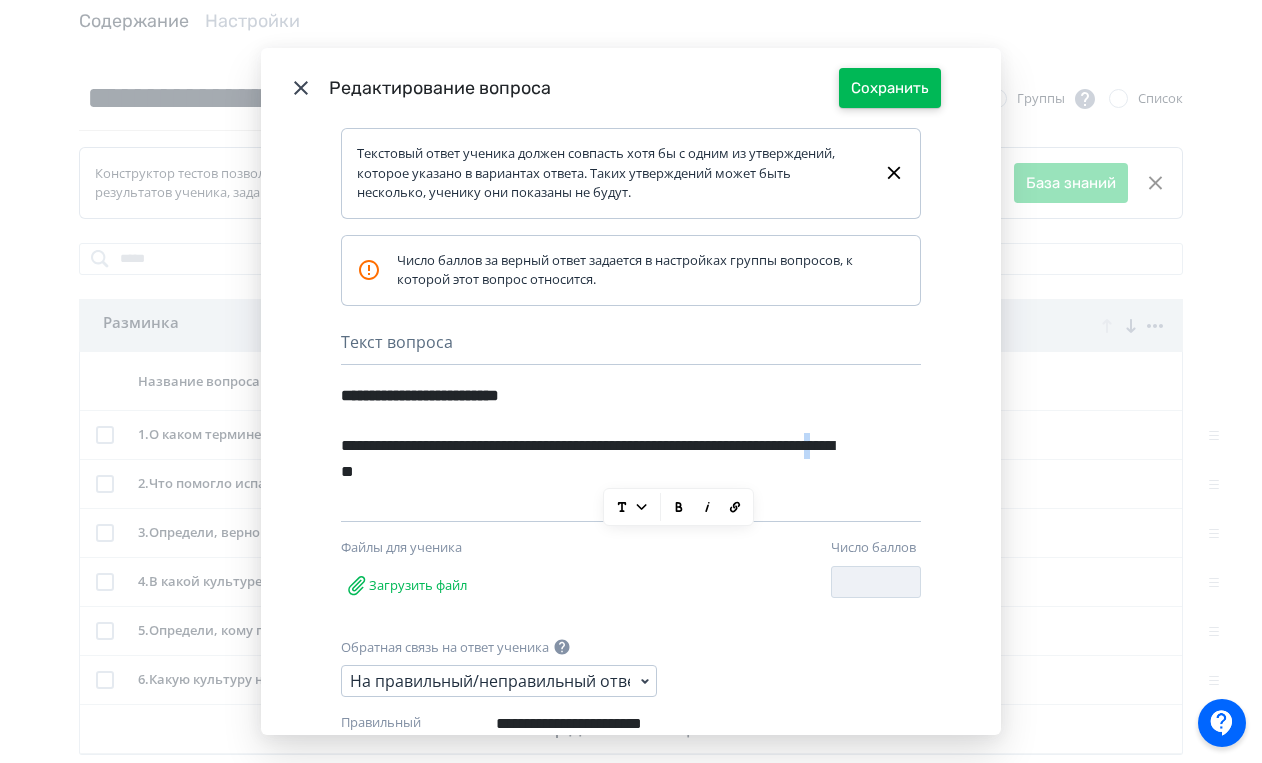 click on "Сохранить" at bounding box center [890, 88] 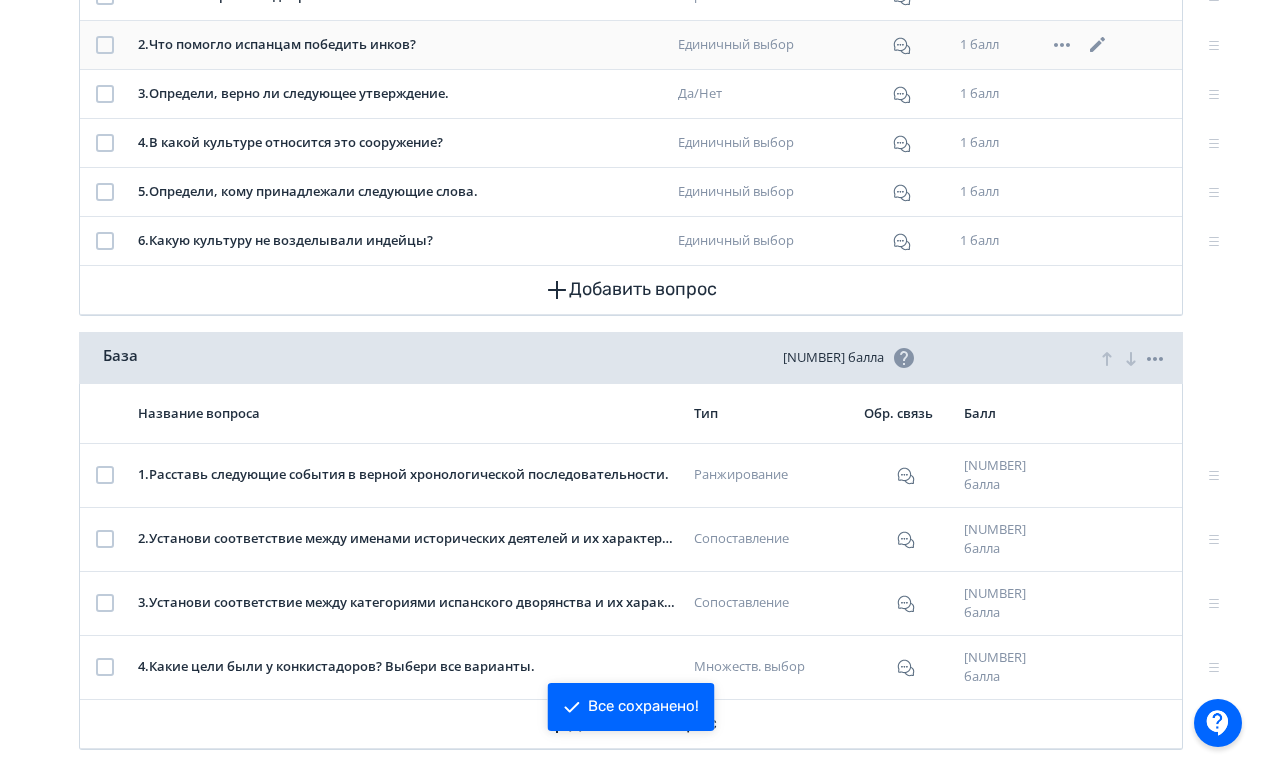 scroll, scrollTop: 590, scrollLeft: 0, axis: vertical 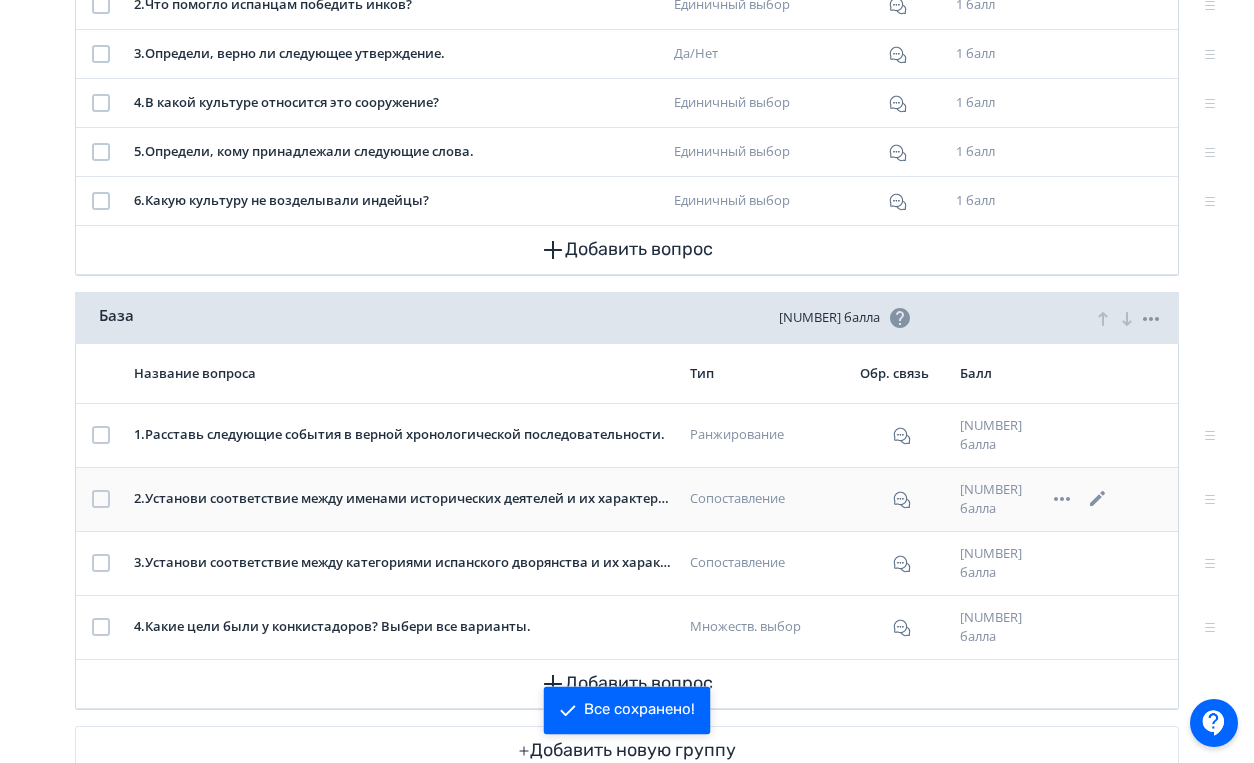 click 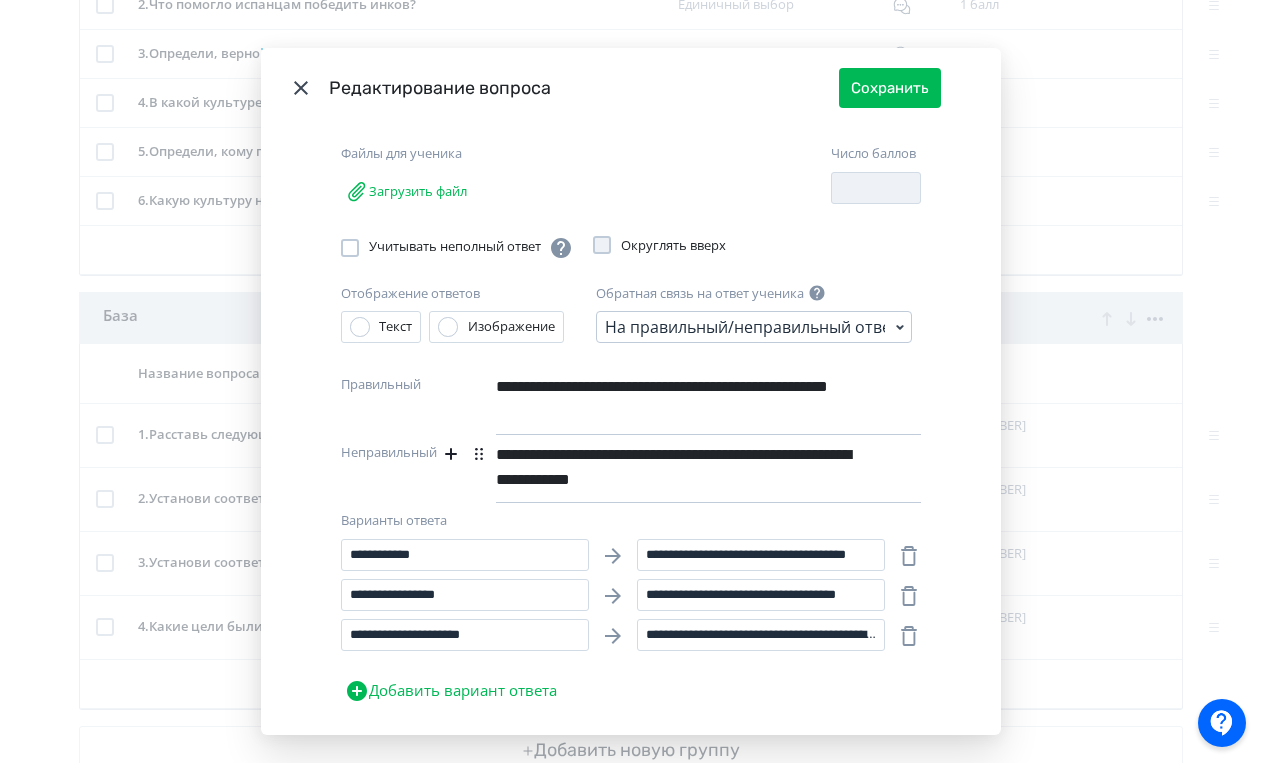 scroll, scrollTop: 333, scrollLeft: 0, axis: vertical 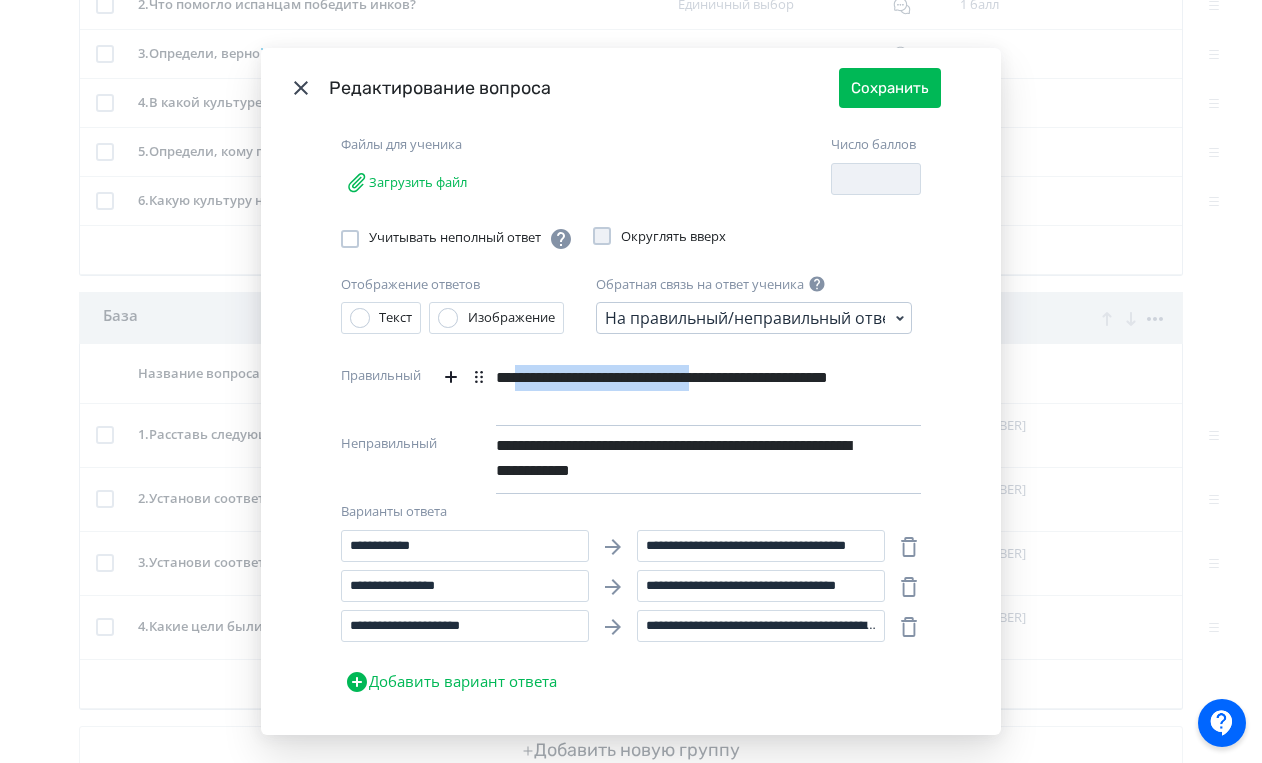 drag, startPoint x: 518, startPoint y: 378, endPoint x: 773, endPoint y: 379, distance: 255.00197 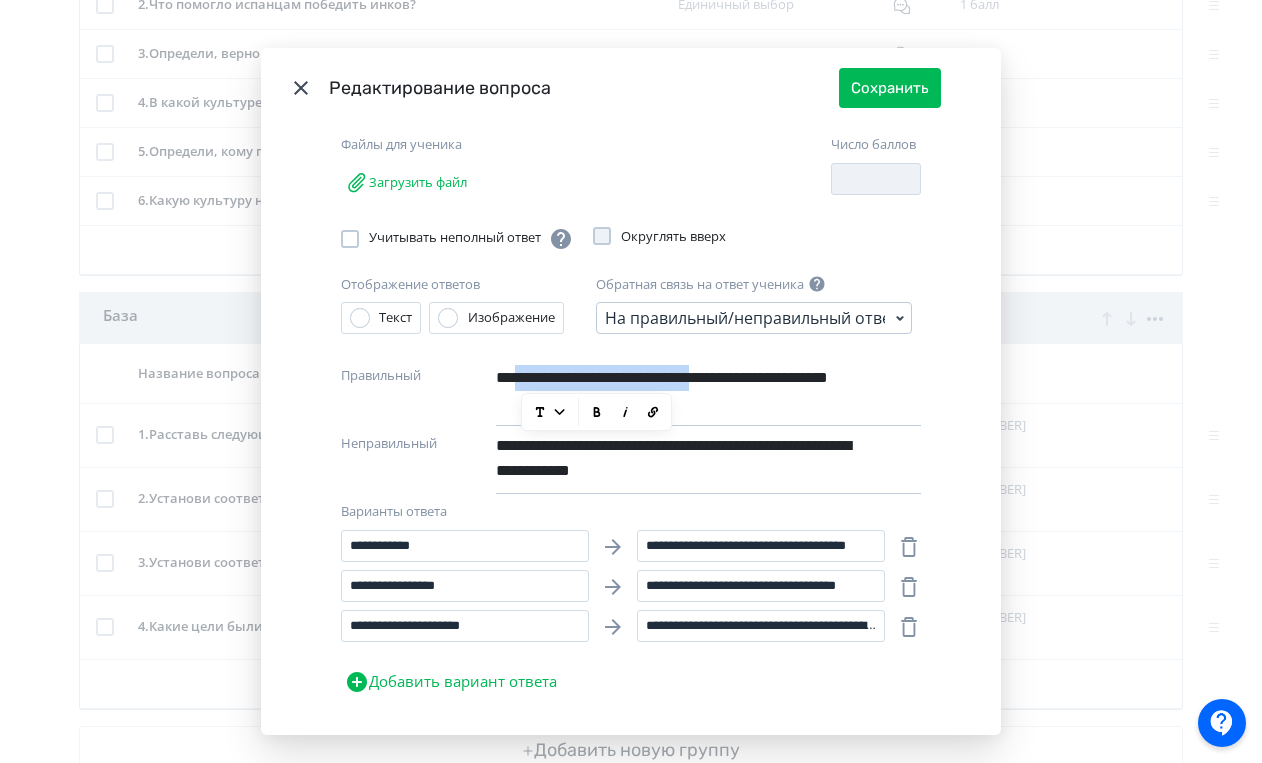 type 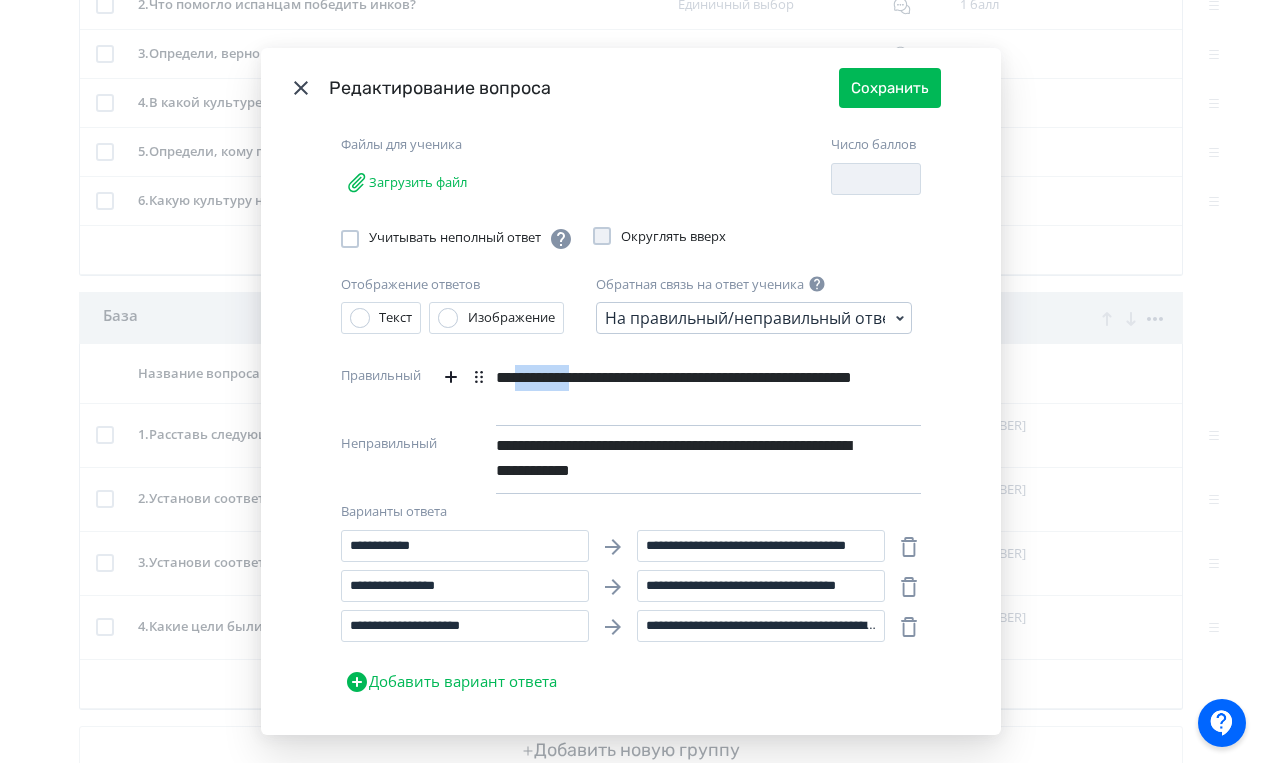 drag, startPoint x: 520, startPoint y: 379, endPoint x: 590, endPoint y: 379, distance: 70 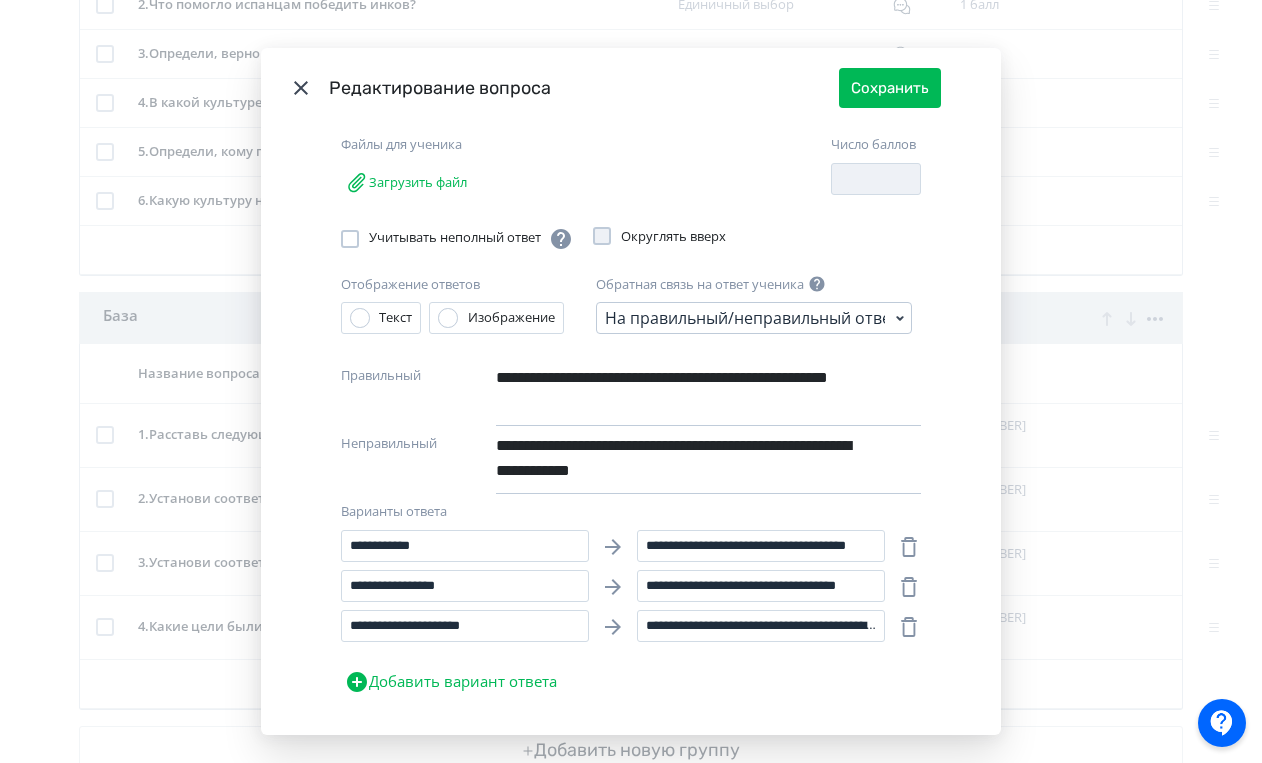 click on "**********" at bounding box center (674, 390) 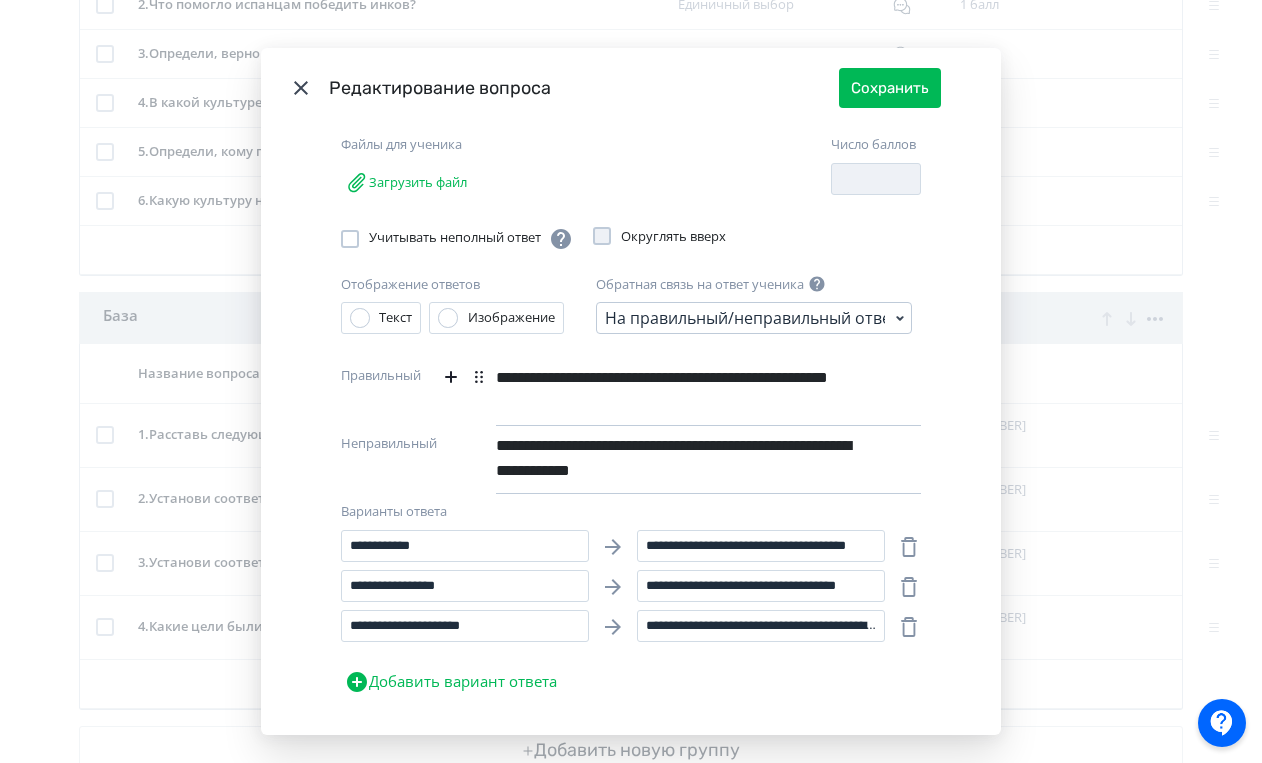 click on "**********" at bounding box center [674, 390] 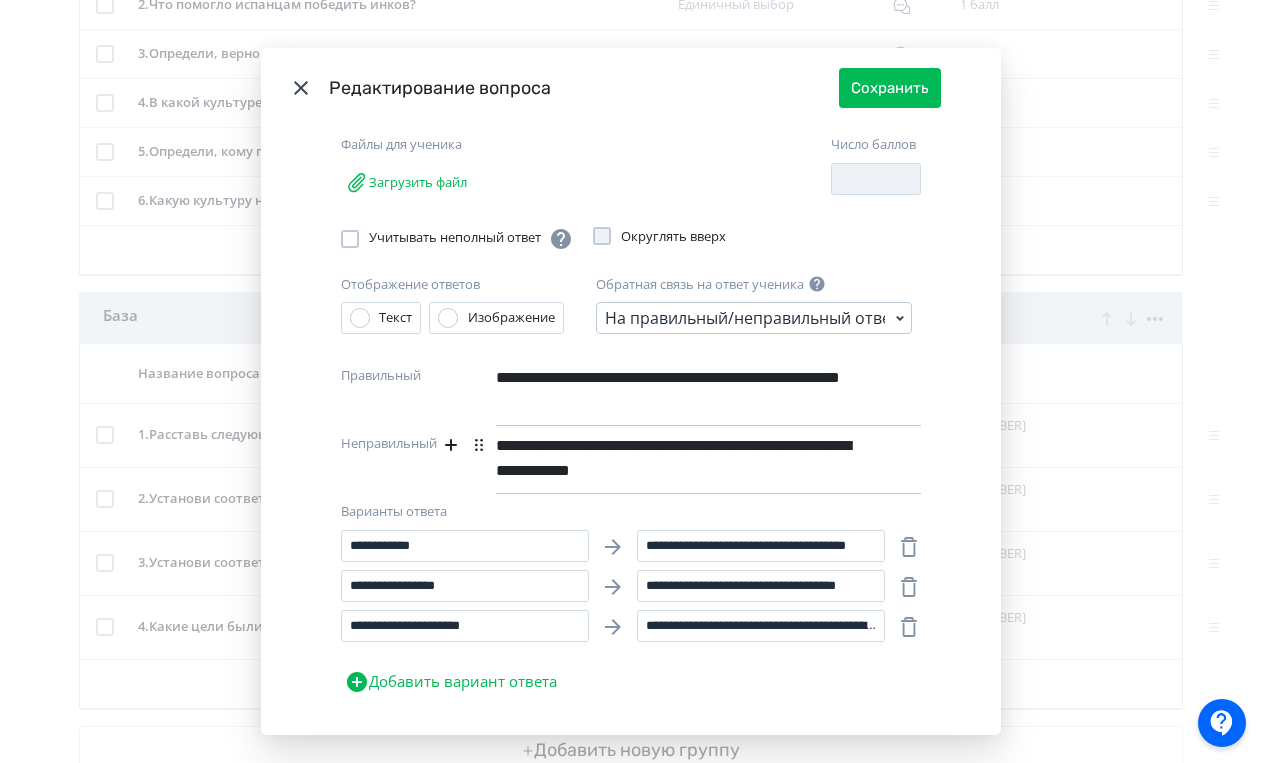 click on "**********" at bounding box center [674, 458] 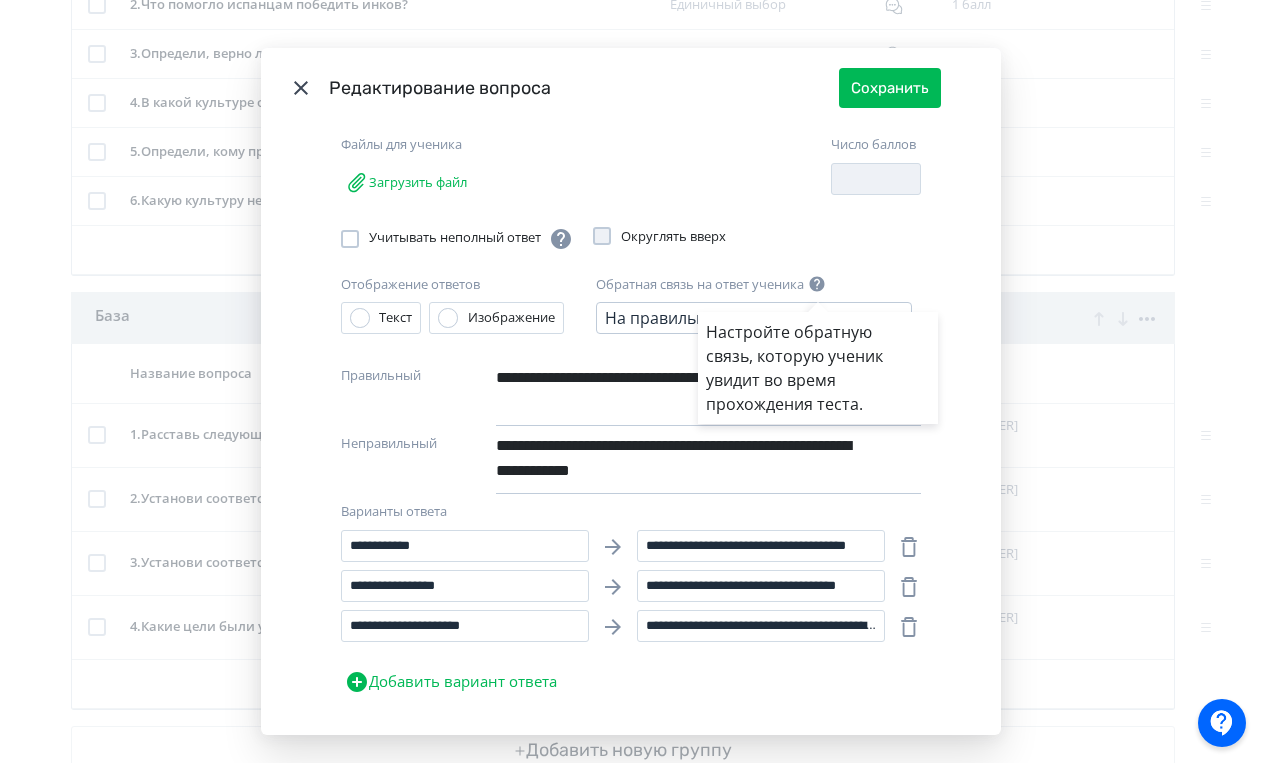 click on "Настройте обратную связь, которую ученик увидит во время прохождения теста." at bounding box center [631, 381] 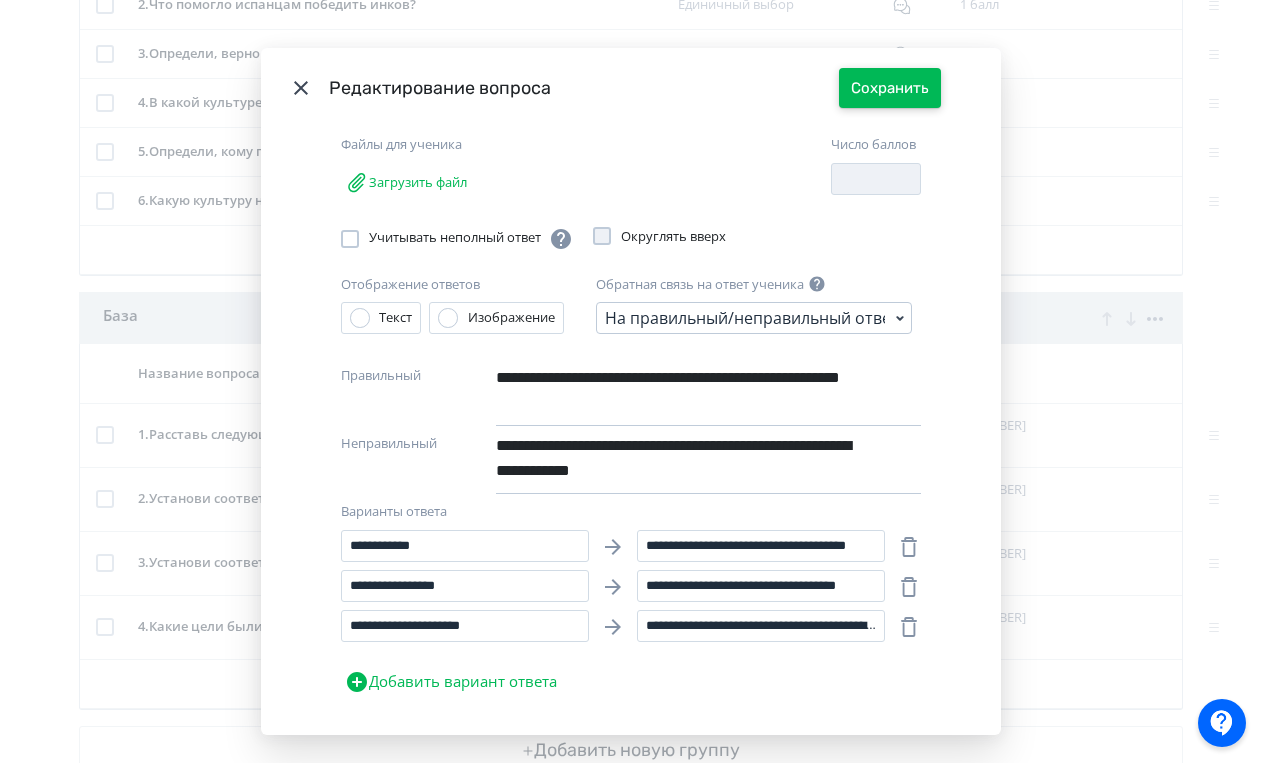 click on "Сохранить" at bounding box center (890, 88) 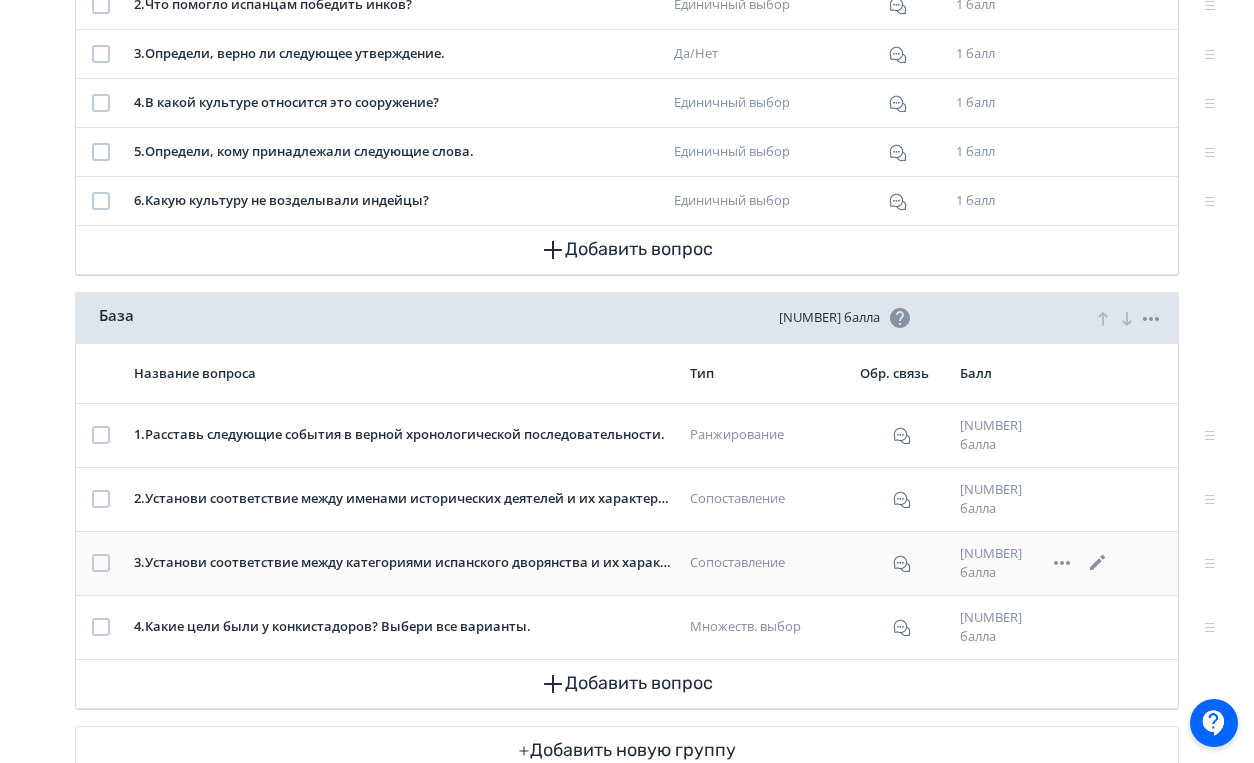 click 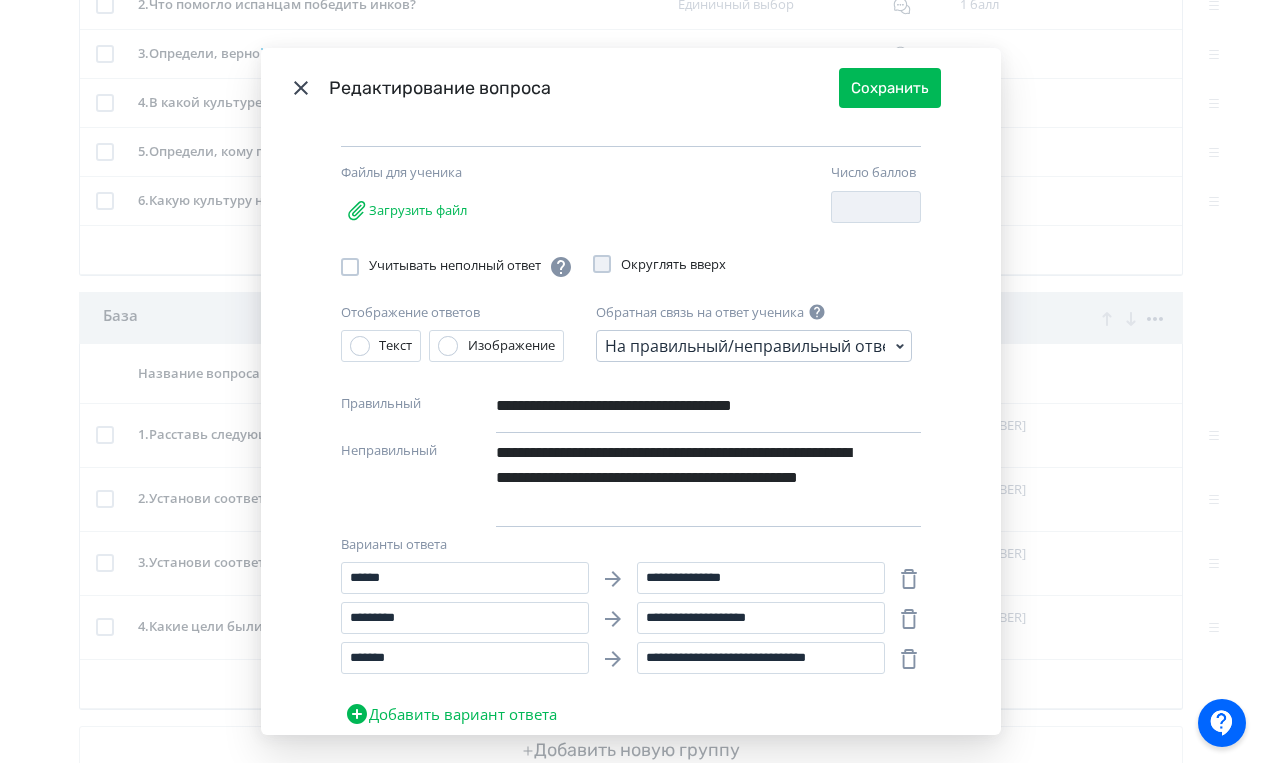 scroll, scrollTop: 329, scrollLeft: 0, axis: vertical 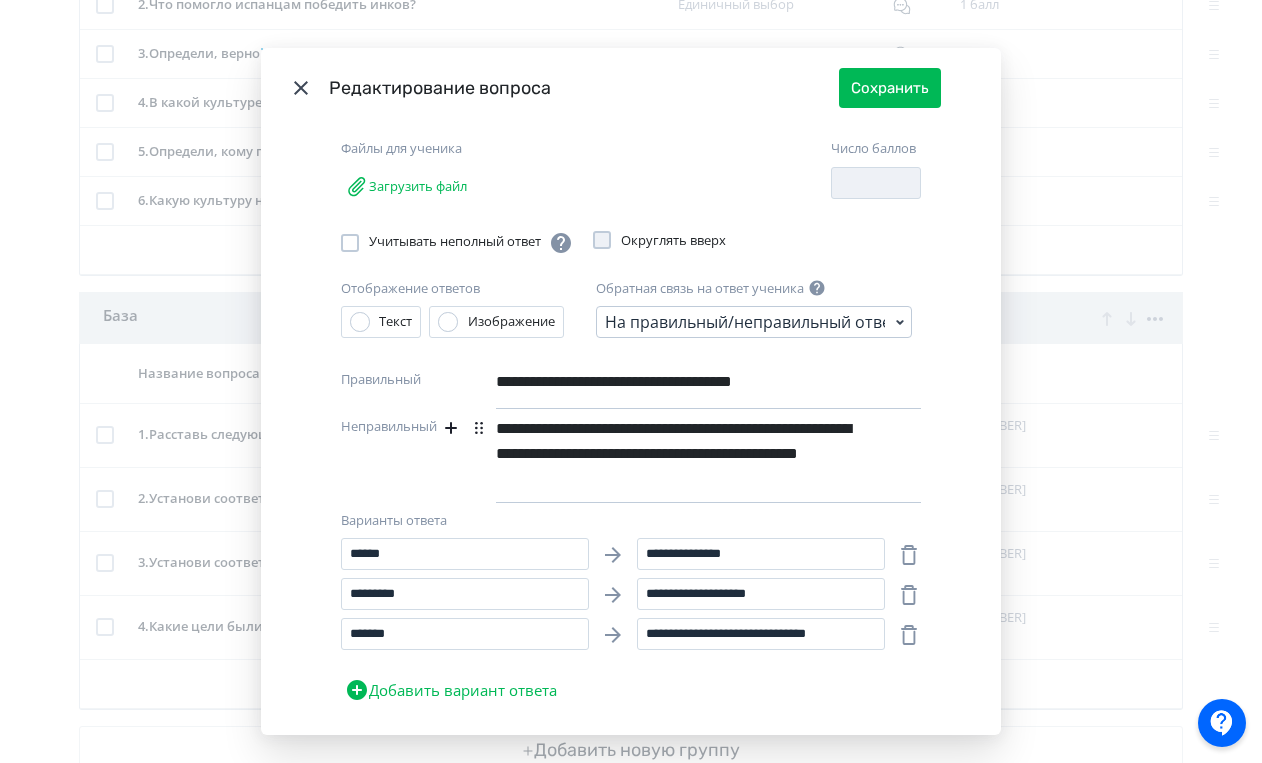 click on "**********" at bounding box center (674, 454) 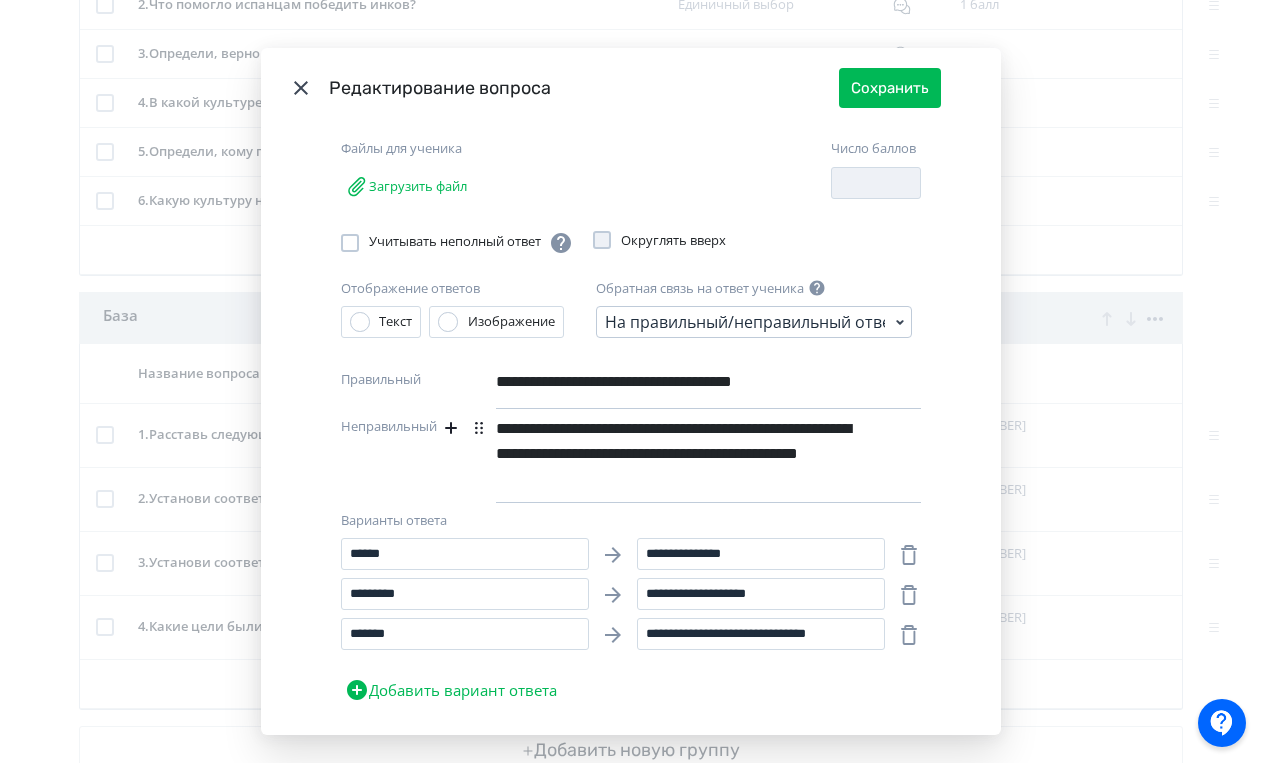 type 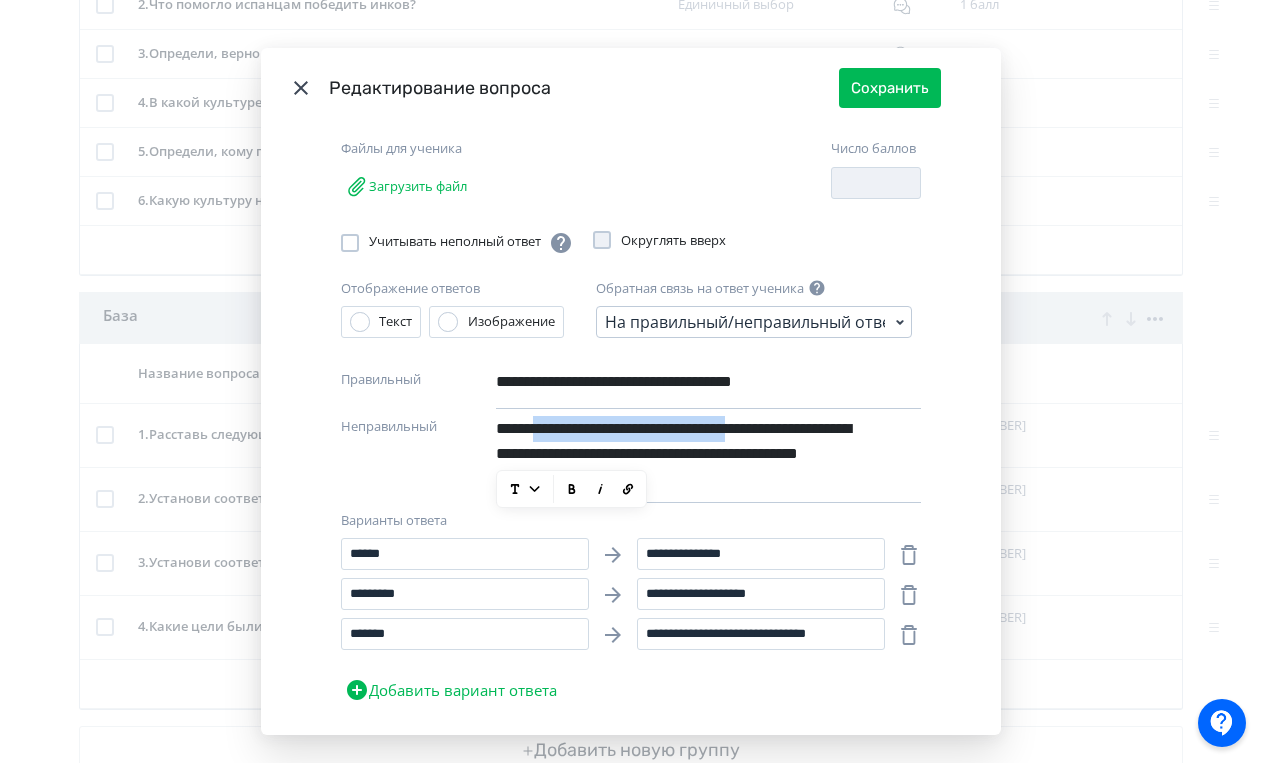 drag, startPoint x: 546, startPoint y: 431, endPoint x: 830, endPoint y: 432, distance: 284.00177 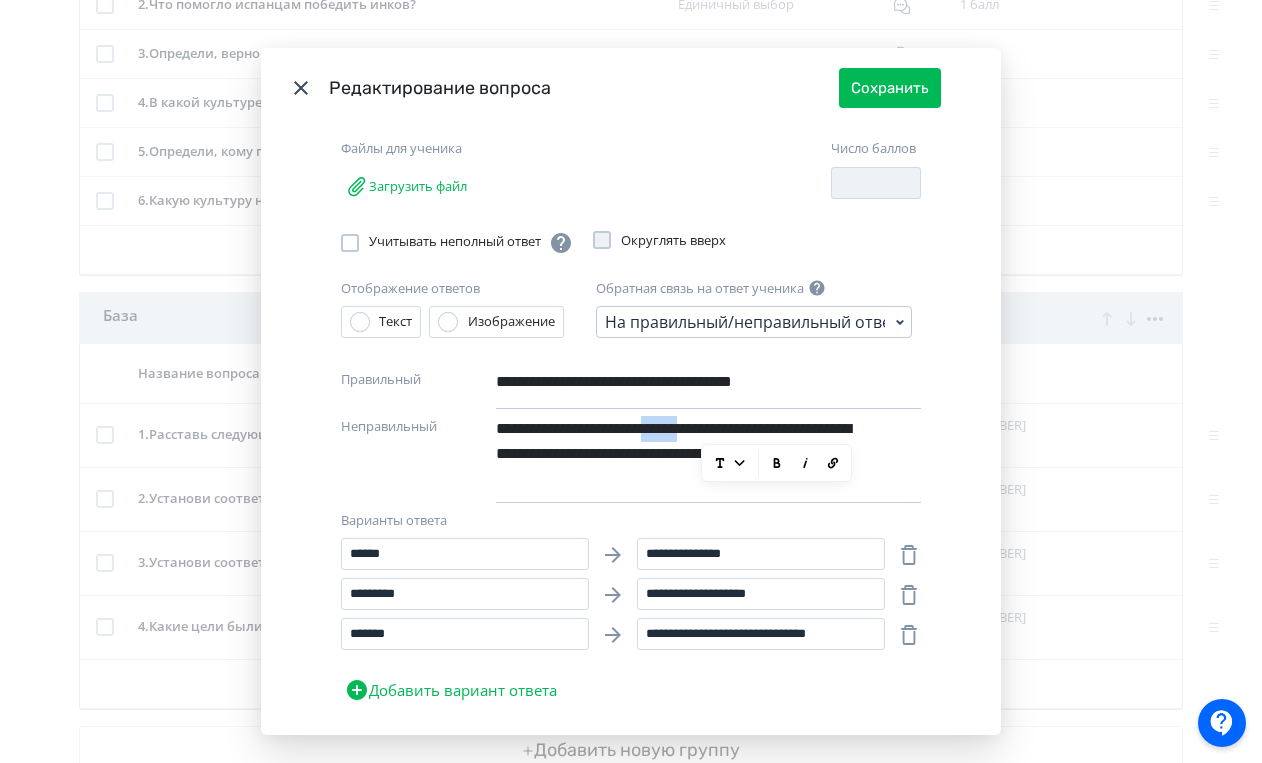 drag, startPoint x: 698, startPoint y: 428, endPoint x: 736, endPoint y: 432, distance: 38.209946 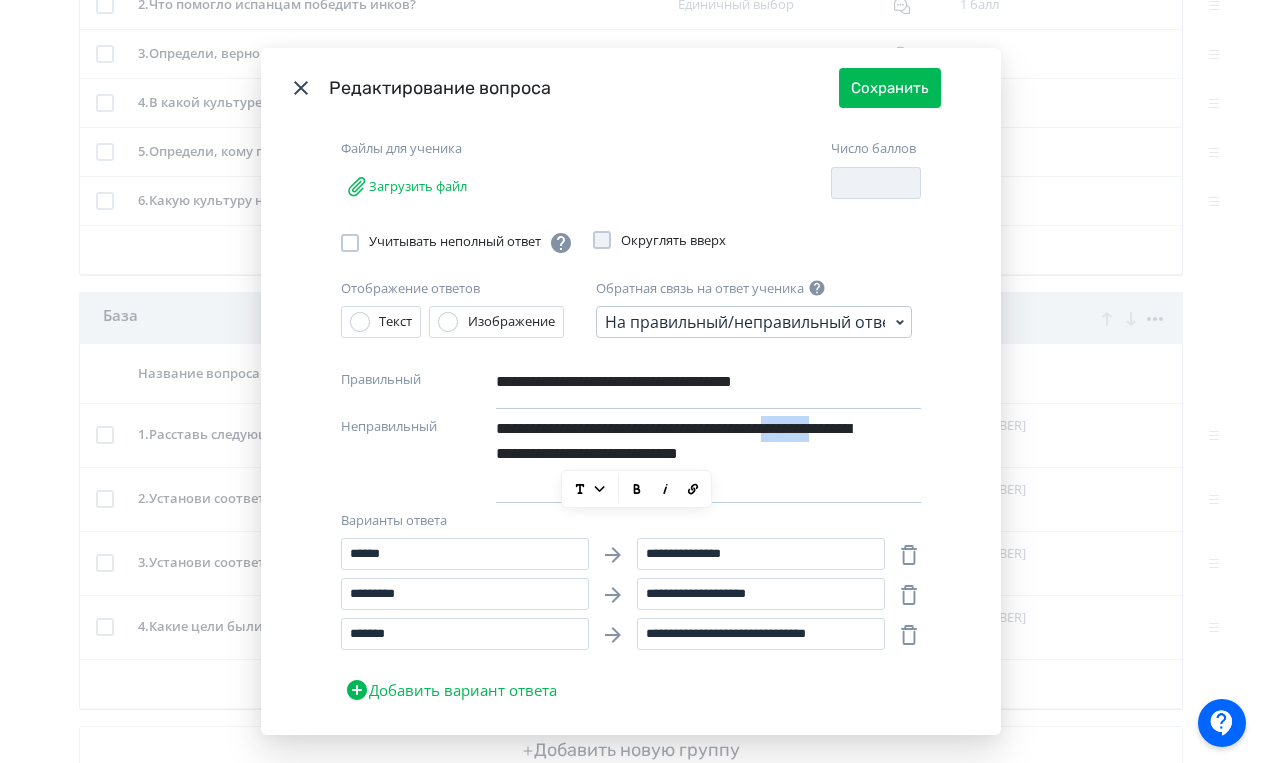 drag, startPoint x: 558, startPoint y: 452, endPoint x: 622, endPoint y: 458, distance: 64.28063 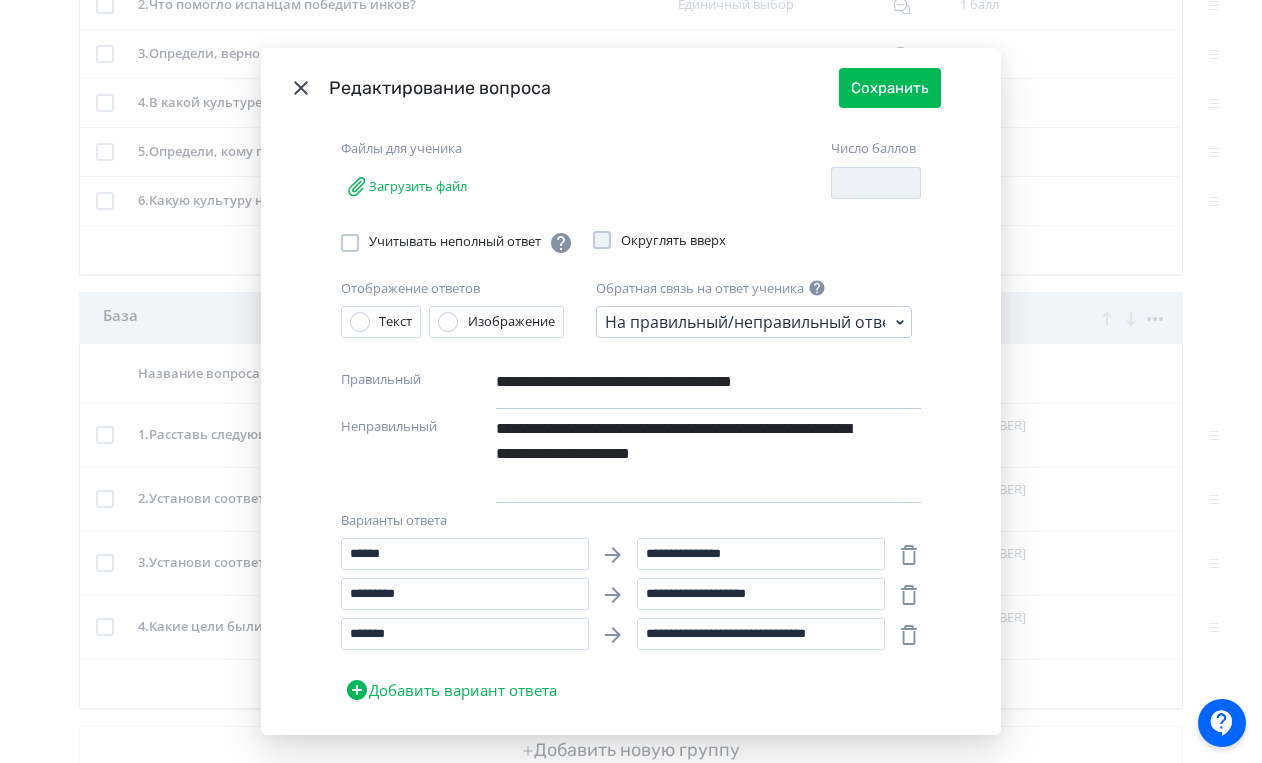click on "**********" at bounding box center [674, 454] 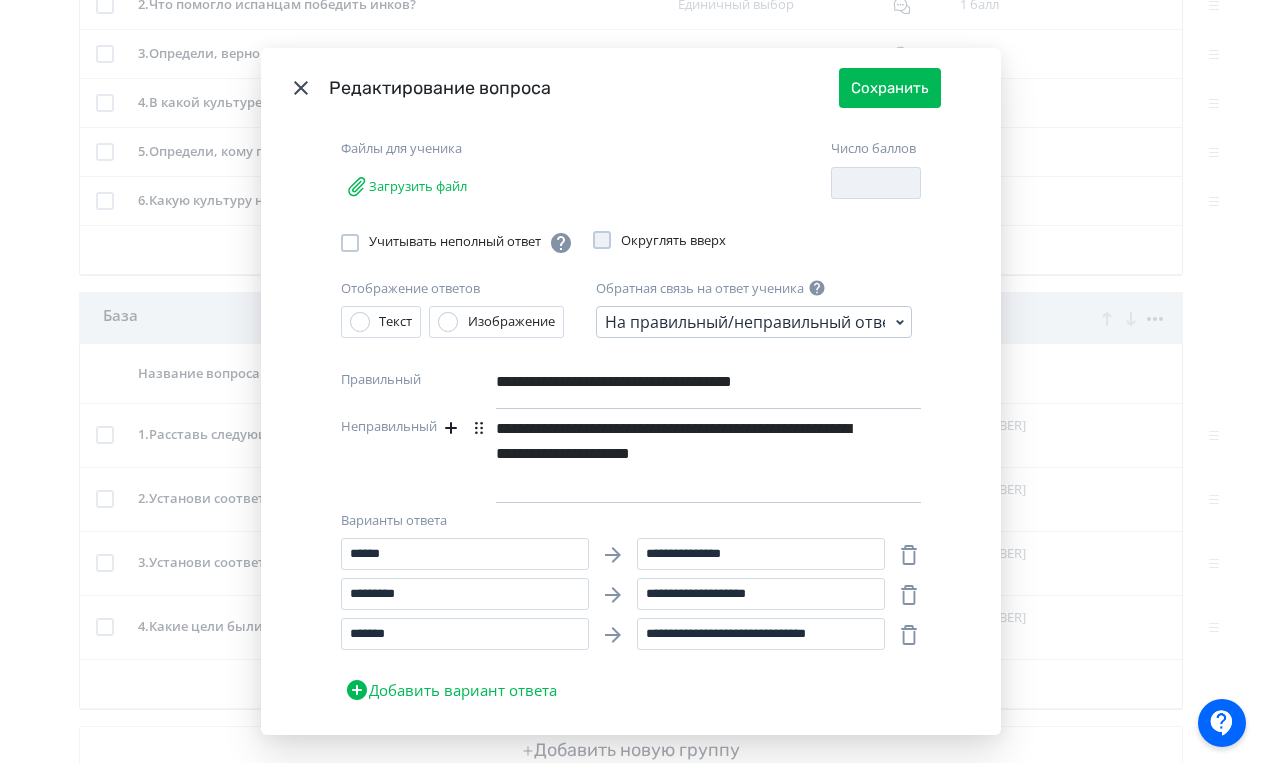 click on "**********" at bounding box center (674, 454) 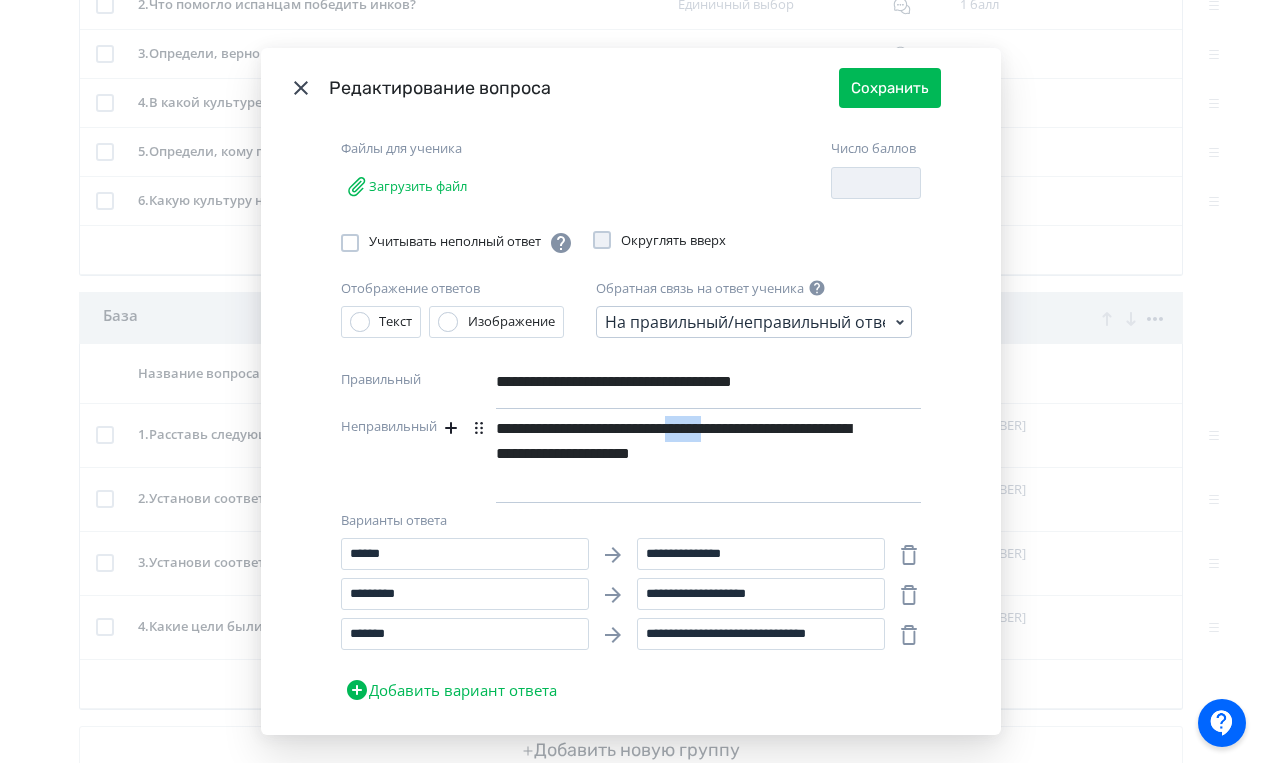 drag, startPoint x: 732, startPoint y: 431, endPoint x: 786, endPoint y: 431, distance: 54 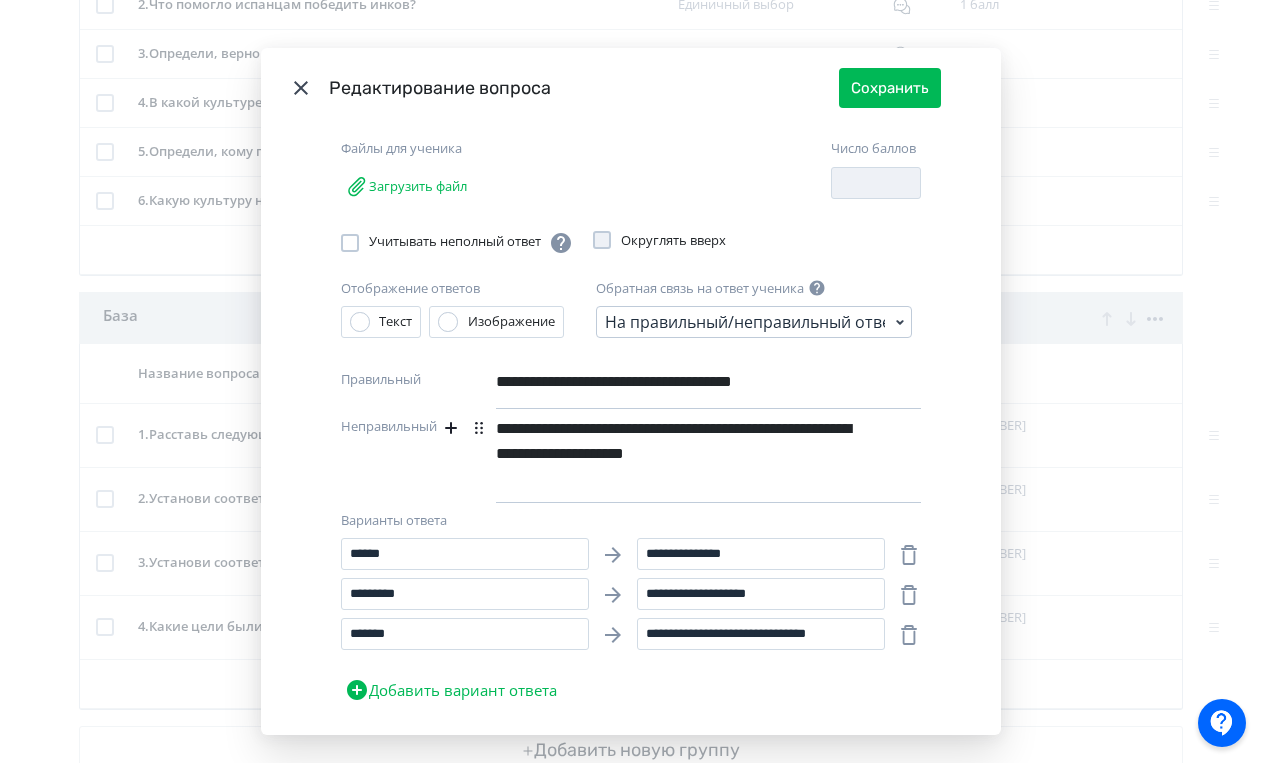 click on "**********" at bounding box center [674, 454] 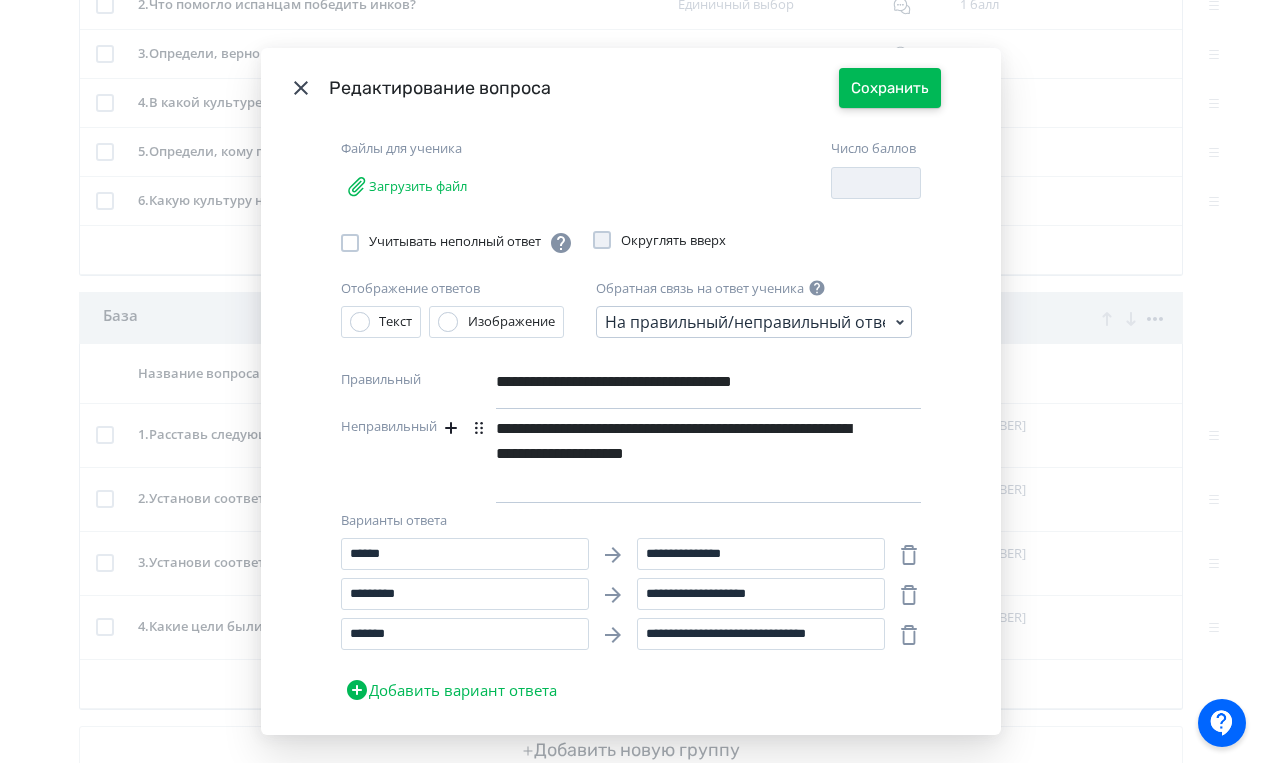 click on "Сохранить" at bounding box center (890, 88) 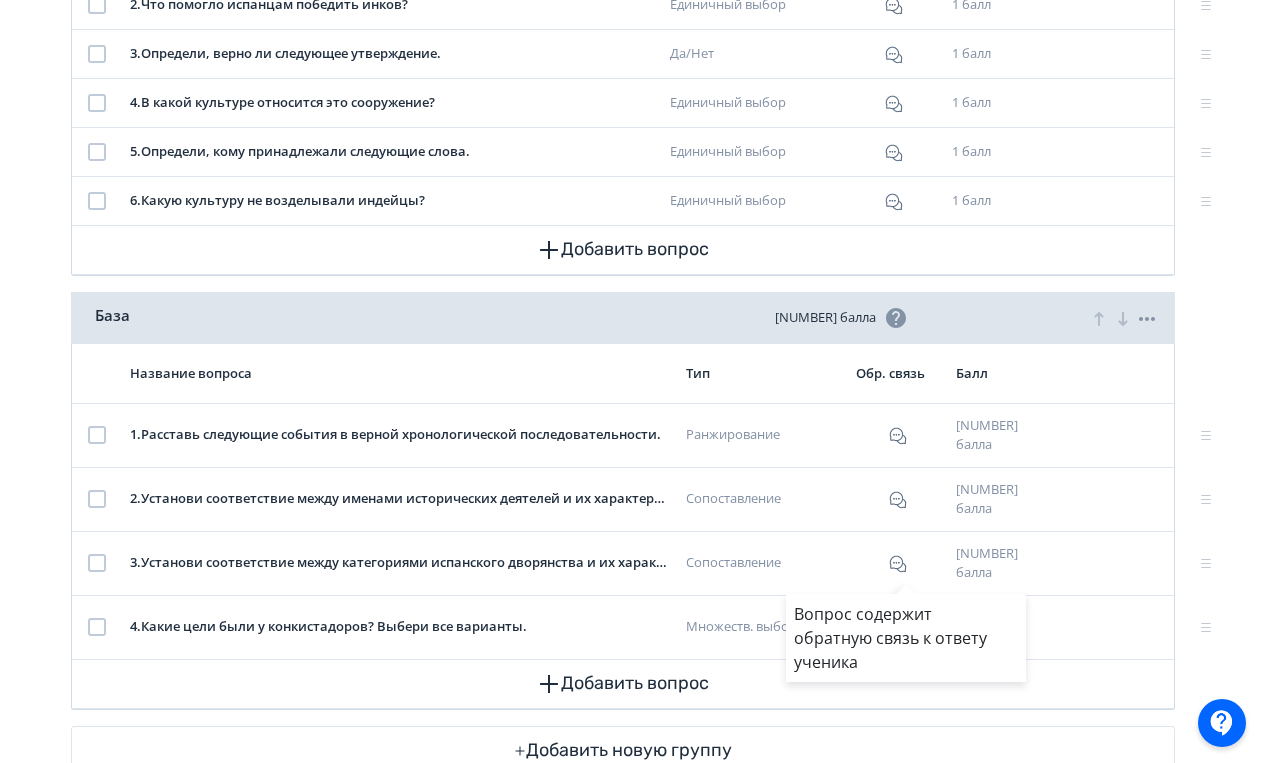 click on "Вопрос содержит обратную связь к ответу ученика" at bounding box center [631, 381] 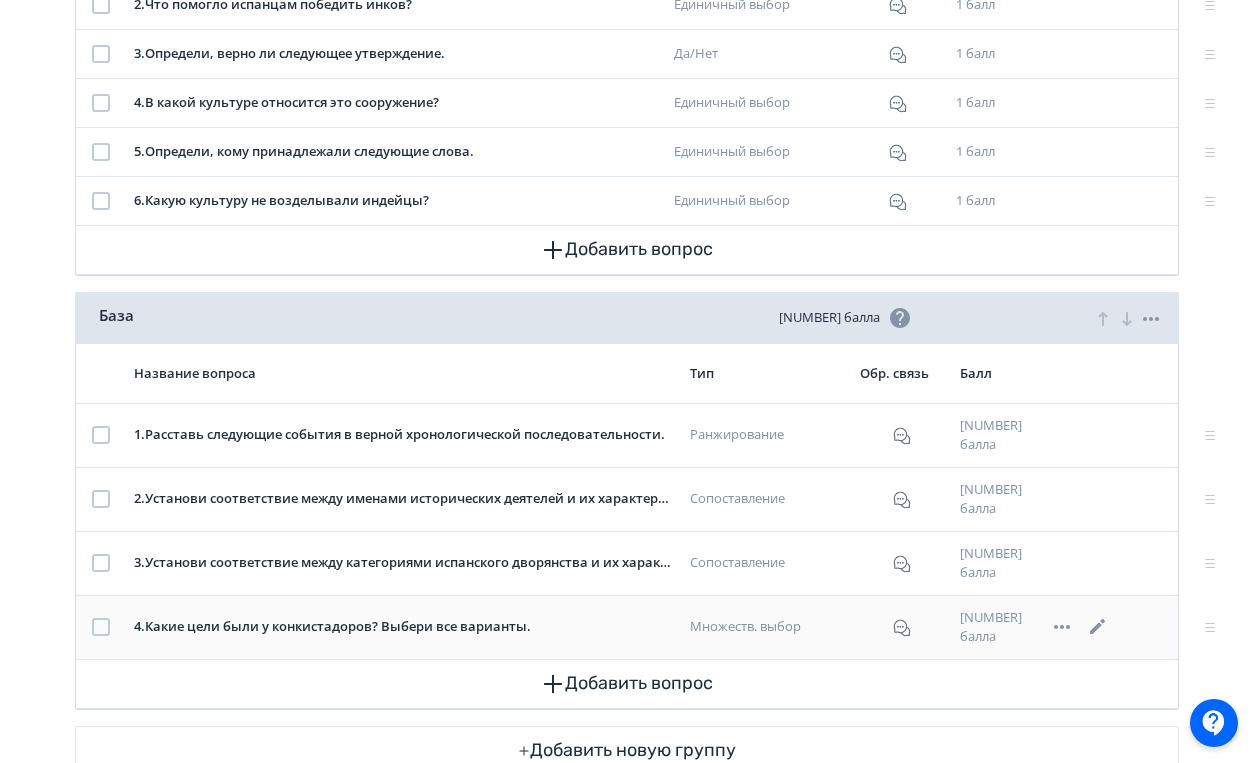 click 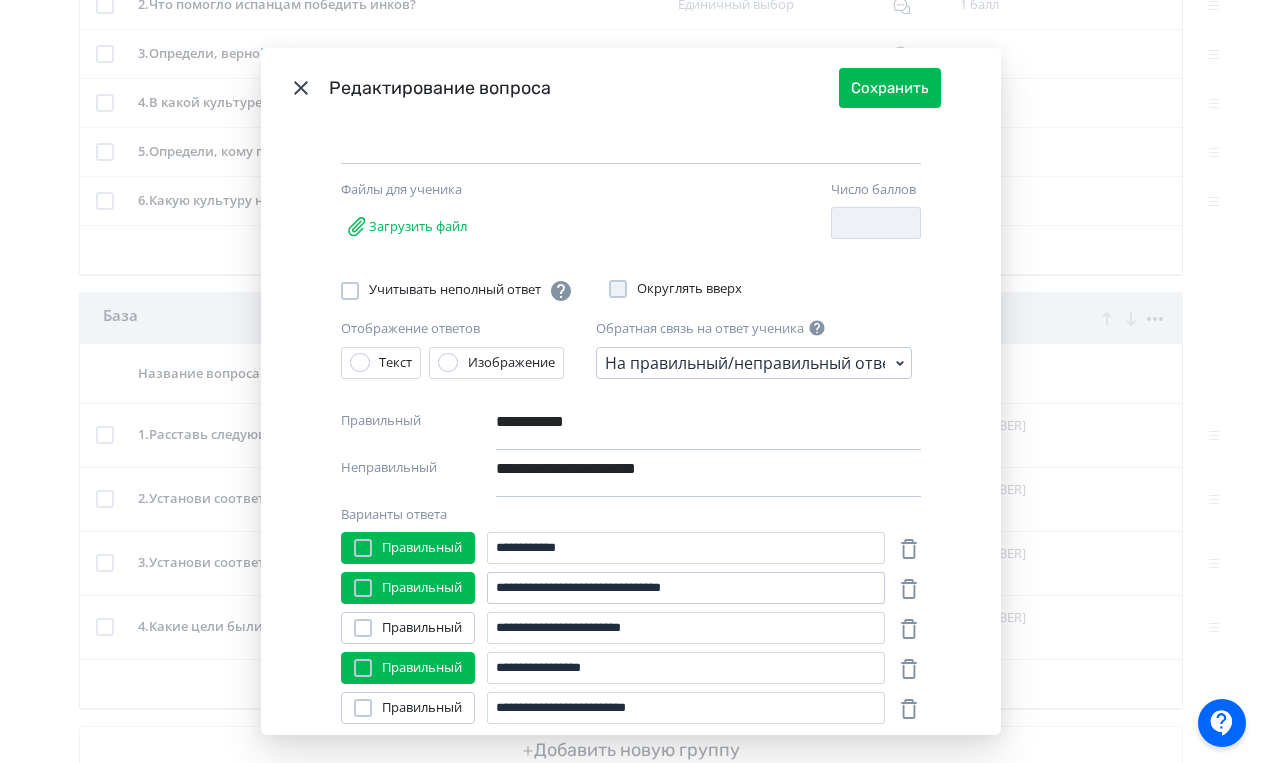 scroll, scrollTop: 330, scrollLeft: 0, axis: vertical 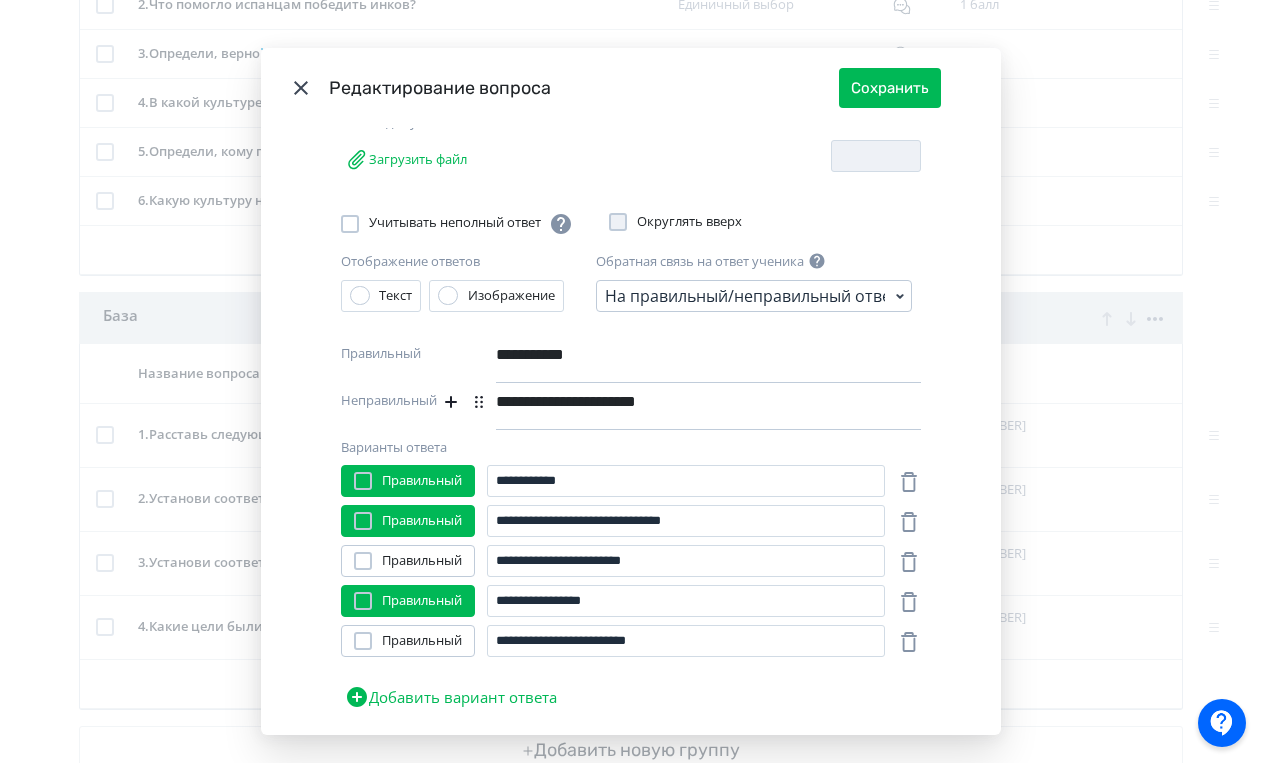 click on "**********" at bounding box center [674, 402] 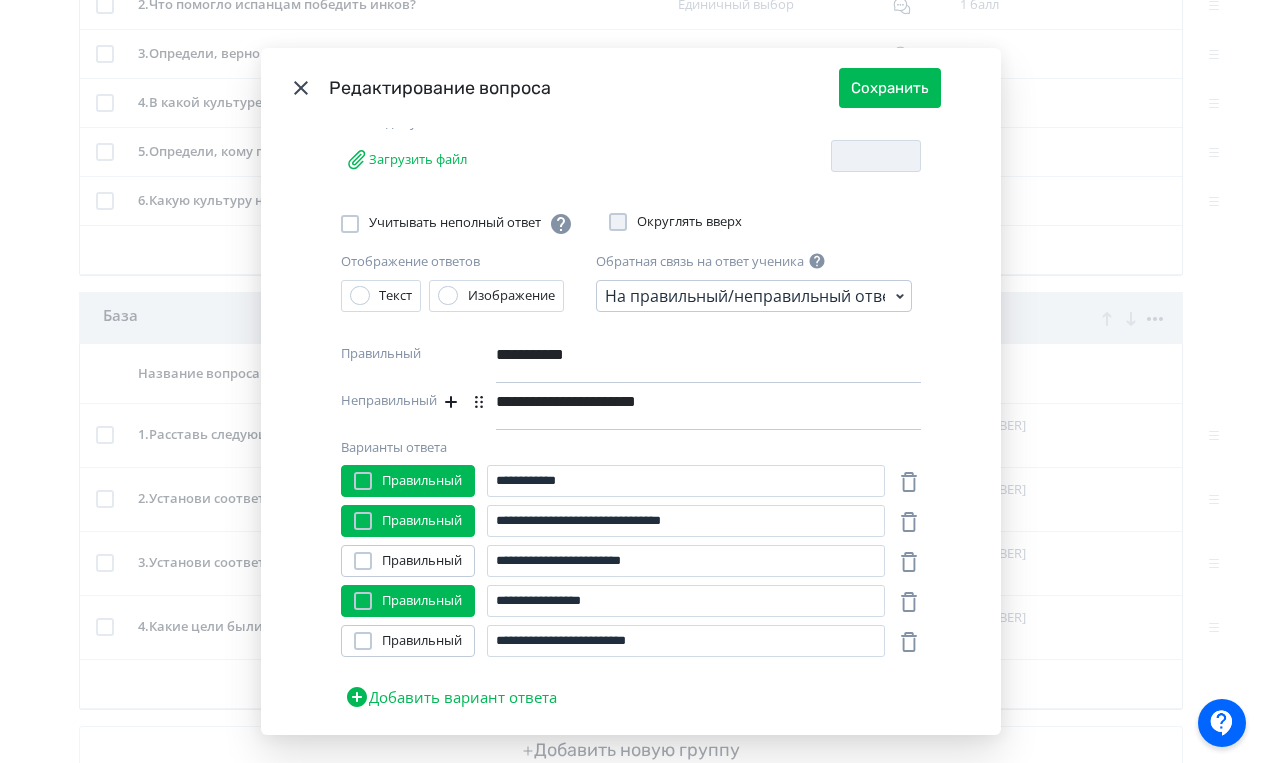 type 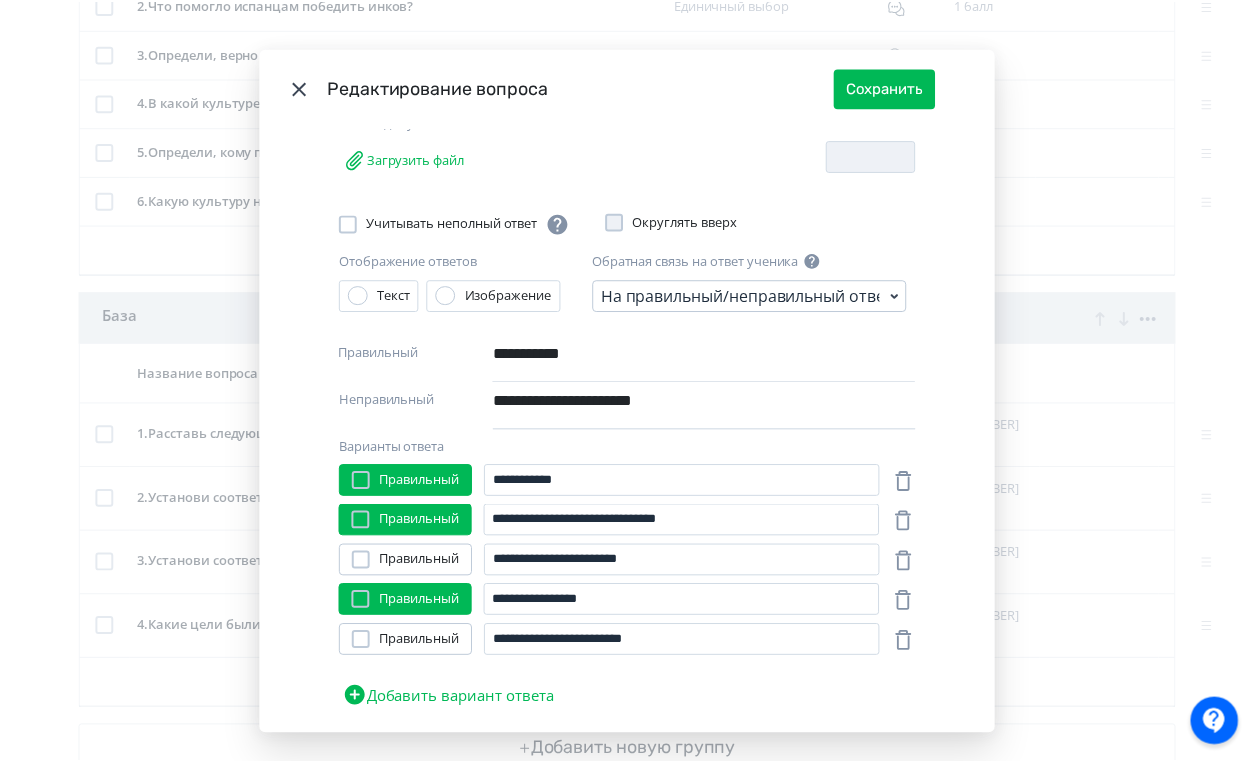 scroll, scrollTop: 388, scrollLeft: 0, axis: vertical 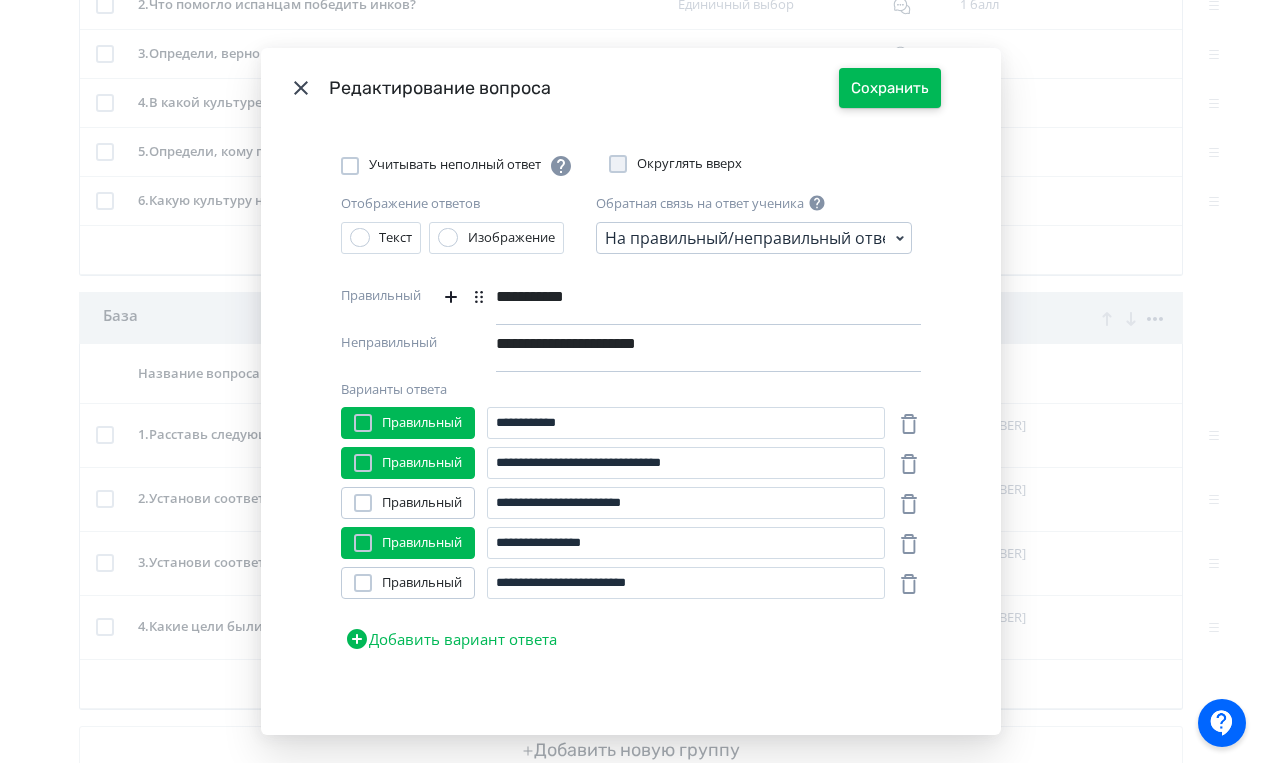 click on "Сохранить" at bounding box center [890, 88] 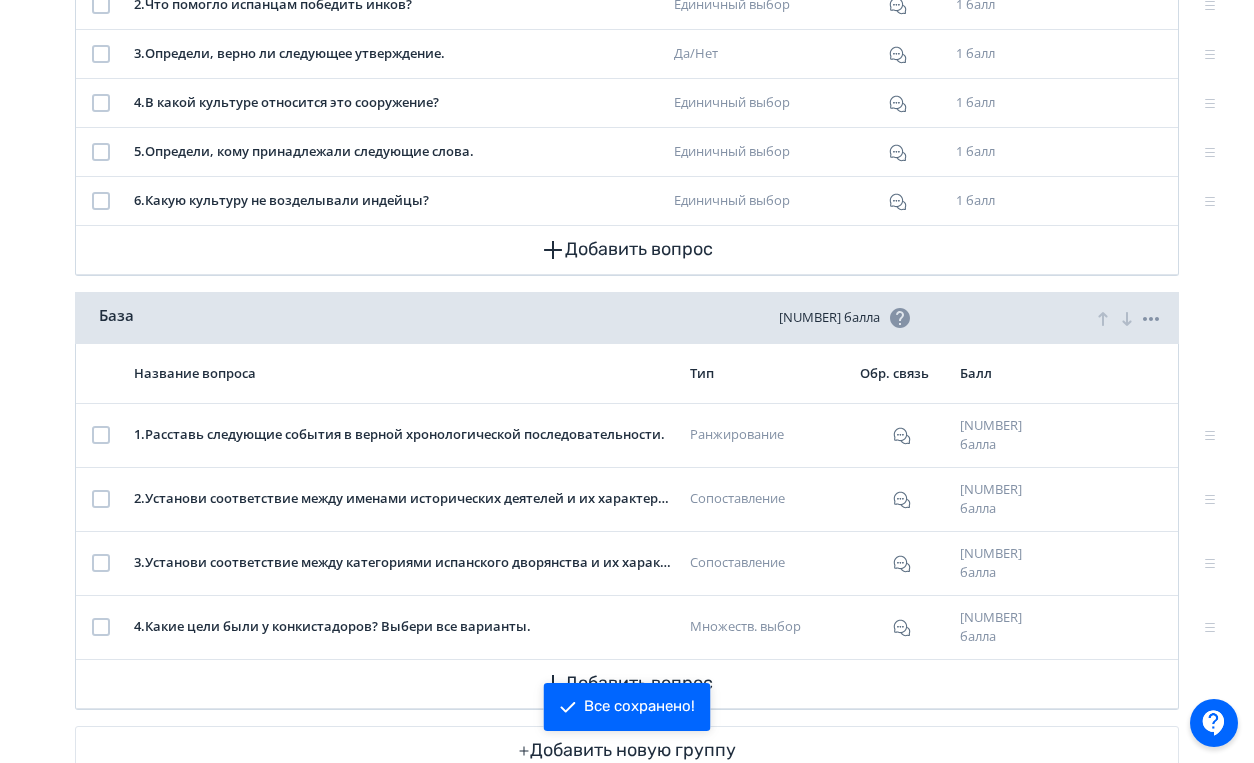 scroll, scrollTop: 0, scrollLeft: 0, axis: both 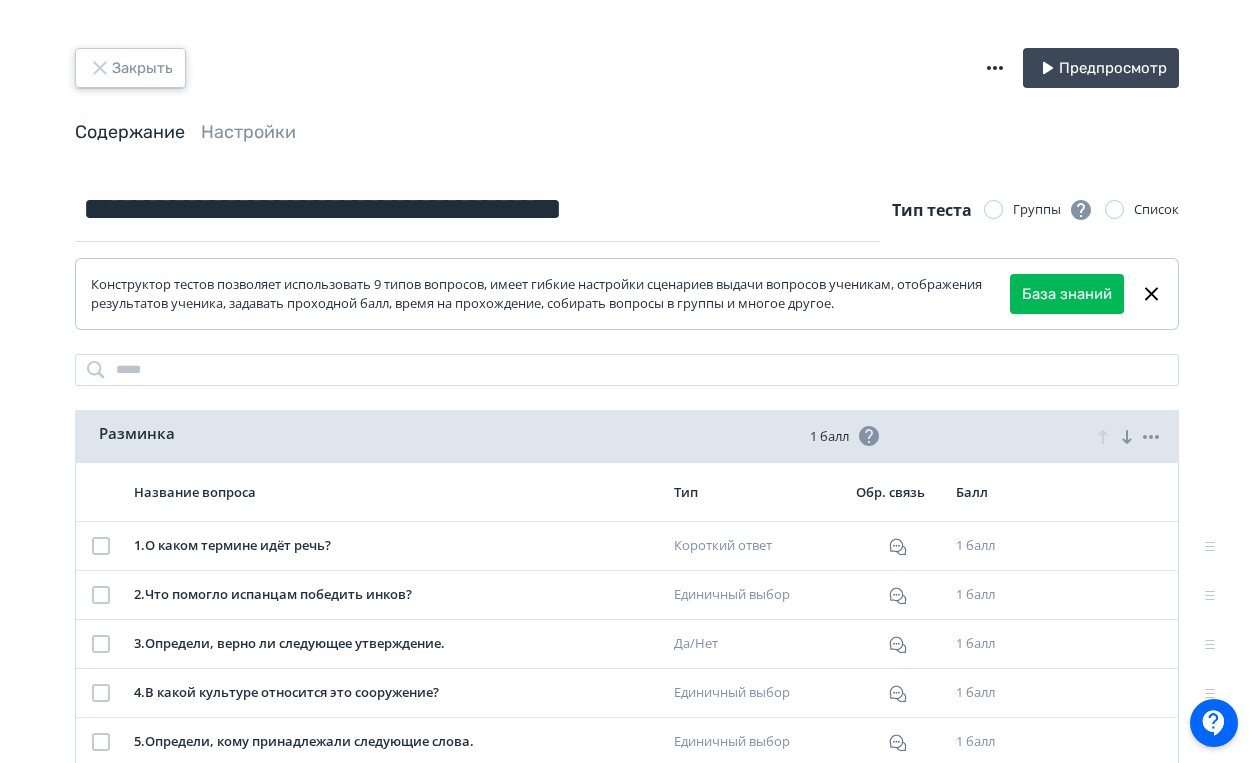 click on "Закрыть" at bounding box center (130, 68) 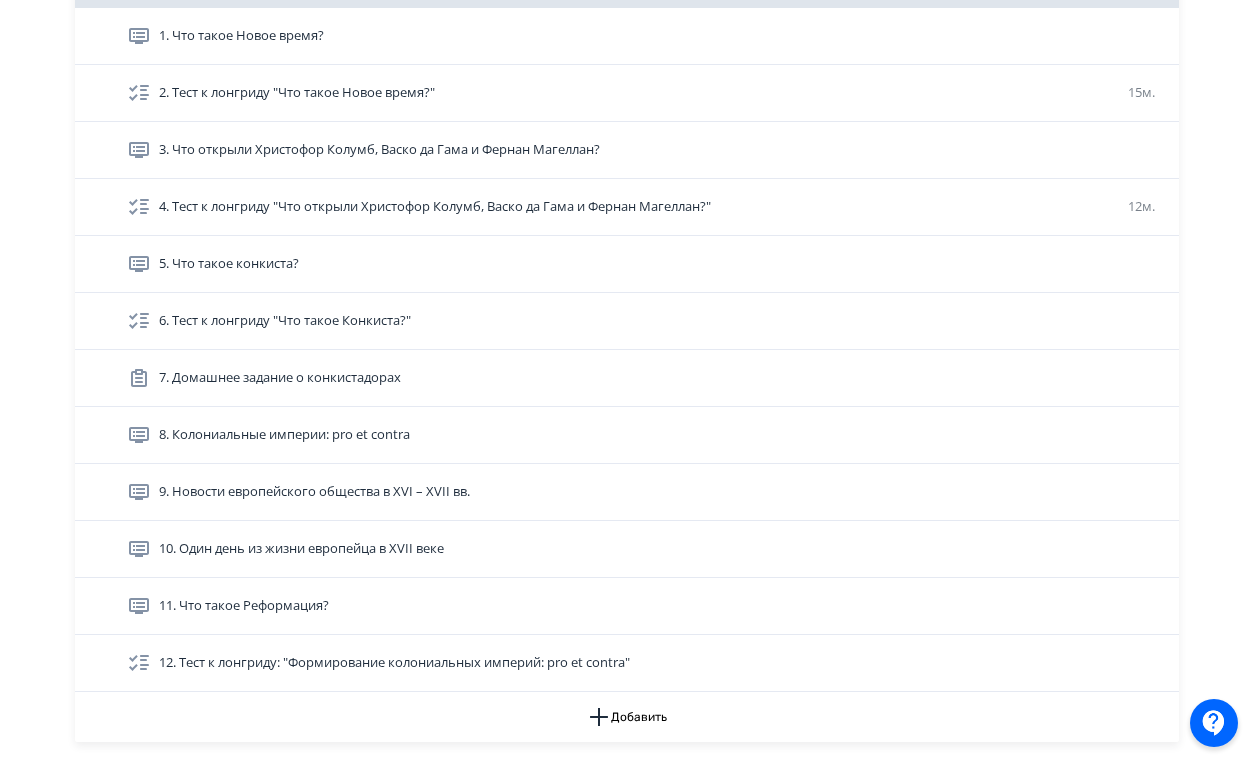 scroll, scrollTop: 771, scrollLeft: 0, axis: vertical 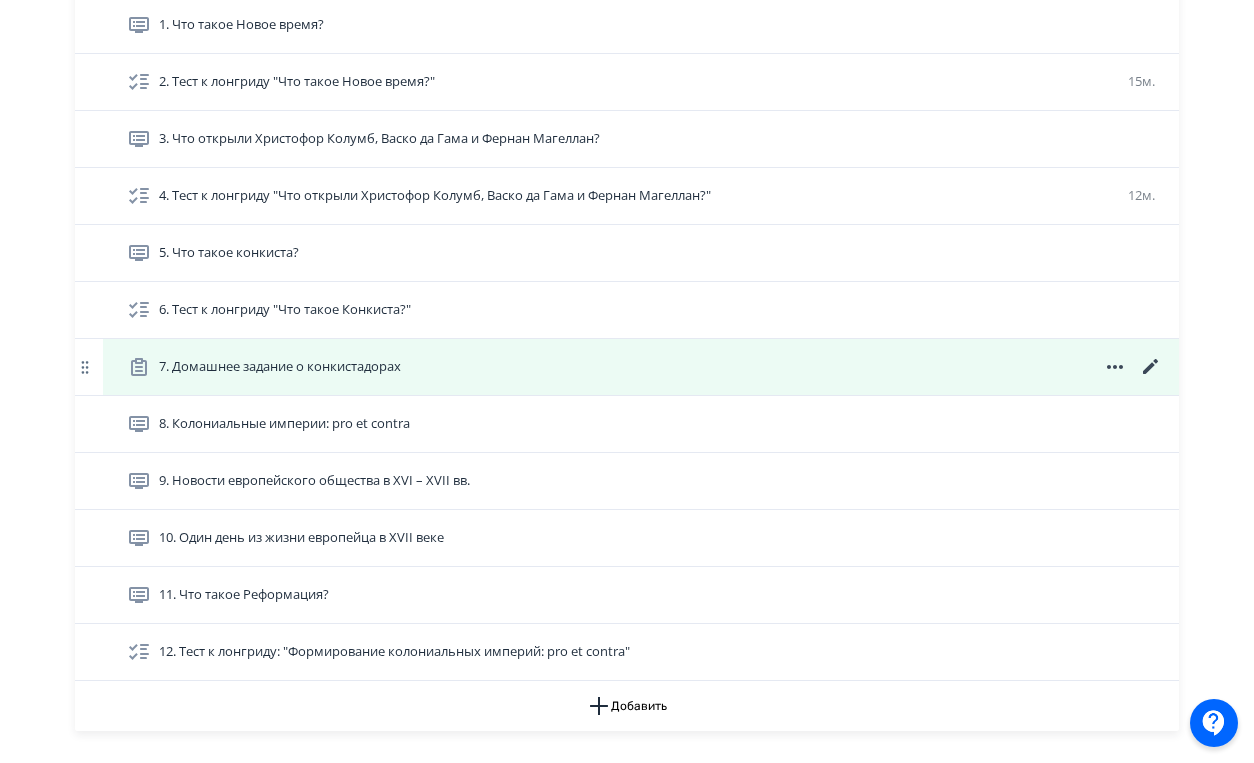 click 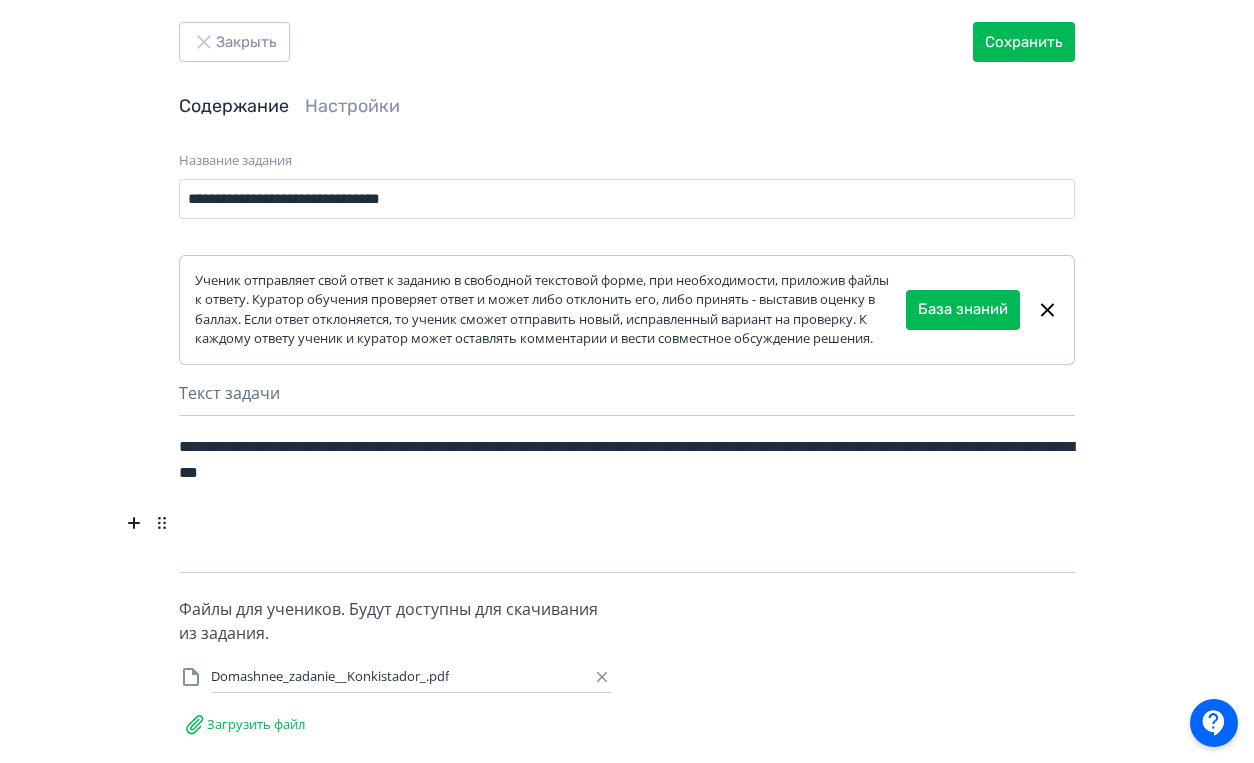 scroll, scrollTop: 0, scrollLeft: 0, axis: both 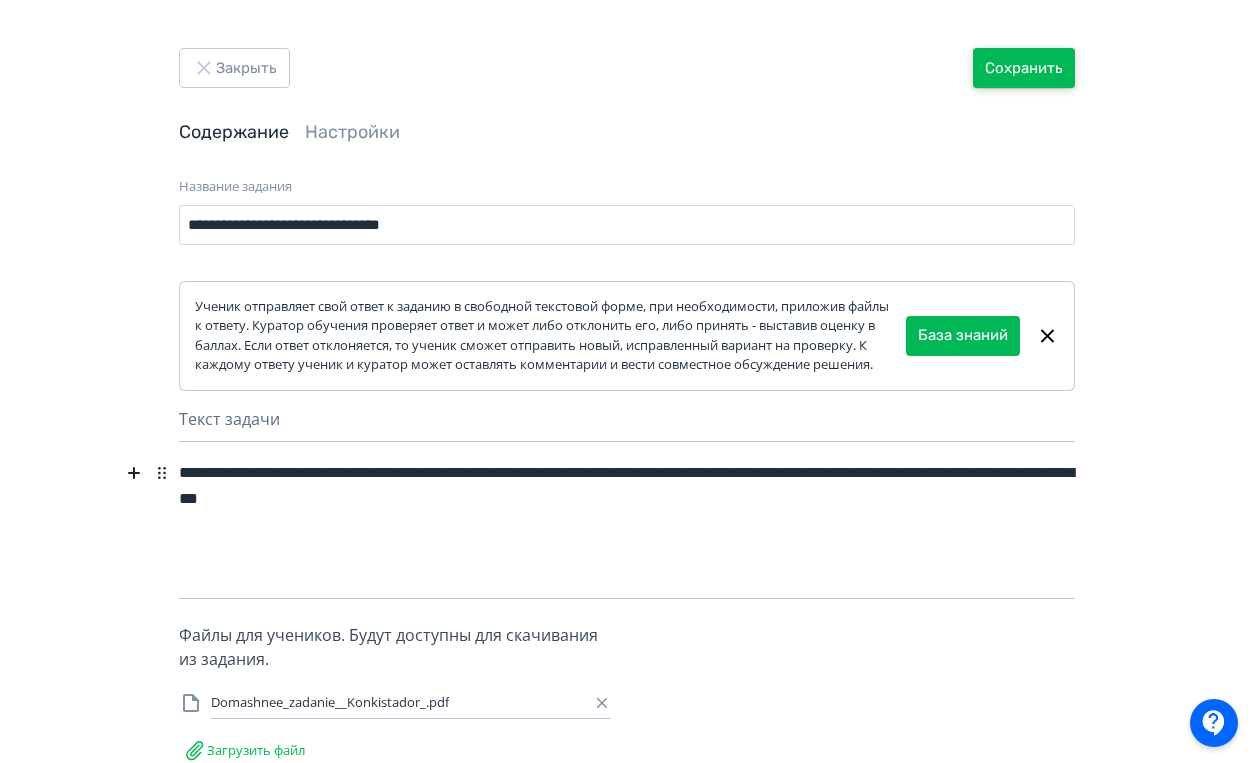 click on "Сохранить" at bounding box center [1024, 68] 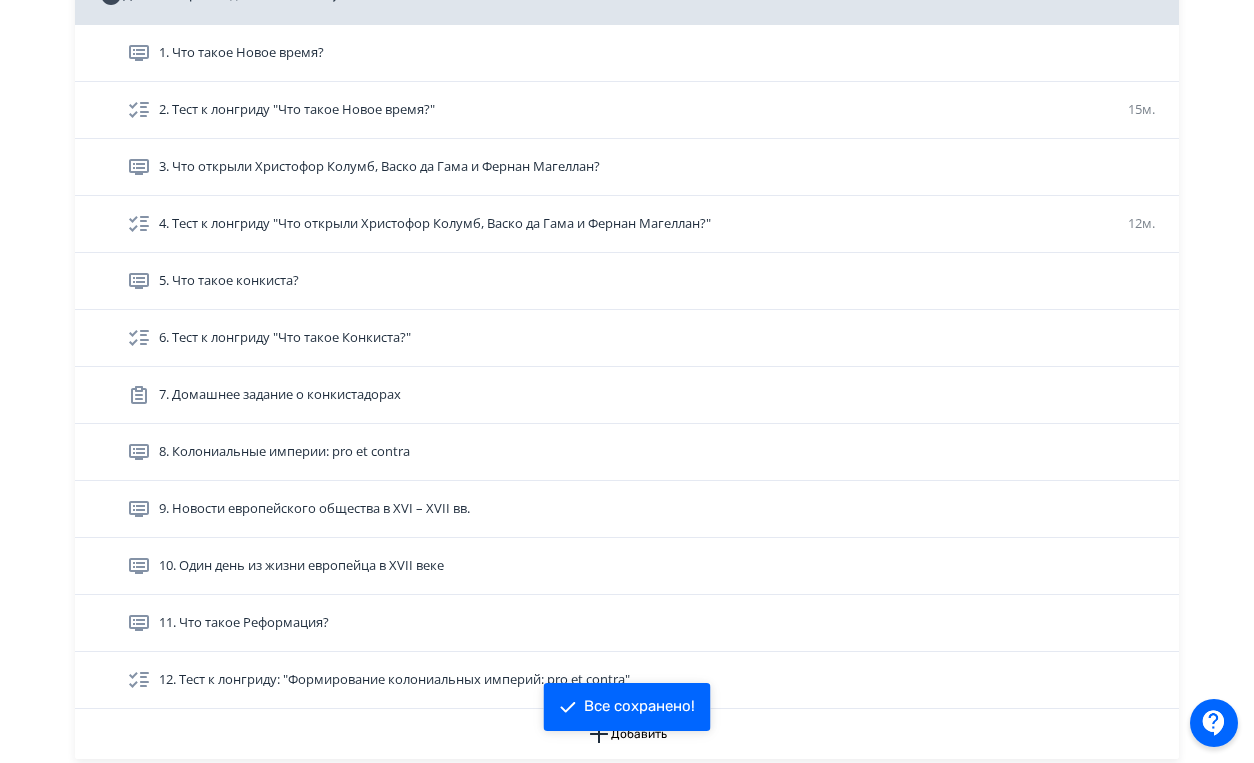 scroll, scrollTop: 755, scrollLeft: 0, axis: vertical 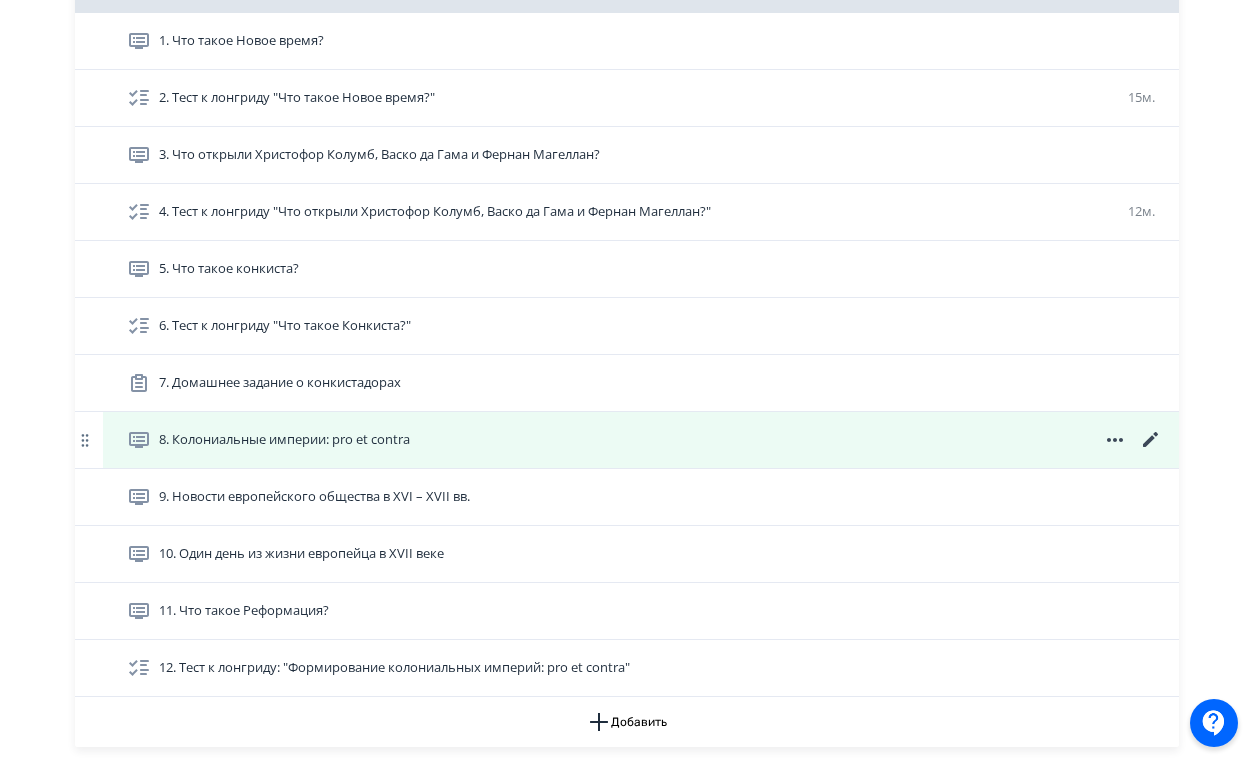 click 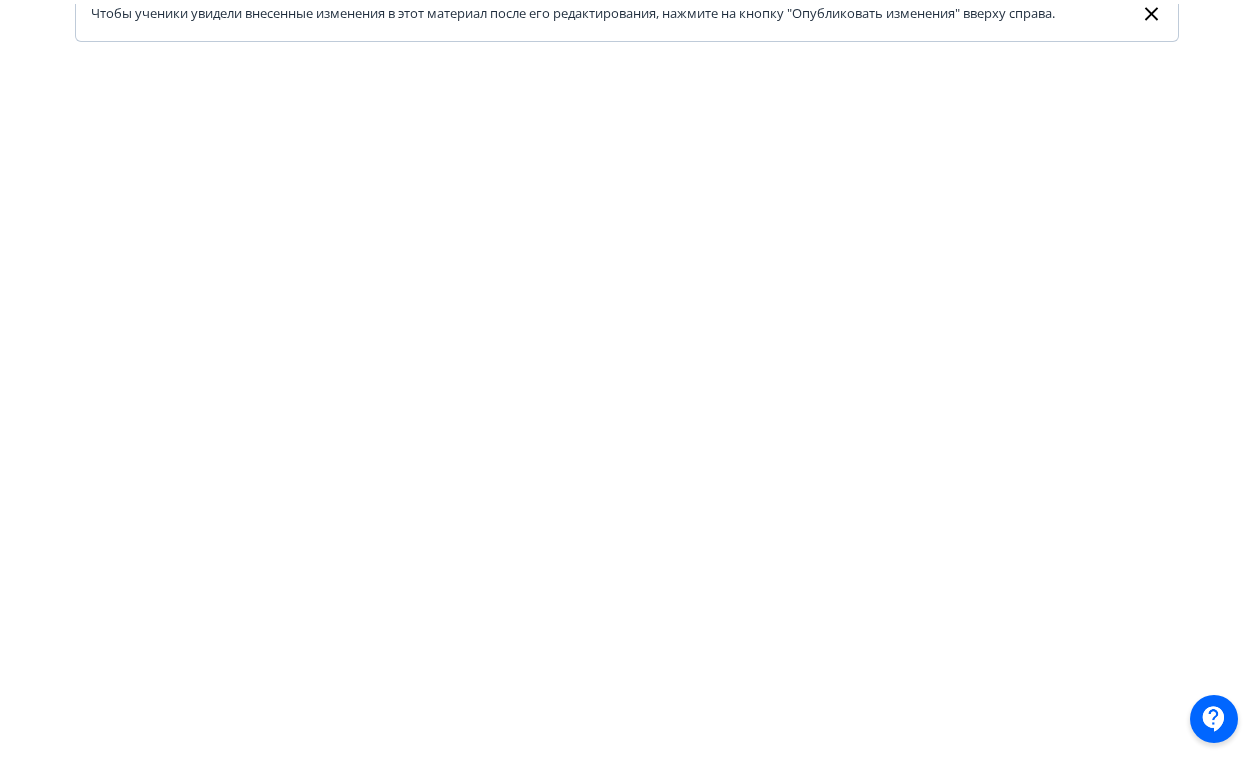 scroll, scrollTop: 0, scrollLeft: 0, axis: both 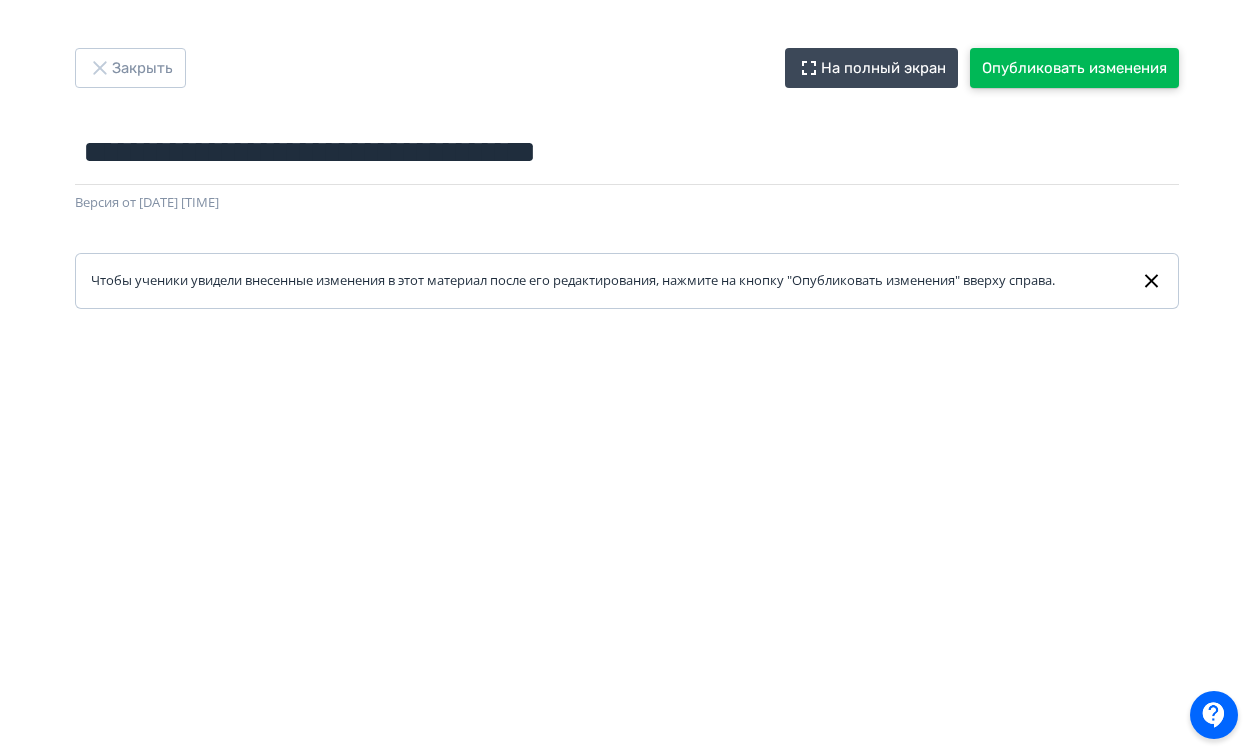 click on "Опубликовать изменения" at bounding box center (1074, 68) 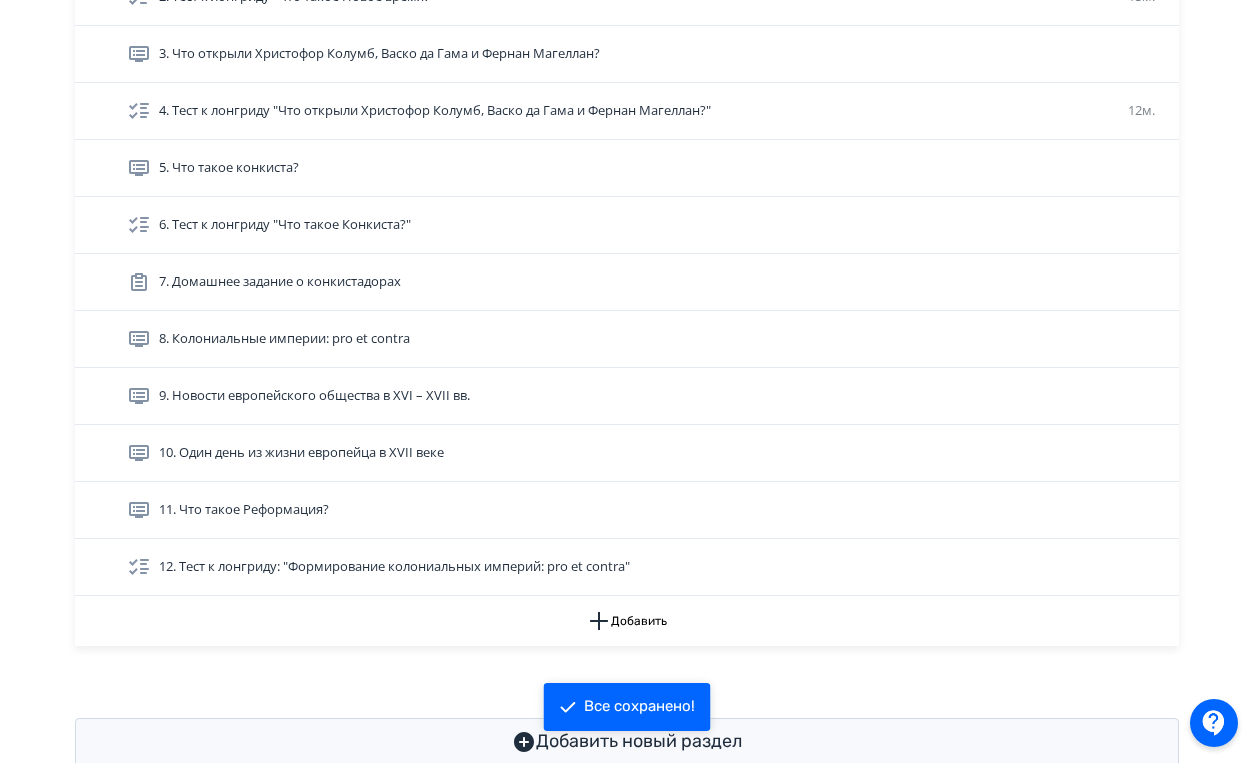 scroll, scrollTop: 853, scrollLeft: 0, axis: vertical 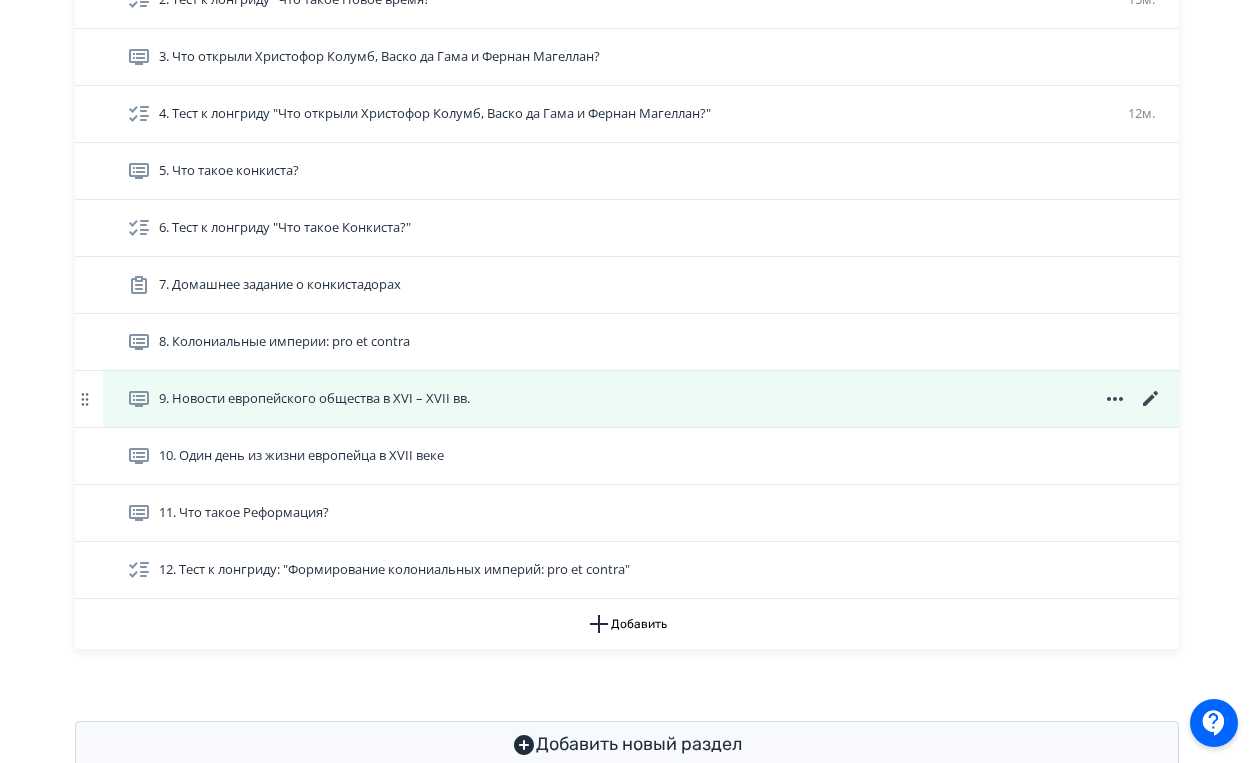 click 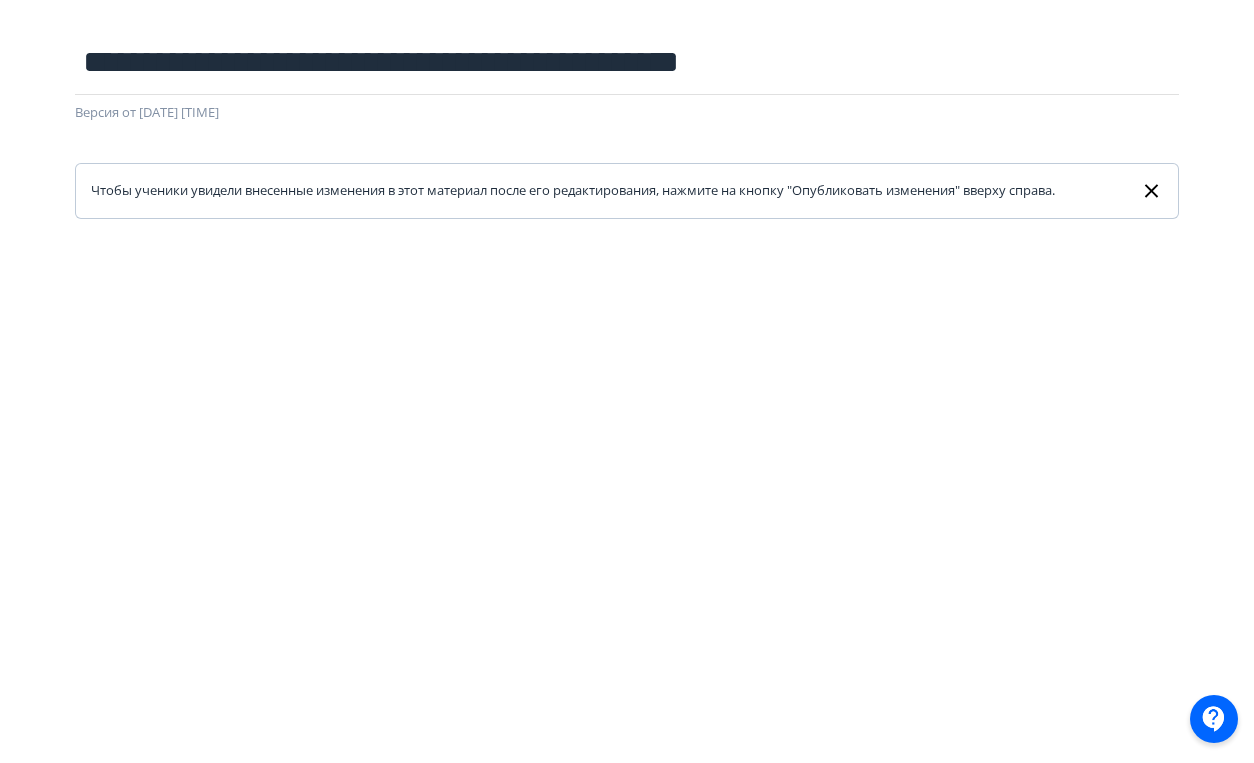 scroll, scrollTop: 0, scrollLeft: 0, axis: both 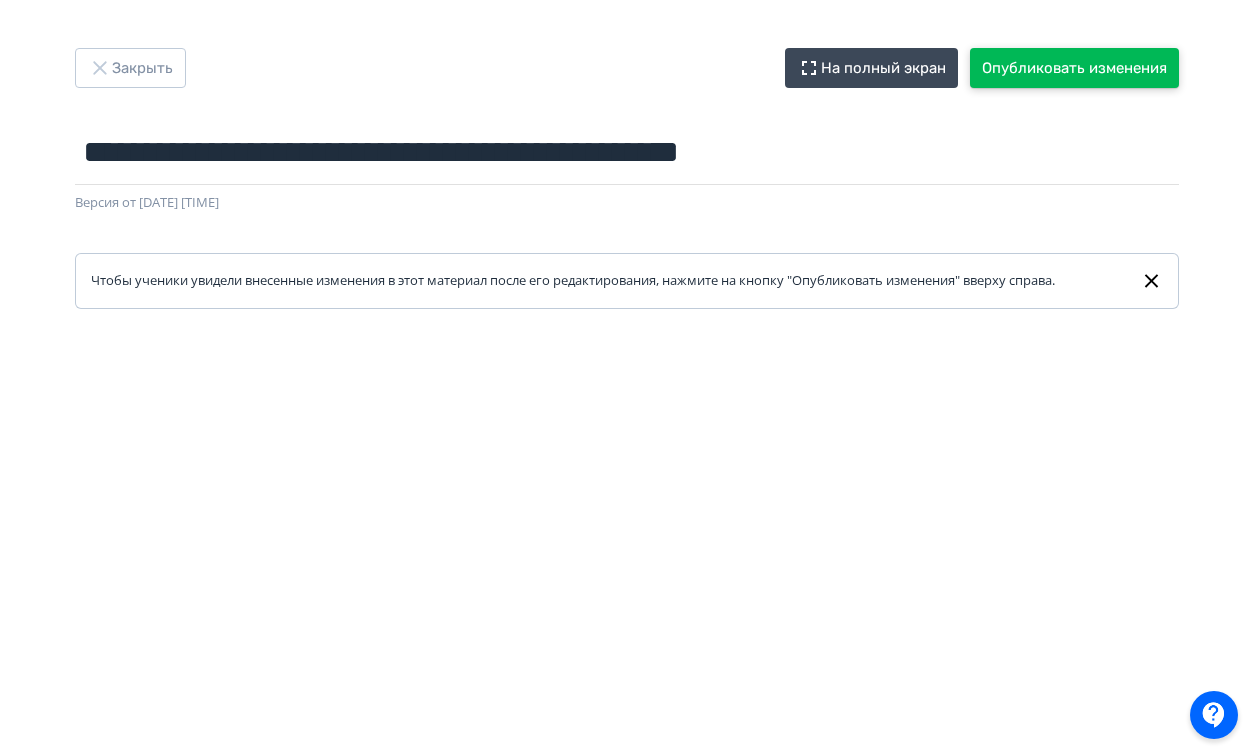 click on "Опубликовать изменения" at bounding box center (1074, 68) 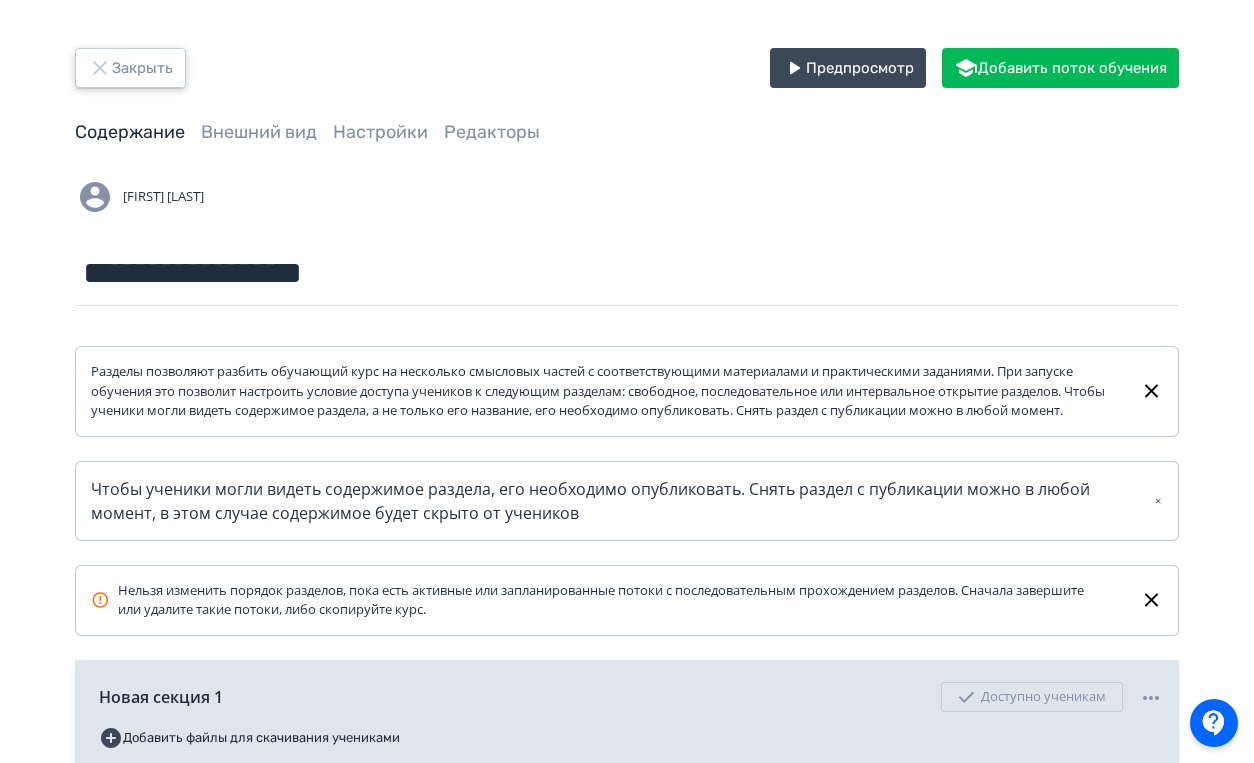 click on "Закрыть" at bounding box center [130, 68] 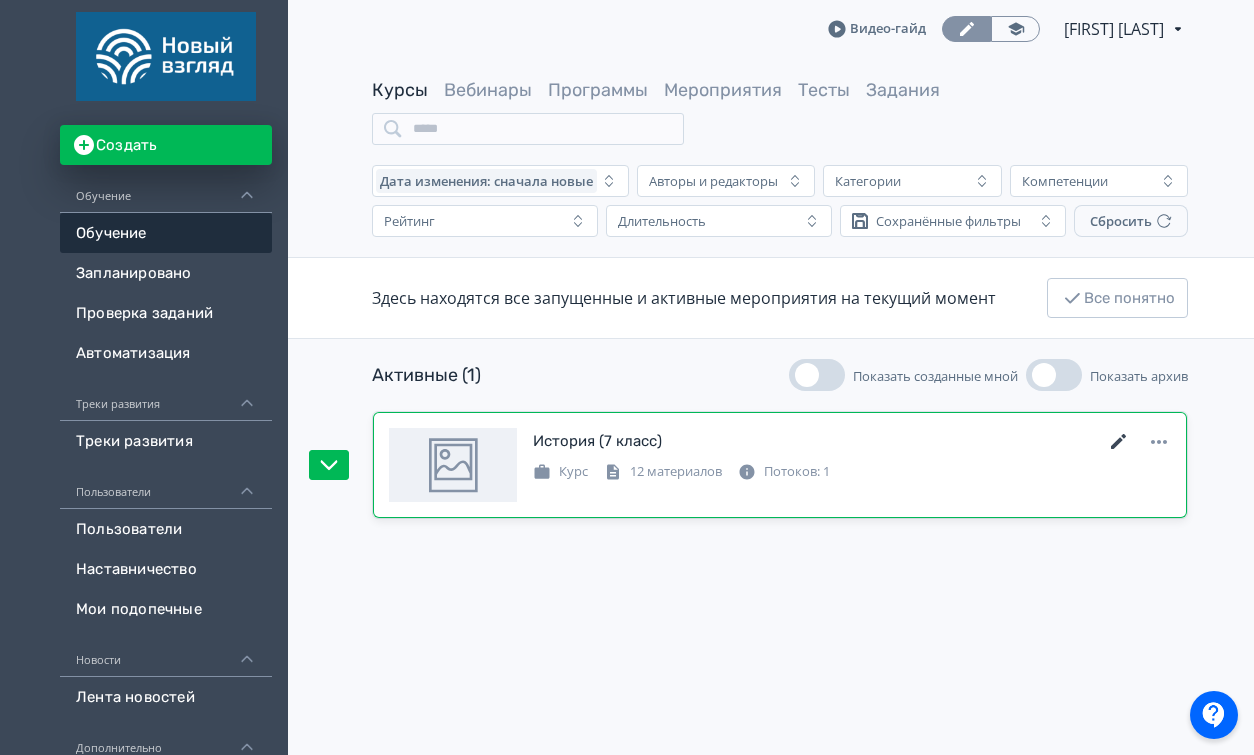 click 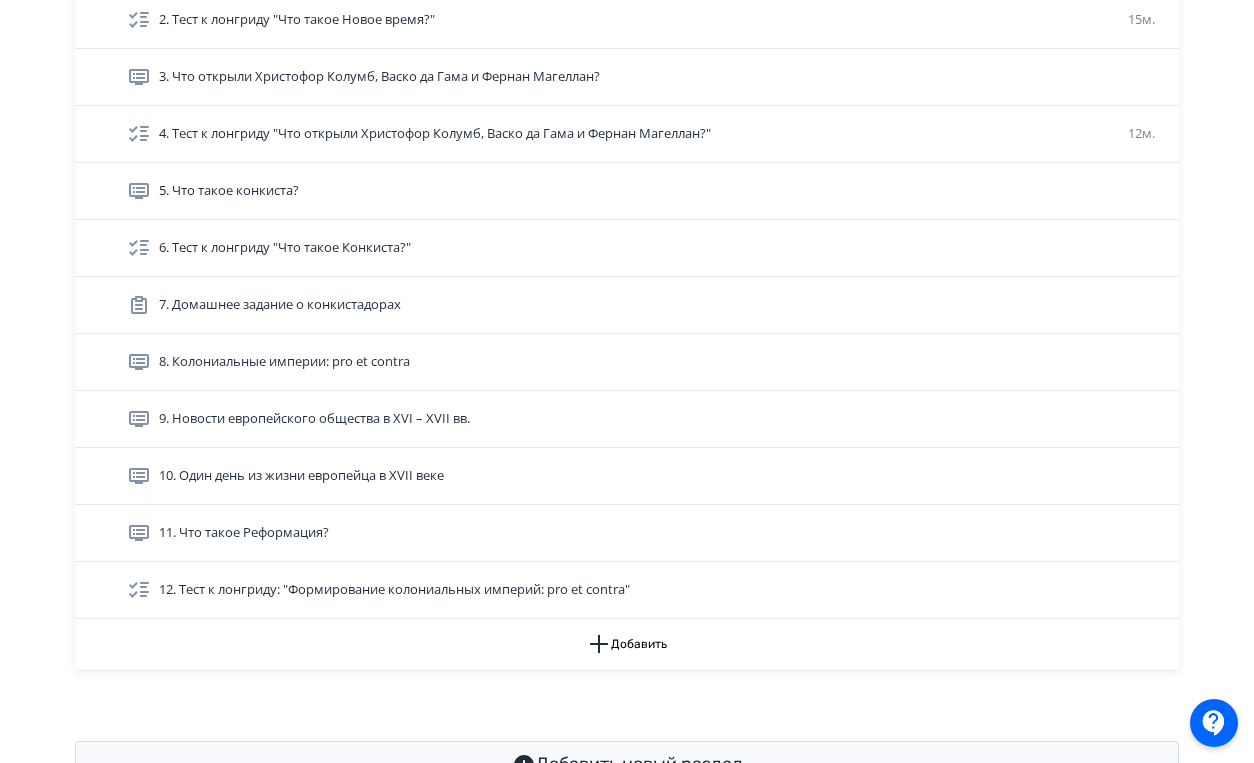 scroll, scrollTop: 859, scrollLeft: 0, axis: vertical 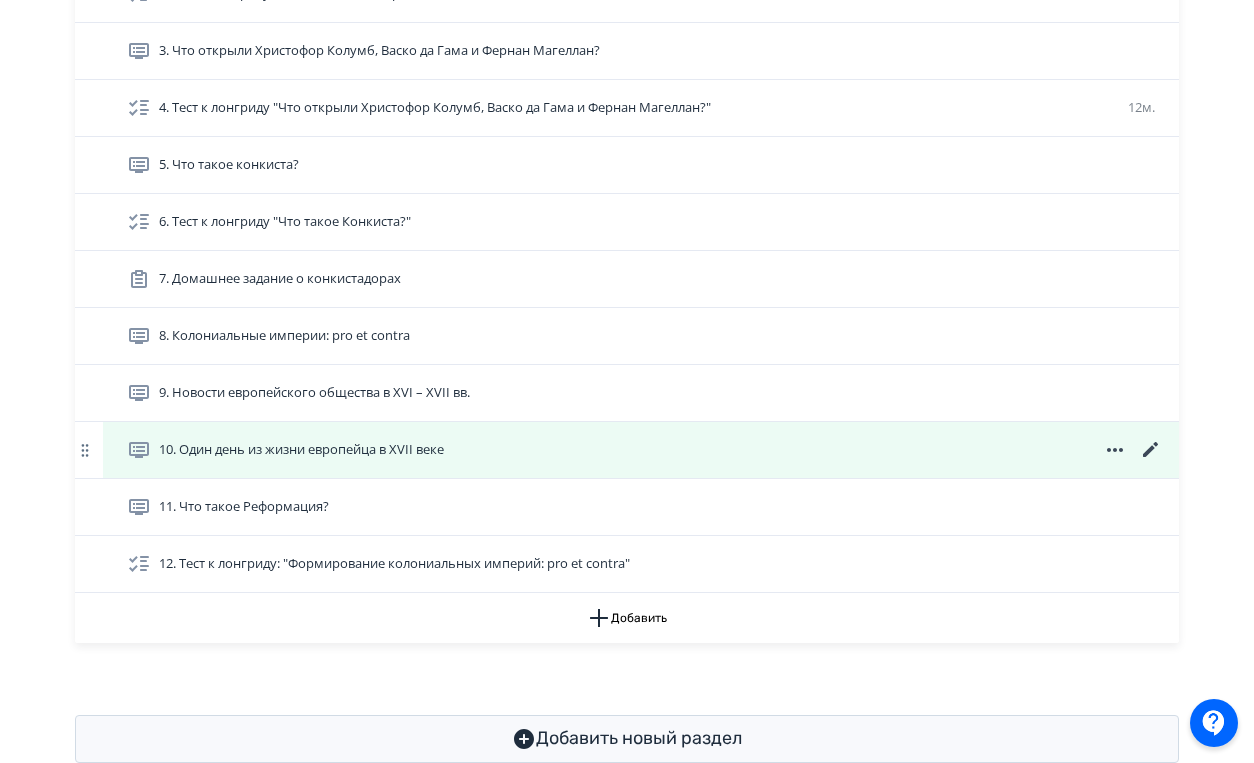 click 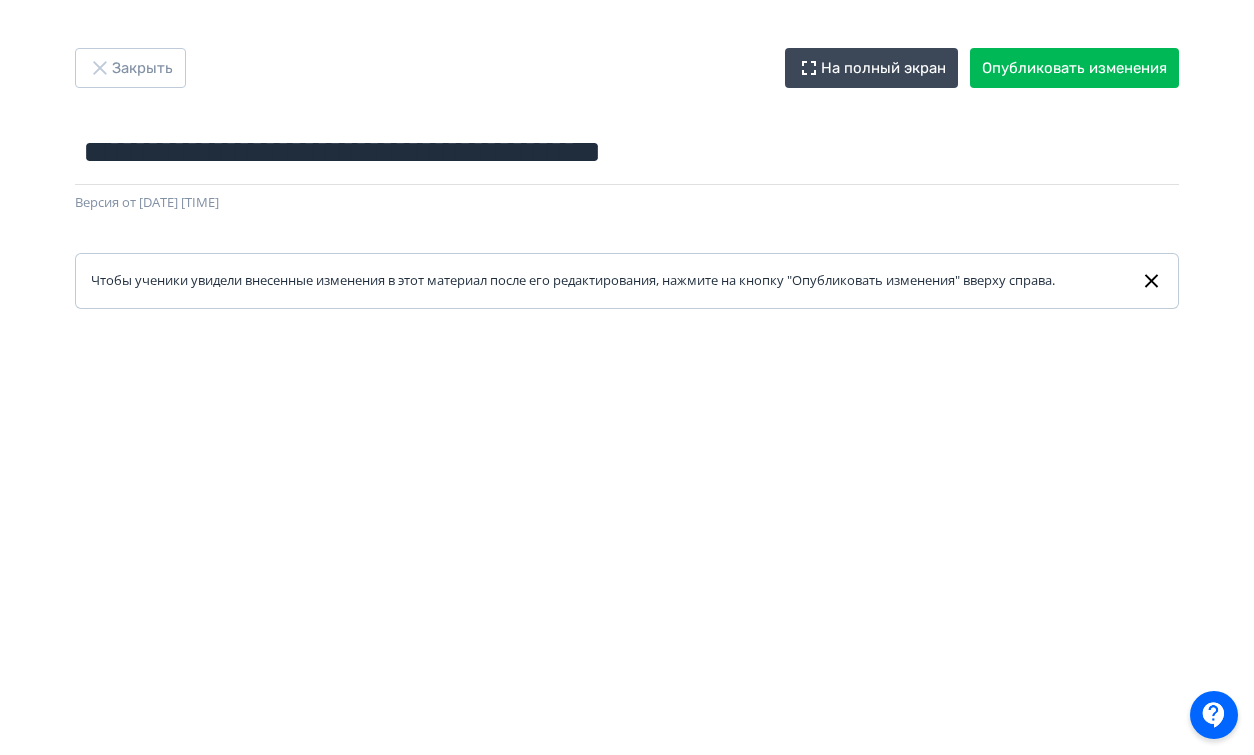 scroll, scrollTop: 493, scrollLeft: 0, axis: vertical 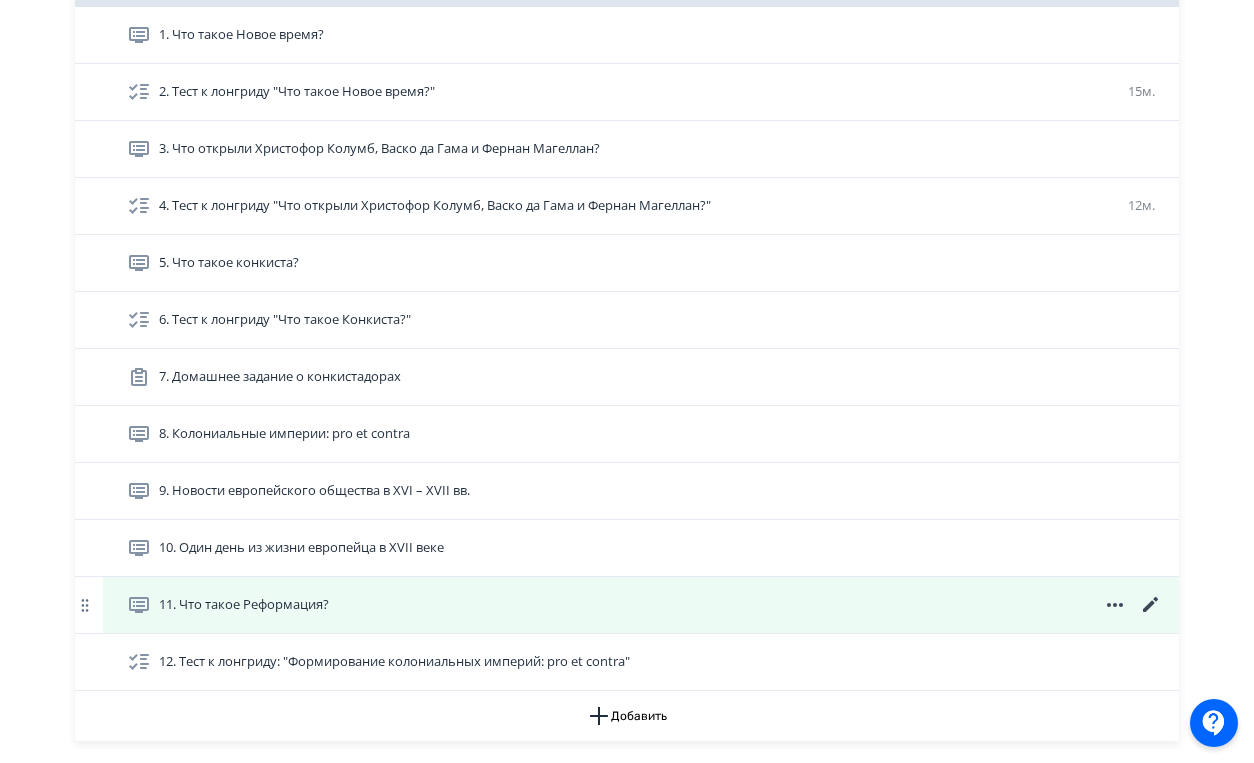 click 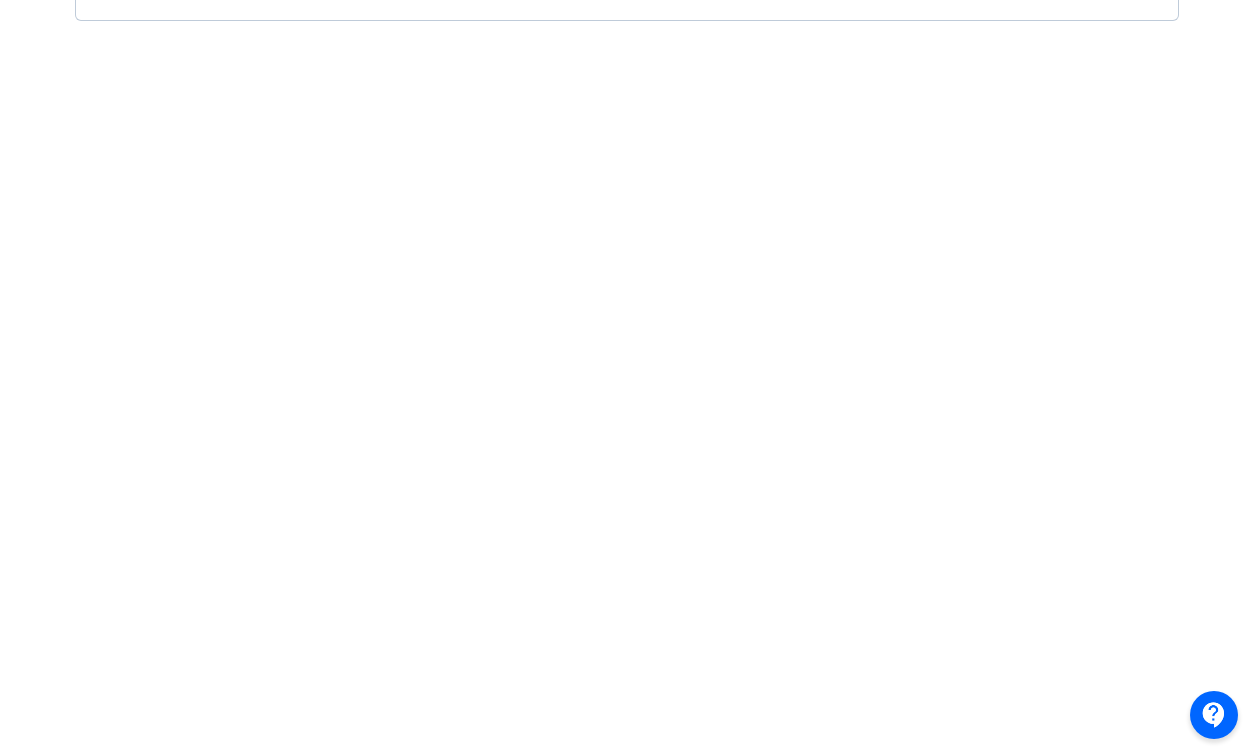 scroll, scrollTop: 0, scrollLeft: 0, axis: both 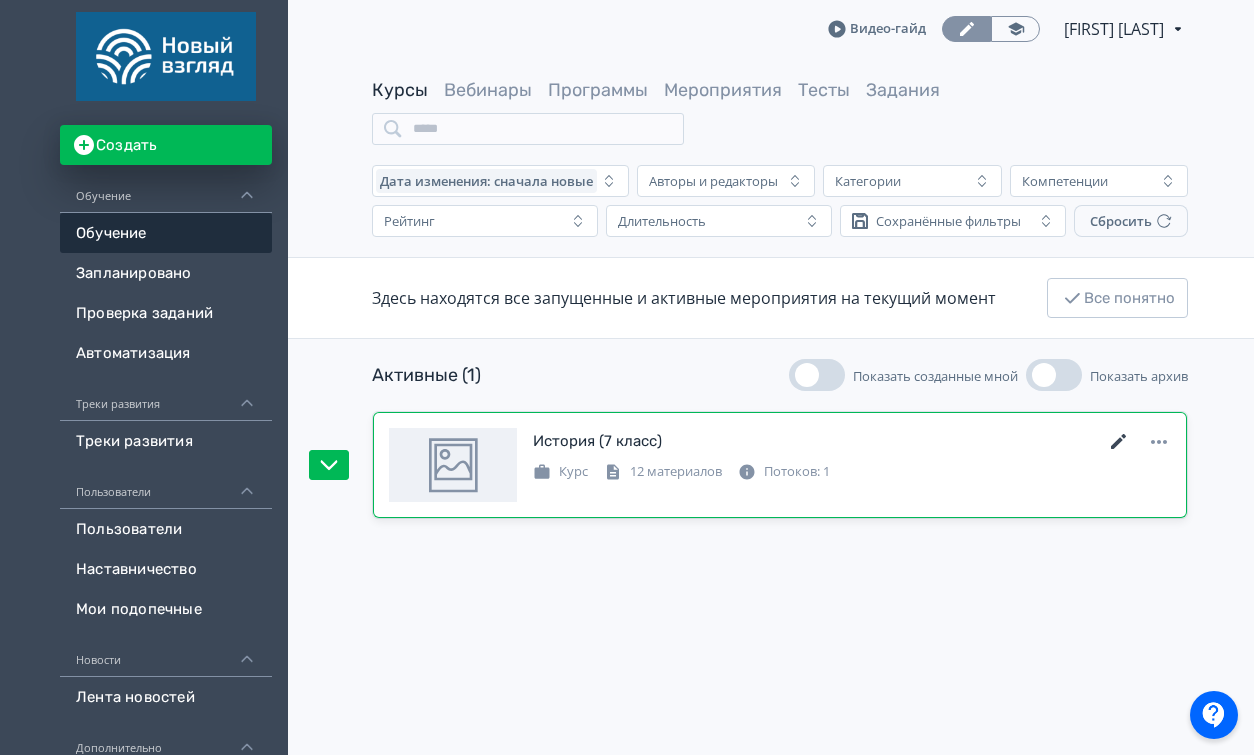 click 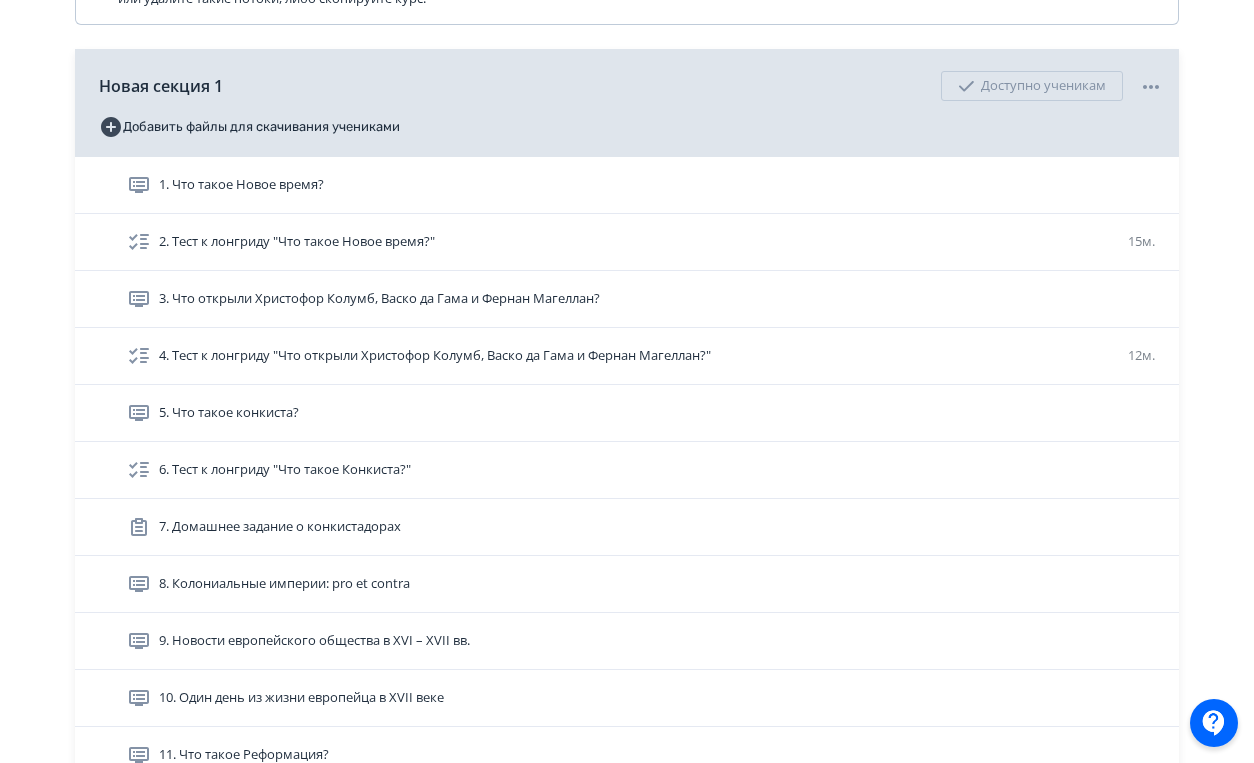 scroll, scrollTop: 926, scrollLeft: 0, axis: vertical 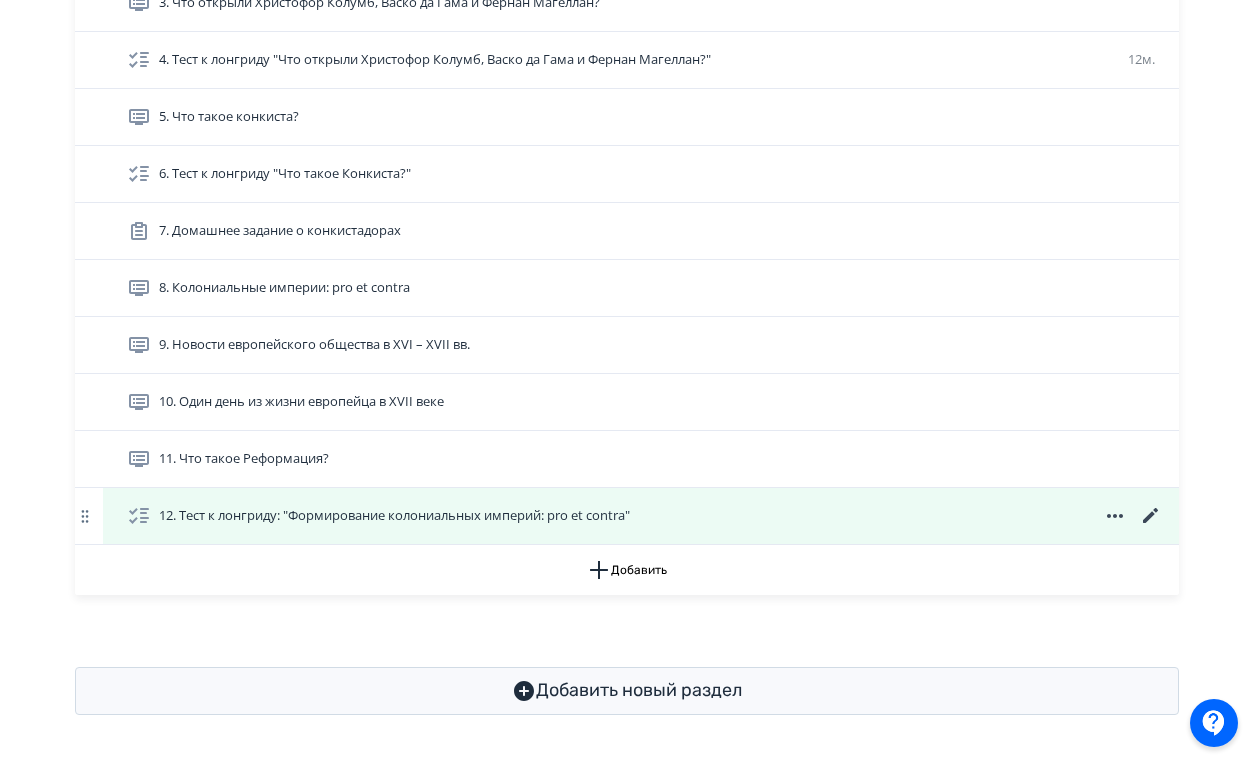 click 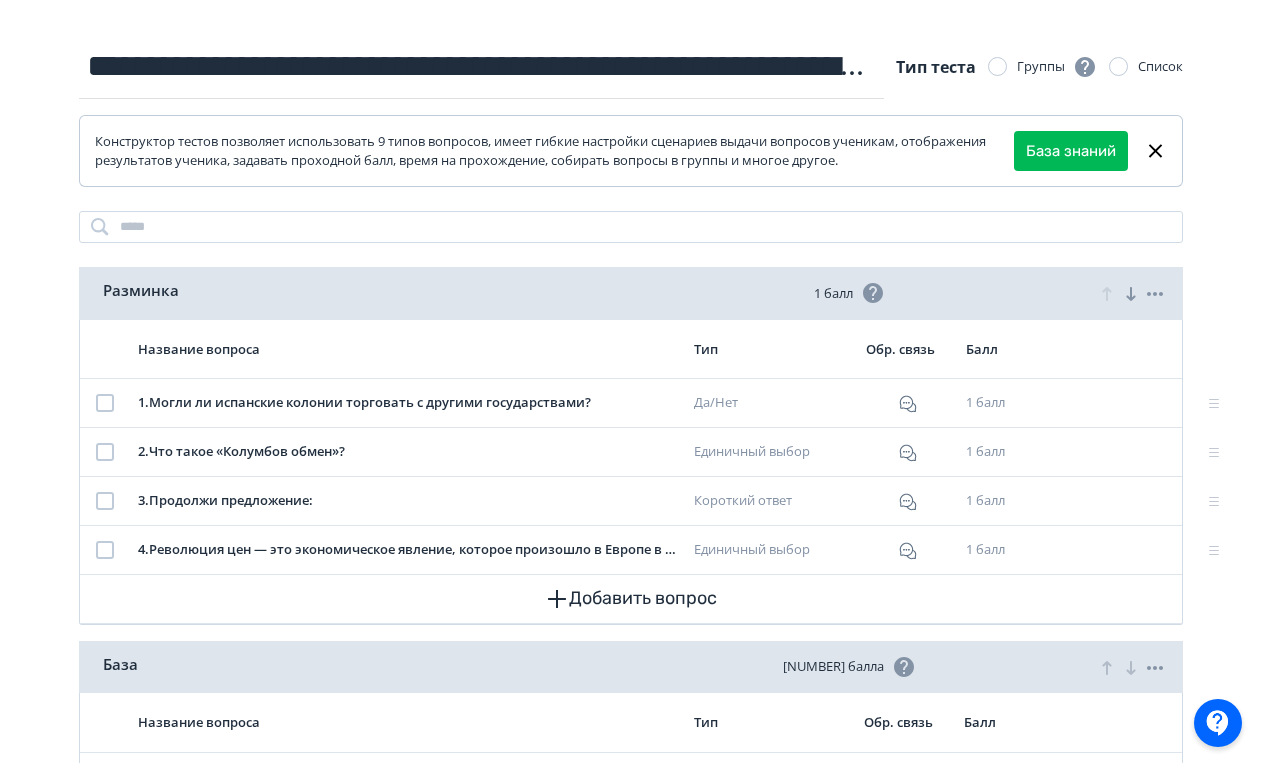 scroll, scrollTop: 145, scrollLeft: 0, axis: vertical 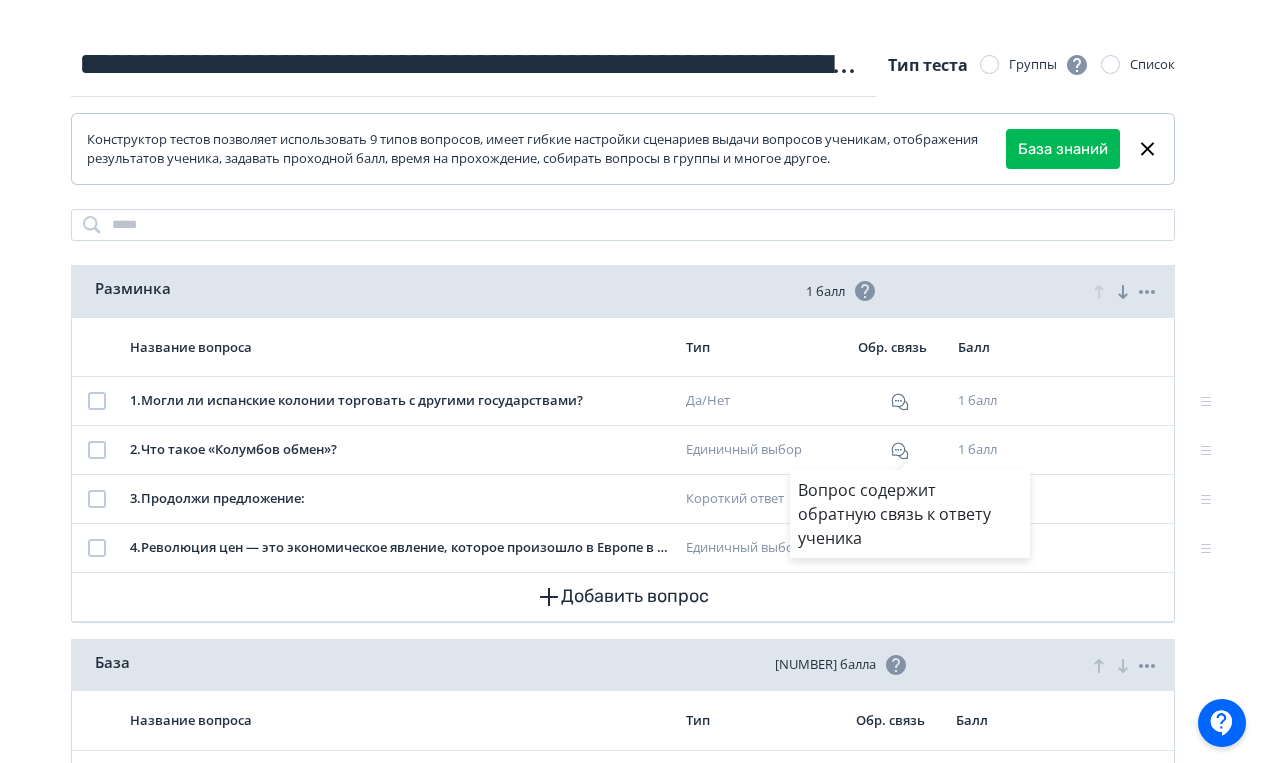 click on "Вопрос содержит обратную связь к ответу ученика" at bounding box center [631, 381] 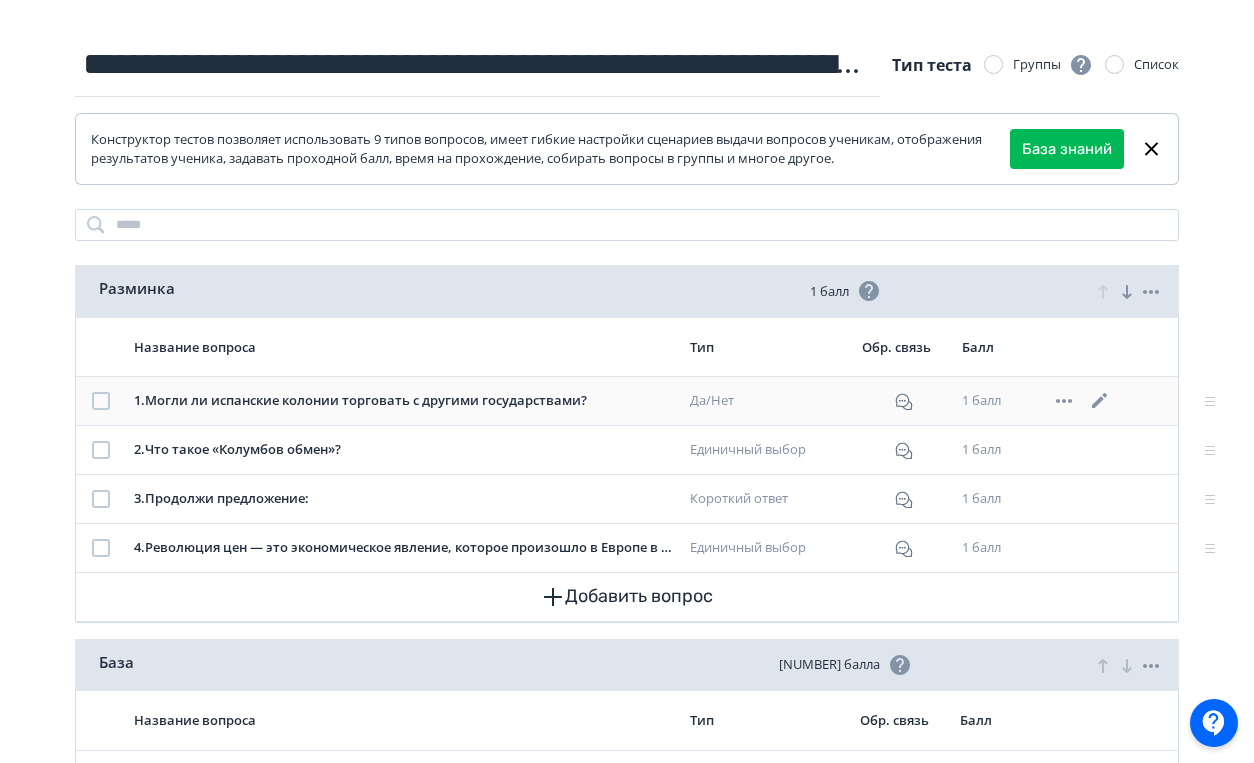 click 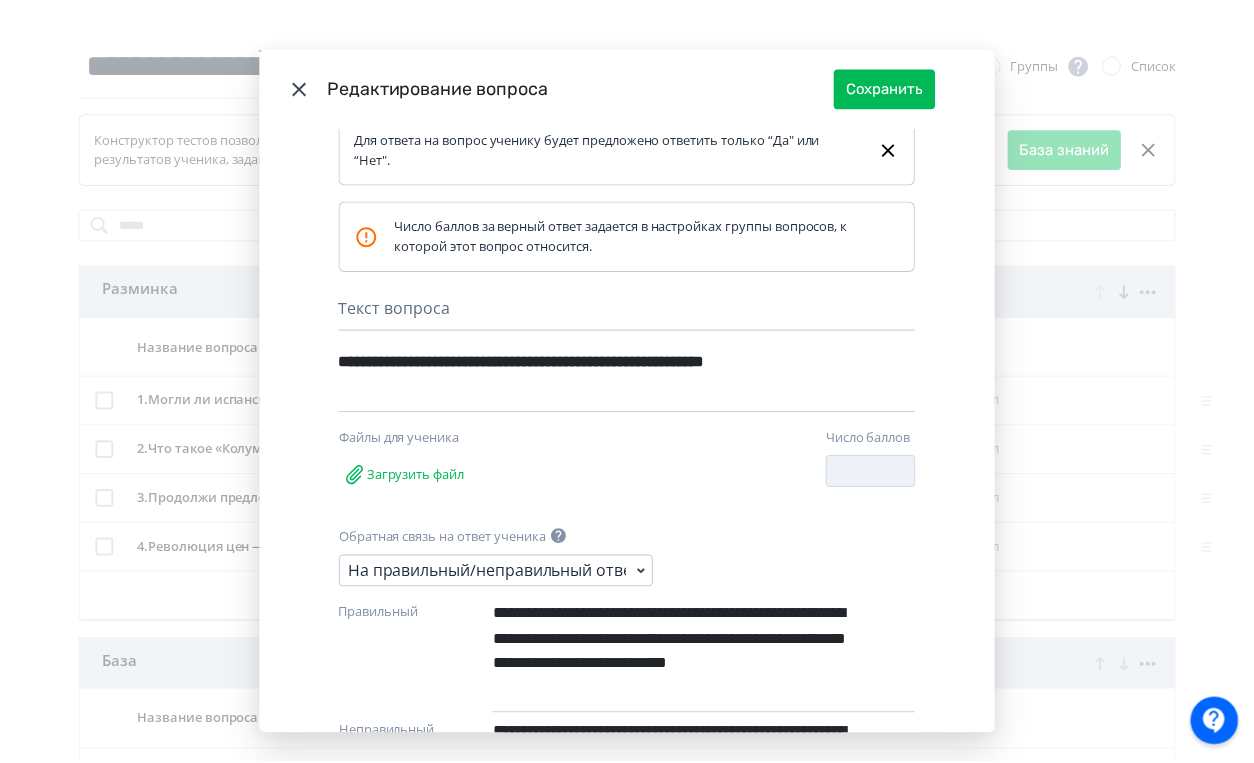 scroll, scrollTop: 0, scrollLeft: 0, axis: both 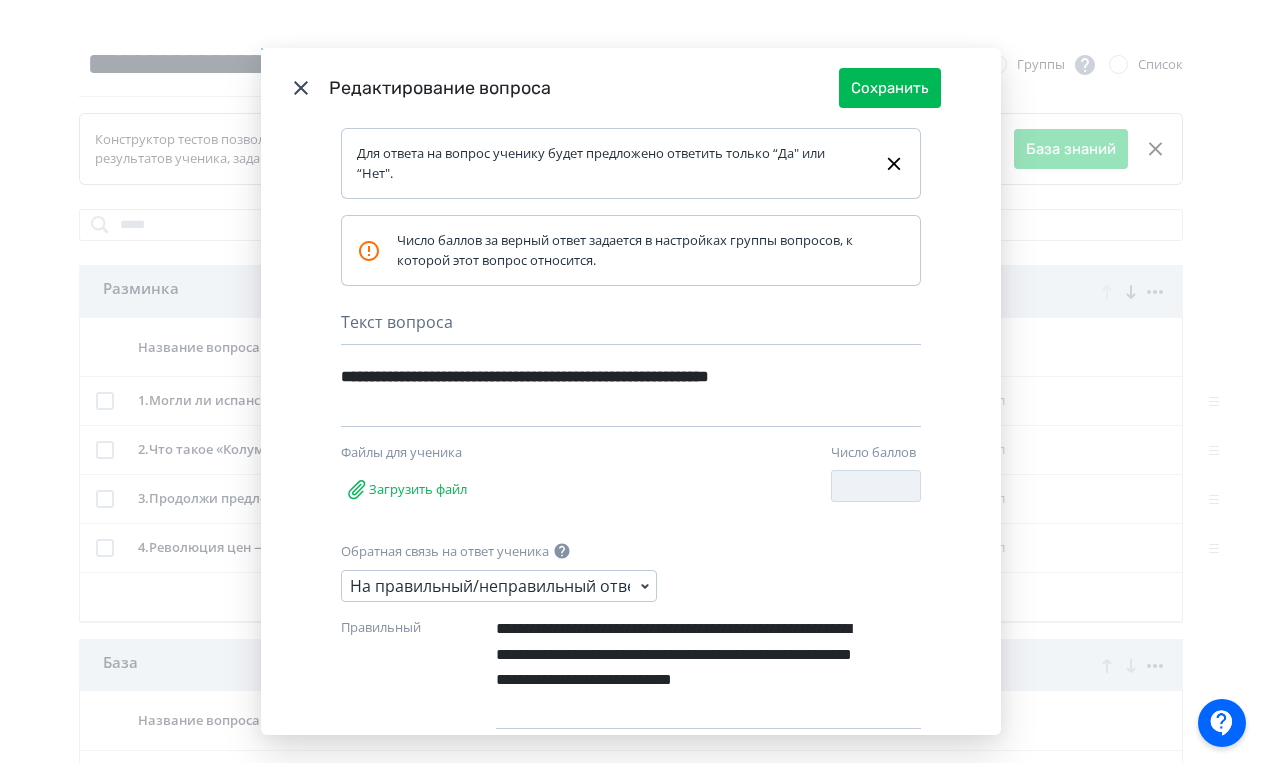 click on "**********" at bounding box center (631, 381) 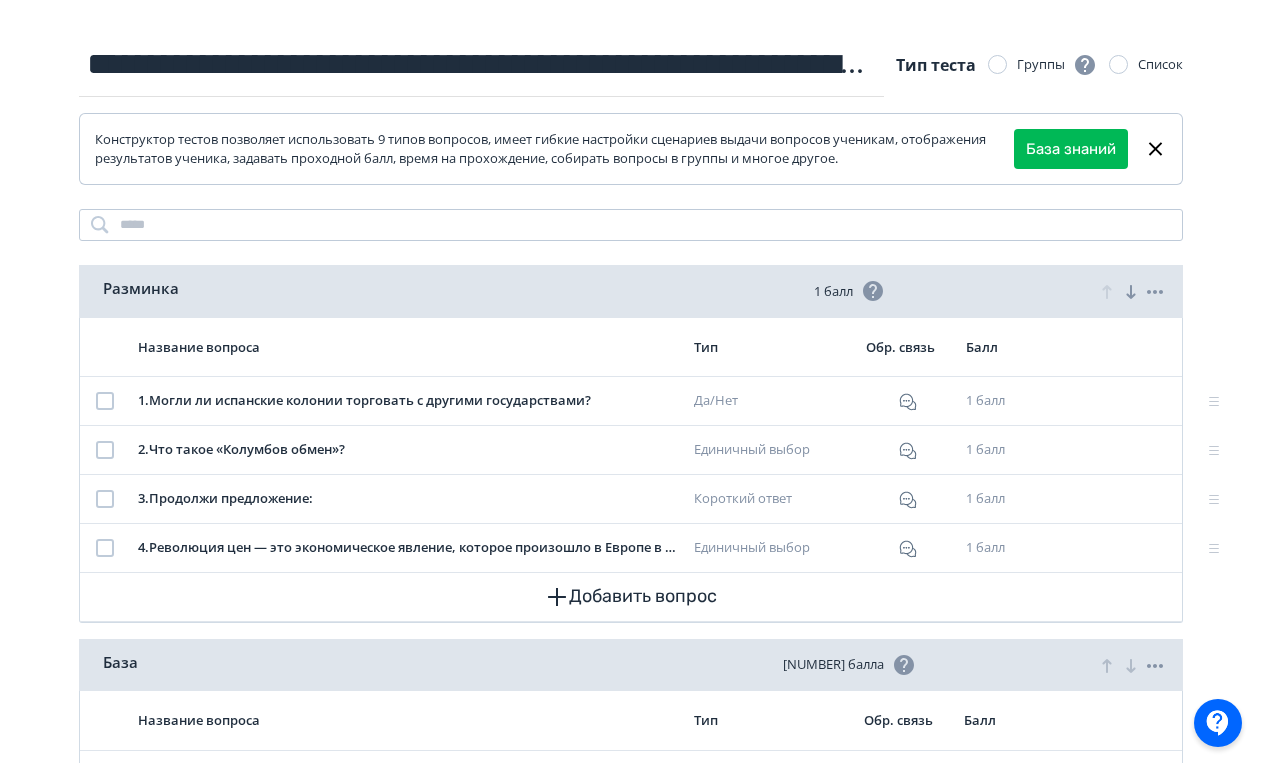 scroll, scrollTop: 0, scrollLeft: 0, axis: both 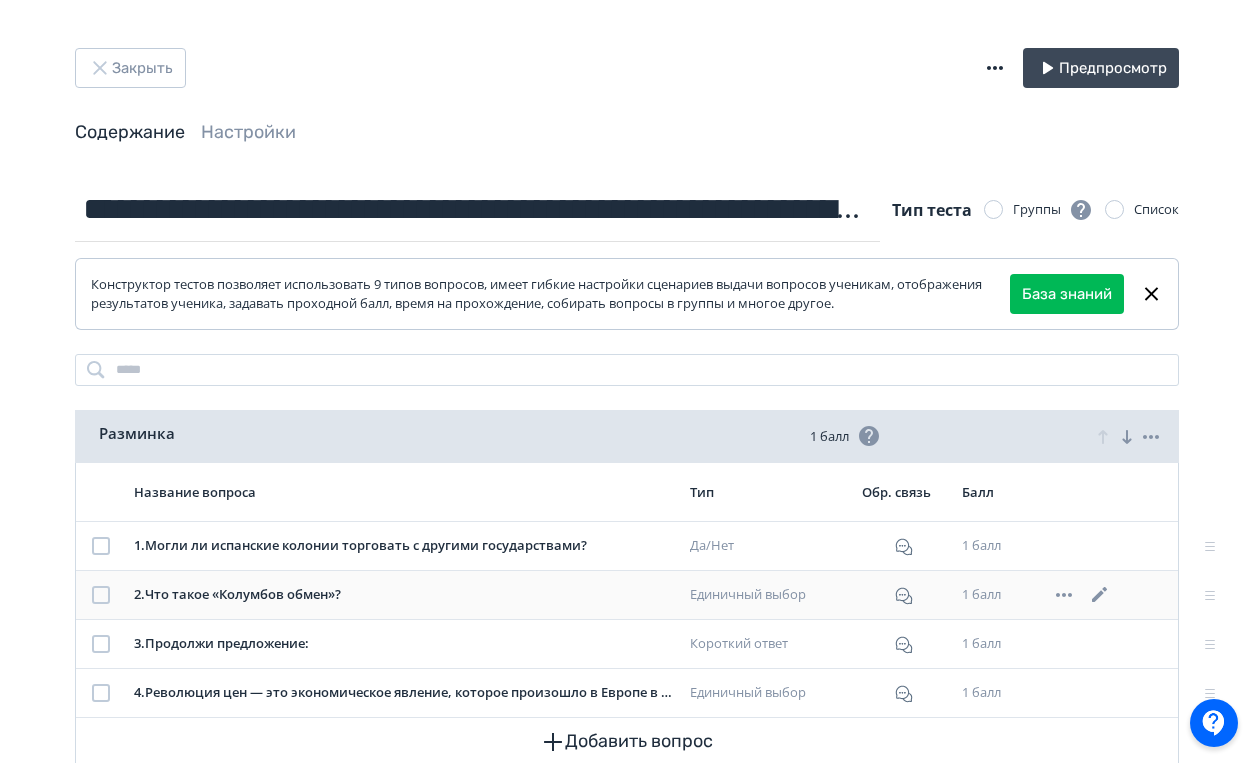 click 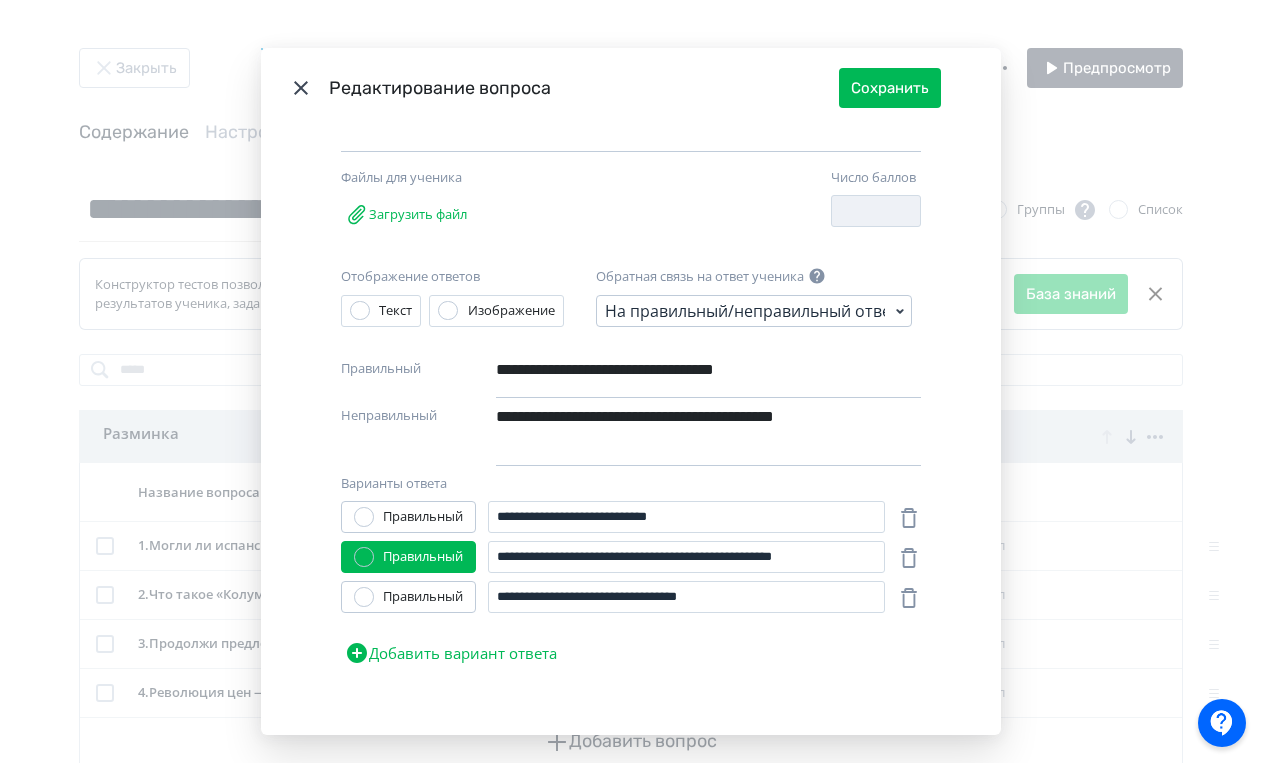 scroll, scrollTop: 289, scrollLeft: 0, axis: vertical 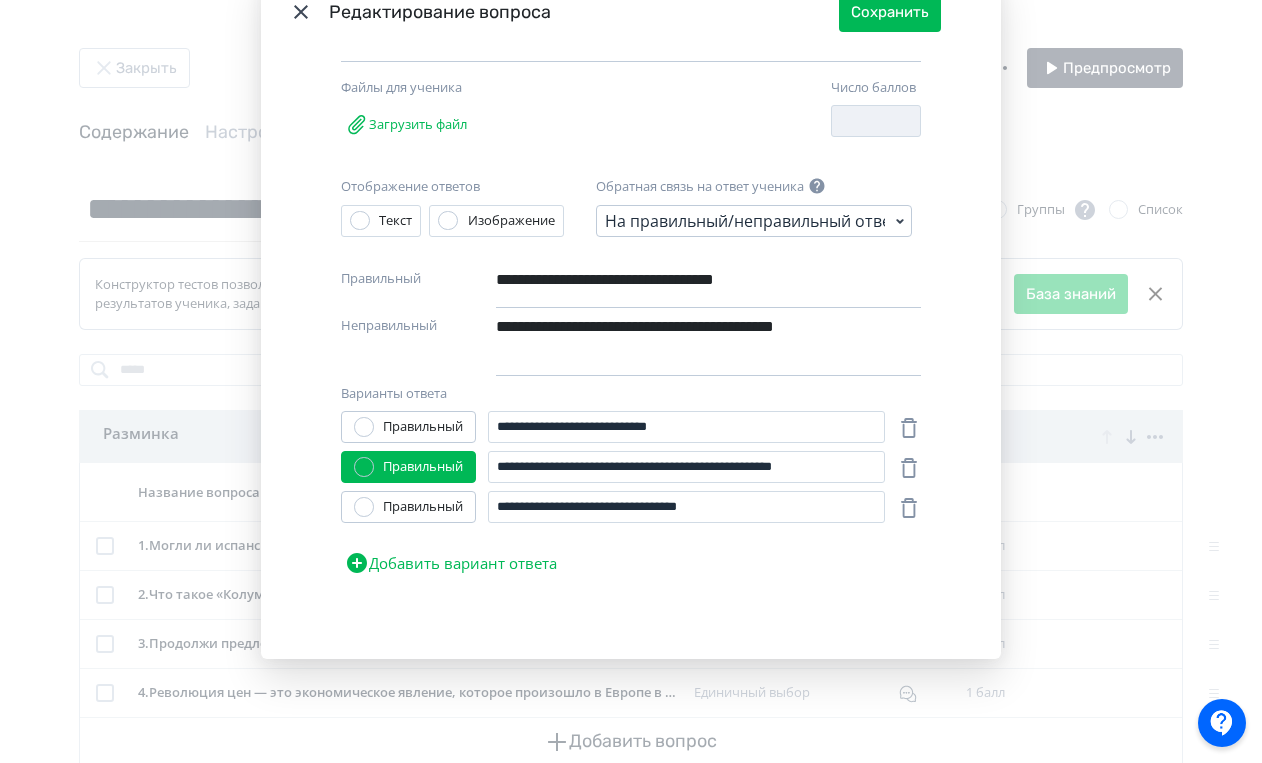 click on "**********" at bounding box center [631, 381] 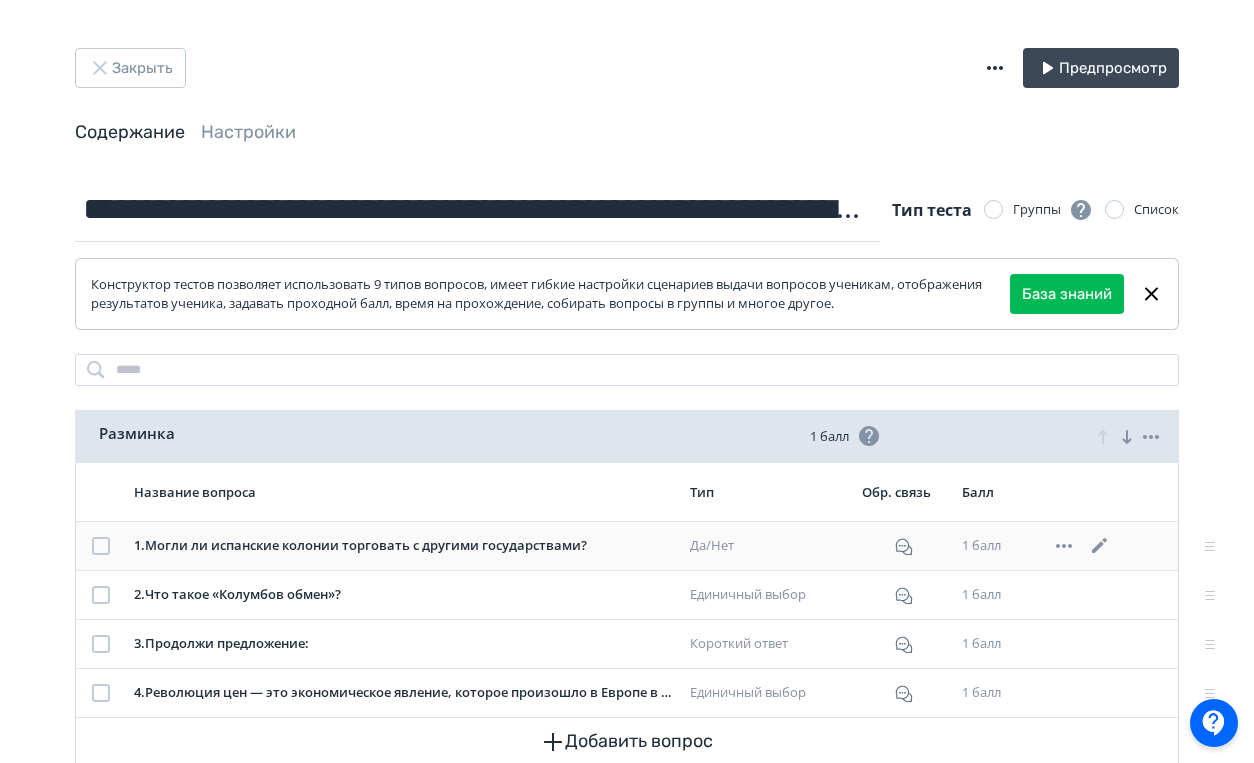 click 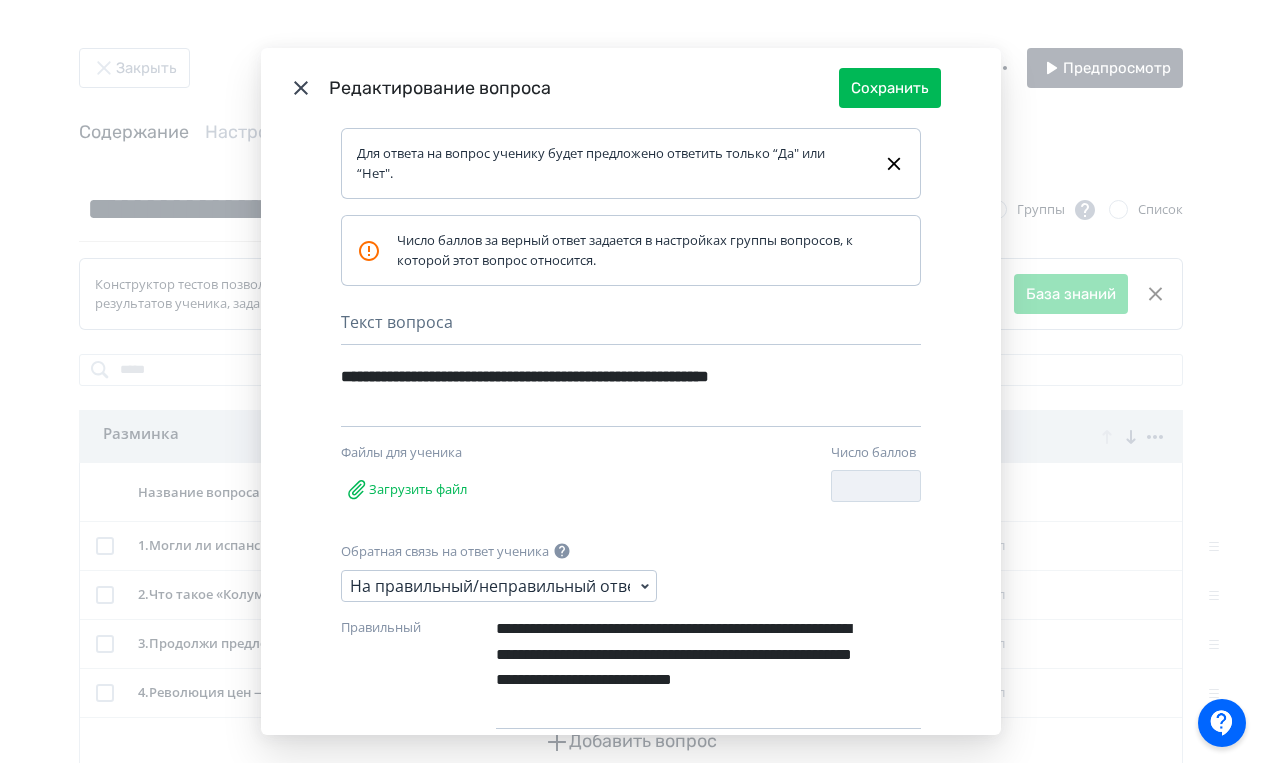 click on "Для ответа на вопрос ученику будет предложено ответить только “Да" или “Нет"." at bounding box center [612, 163] 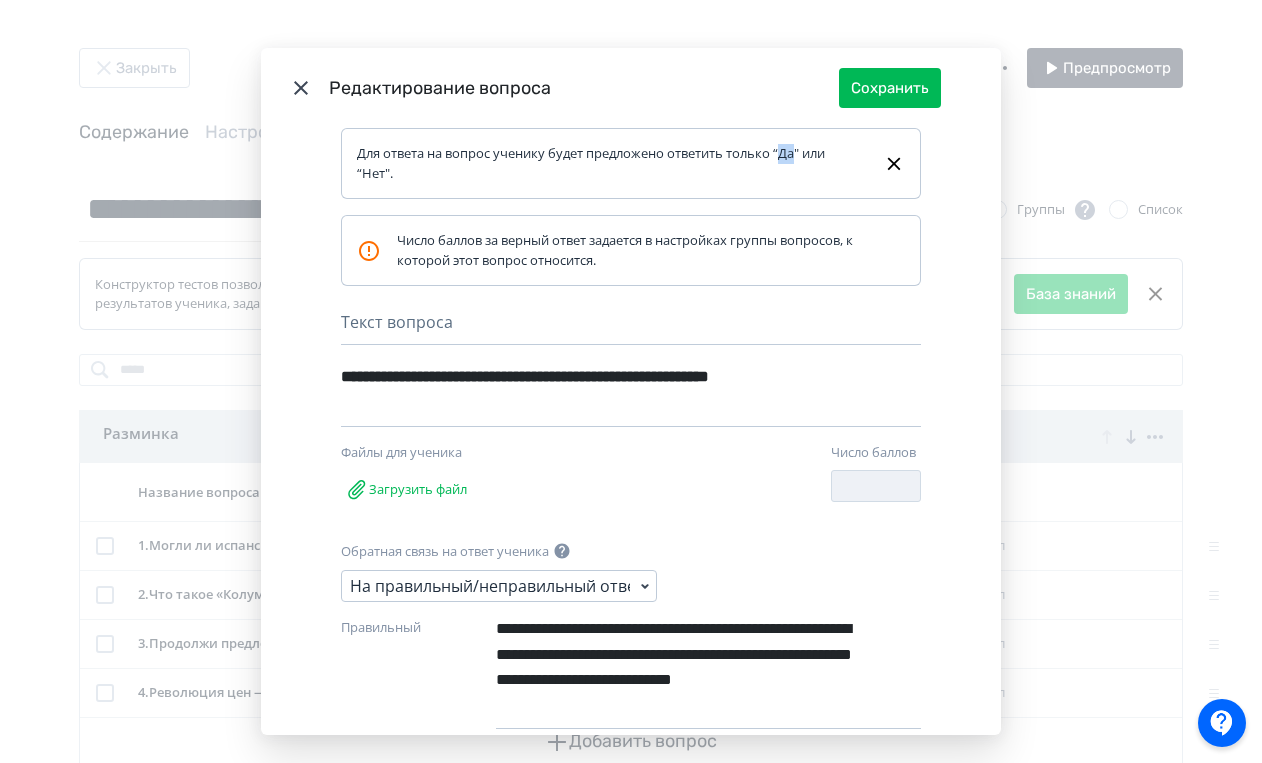 click on "Для ответа на вопрос ученику будет предложено ответить только “Да" или “Нет"." at bounding box center [612, 163] 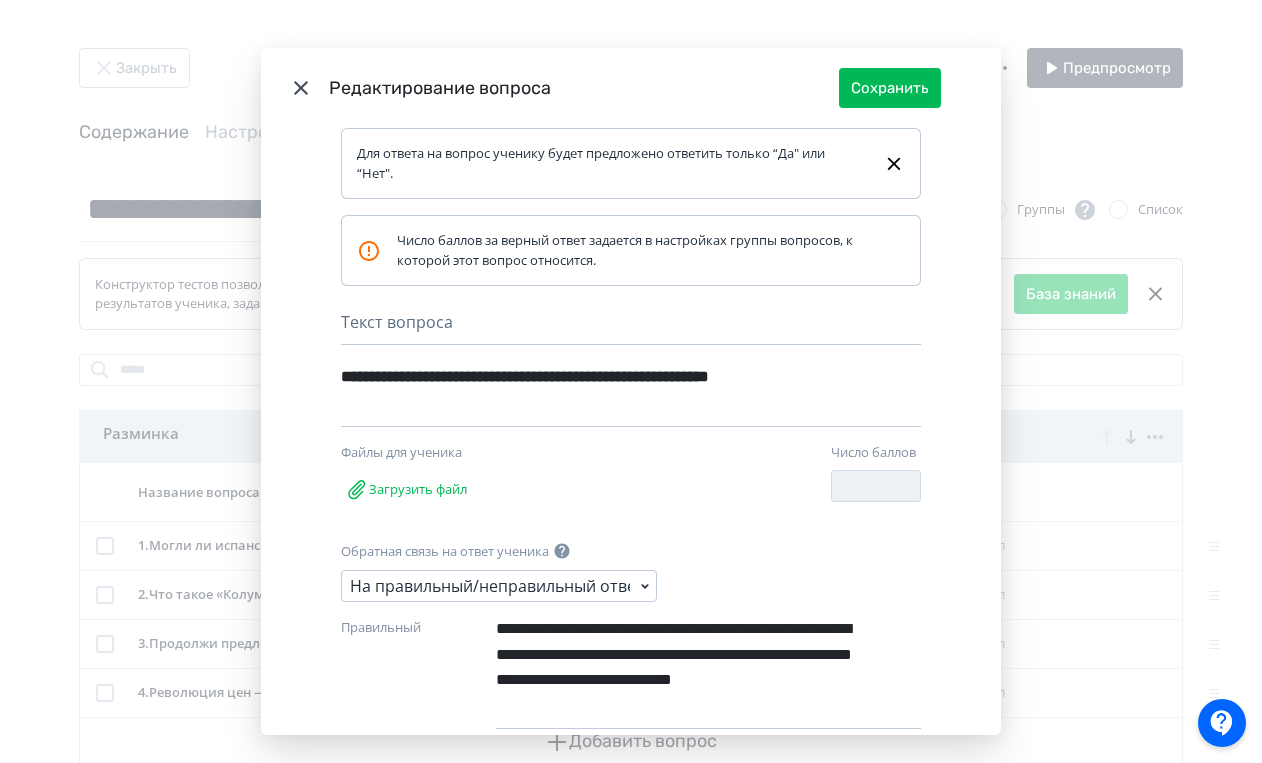 click on "Для ответа на вопрос ученику будет предложено ответить только “Да" или “Нет"." at bounding box center (612, 163) 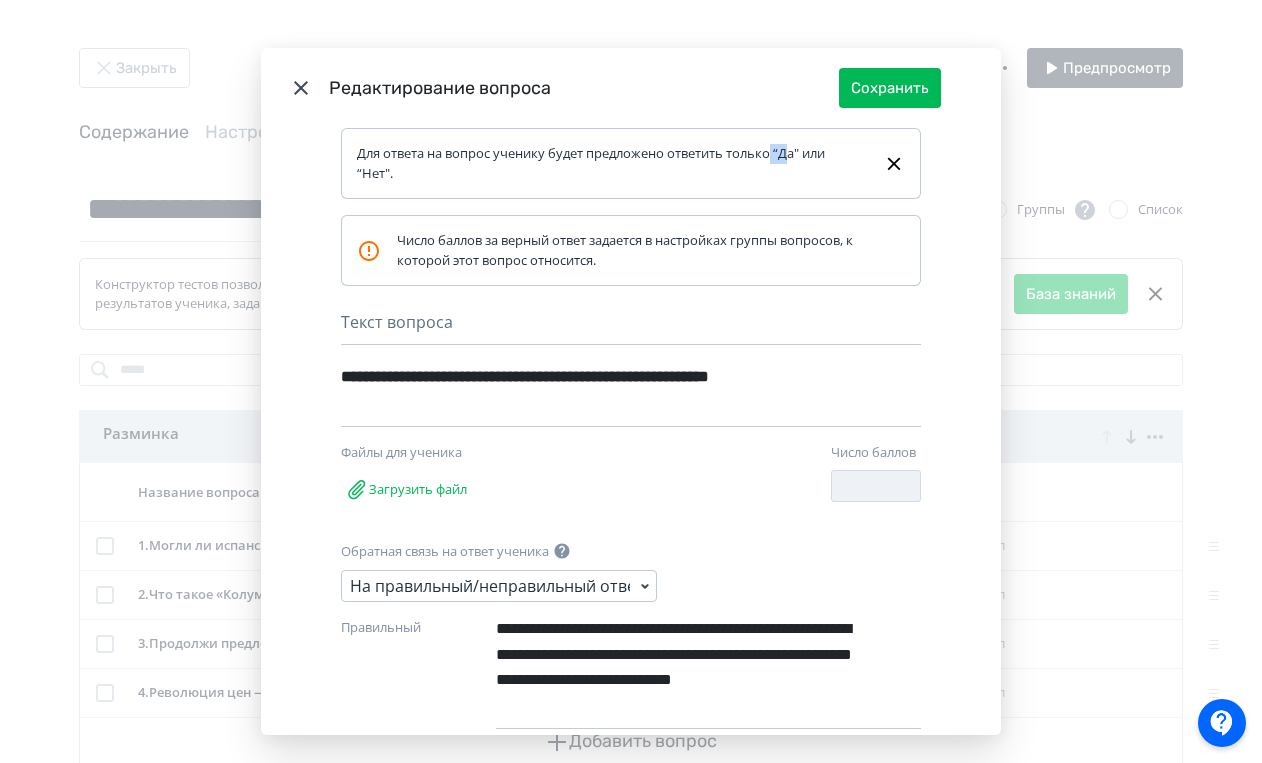 drag, startPoint x: 773, startPoint y: 156, endPoint x: 785, endPoint y: 159, distance: 12.369317 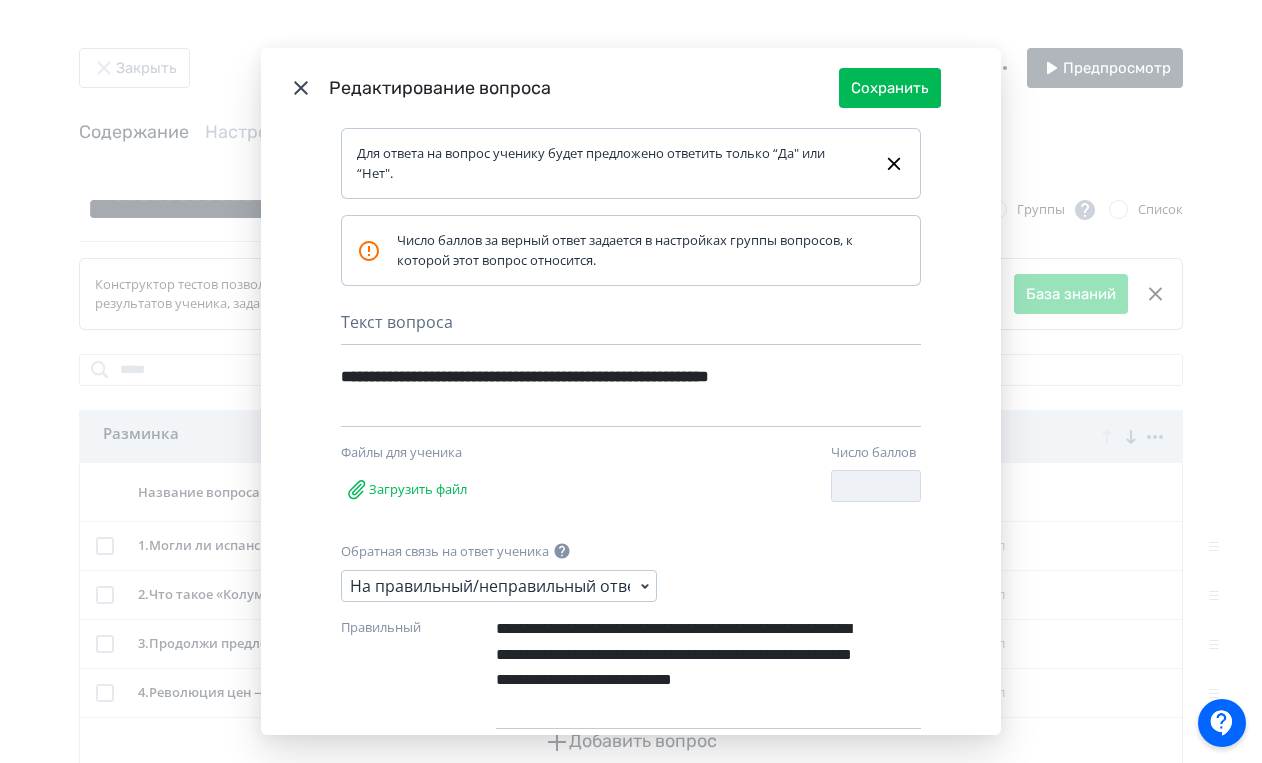click on "Для ответа на вопрос ученику будет предложено ответить только “Да" или “Нет"." at bounding box center (612, 163) 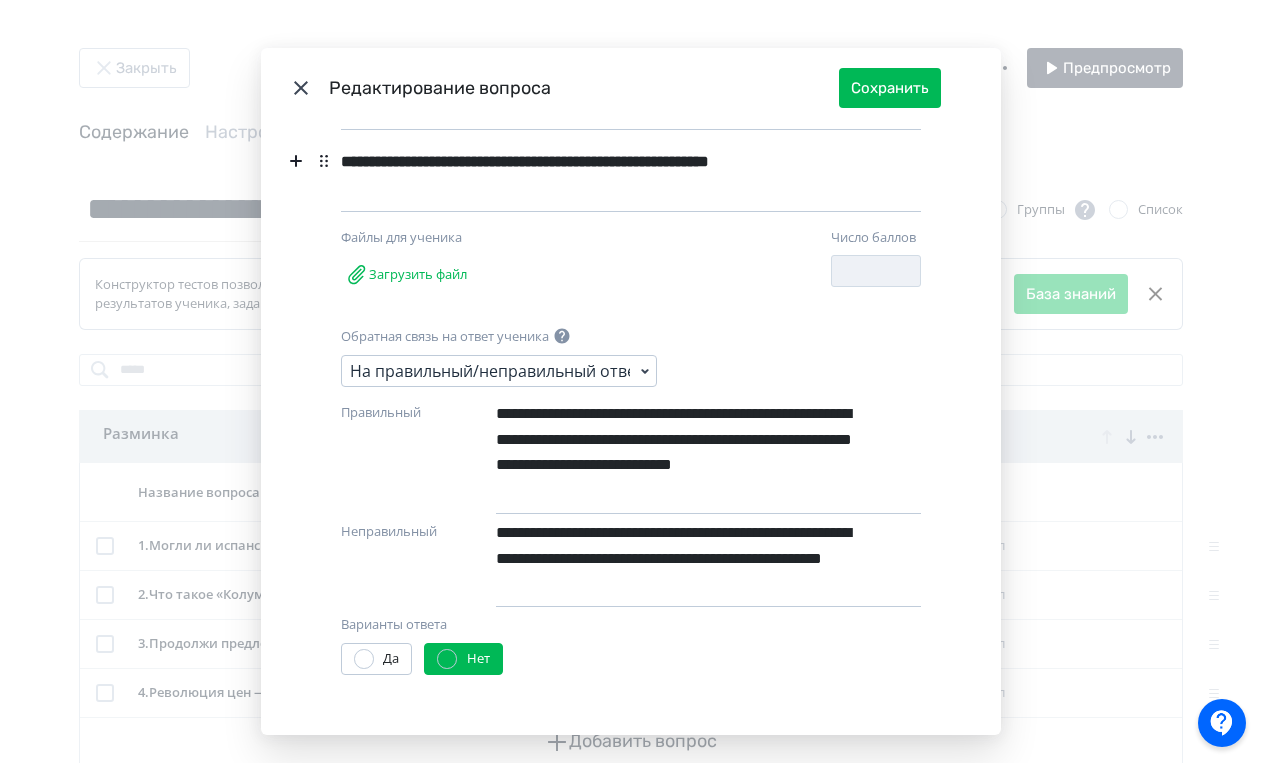 scroll, scrollTop: 238, scrollLeft: 0, axis: vertical 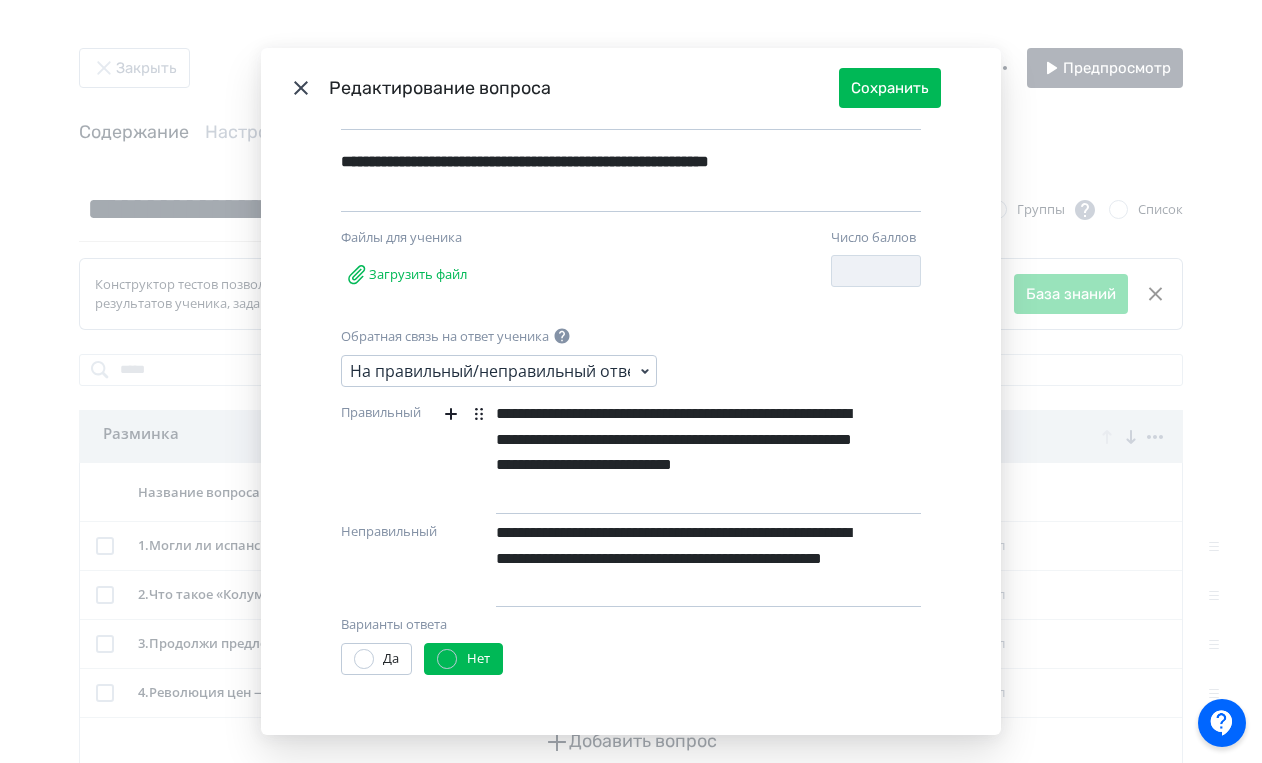 click on "**********" at bounding box center (674, 452) 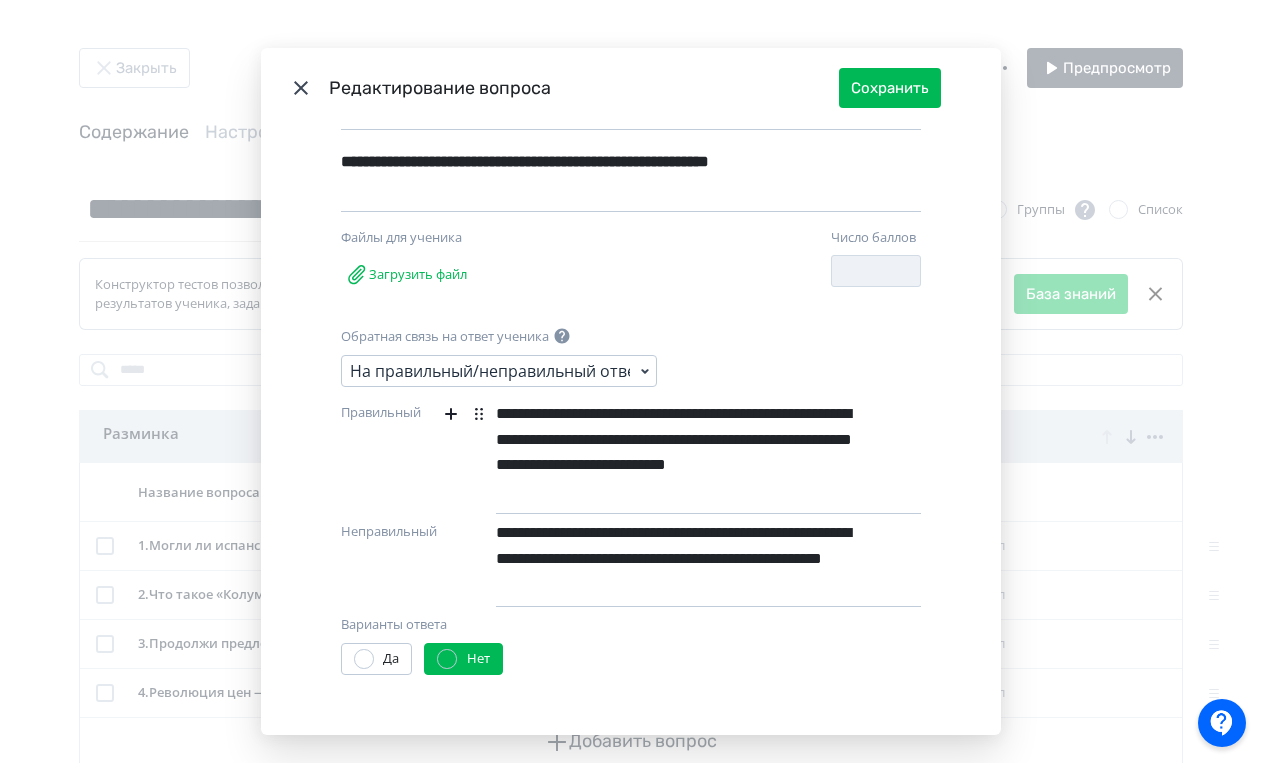 click on "**********" at bounding box center [674, 452] 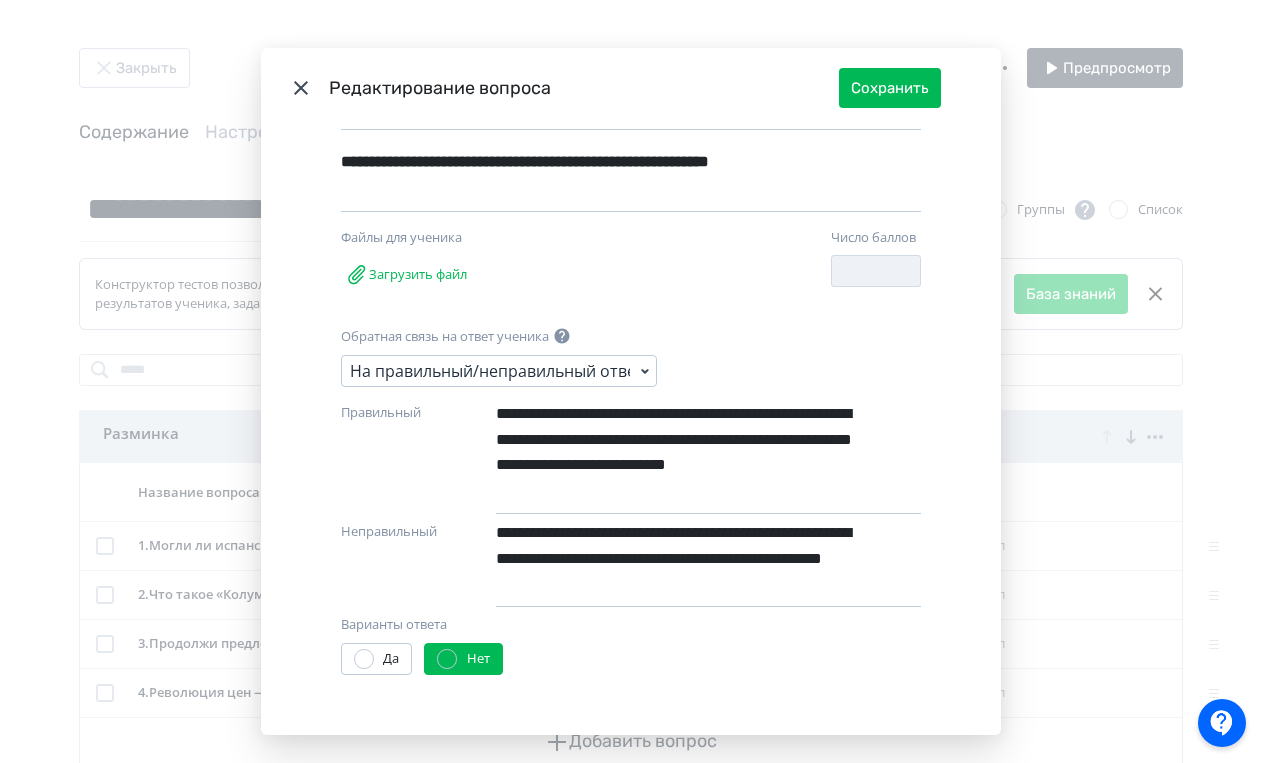 scroll, scrollTop: 240, scrollLeft: 0, axis: vertical 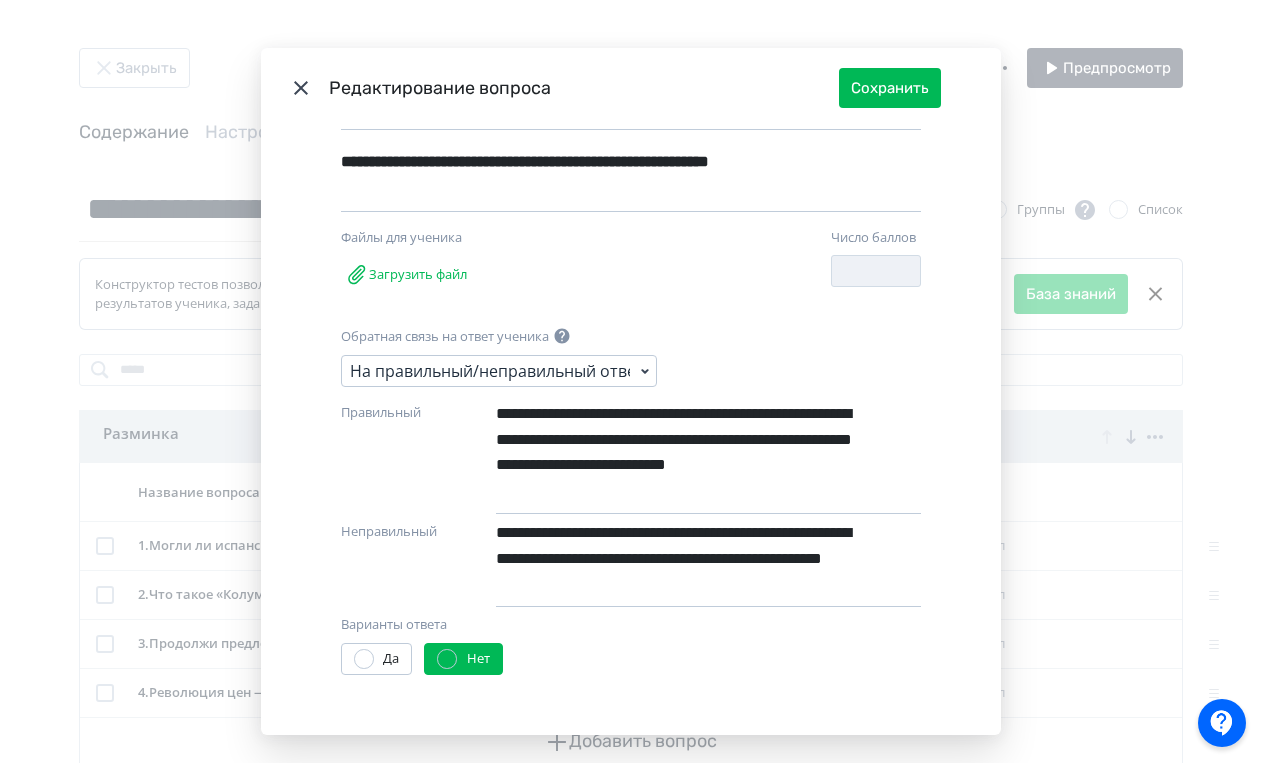 click on "**********" at bounding box center [674, 559] 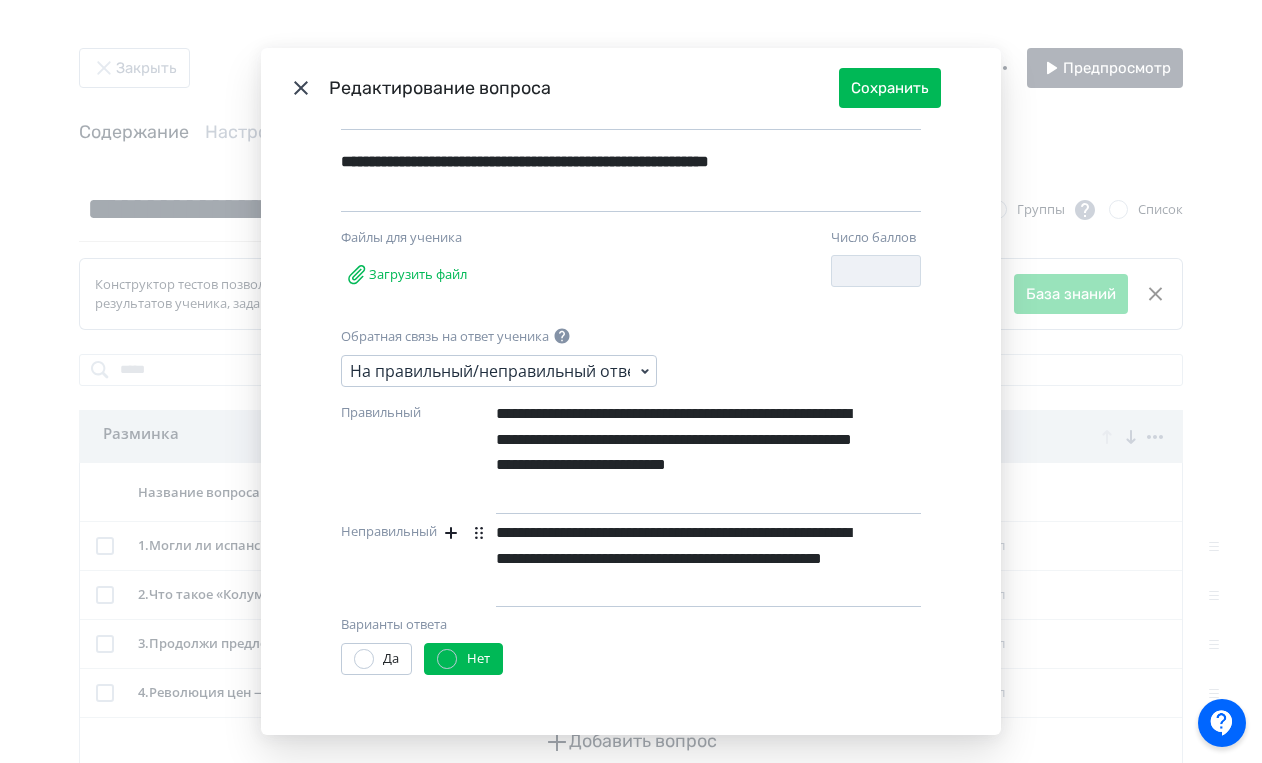 type 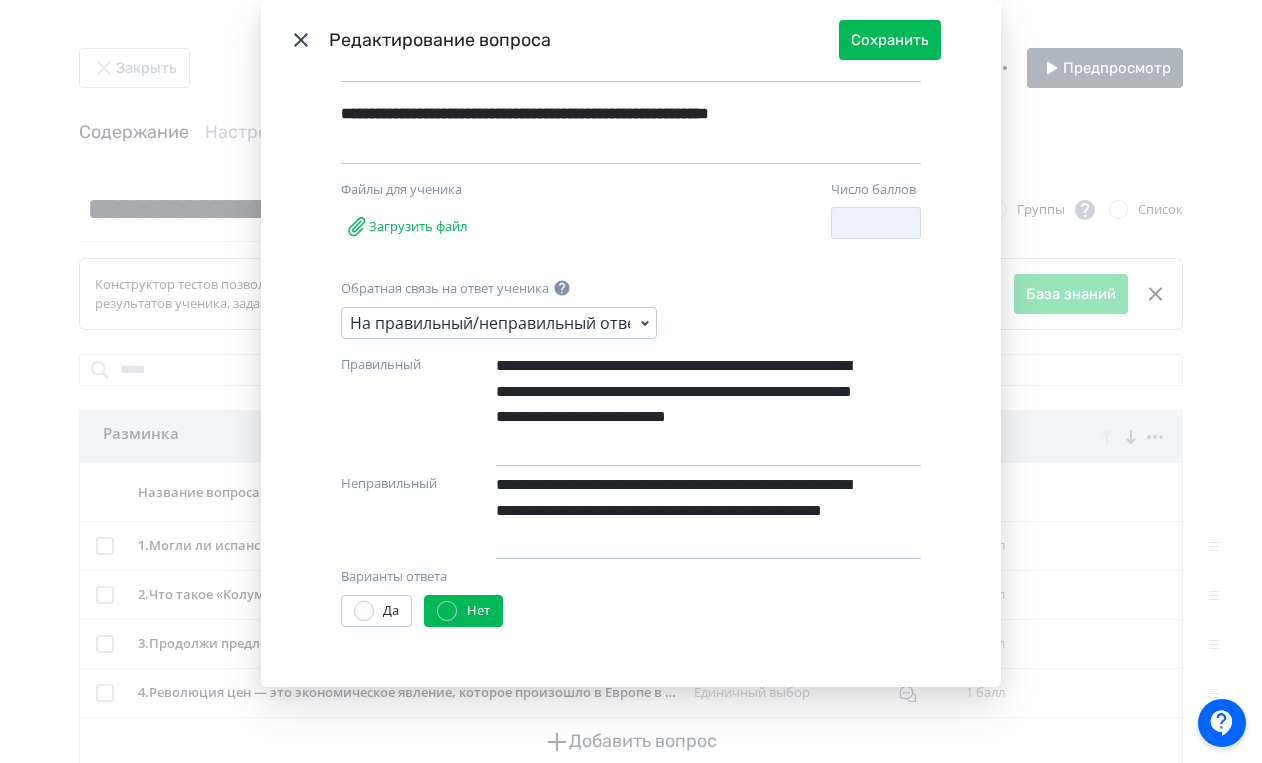 scroll, scrollTop: 76, scrollLeft: 0, axis: vertical 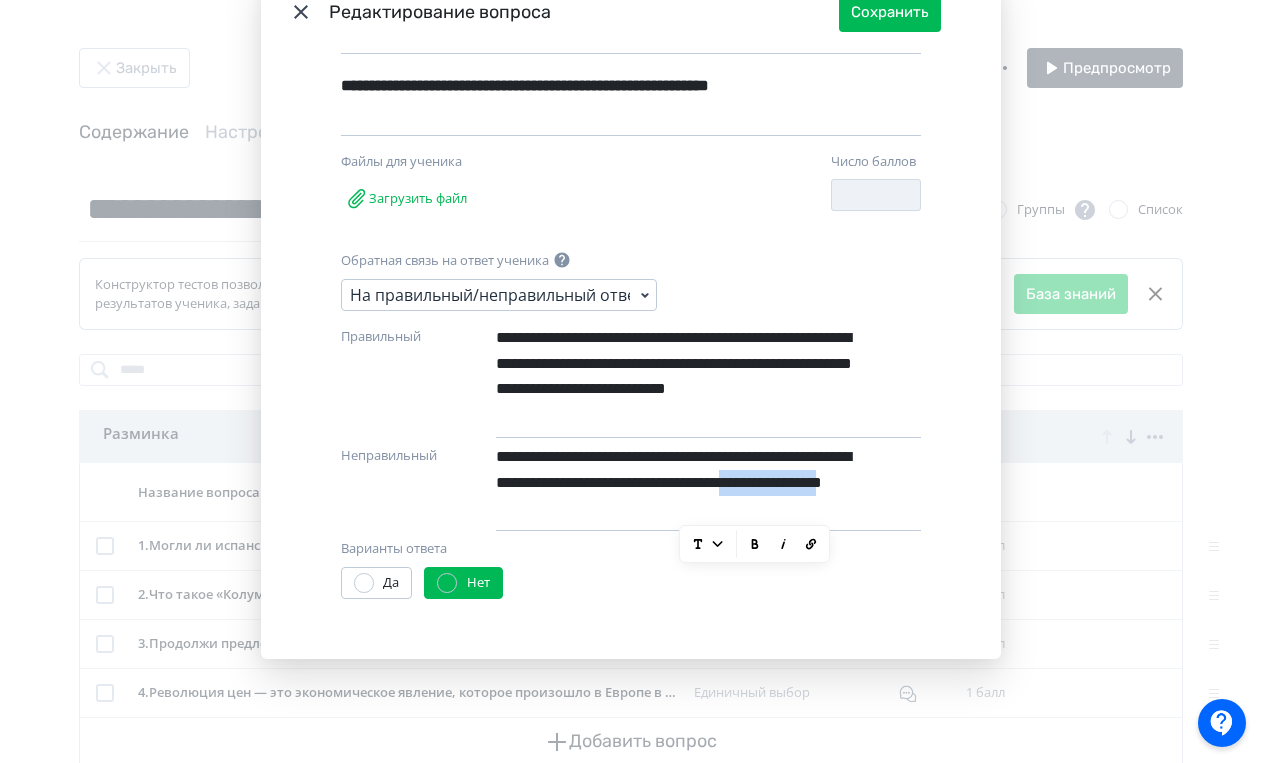 drag, startPoint x: 677, startPoint y: 509, endPoint x: 810, endPoint y: 511, distance: 133.01503 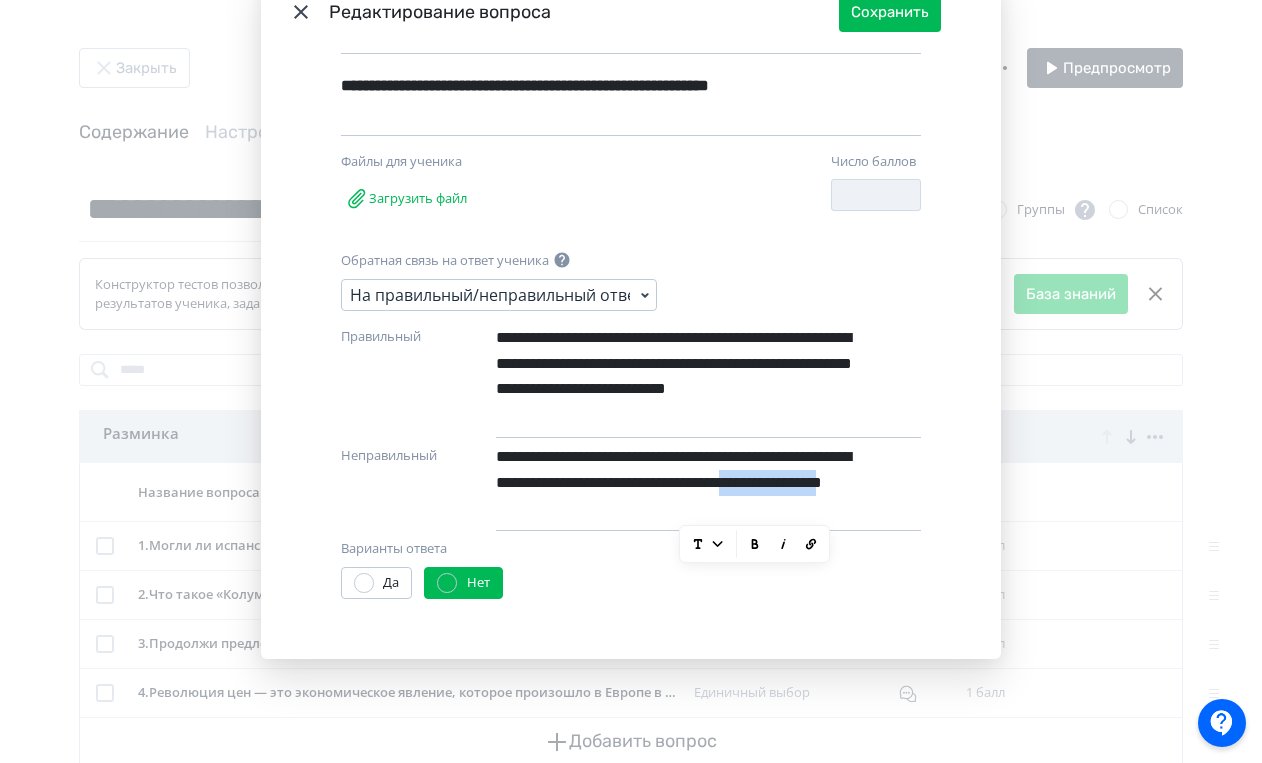 click on "**********" at bounding box center [674, 483] 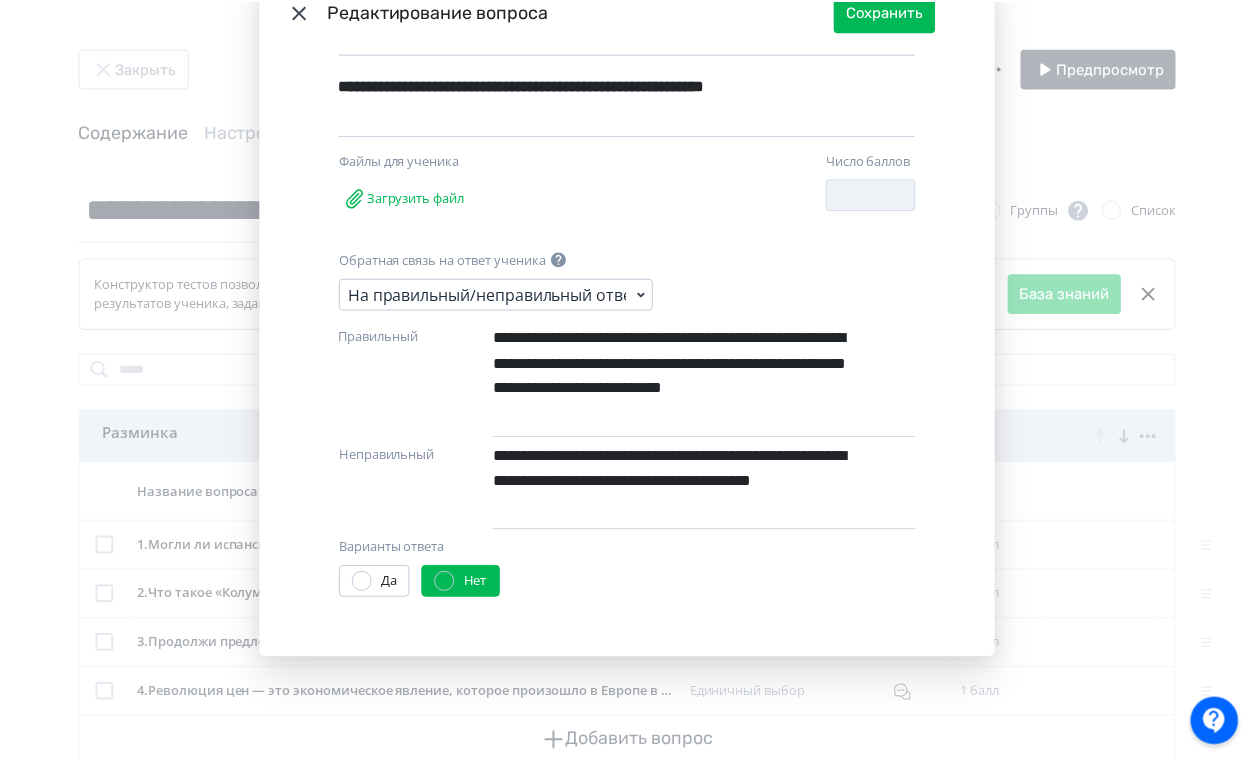 scroll, scrollTop: 0, scrollLeft: 0, axis: both 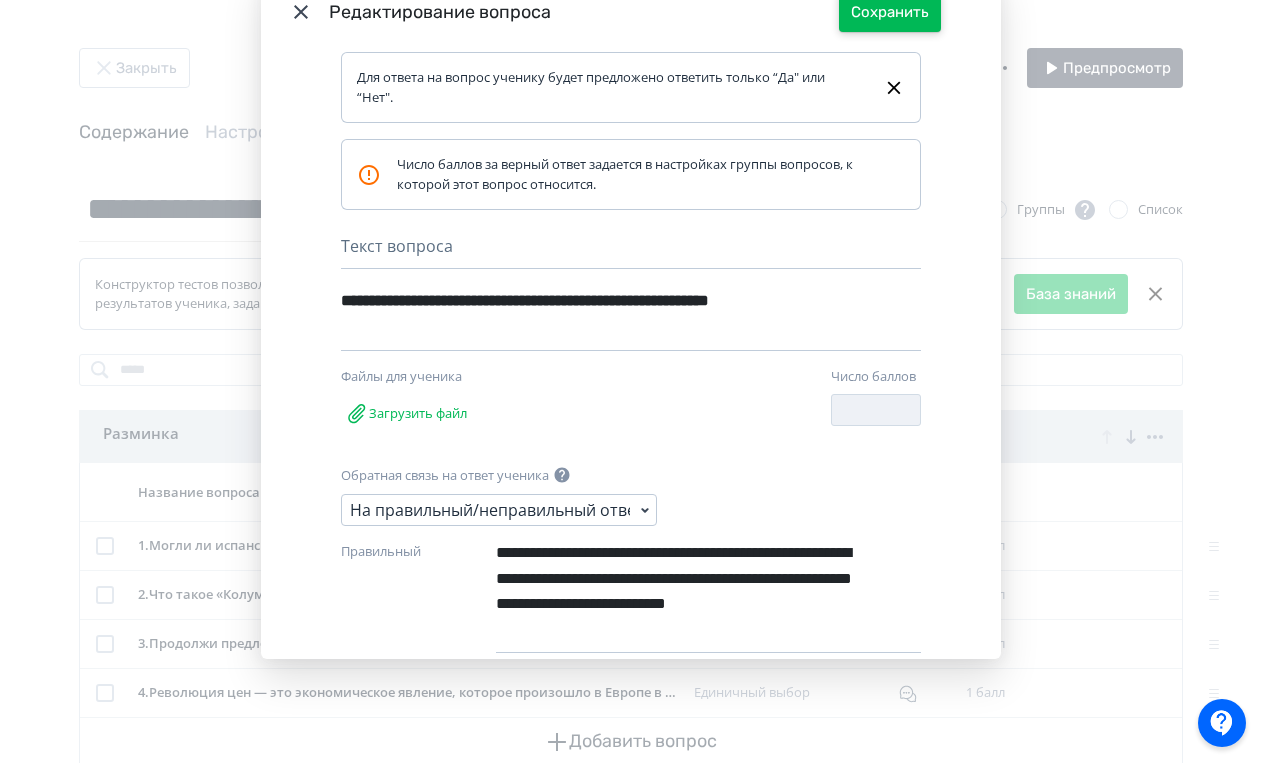 click on "Сохранить" at bounding box center [890, 12] 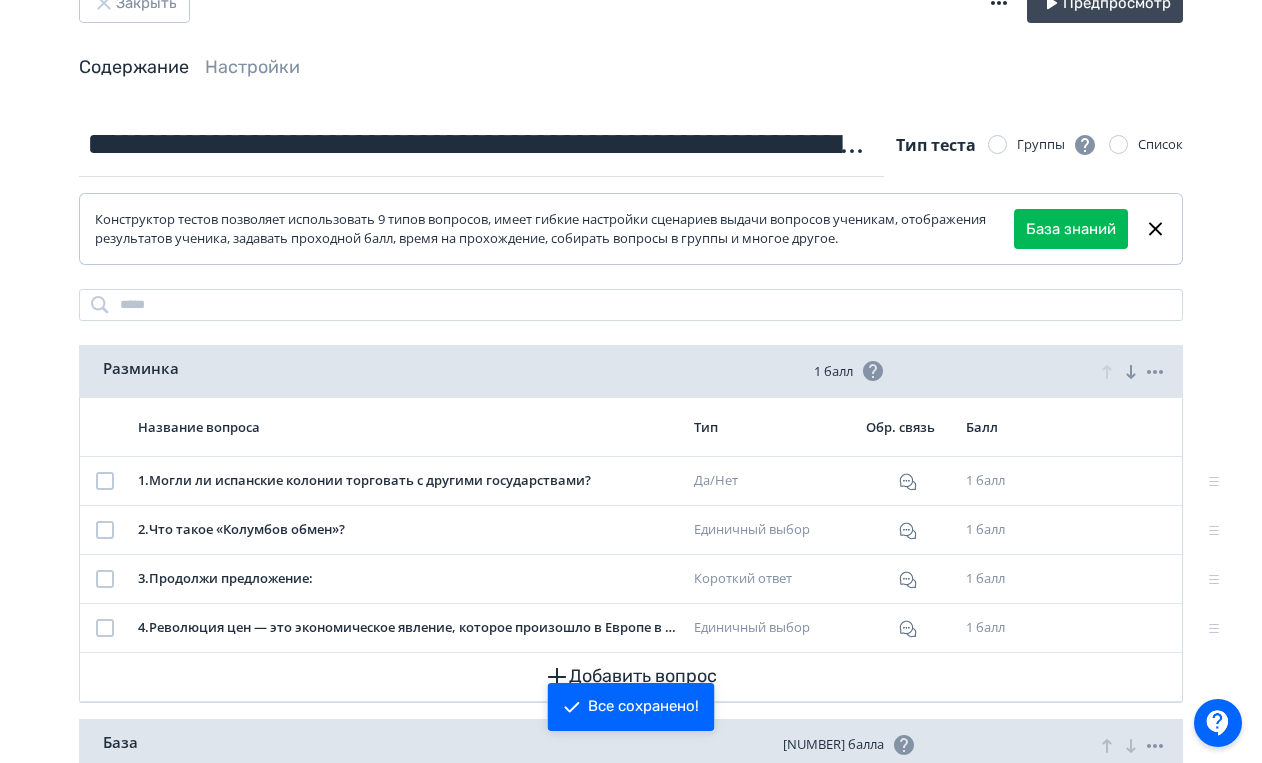 scroll, scrollTop: 71, scrollLeft: 0, axis: vertical 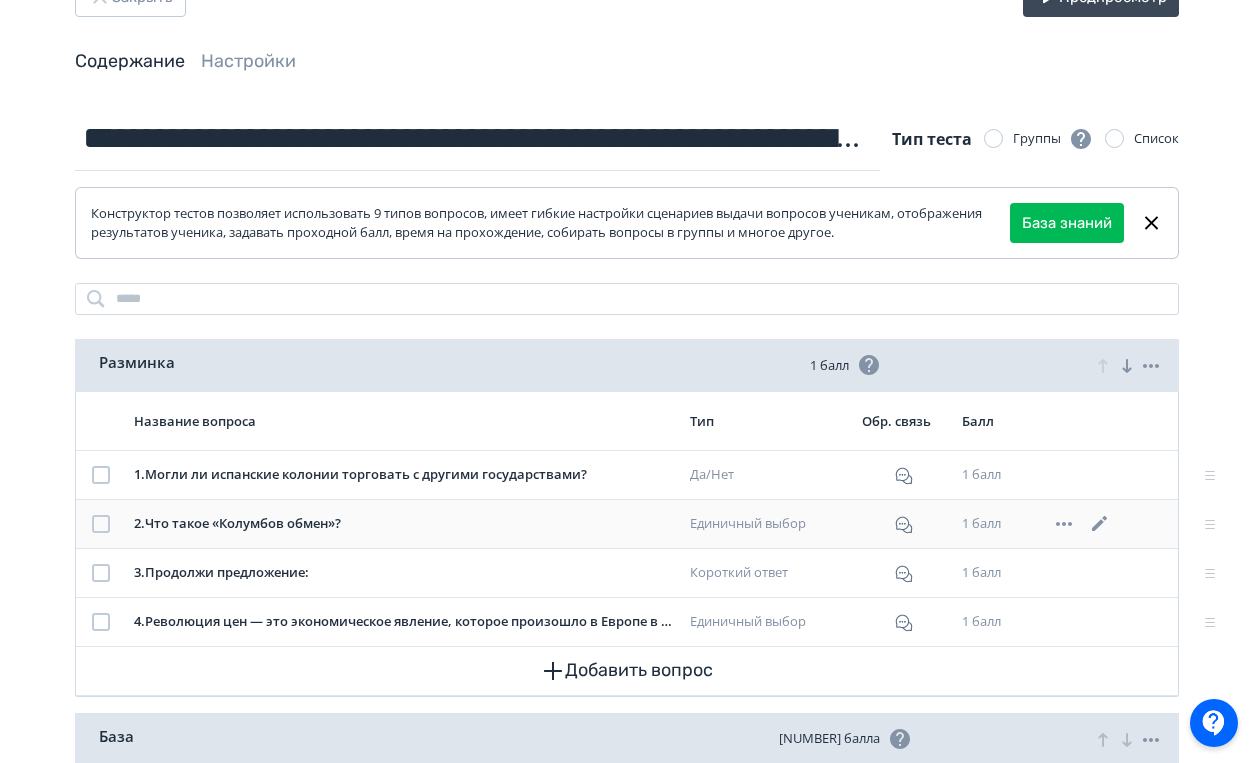 click 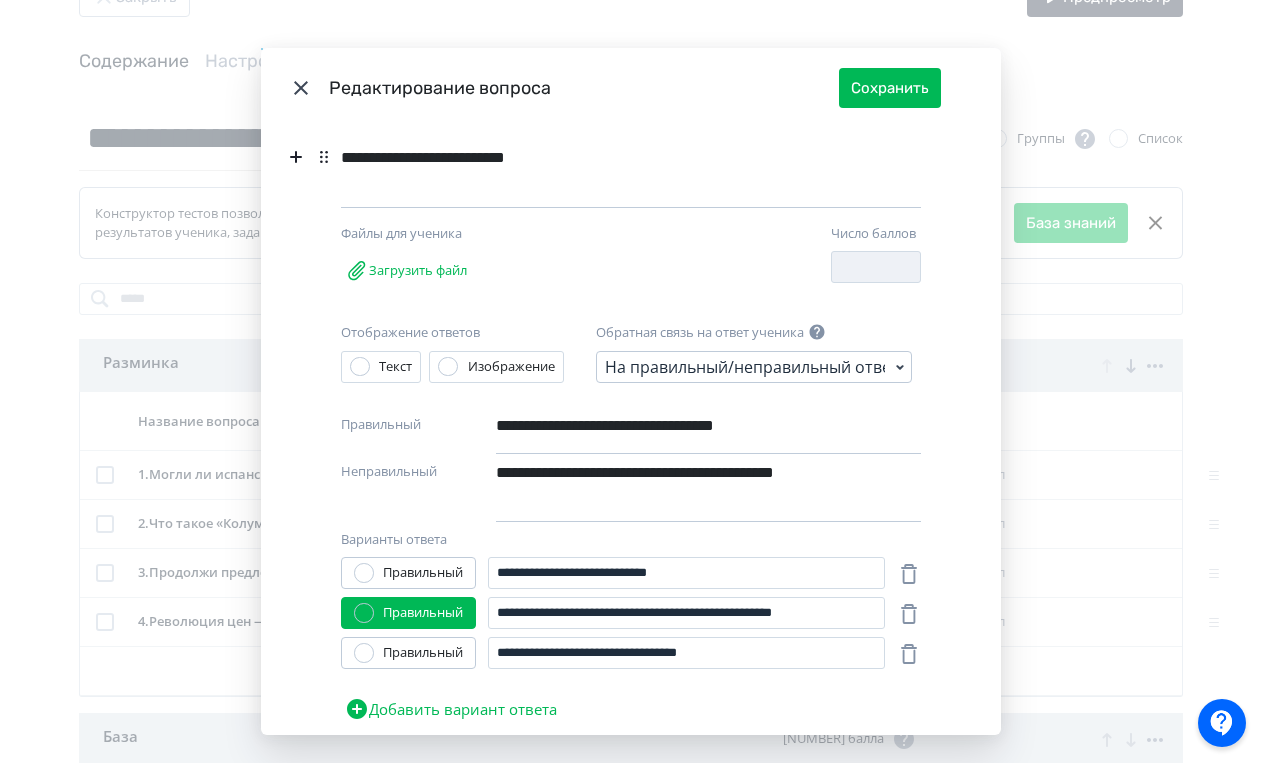 scroll, scrollTop: 289, scrollLeft: 0, axis: vertical 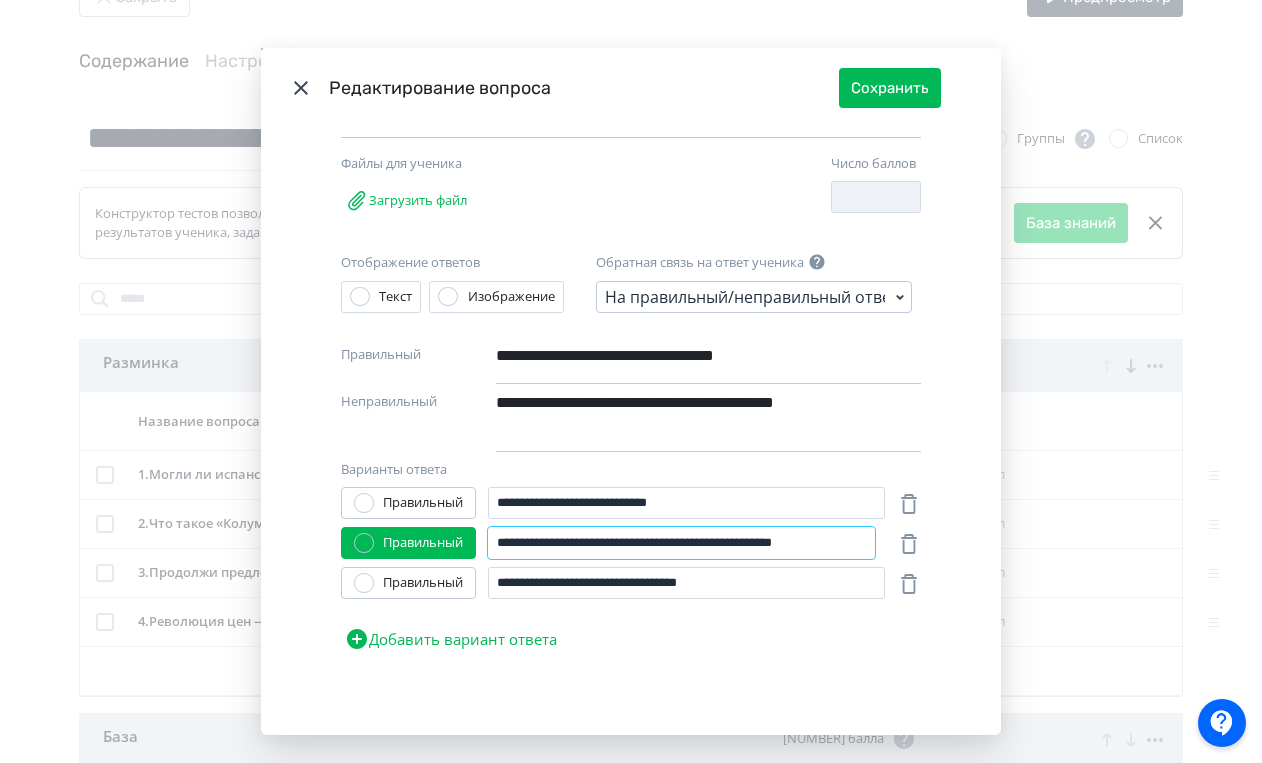 drag, startPoint x: 730, startPoint y: 537, endPoint x: 877, endPoint y: 546, distance: 147.27525 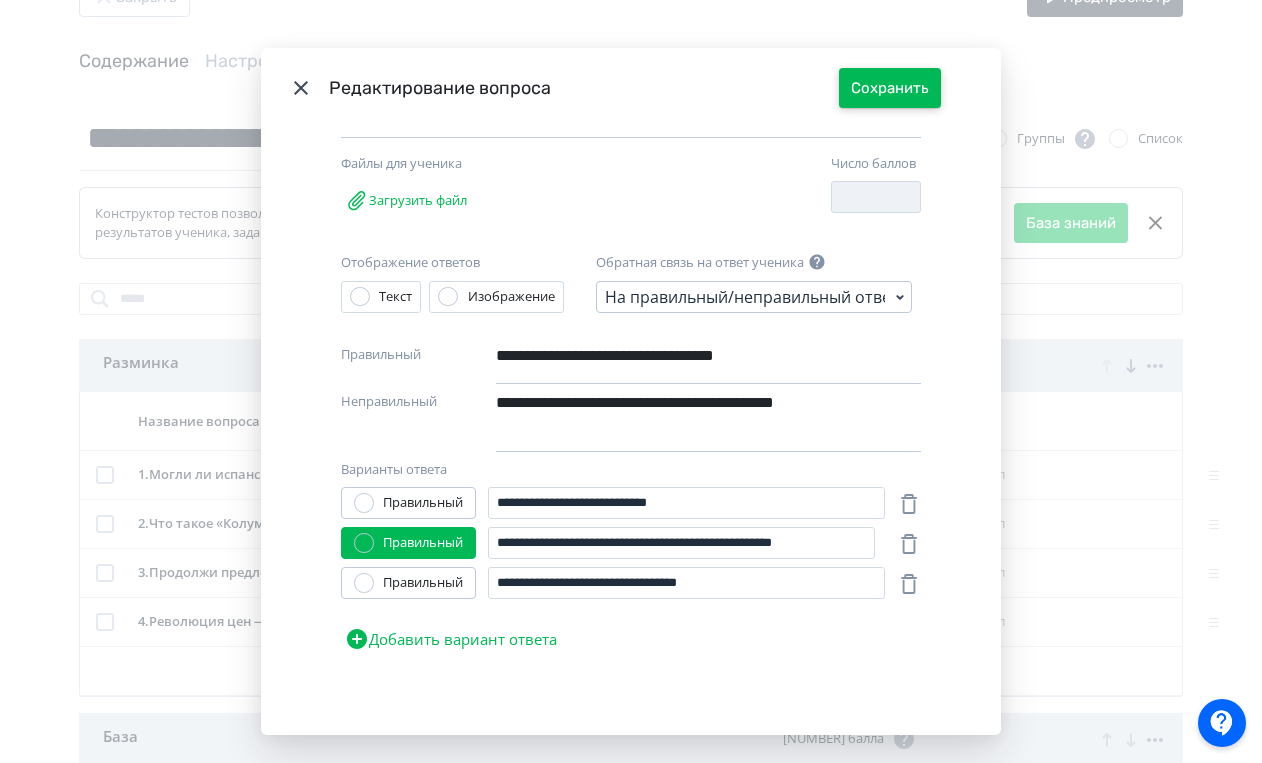 click on "Сохранить" at bounding box center [890, 88] 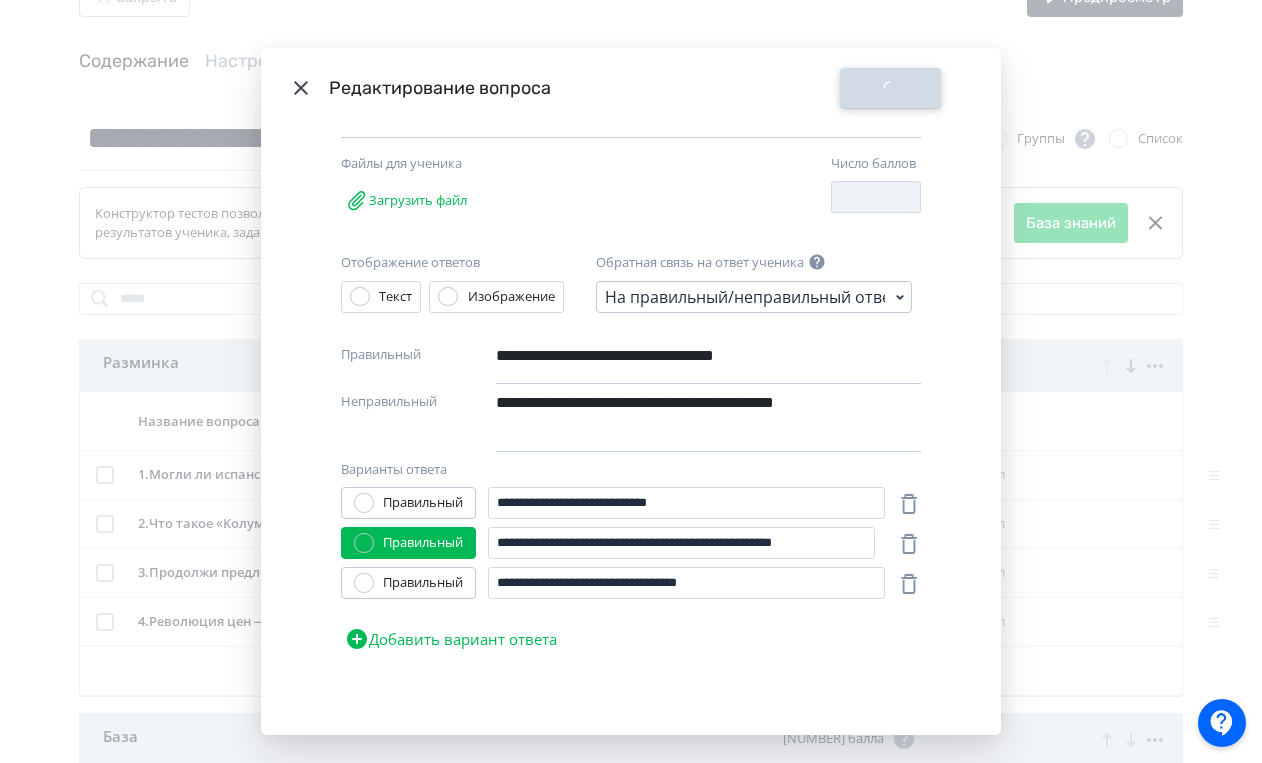 scroll, scrollTop: 0, scrollLeft: 0, axis: both 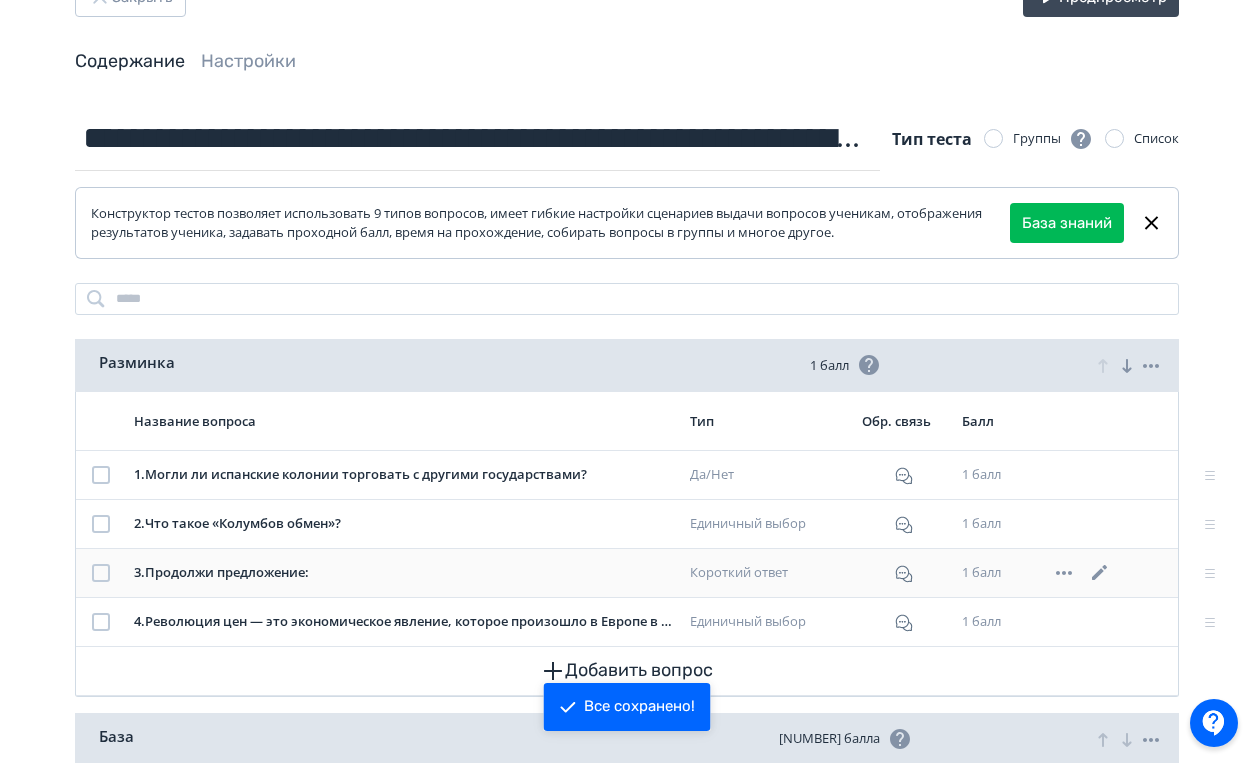 click 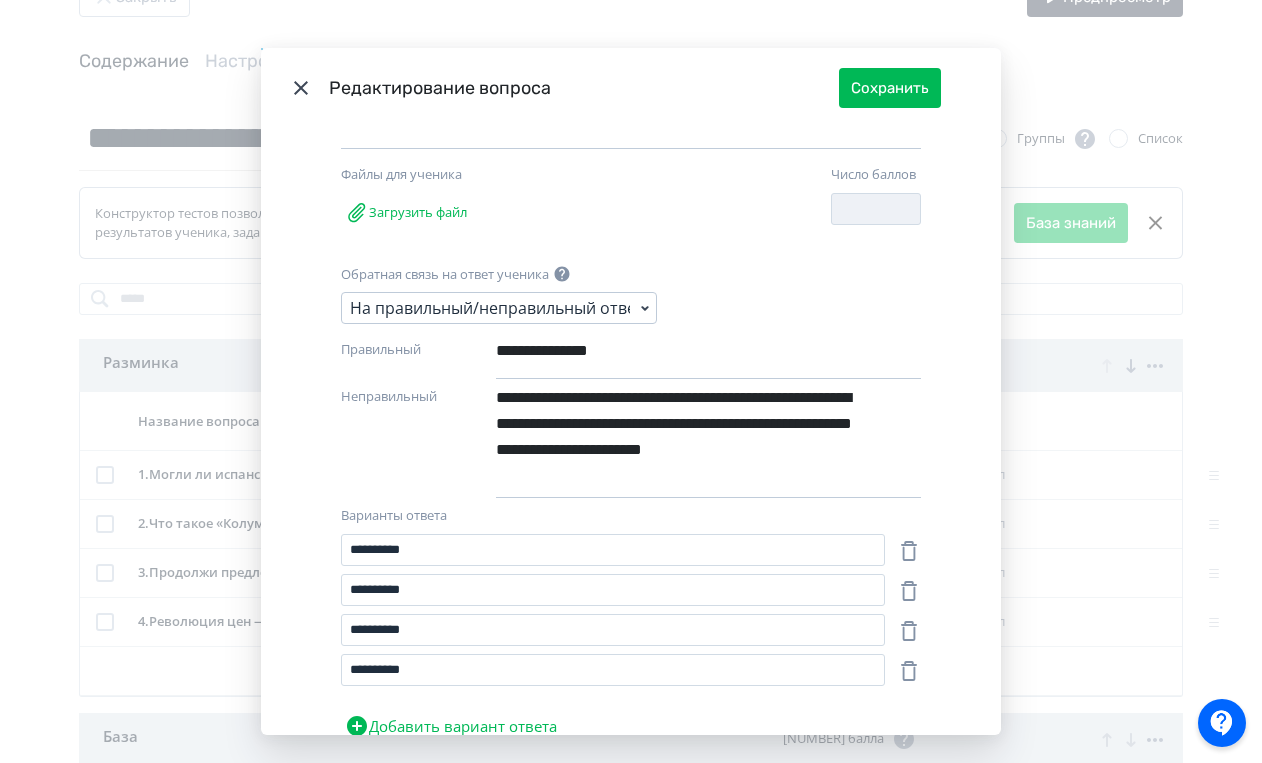 scroll, scrollTop: 378, scrollLeft: 0, axis: vertical 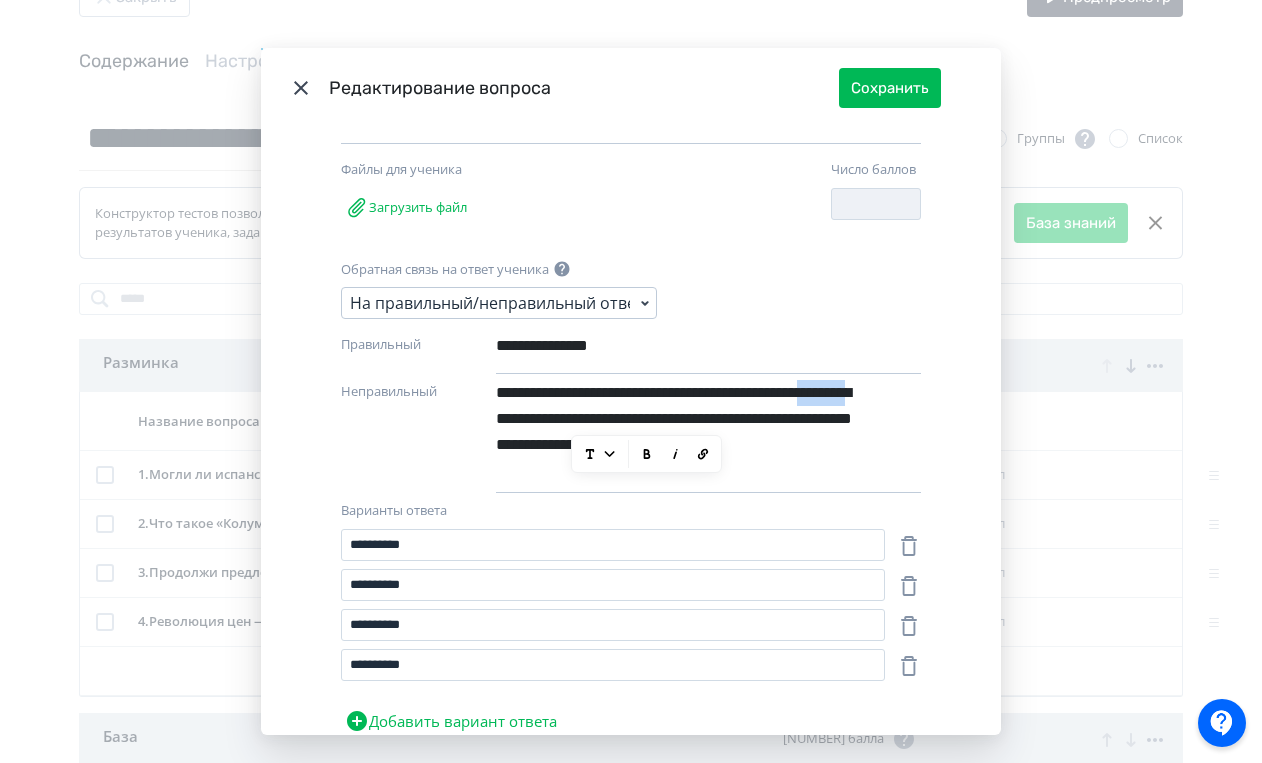 drag, startPoint x: 569, startPoint y: 418, endPoint x: 645, endPoint y: 419, distance: 76.00658 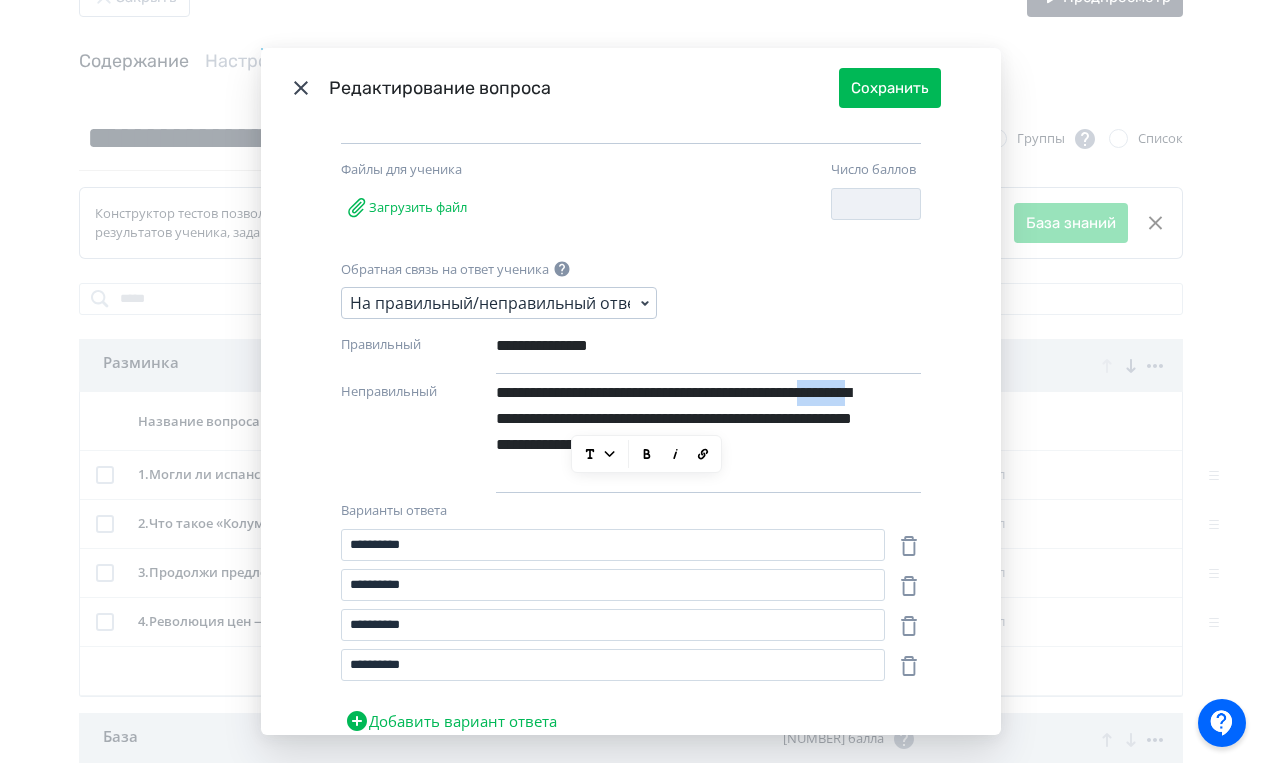 click on "**********" at bounding box center (674, 431) 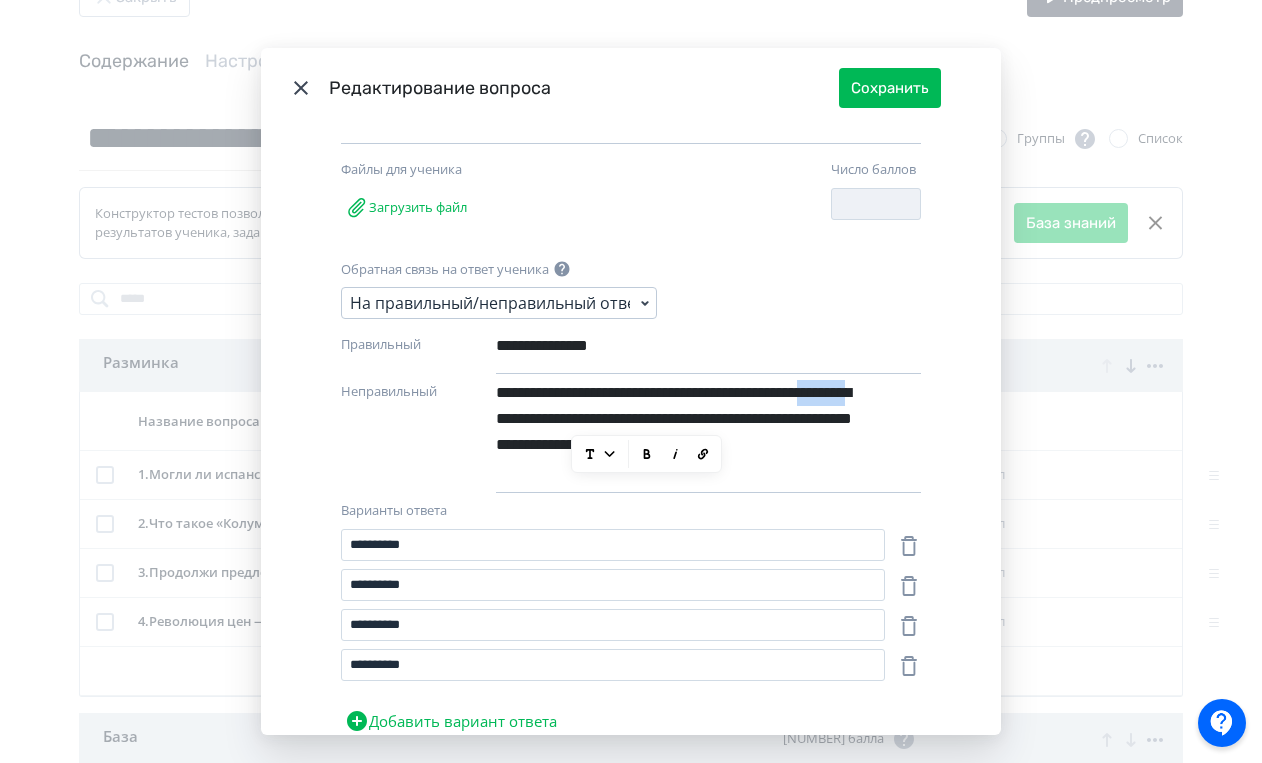 copy on "********" 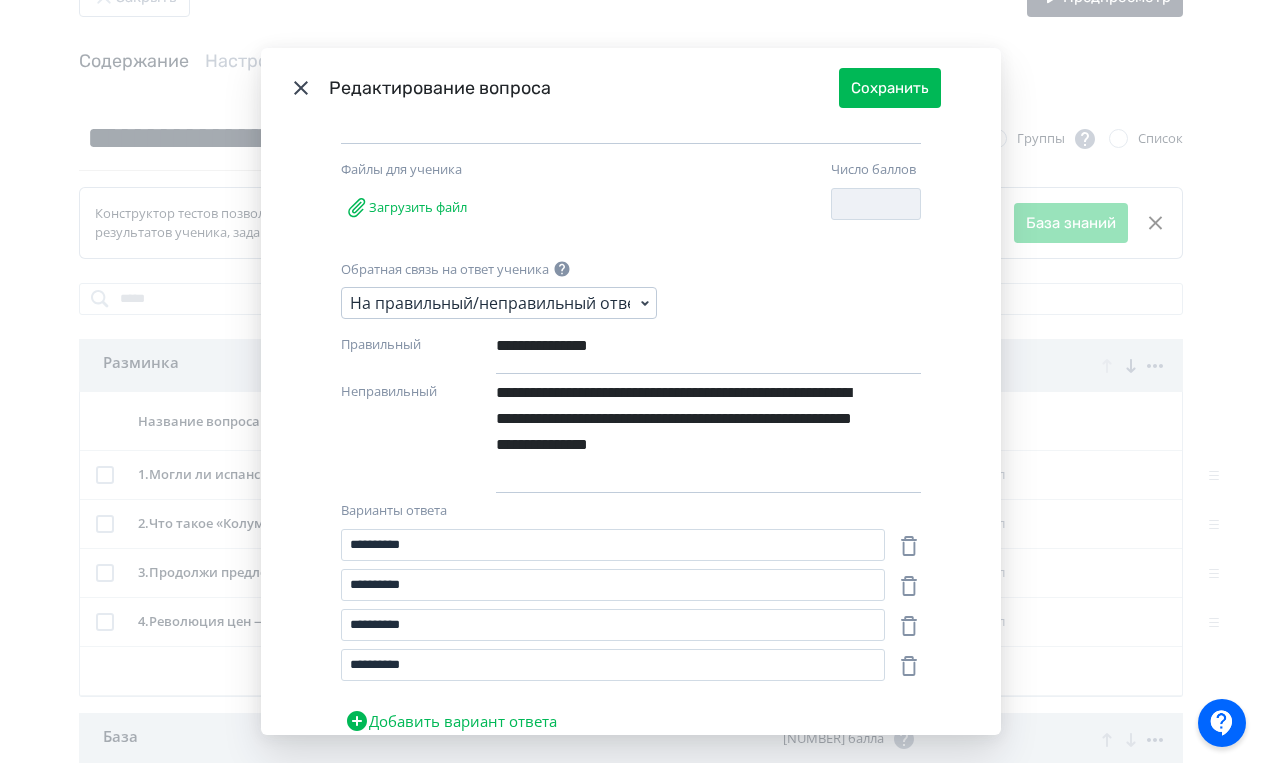 click on "**********" at bounding box center (674, 431) 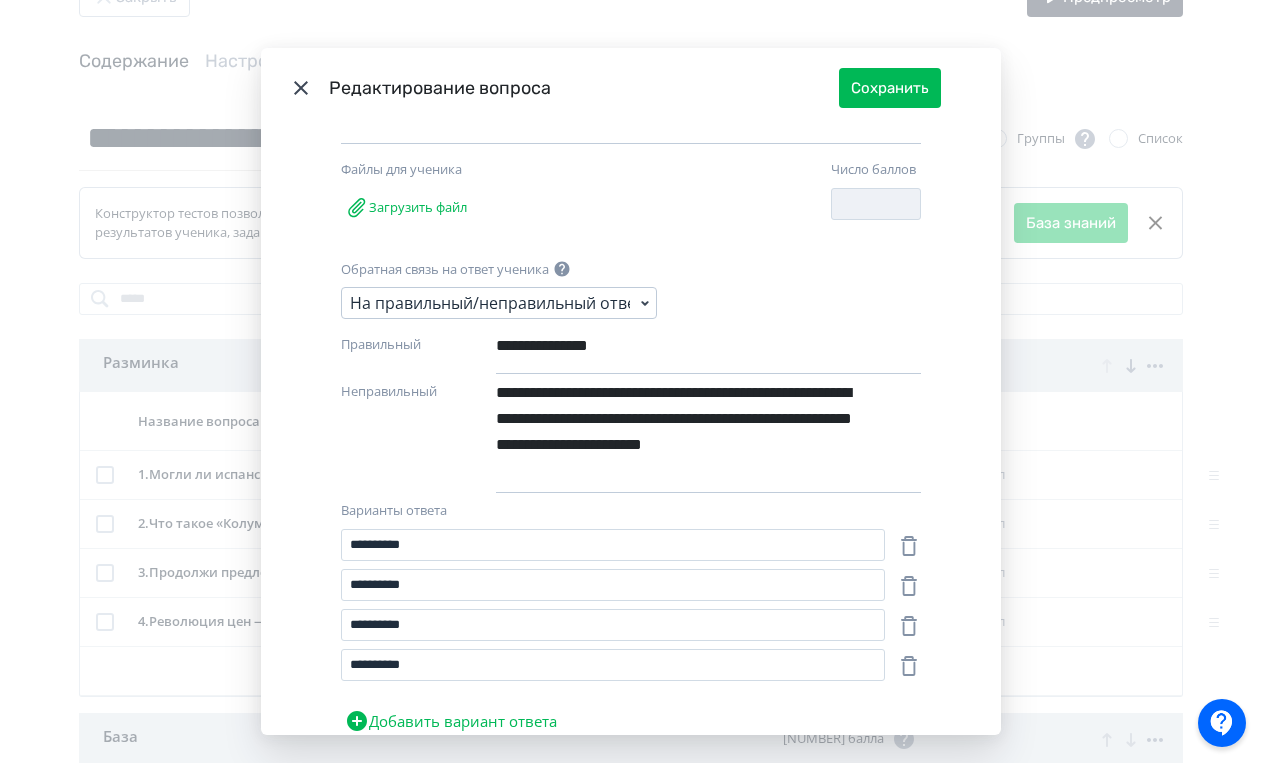 click on "**********" at bounding box center [674, 431] 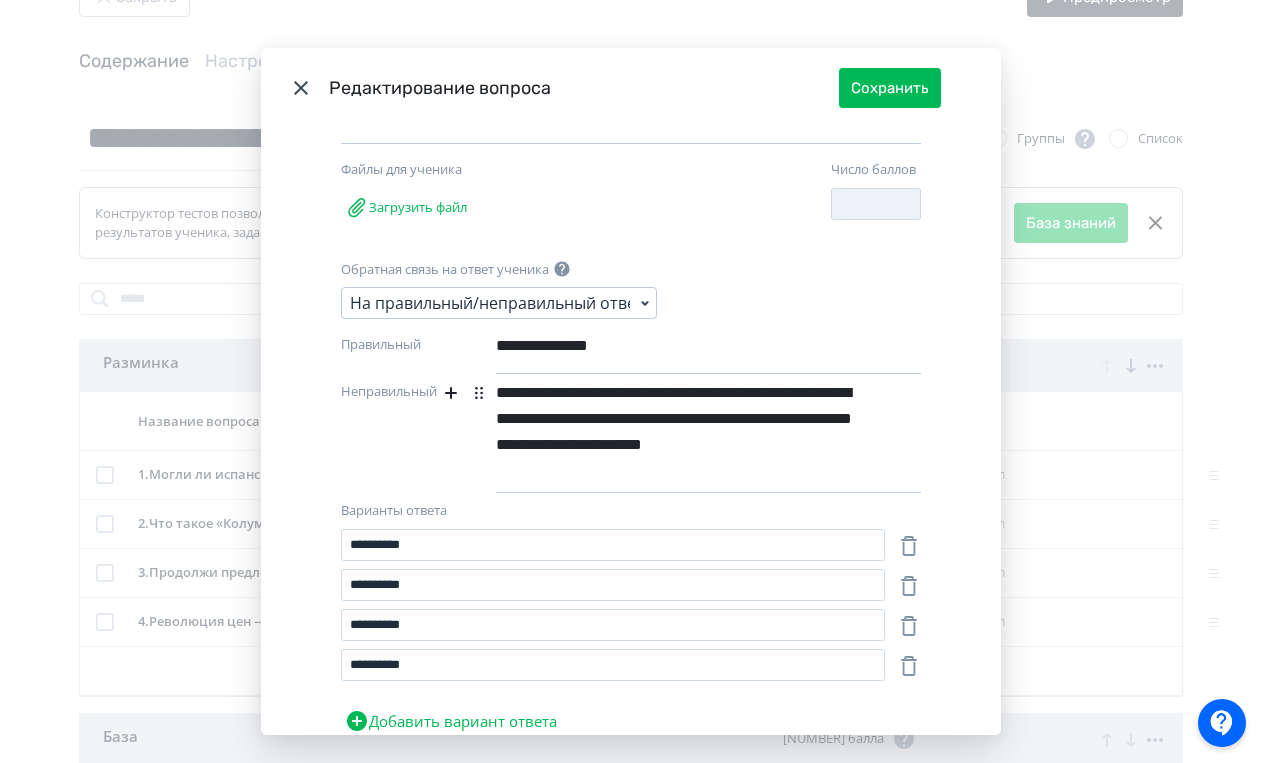 click on "**********" at bounding box center [674, 431] 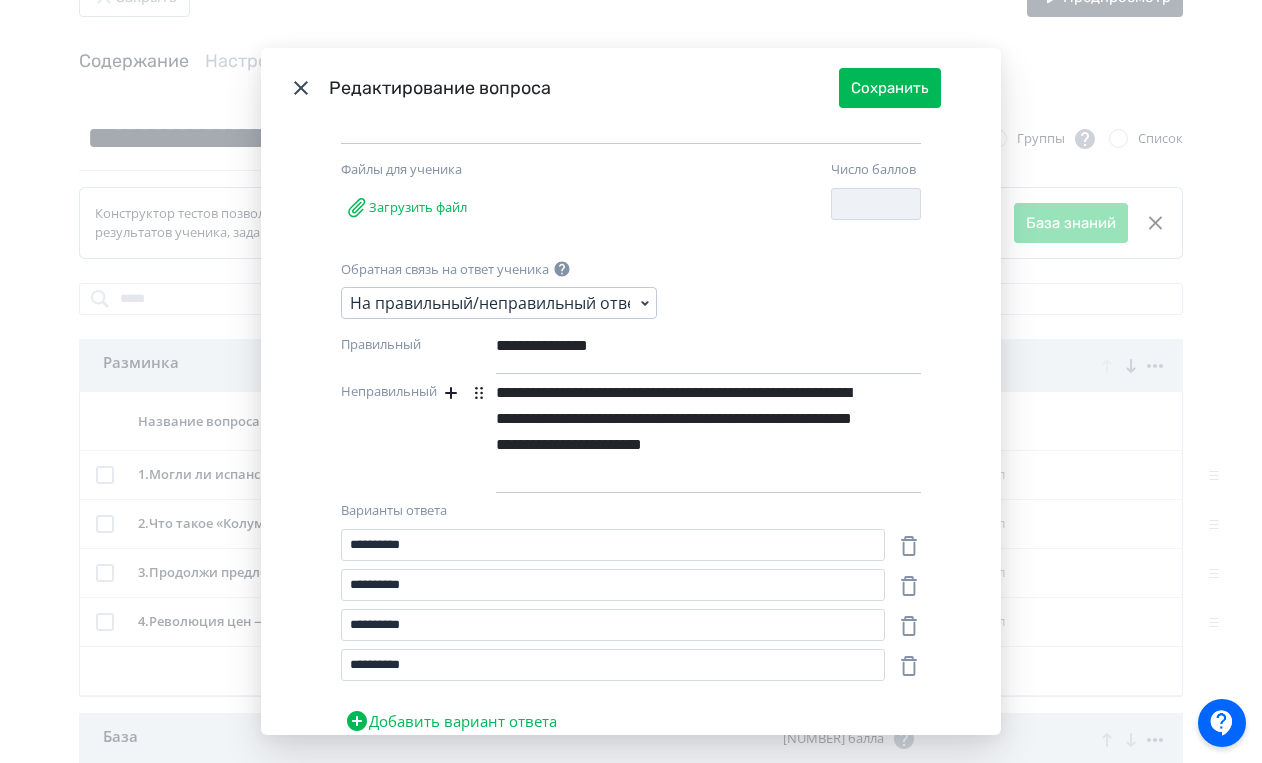 click on "**********" at bounding box center [674, 431] 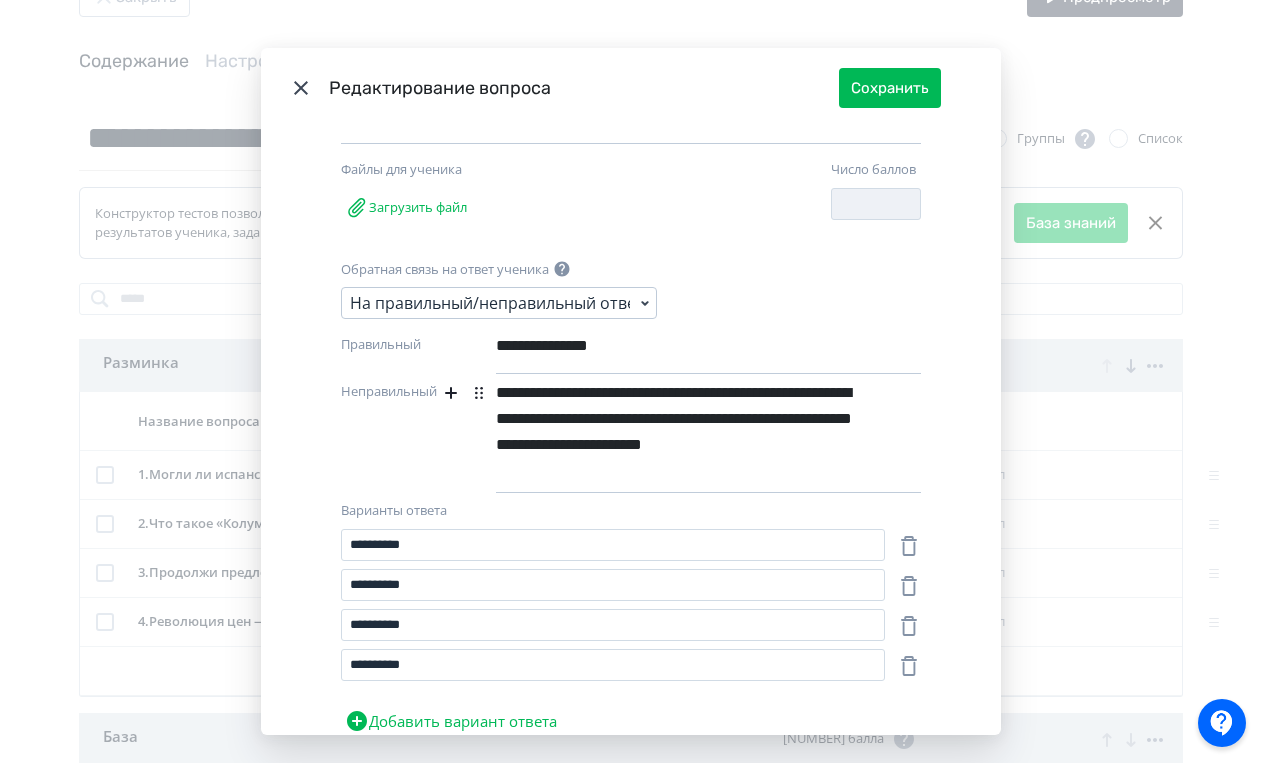 drag, startPoint x: 651, startPoint y: 439, endPoint x: 738, endPoint y: 450, distance: 87.69264 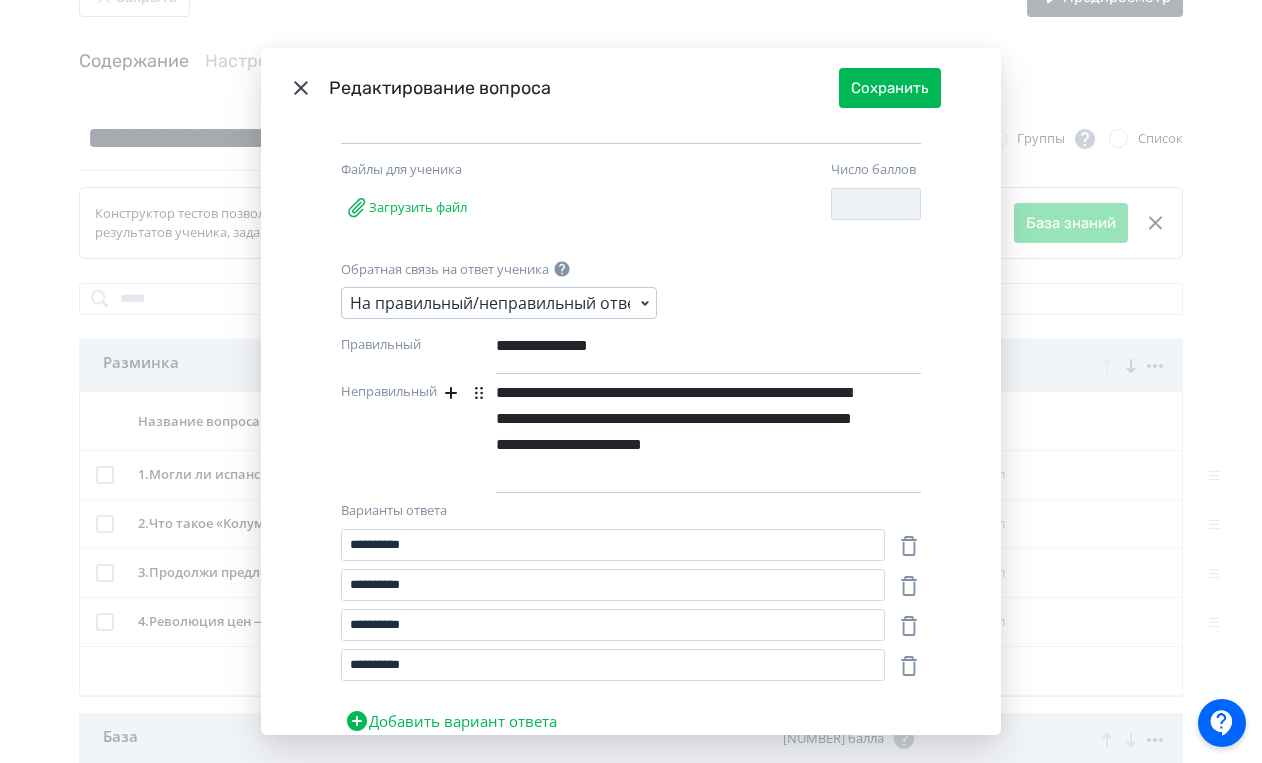 click on "**********" at bounding box center [674, 431] 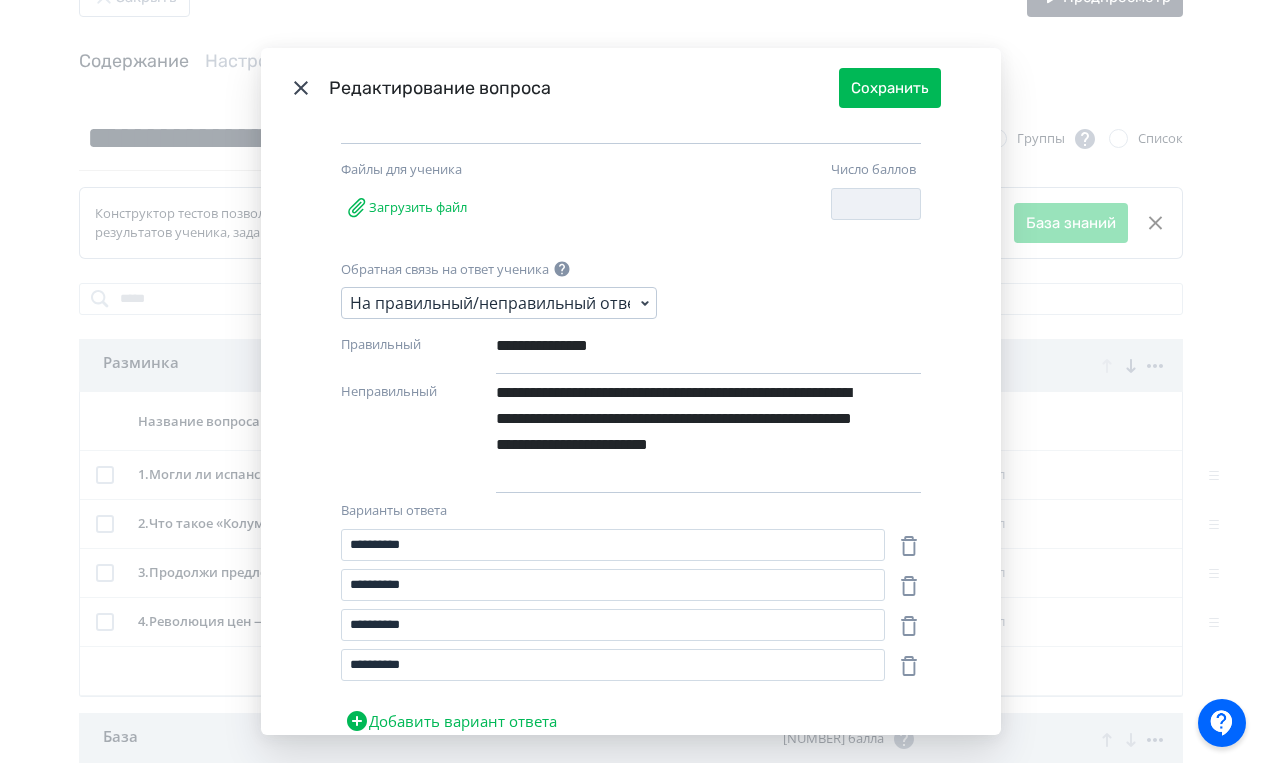 click on "**********" at bounding box center [674, 431] 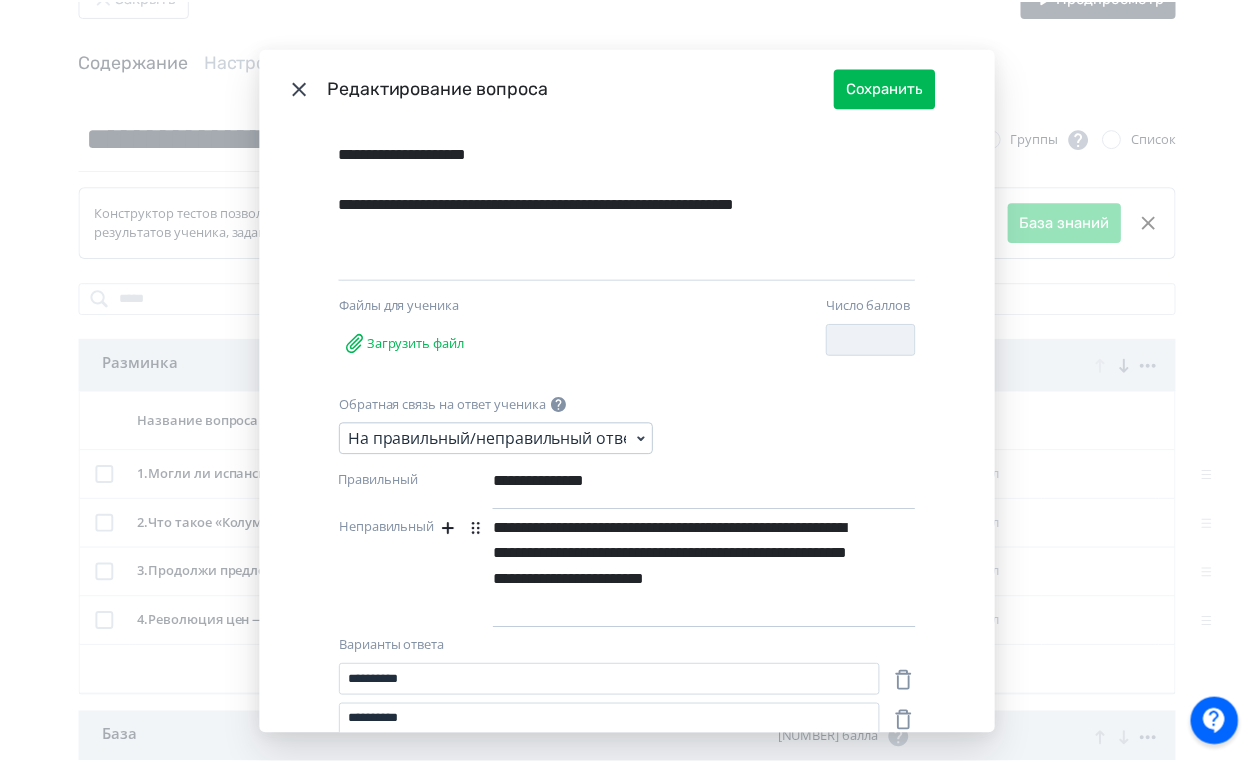 scroll, scrollTop: 0, scrollLeft: 0, axis: both 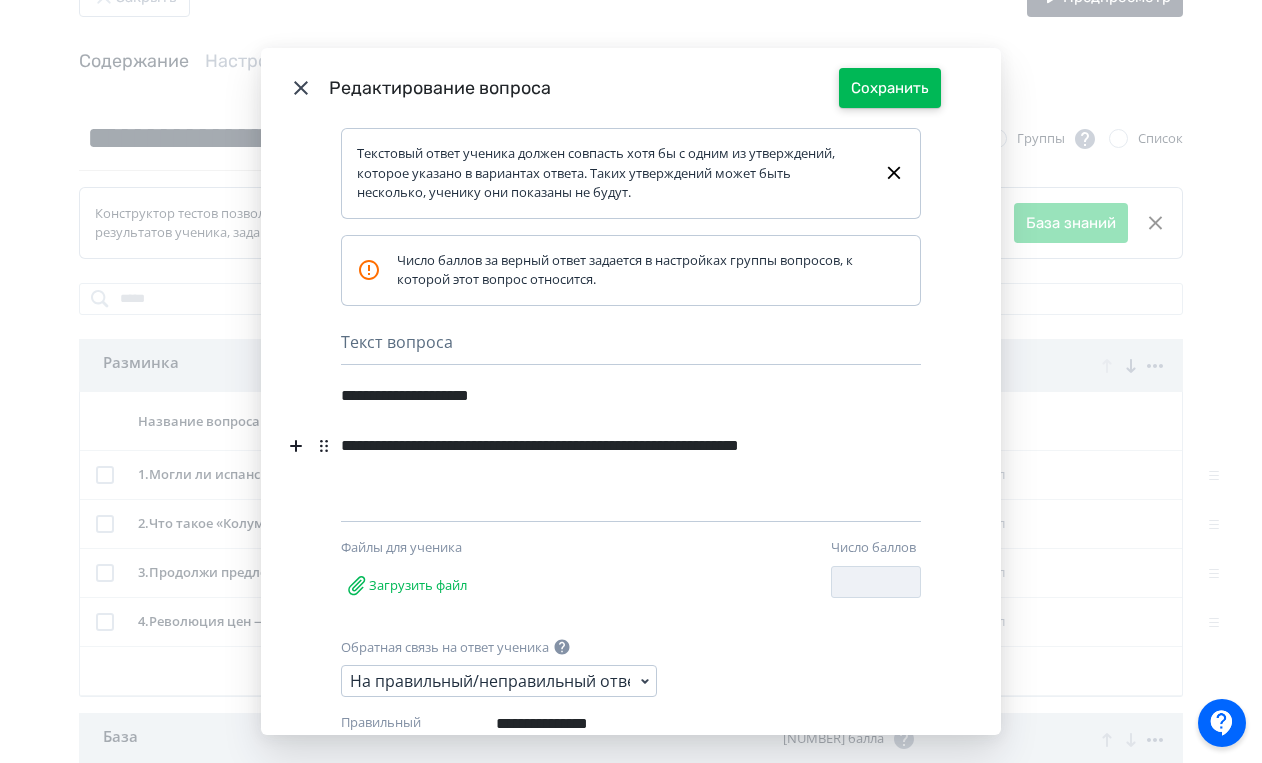 click on "Сохранить" at bounding box center [890, 88] 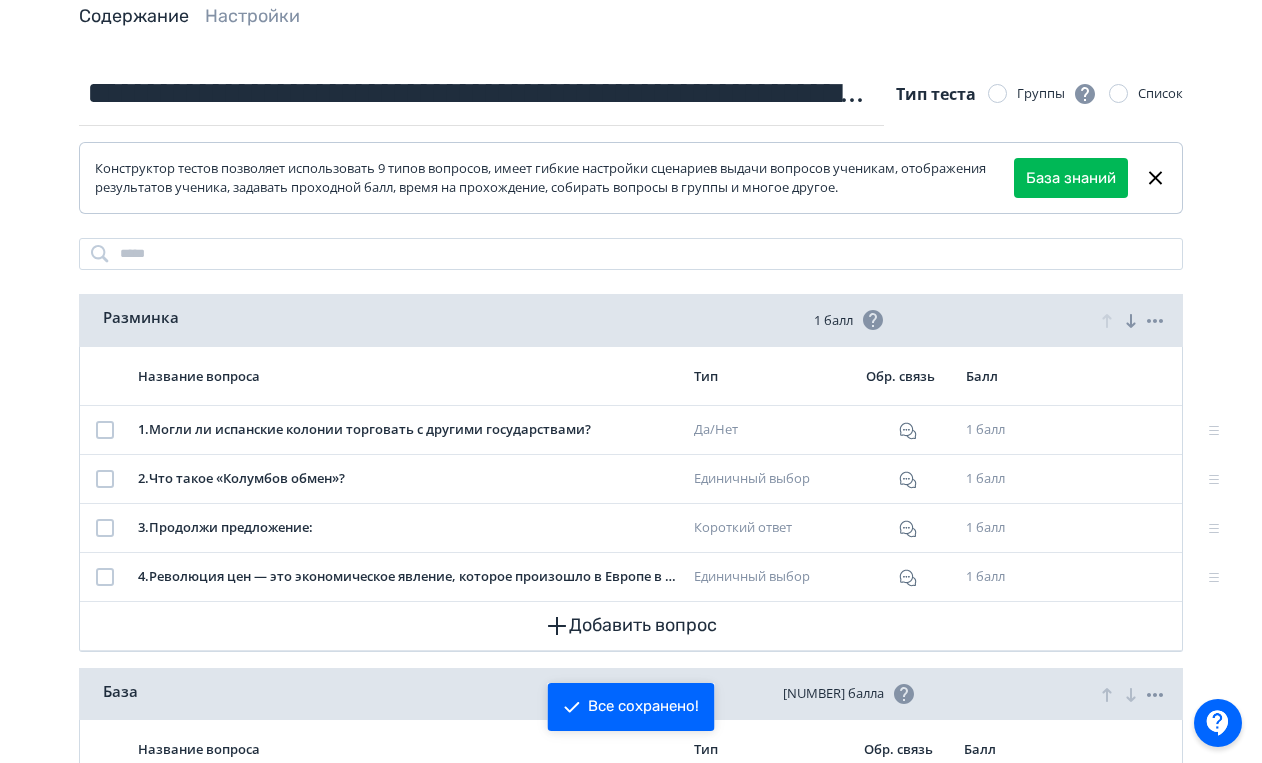 scroll, scrollTop: 117, scrollLeft: 0, axis: vertical 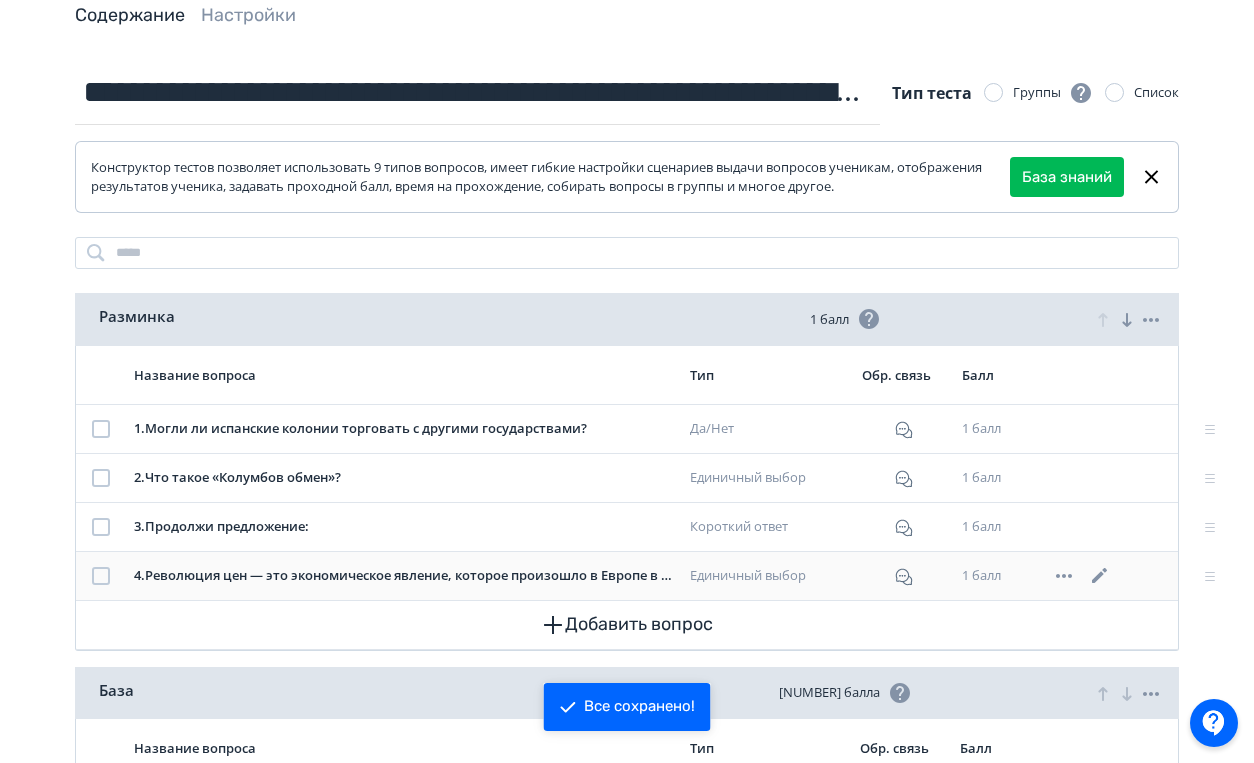 click 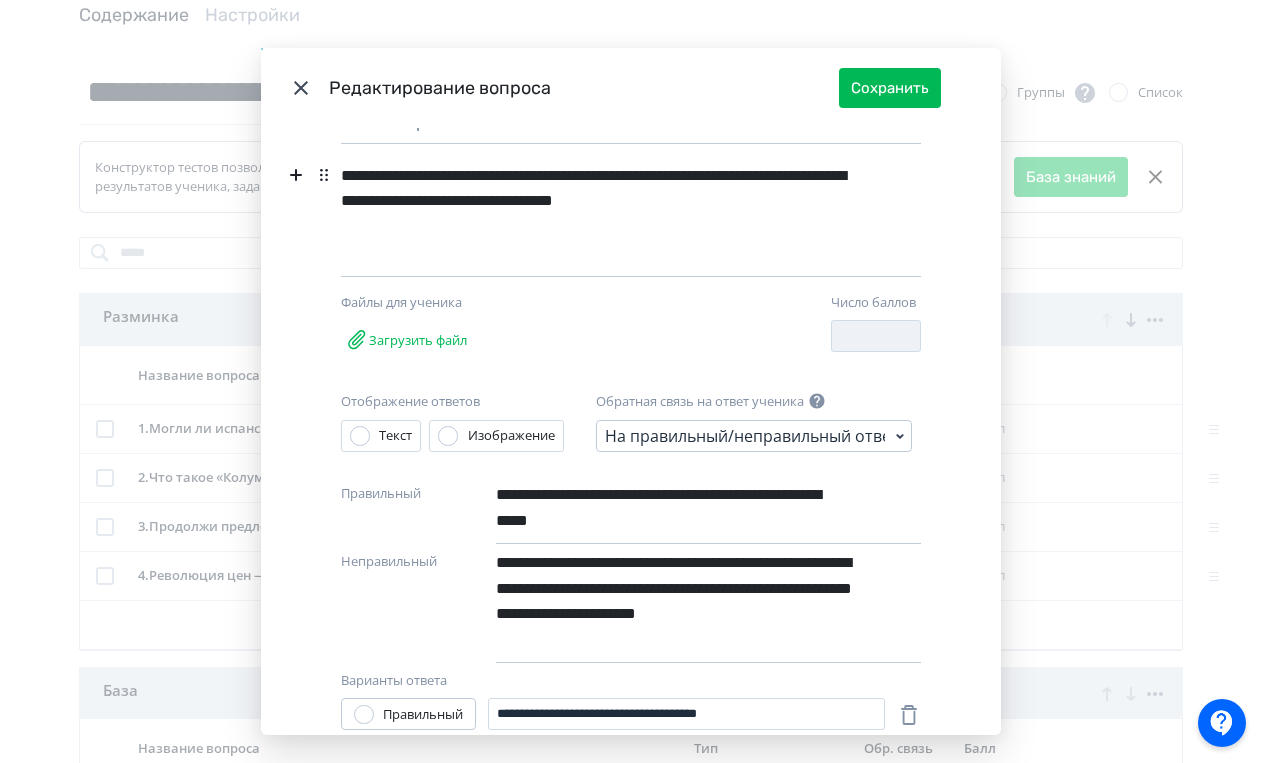 scroll, scrollTop: 227, scrollLeft: 0, axis: vertical 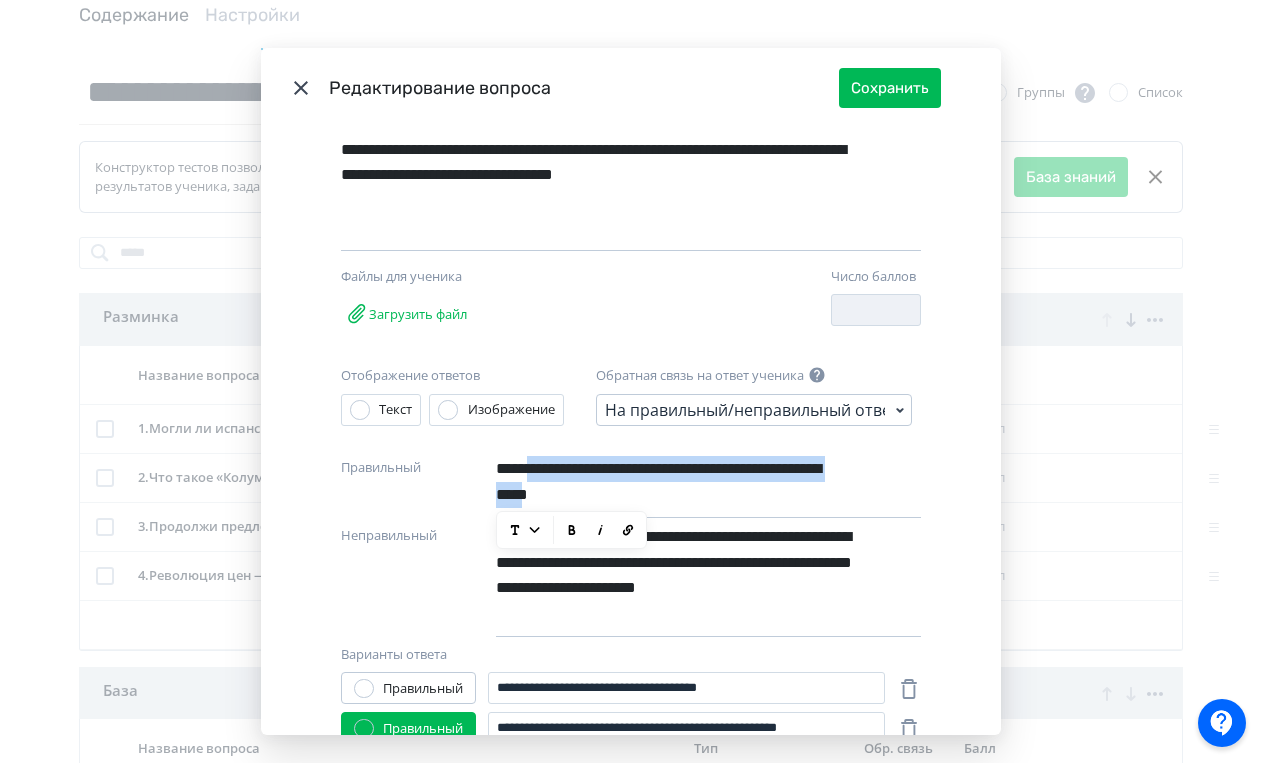 drag, startPoint x: 534, startPoint y: 468, endPoint x: 686, endPoint y: 500, distance: 155.33191 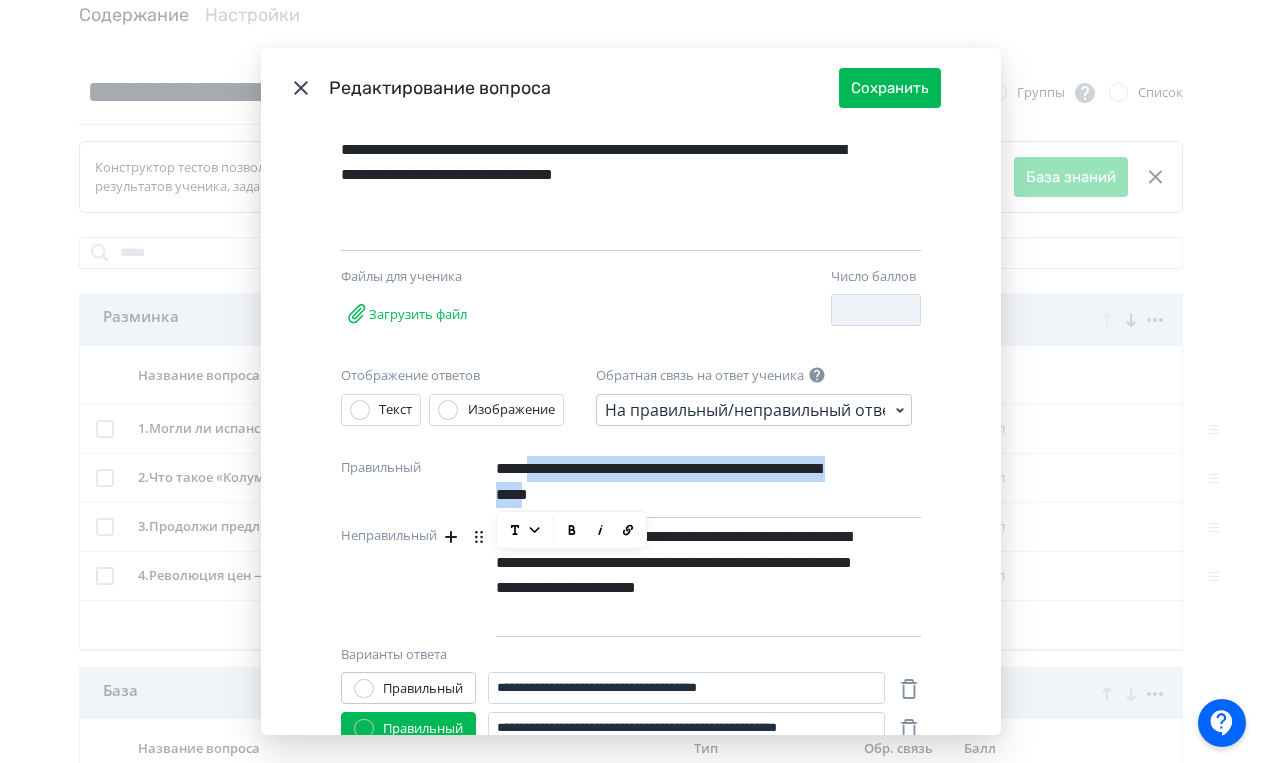 click on "**********" at bounding box center [674, 575] 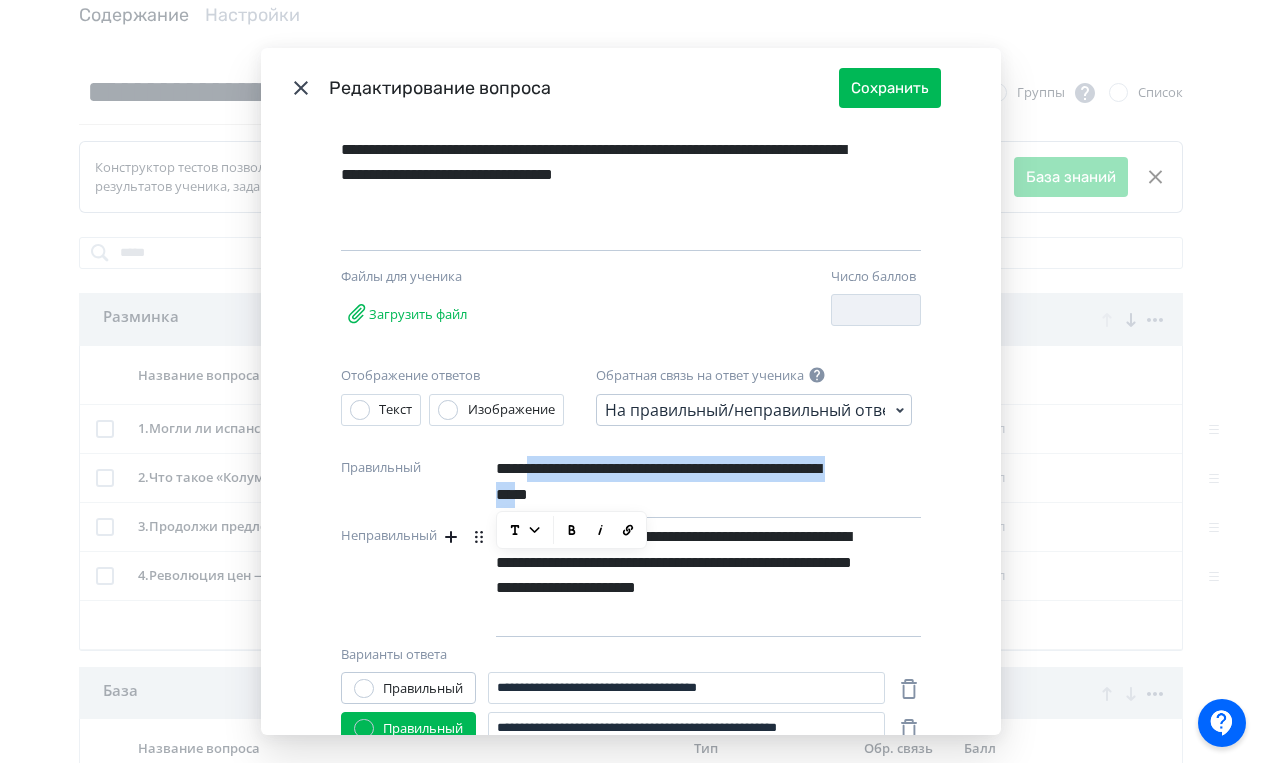 drag, startPoint x: 532, startPoint y: 469, endPoint x: 683, endPoint y: 498, distance: 153.75955 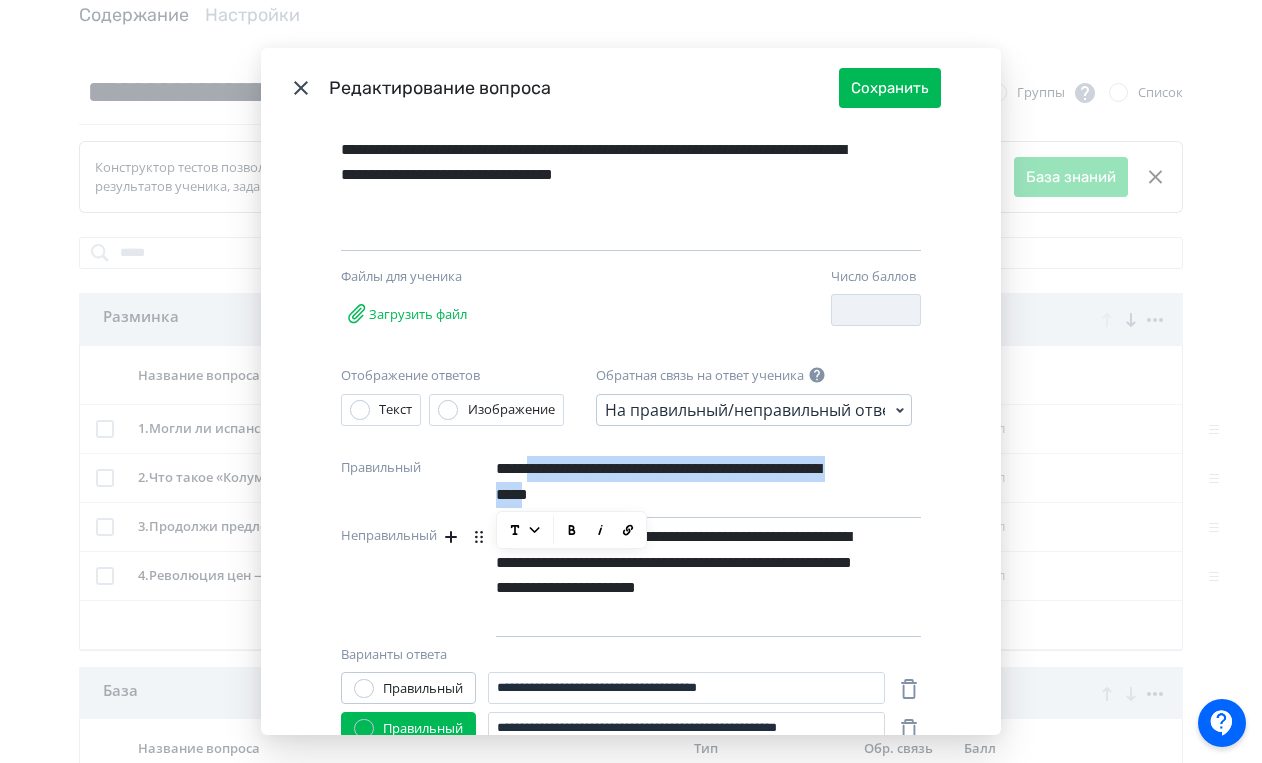 type 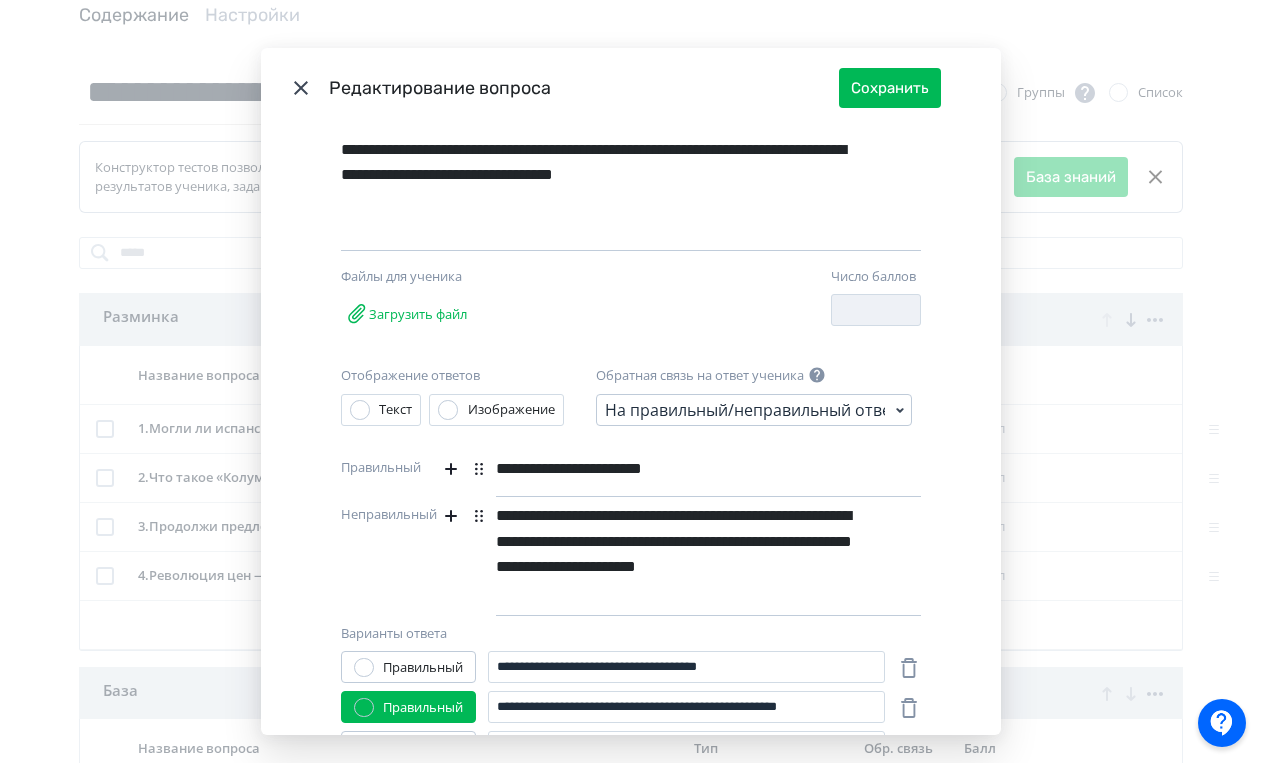 click on "**********" at bounding box center [674, 469] 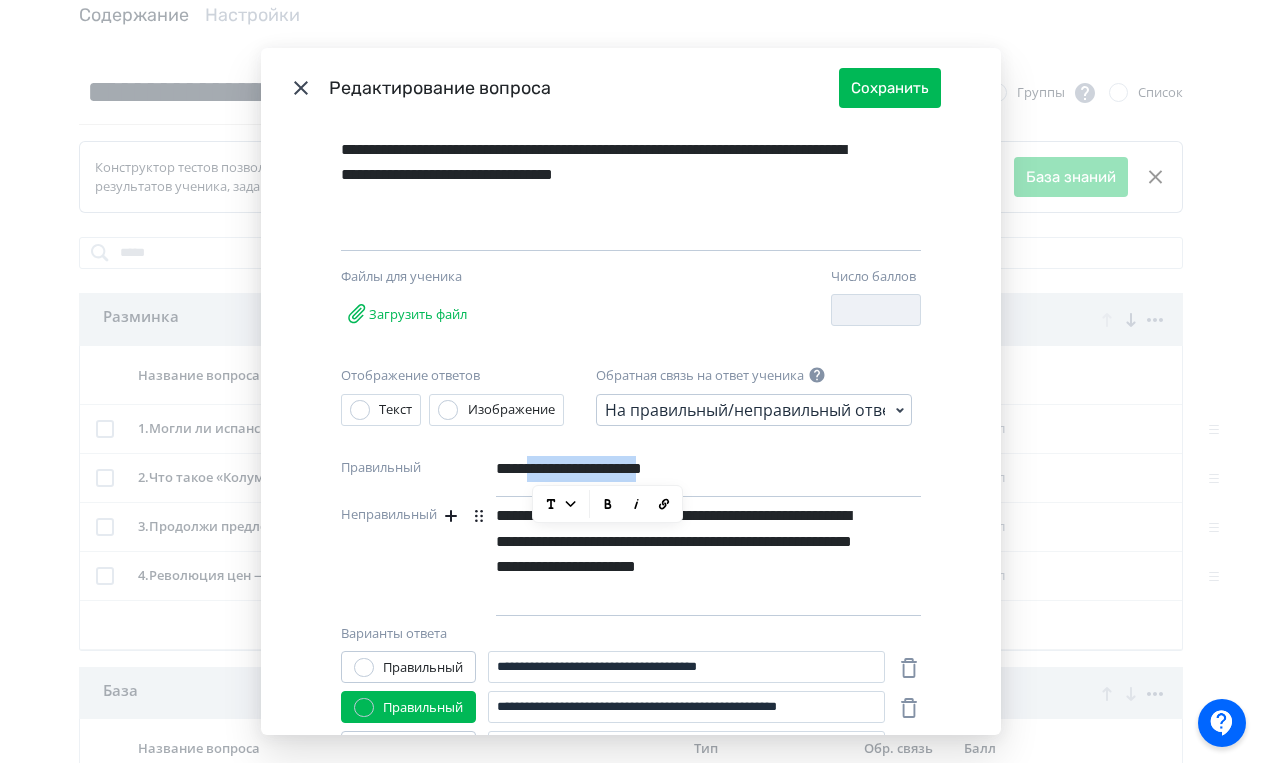 drag, startPoint x: 529, startPoint y: 468, endPoint x: 689, endPoint y: 477, distance: 160.25293 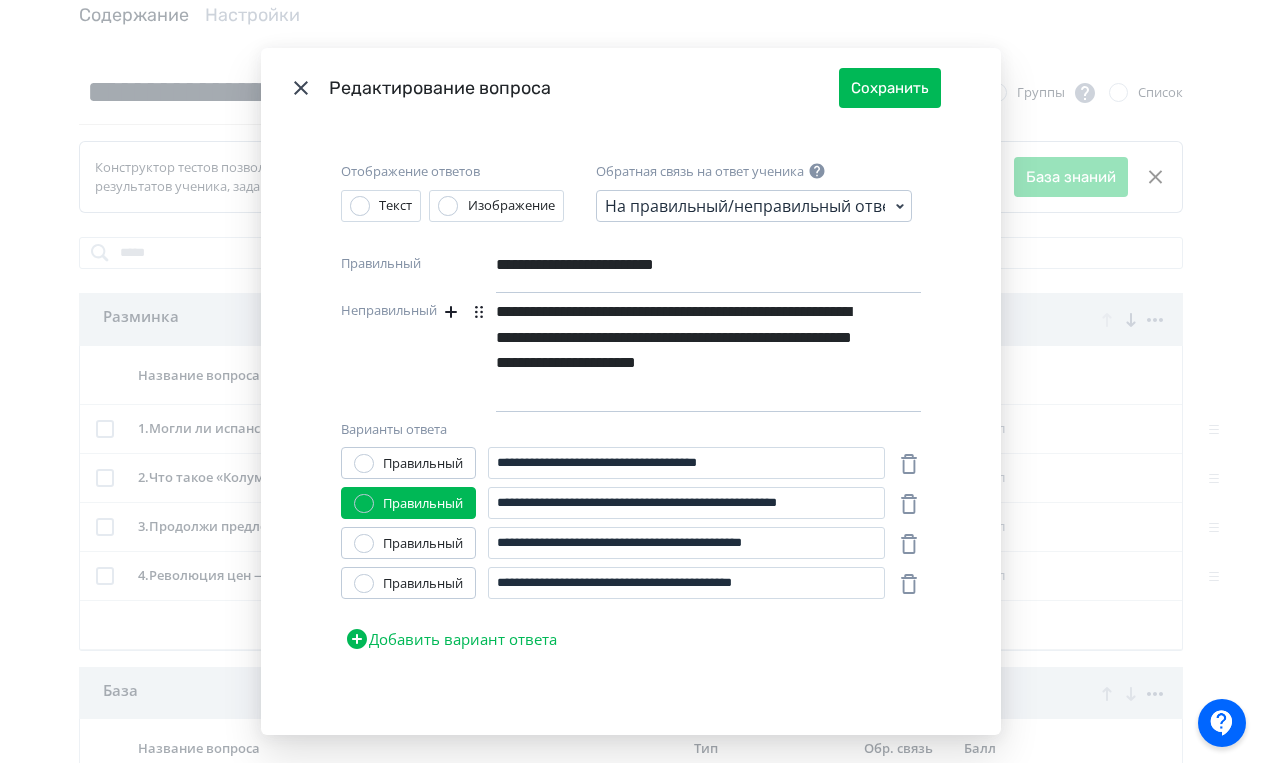scroll, scrollTop: 414, scrollLeft: 0, axis: vertical 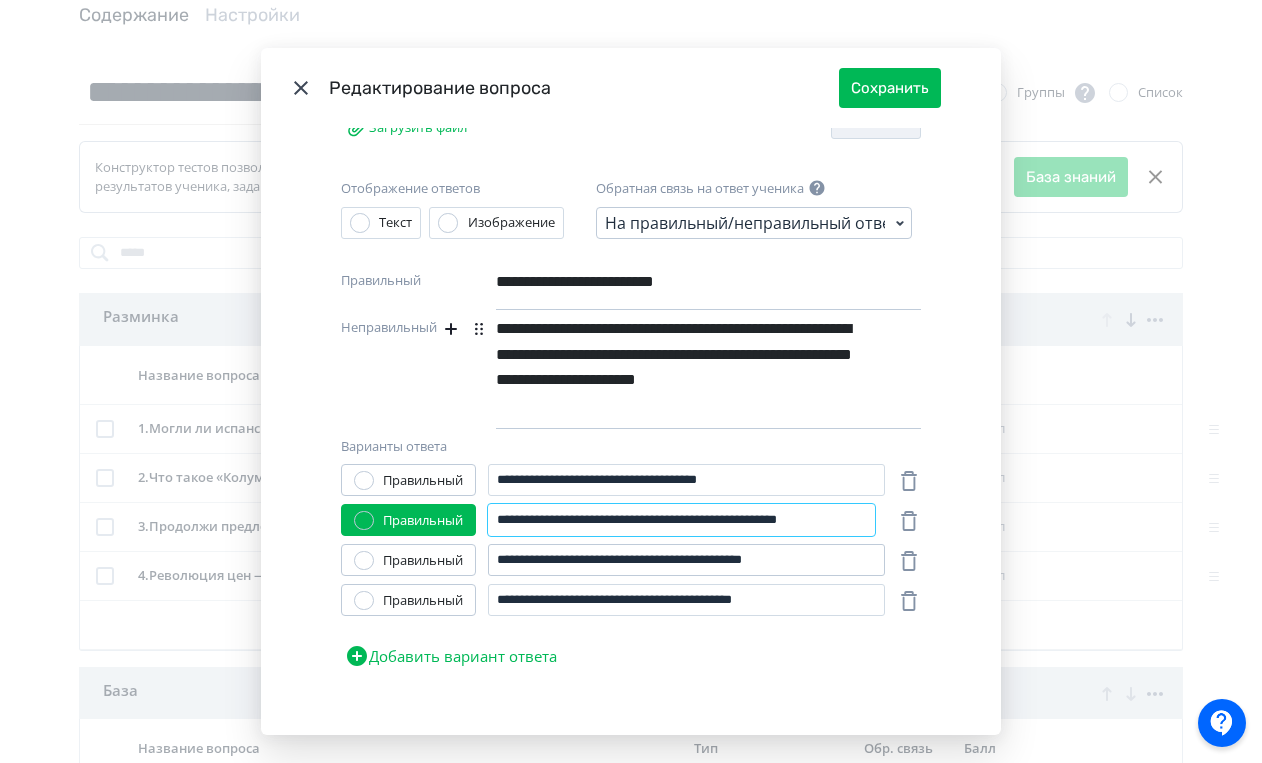 drag, startPoint x: 732, startPoint y: 527, endPoint x: 781, endPoint y: 562, distance: 60.216278 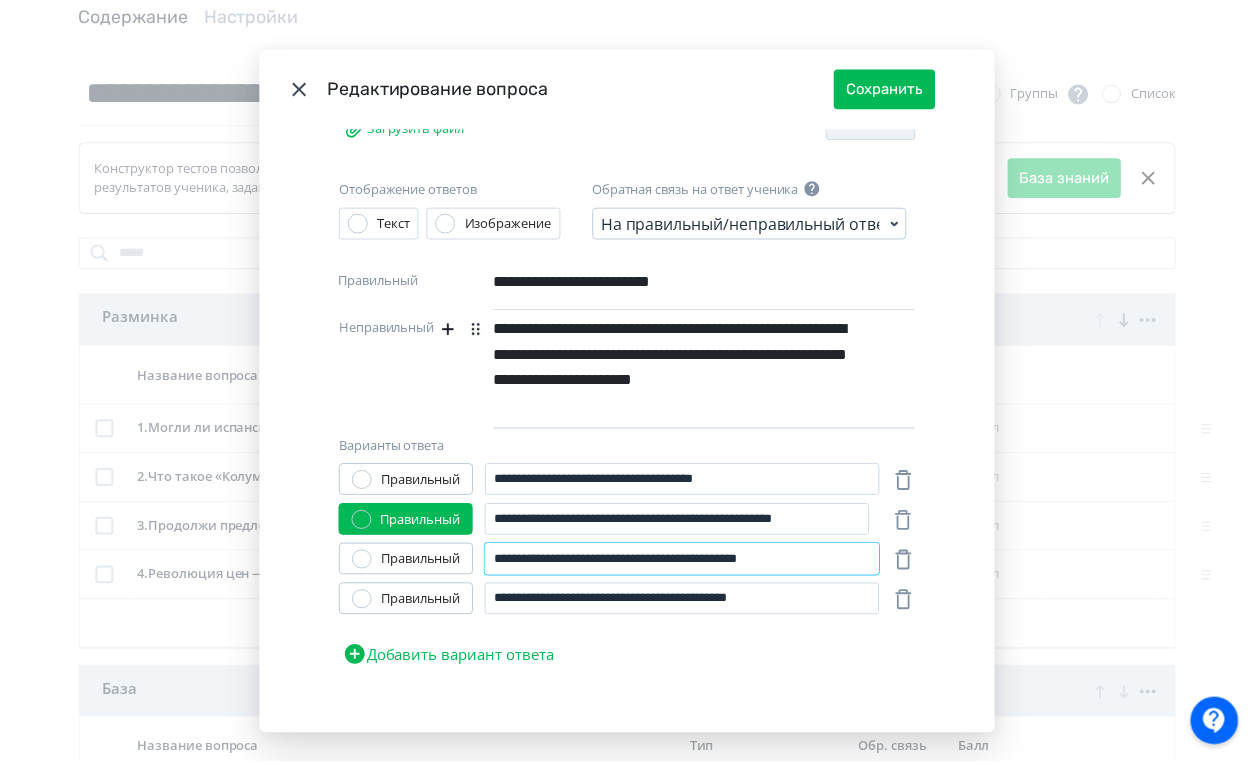 scroll, scrollTop: 0, scrollLeft: 0, axis: both 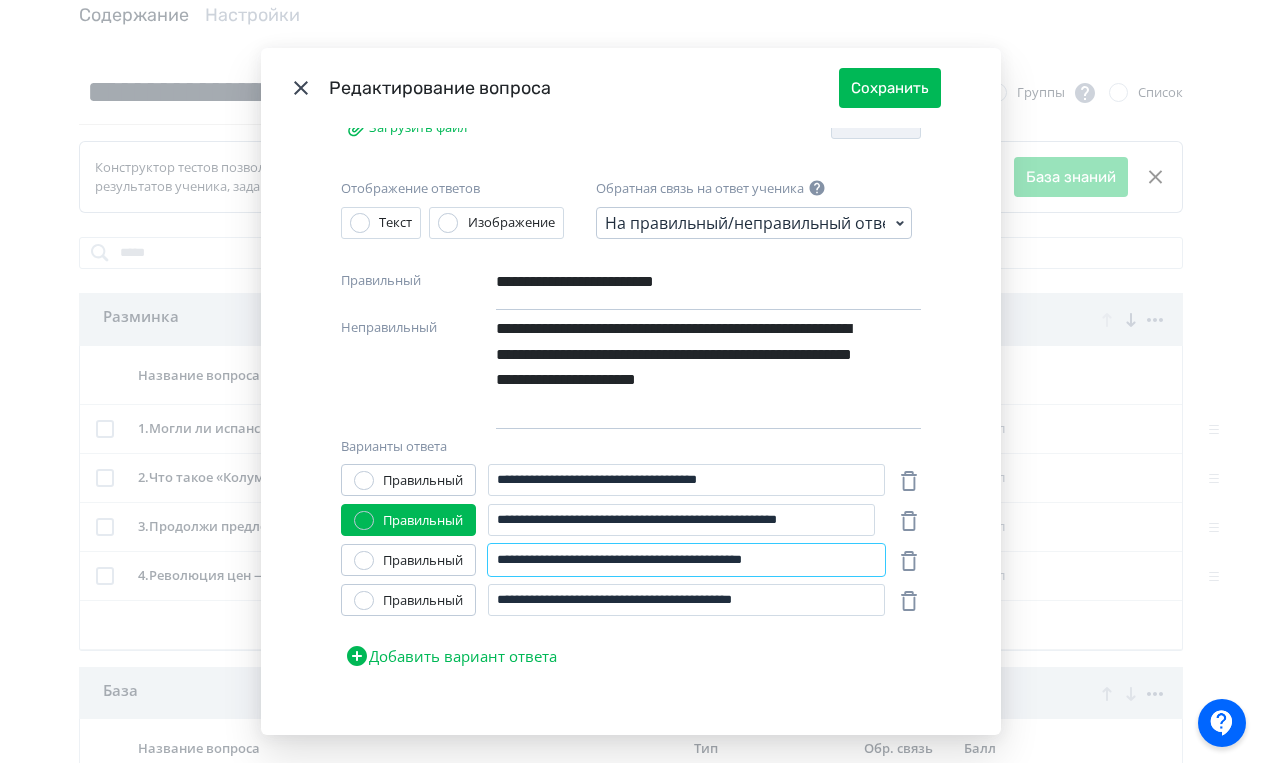 click on "**********" at bounding box center [686, 560] 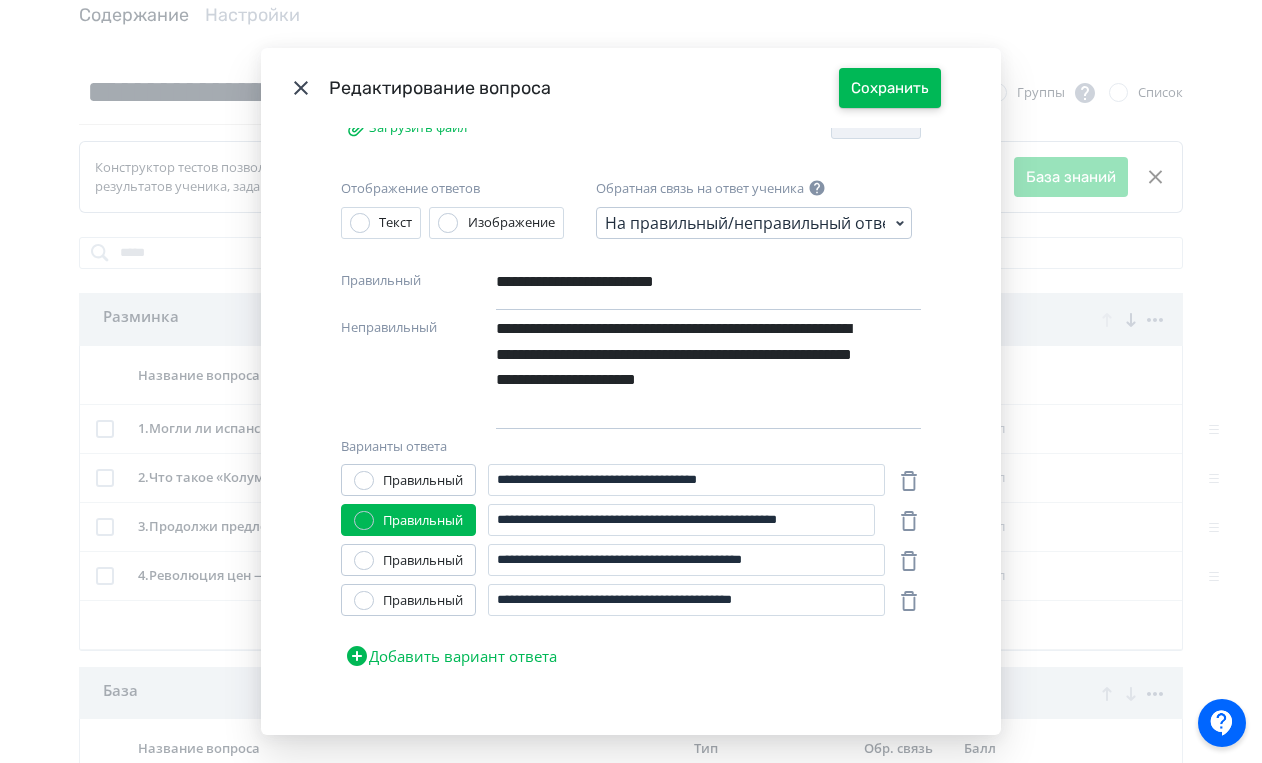 click on "Сохранить" at bounding box center [890, 88] 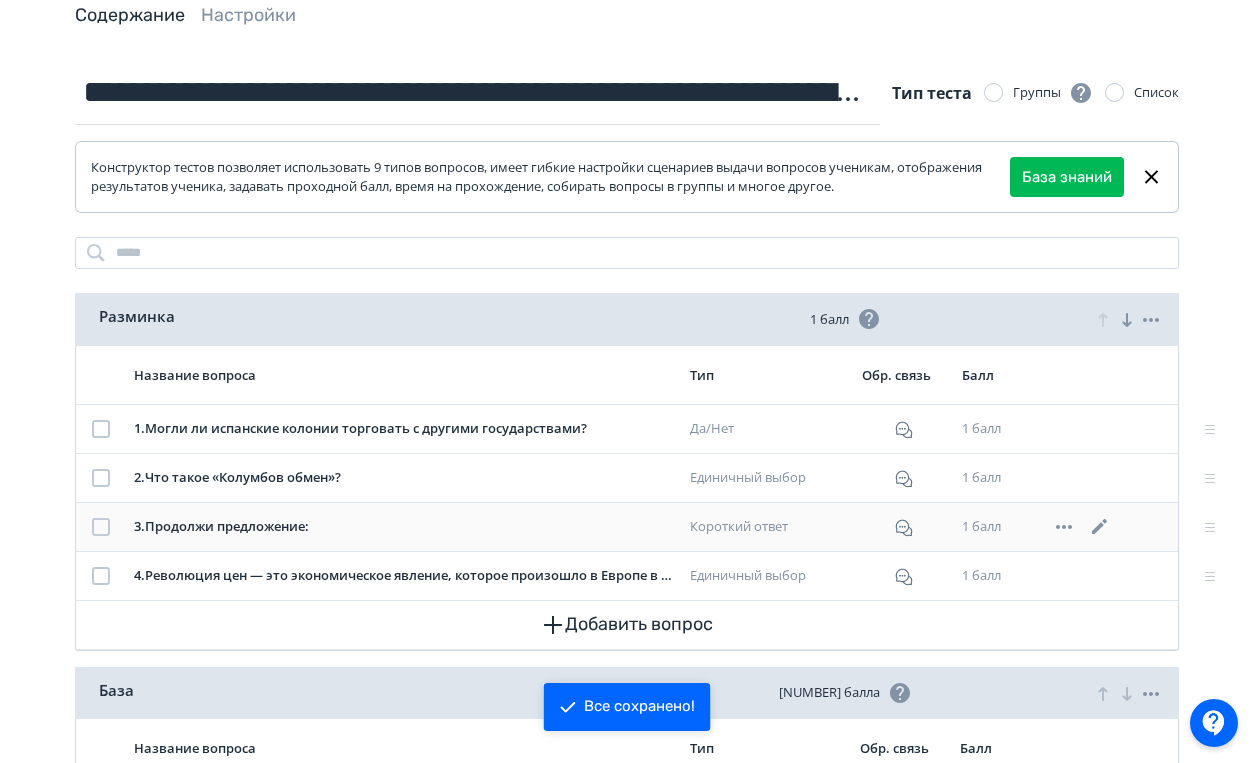 scroll, scrollTop: 162, scrollLeft: 0, axis: vertical 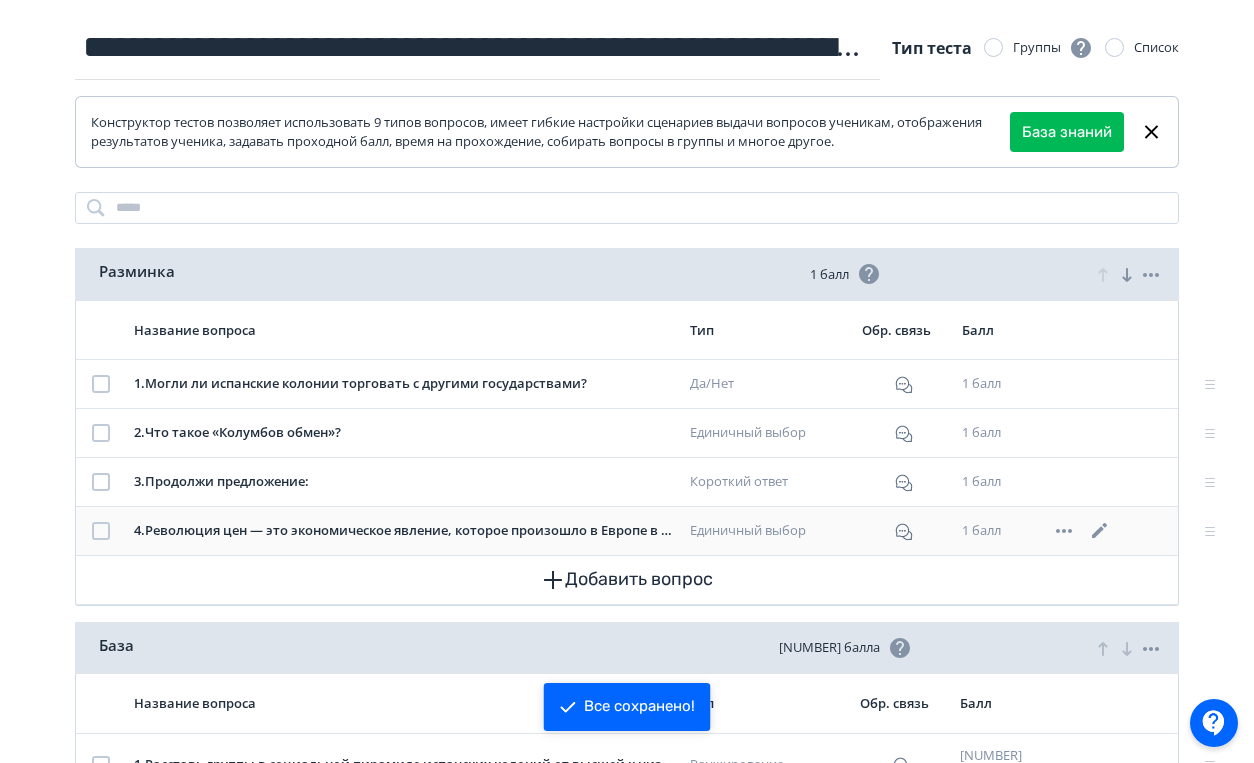 click 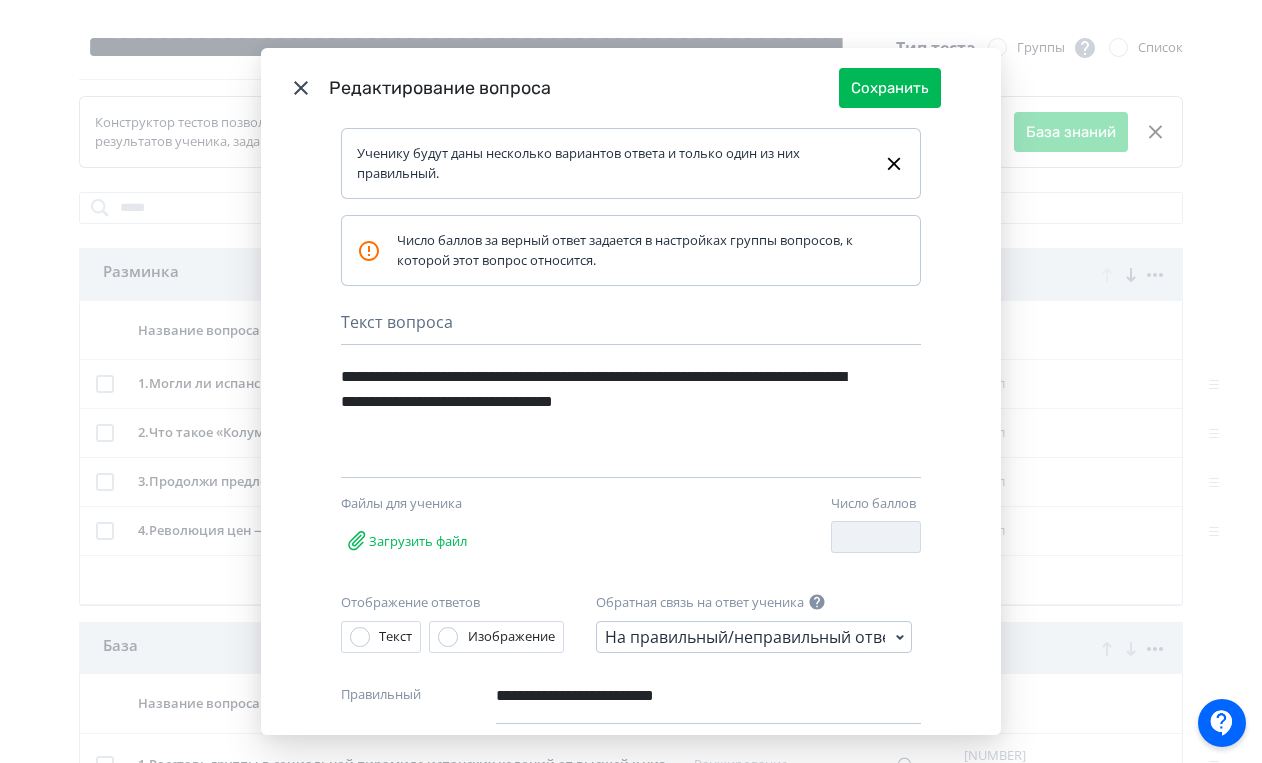 click on "Редактирование вопроса Сохранить Ученику будут даны несколько вариантов ответа и только один из них правильный. Число баллов за верный ответ задается в настройках группы вопросов, к которой этот вопрос относится. Текст вопроса Nothing found Text Heading List Code Image Quote iFrame ⌘ + ⇧ + I Math ⌘ + ⇧ + M Файлы для ученика Загрузить файл Число баллов * Отображение ответов Текст Изображение Обратная связь на ответ ученика На правильный/неправильный ответы Nothing found Text Heading List Code Image Quote iFrame Math Text" at bounding box center [631, 381] 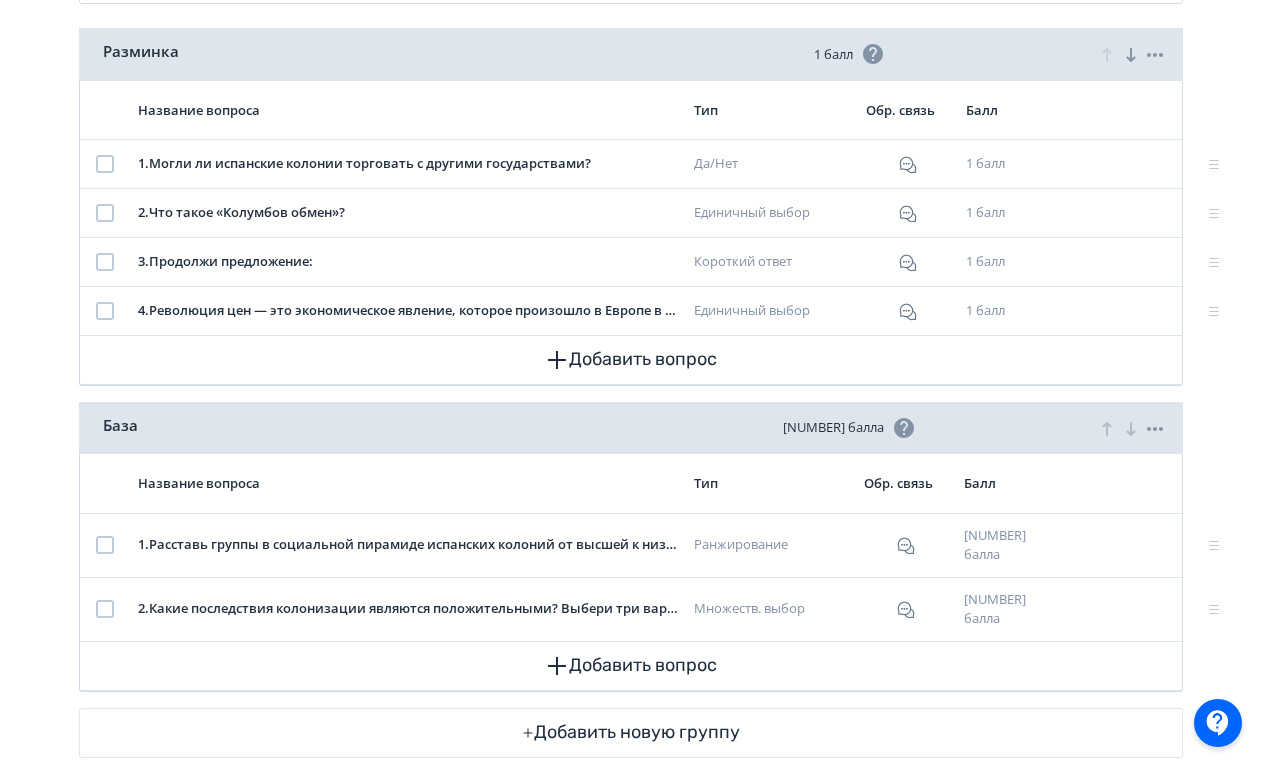 scroll, scrollTop: 394, scrollLeft: 0, axis: vertical 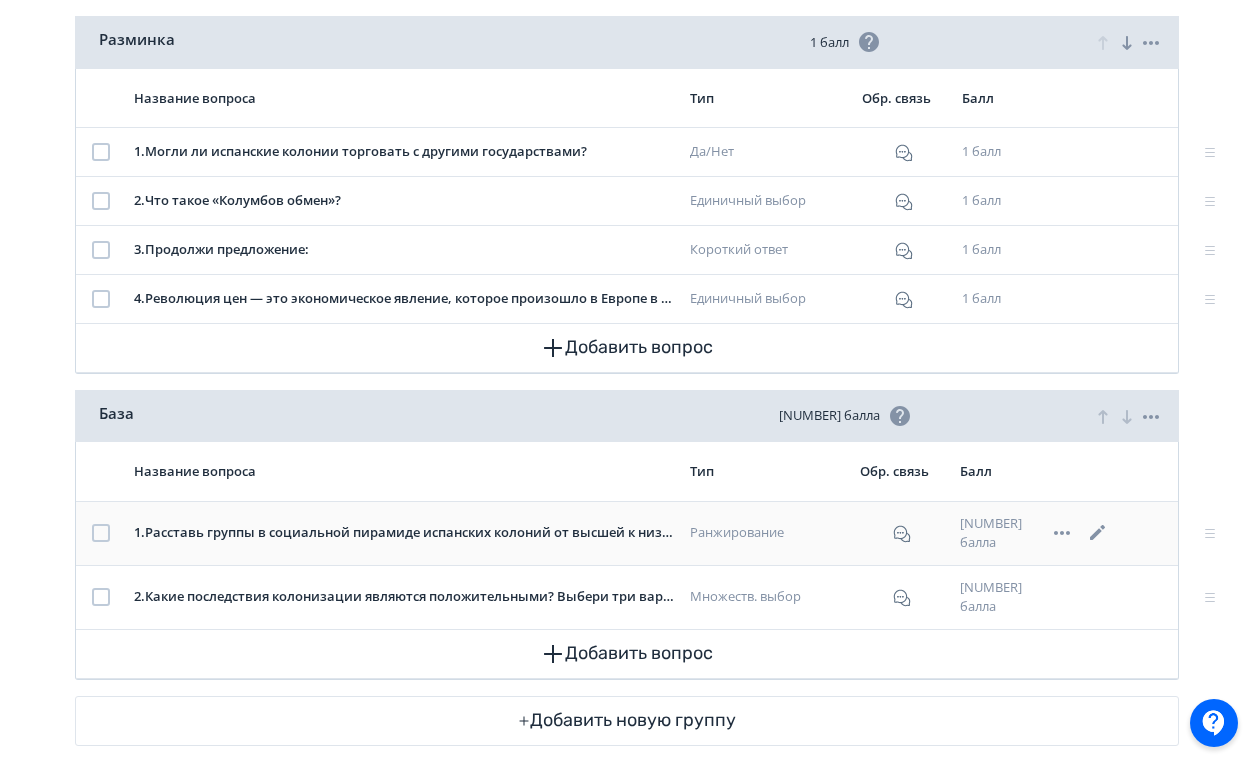 click 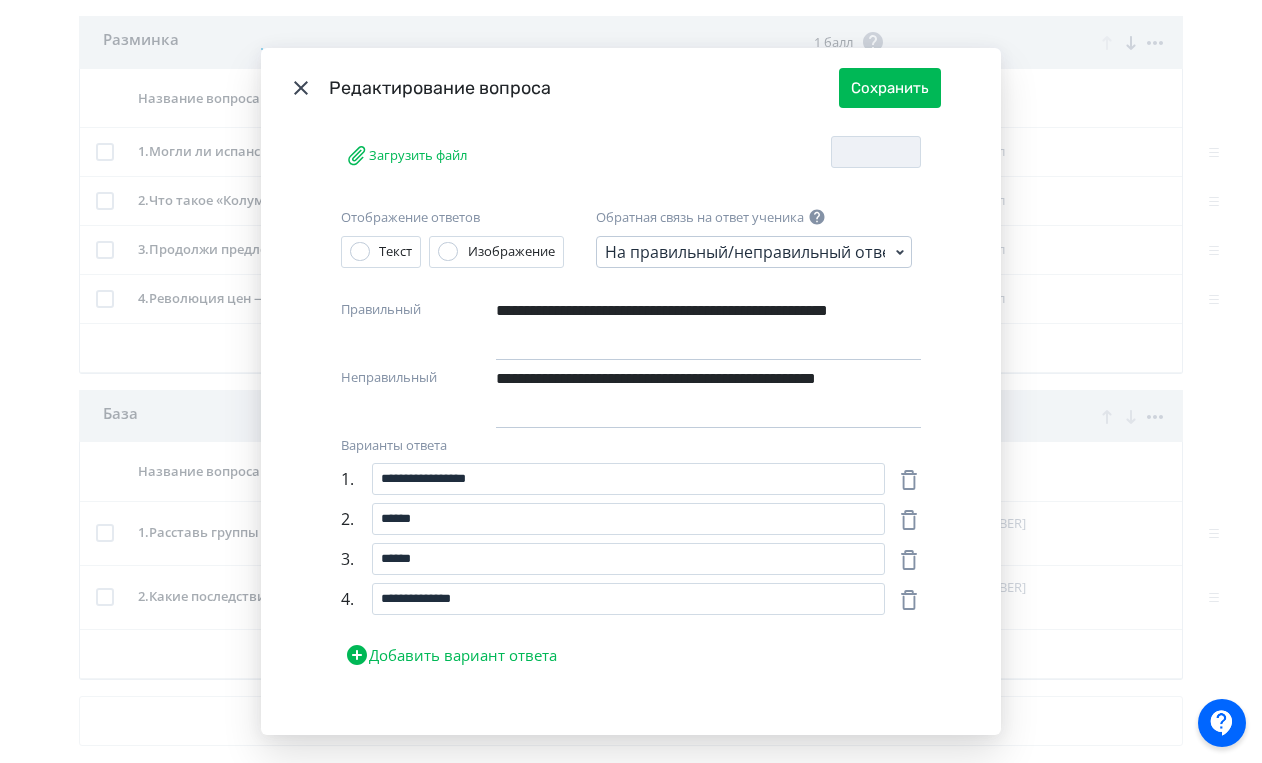 scroll, scrollTop: 359, scrollLeft: 0, axis: vertical 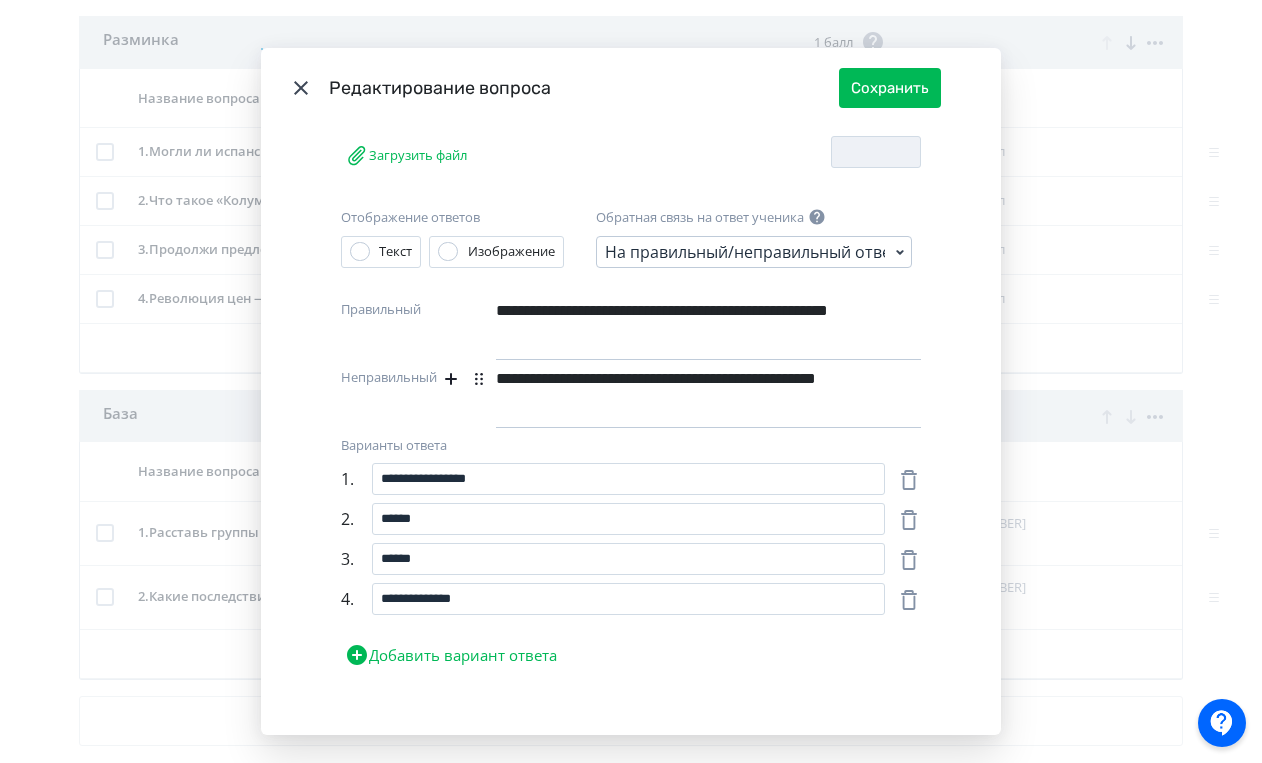 click on "**********" at bounding box center (674, 392) 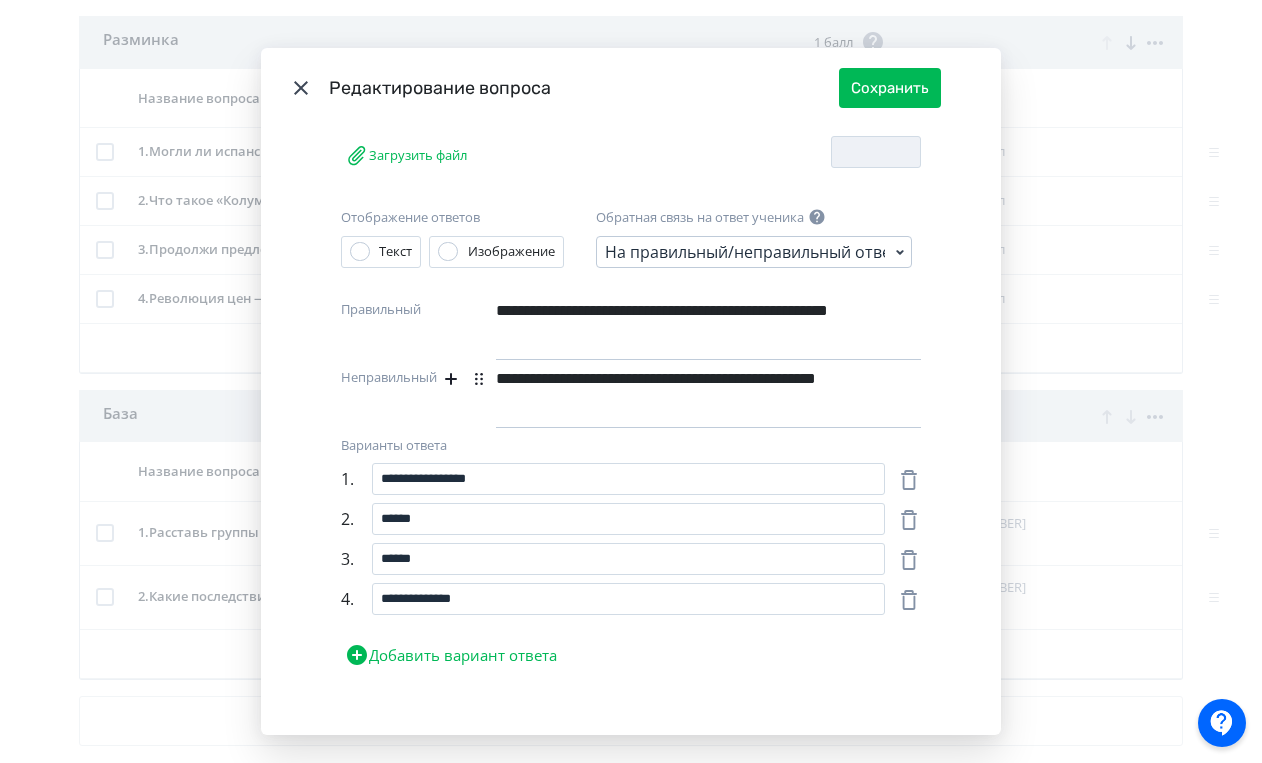 type 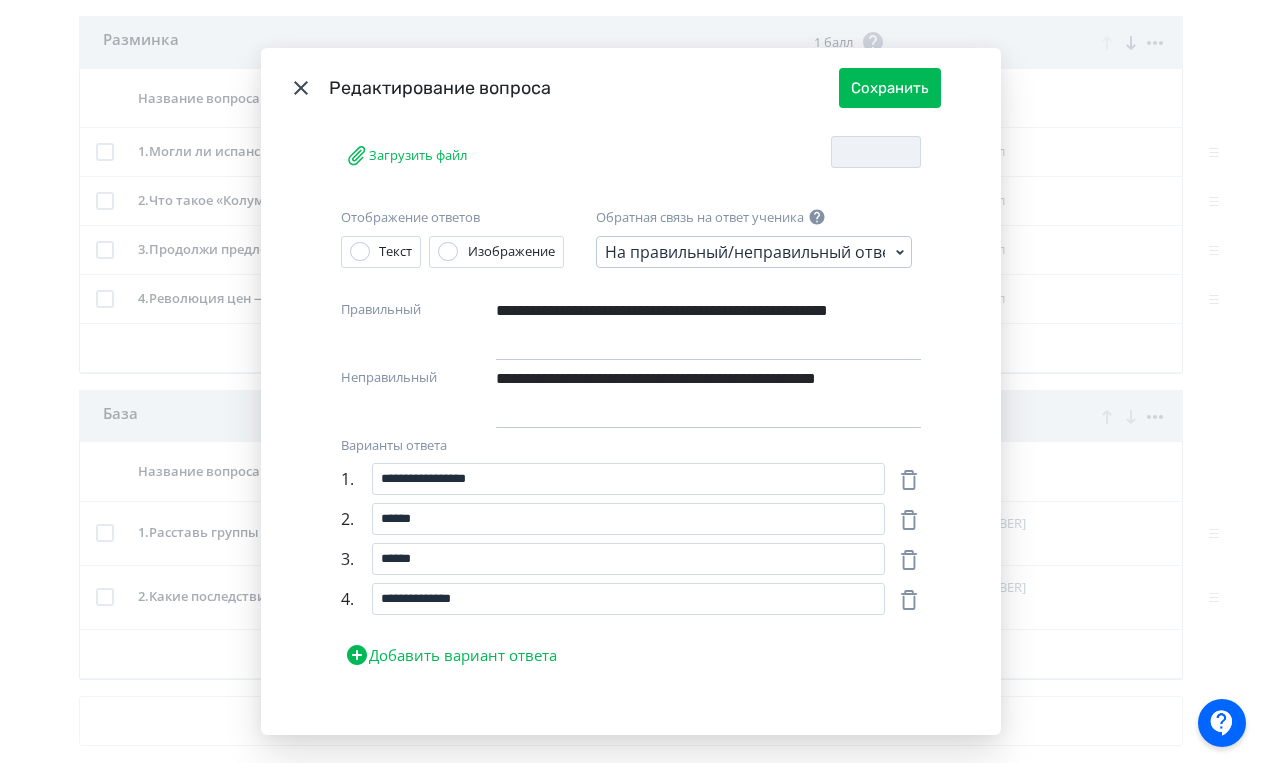 scroll, scrollTop: 0, scrollLeft: 0, axis: both 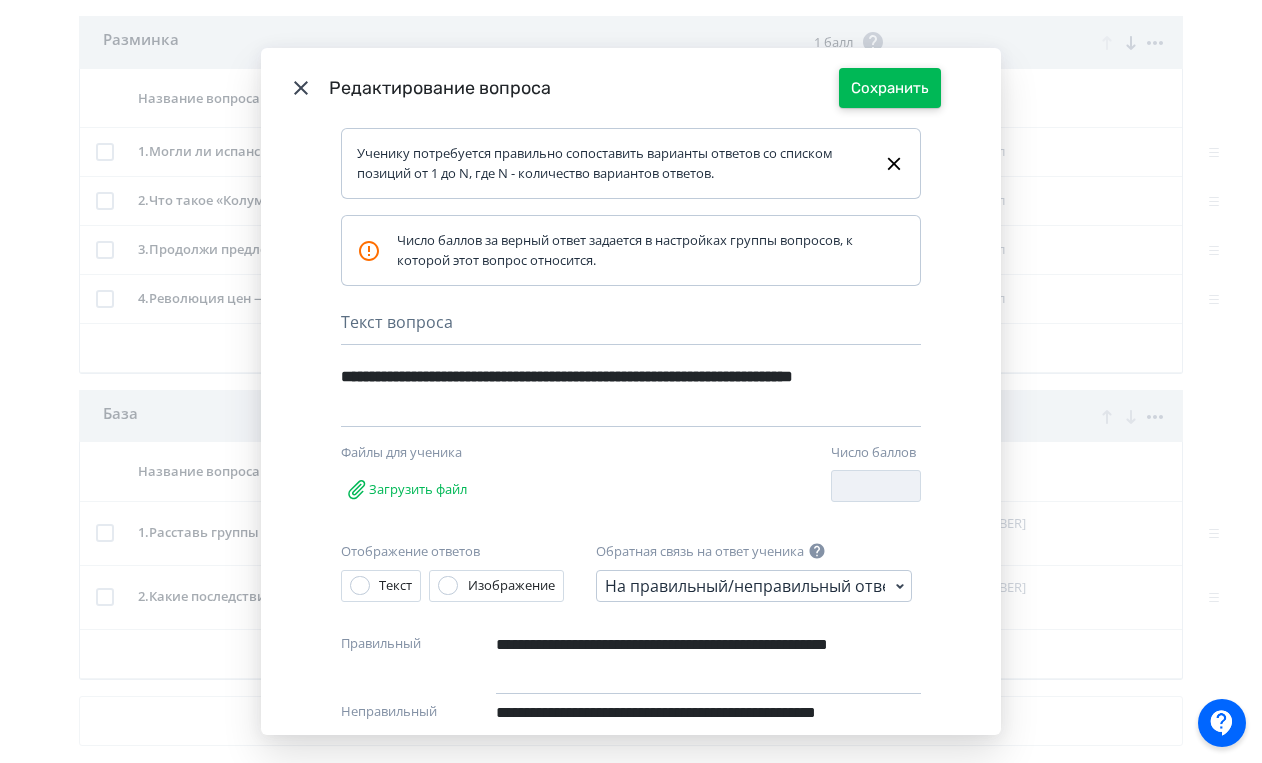 click on "Сохранить" at bounding box center (890, 88) 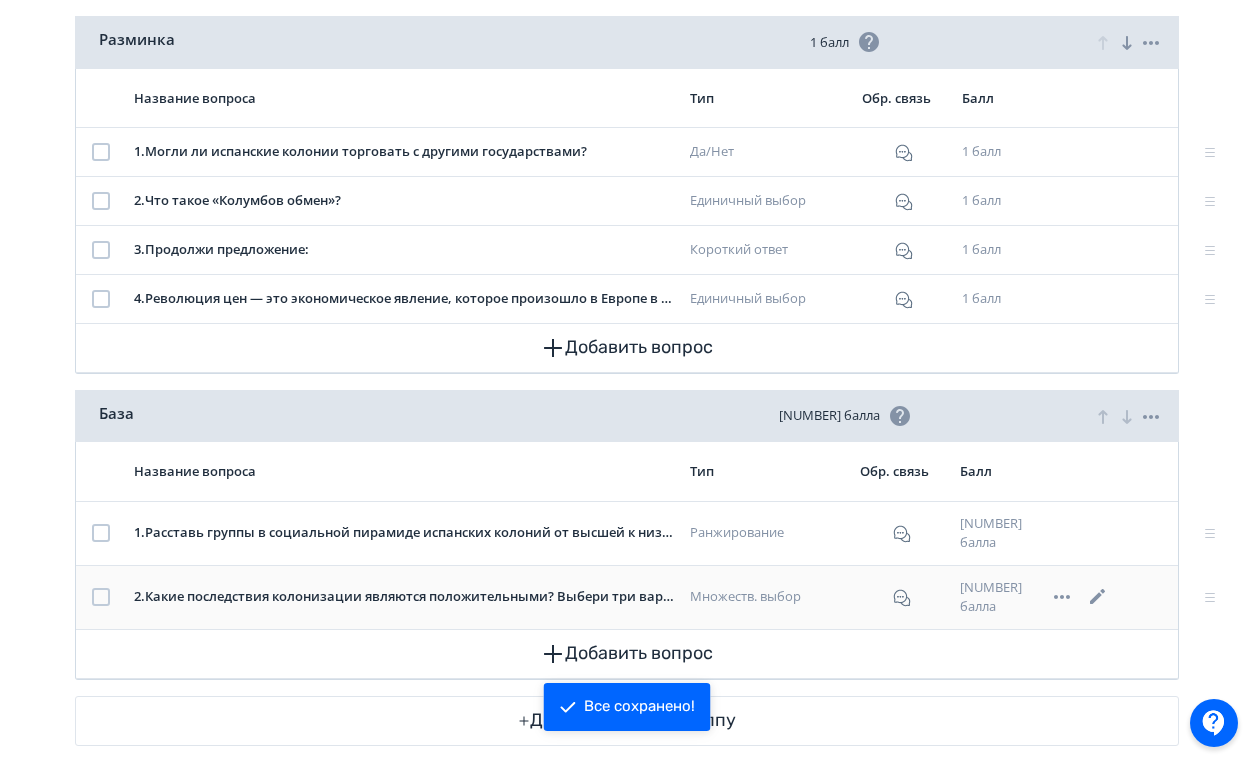 click 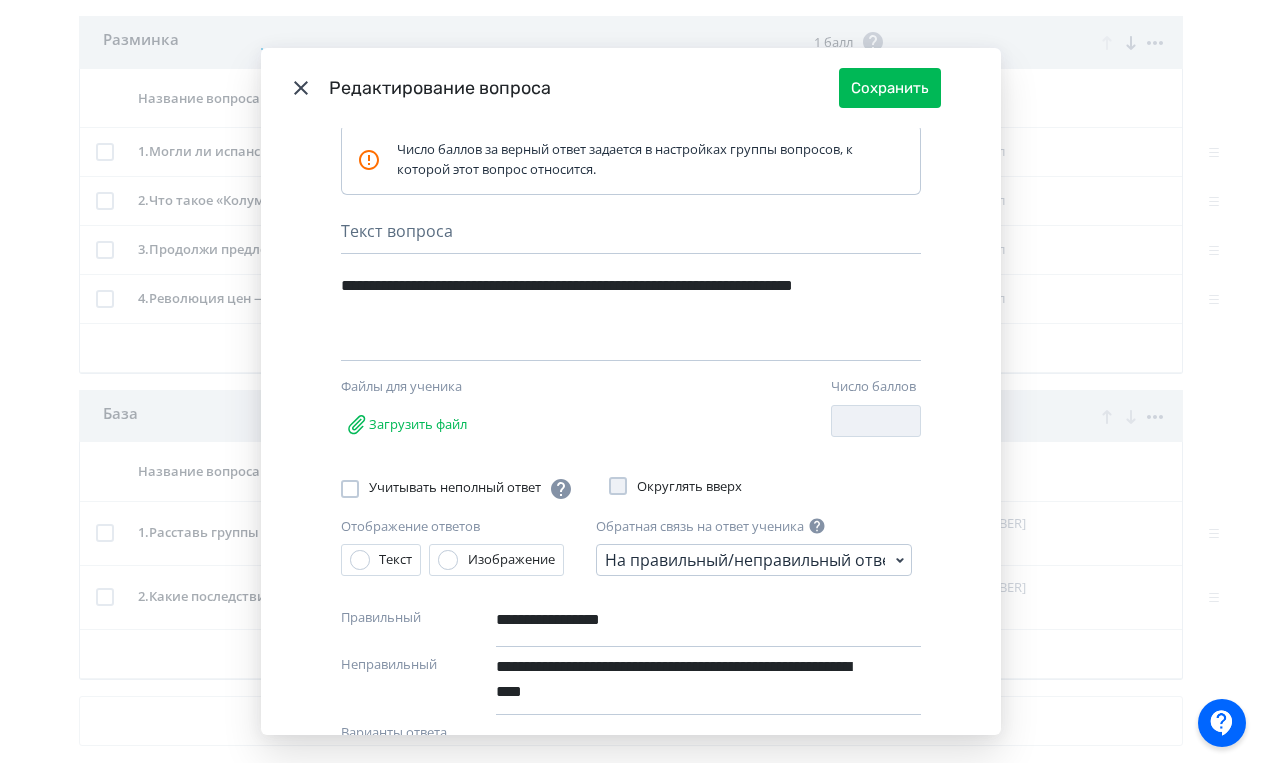 scroll, scrollTop: 77, scrollLeft: 0, axis: vertical 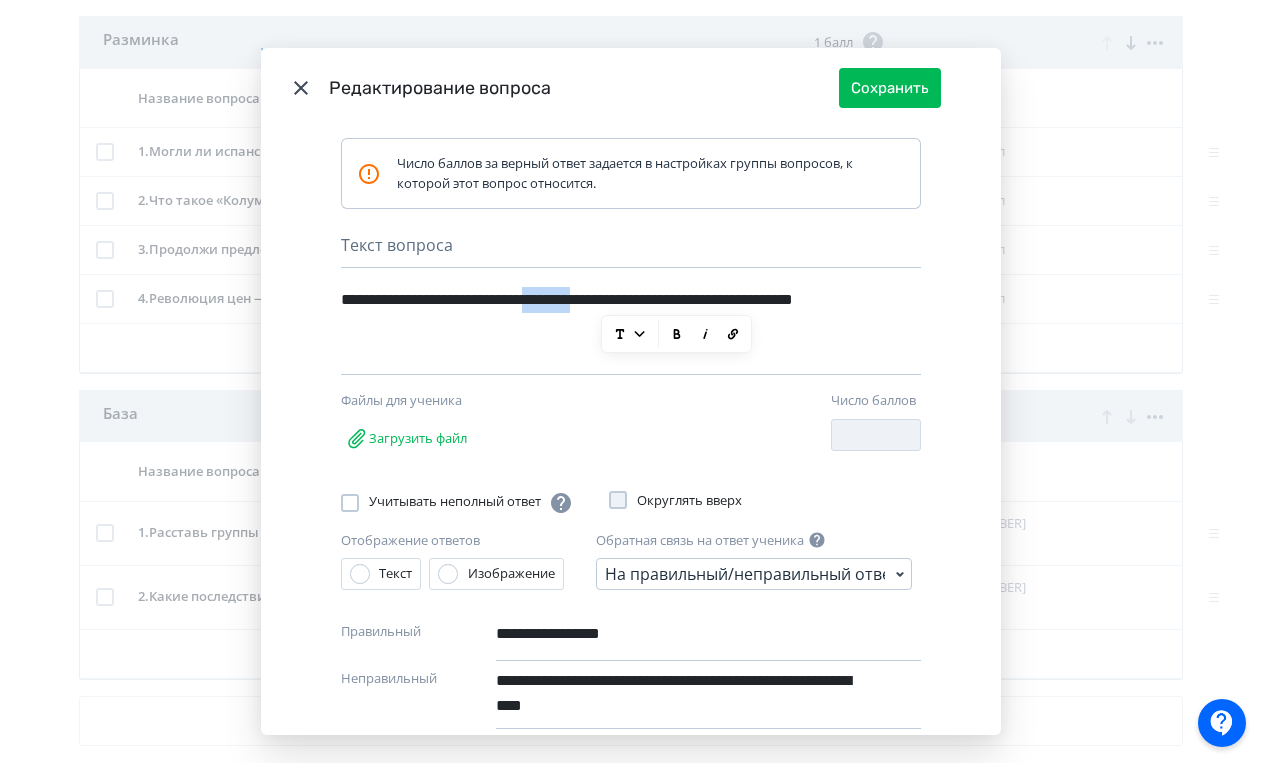 drag, startPoint x: 598, startPoint y: 301, endPoint x: 669, endPoint y: 304, distance: 71.063354 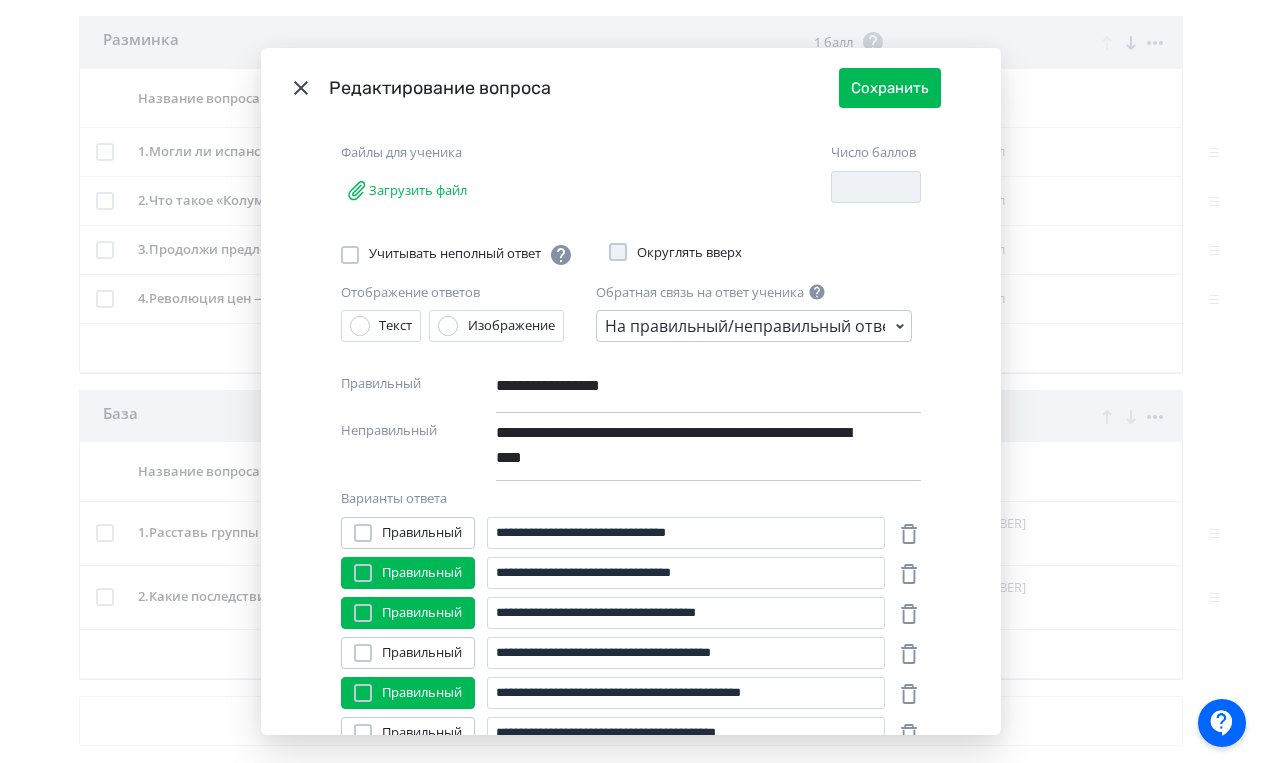 scroll, scrollTop: 49, scrollLeft: 0, axis: vertical 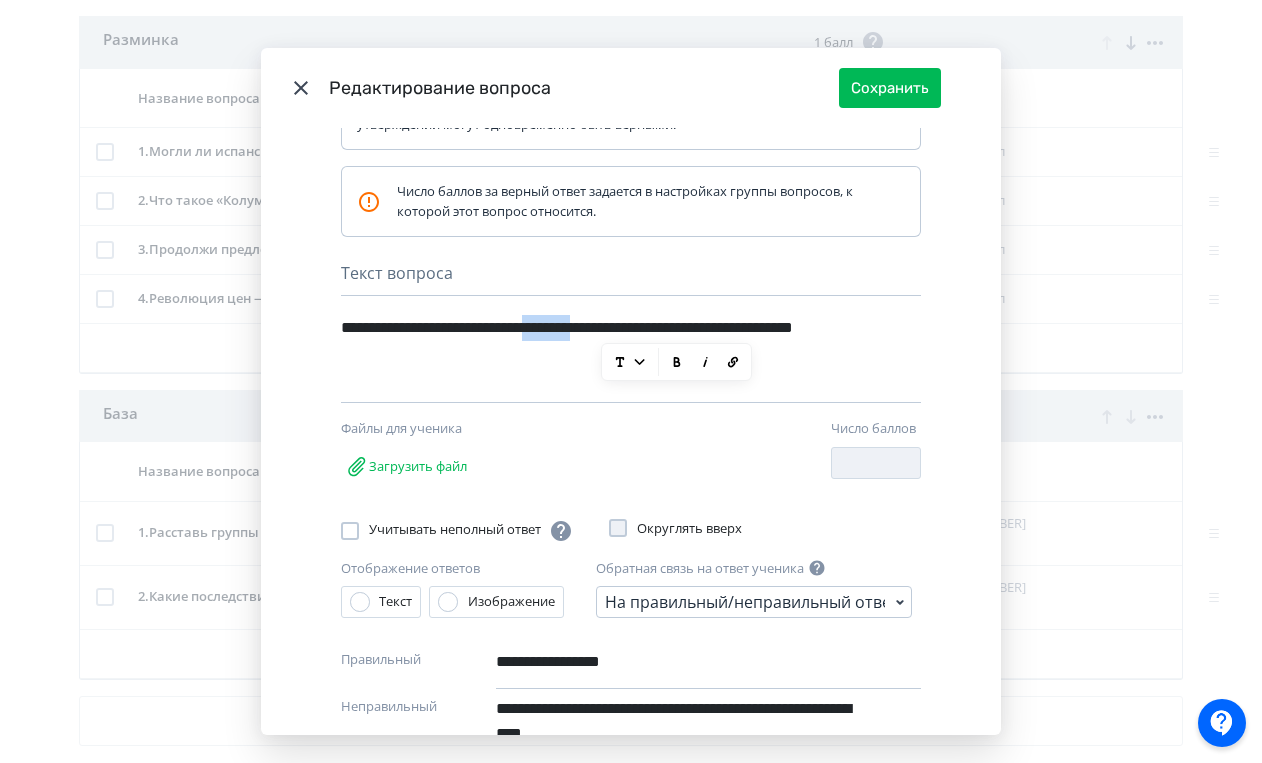 type 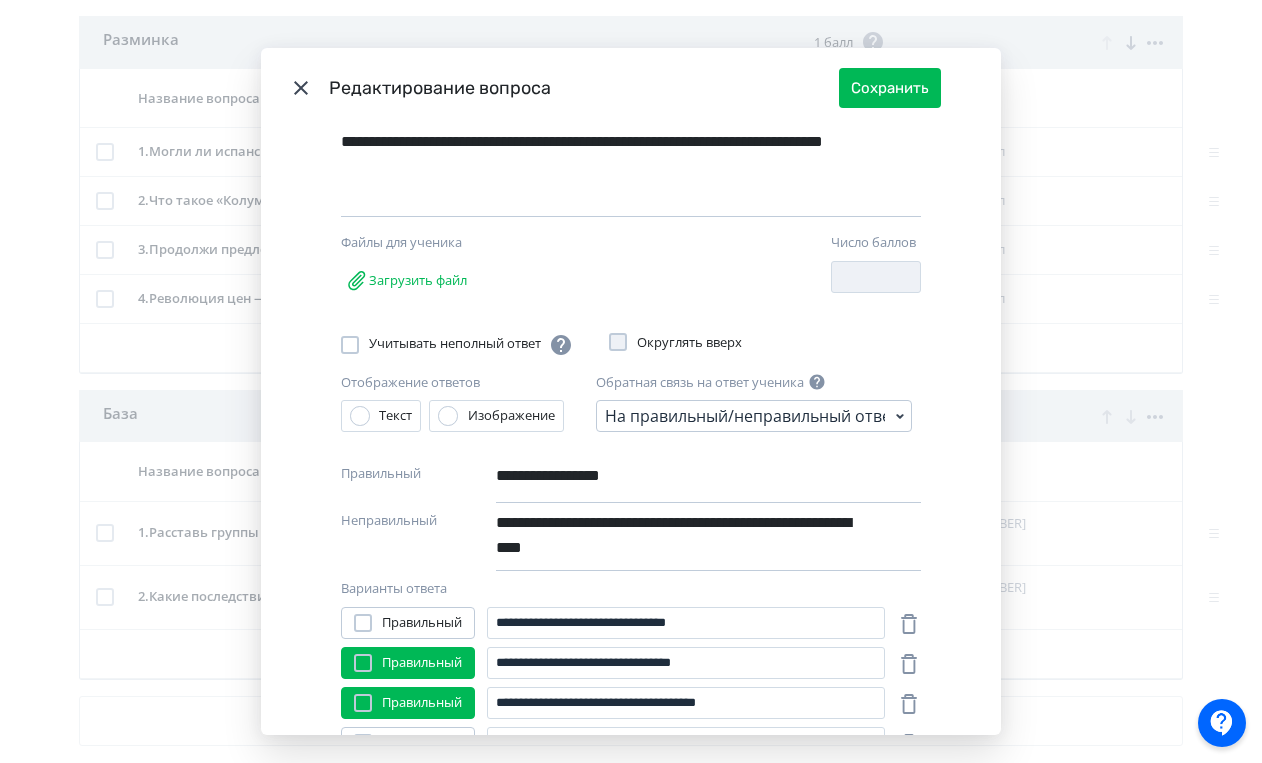 scroll, scrollTop: 259, scrollLeft: 0, axis: vertical 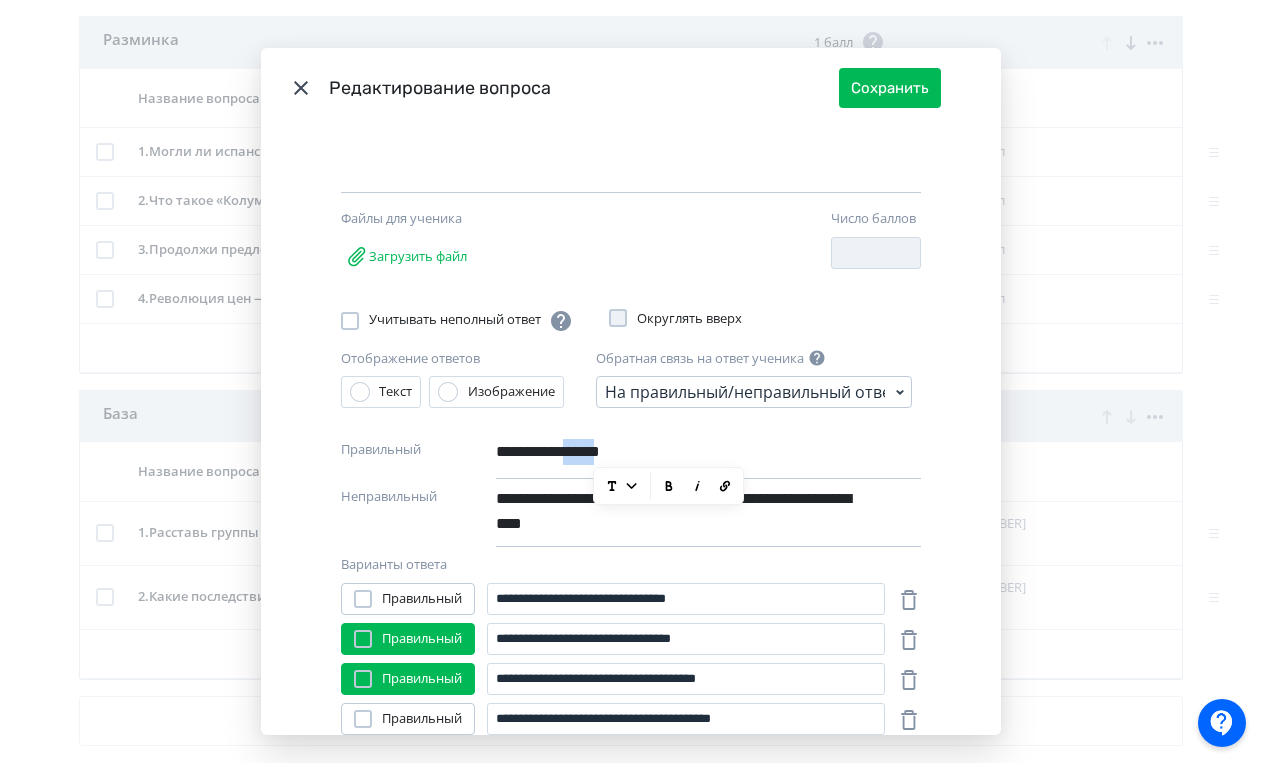 drag, startPoint x: 591, startPoint y: 456, endPoint x: 632, endPoint y: 458, distance: 41.04875 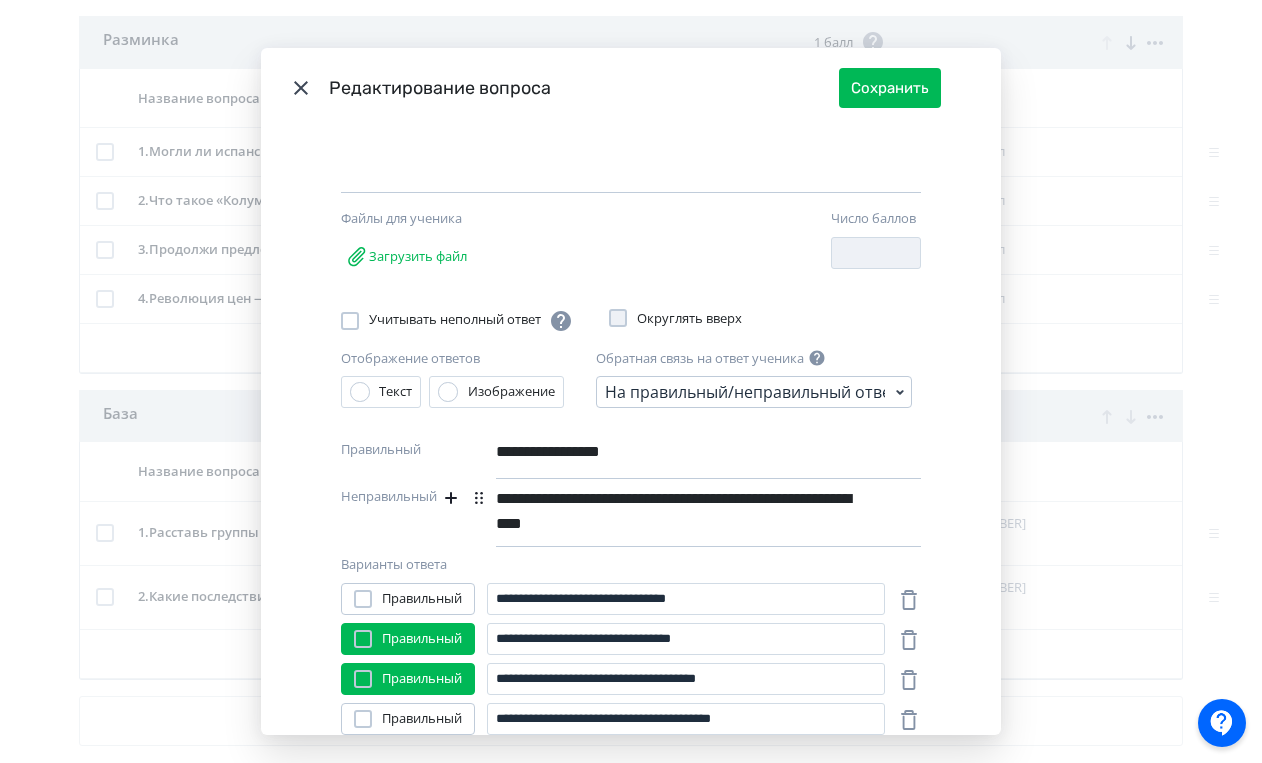 click on "**********" at bounding box center (674, 511) 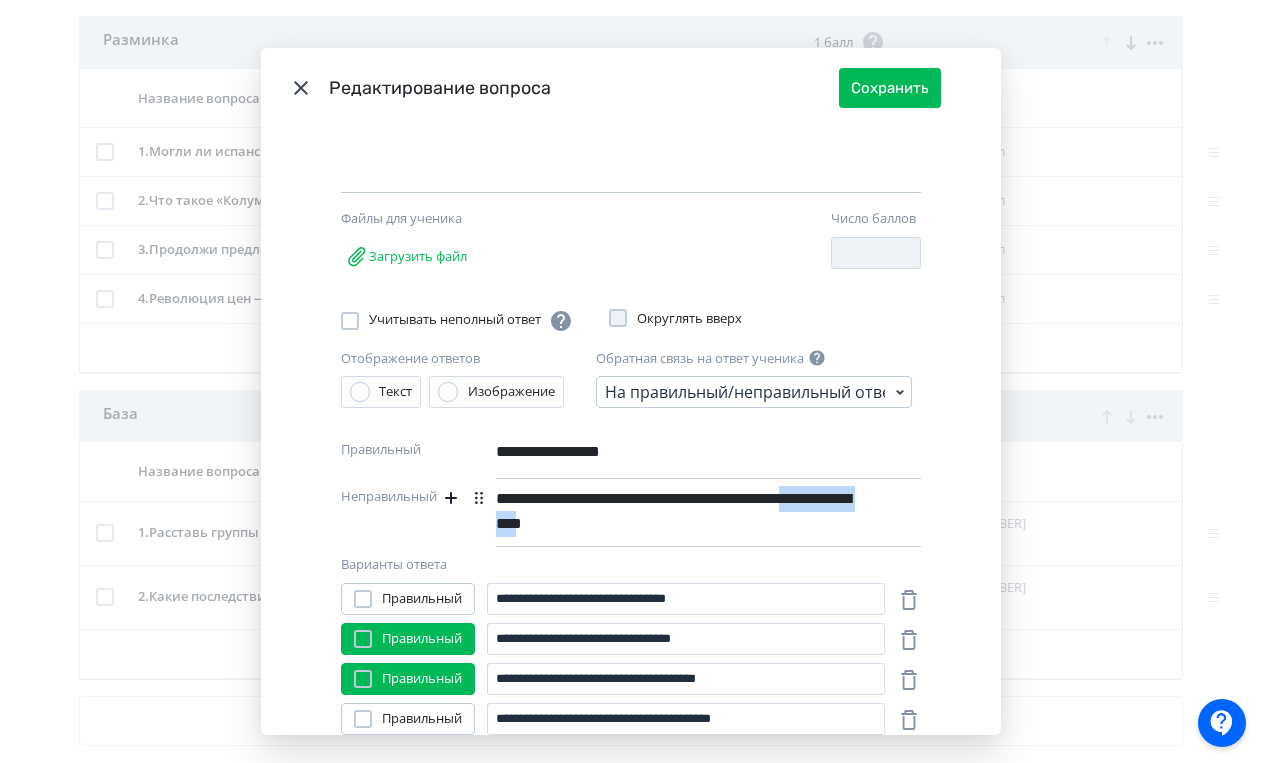 drag, startPoint x: 550, startPoint y: 525, endPoint x: 695, endPoint y: 526, distance: 145.00345 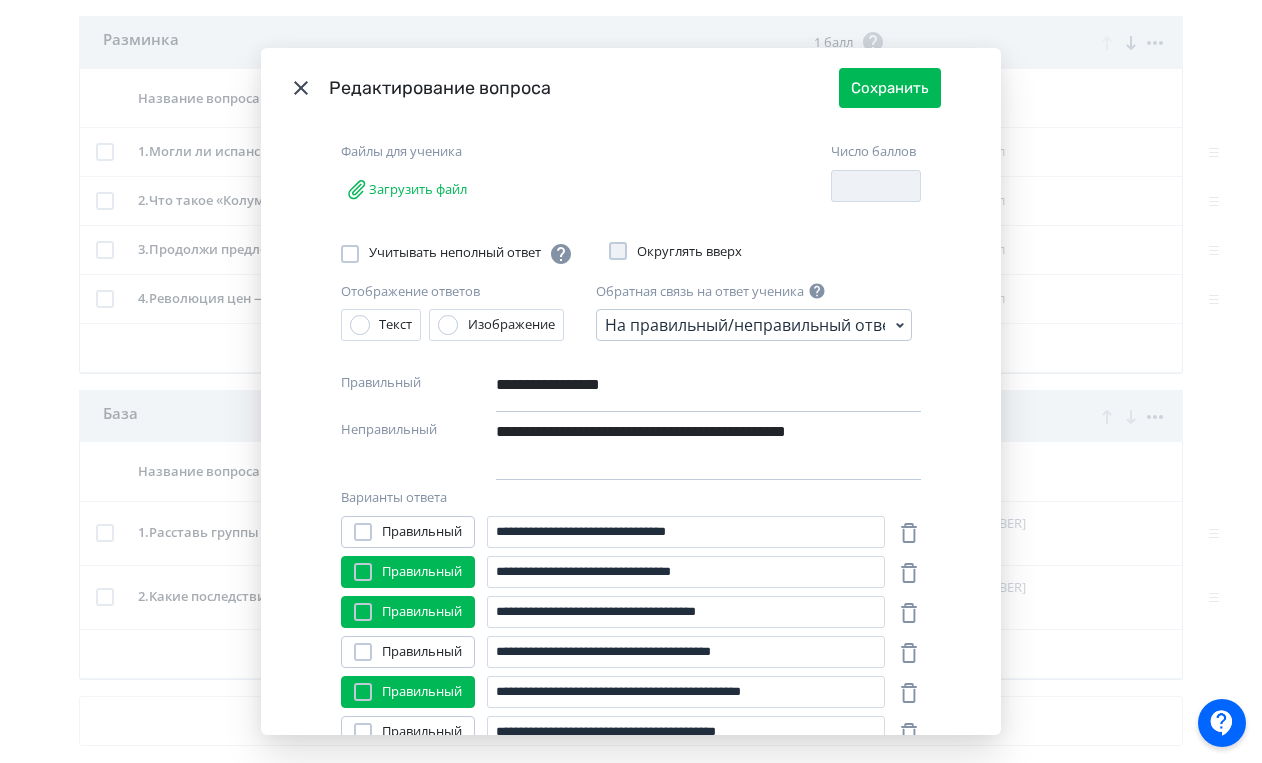 scroll, scrollTop: 281, scrollLeft: 0, axis: vertical 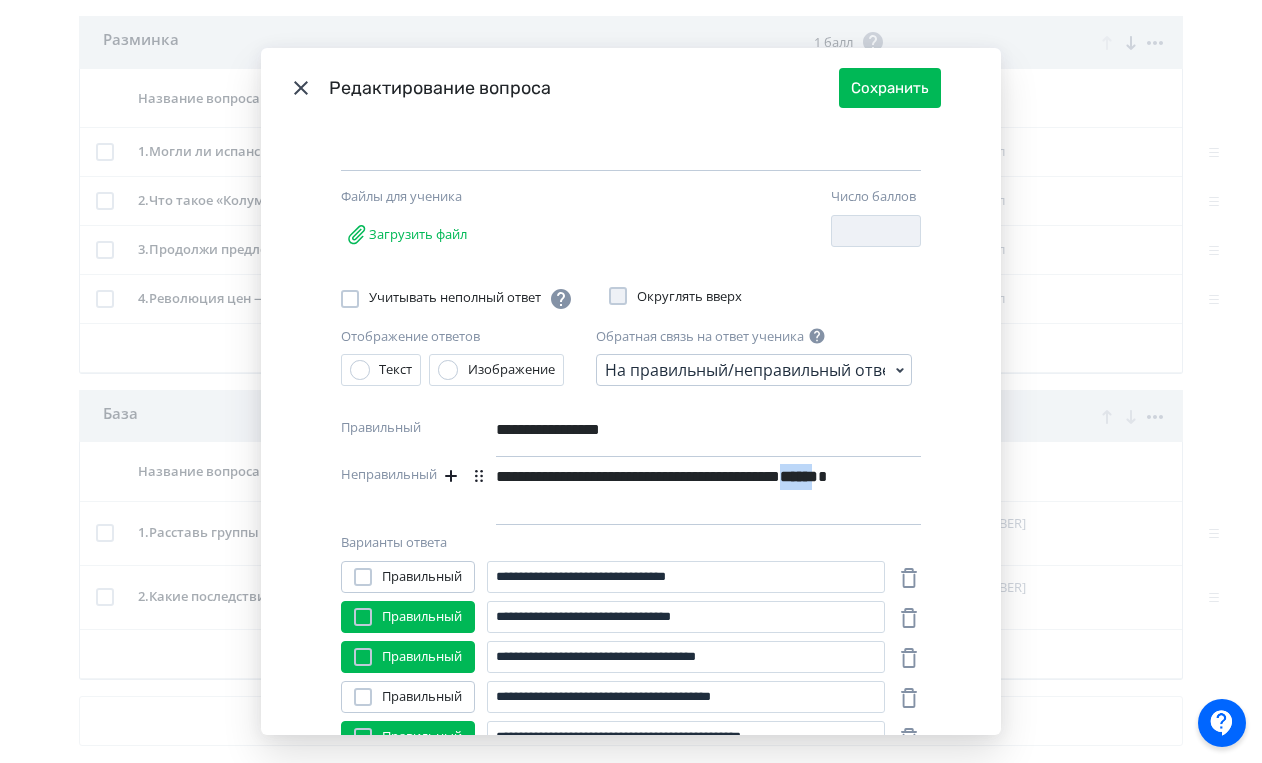 drag, startPoint x: 548, startPoint y: 502, endPoint x: 607, endPoint y: 504, distance: 59.03389 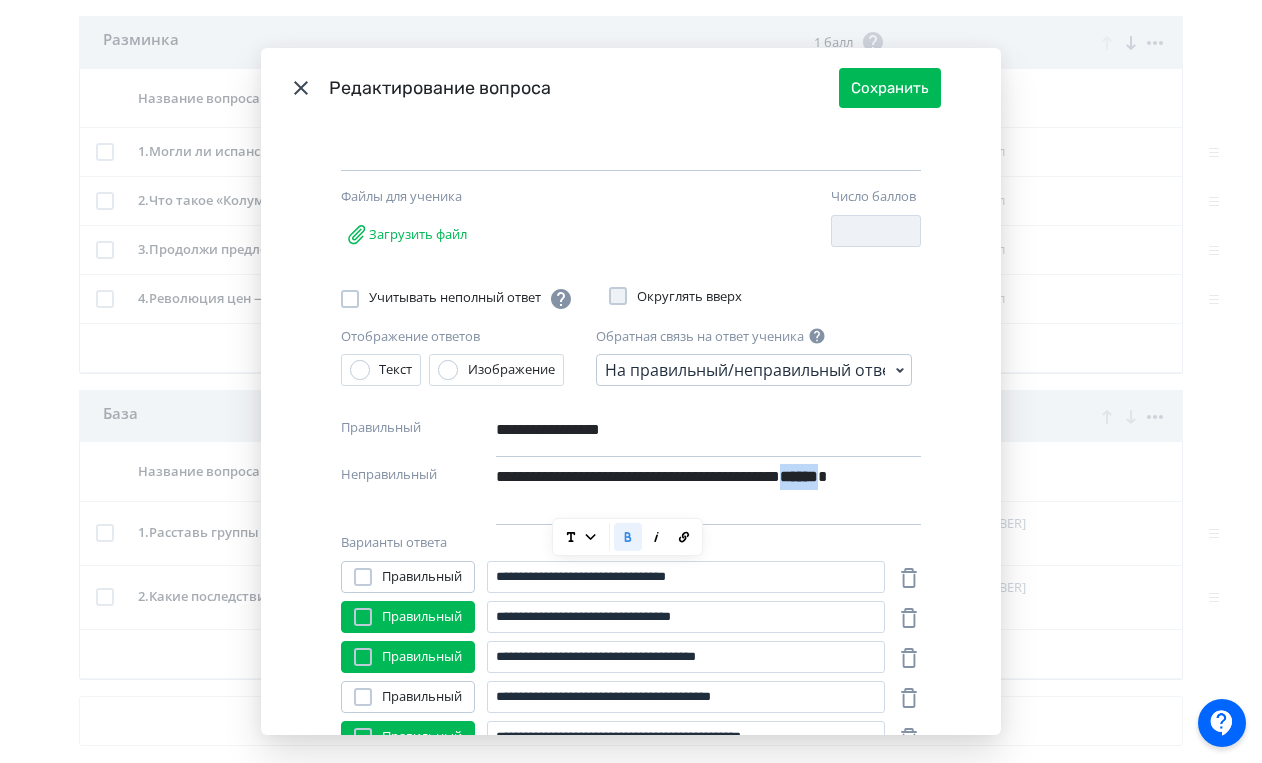 click 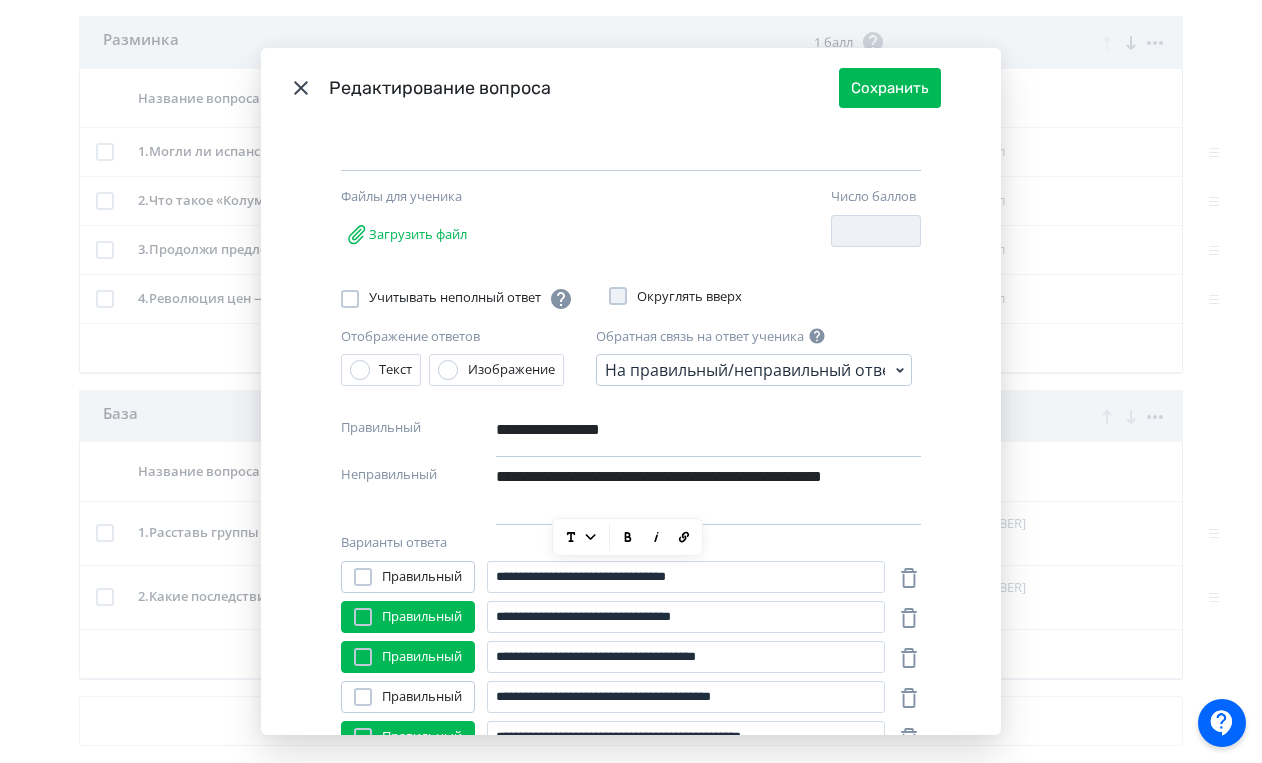 click on "**********" at bounding box center (674, 489) 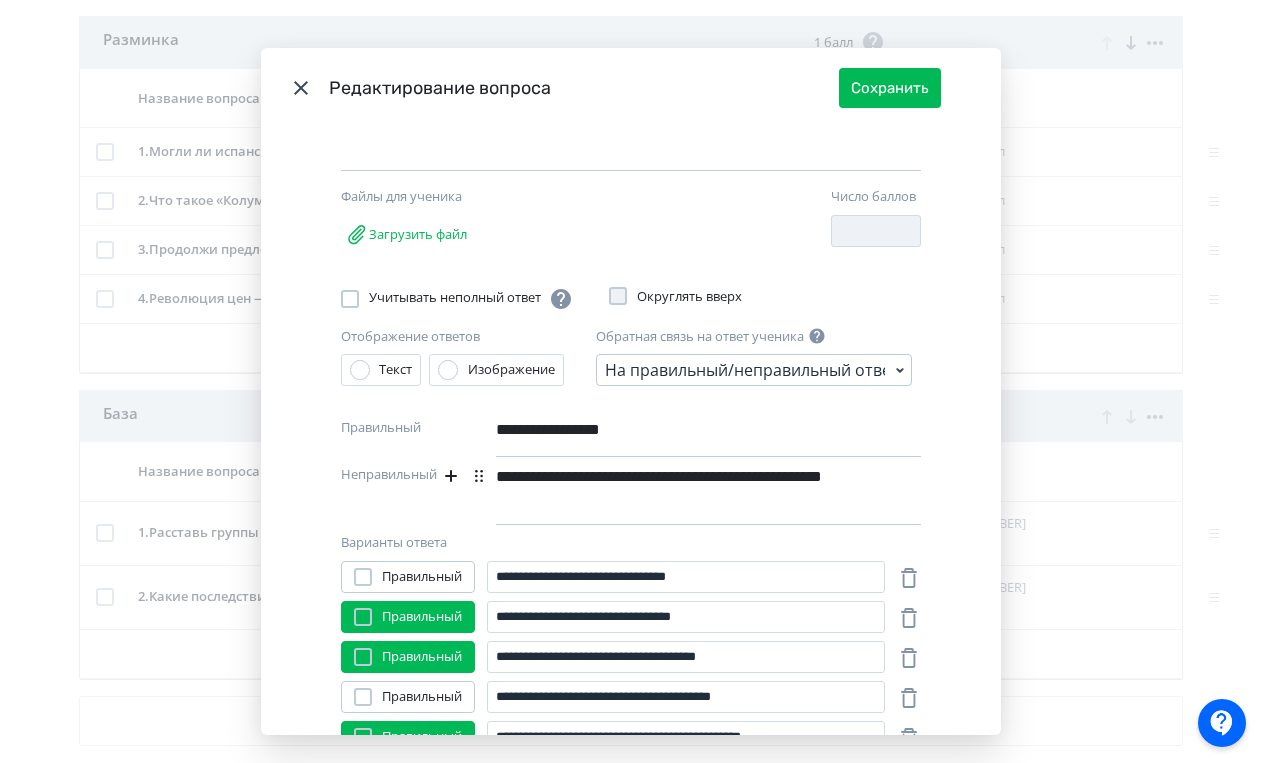 click on "**********" at bounding box center [674, 489] 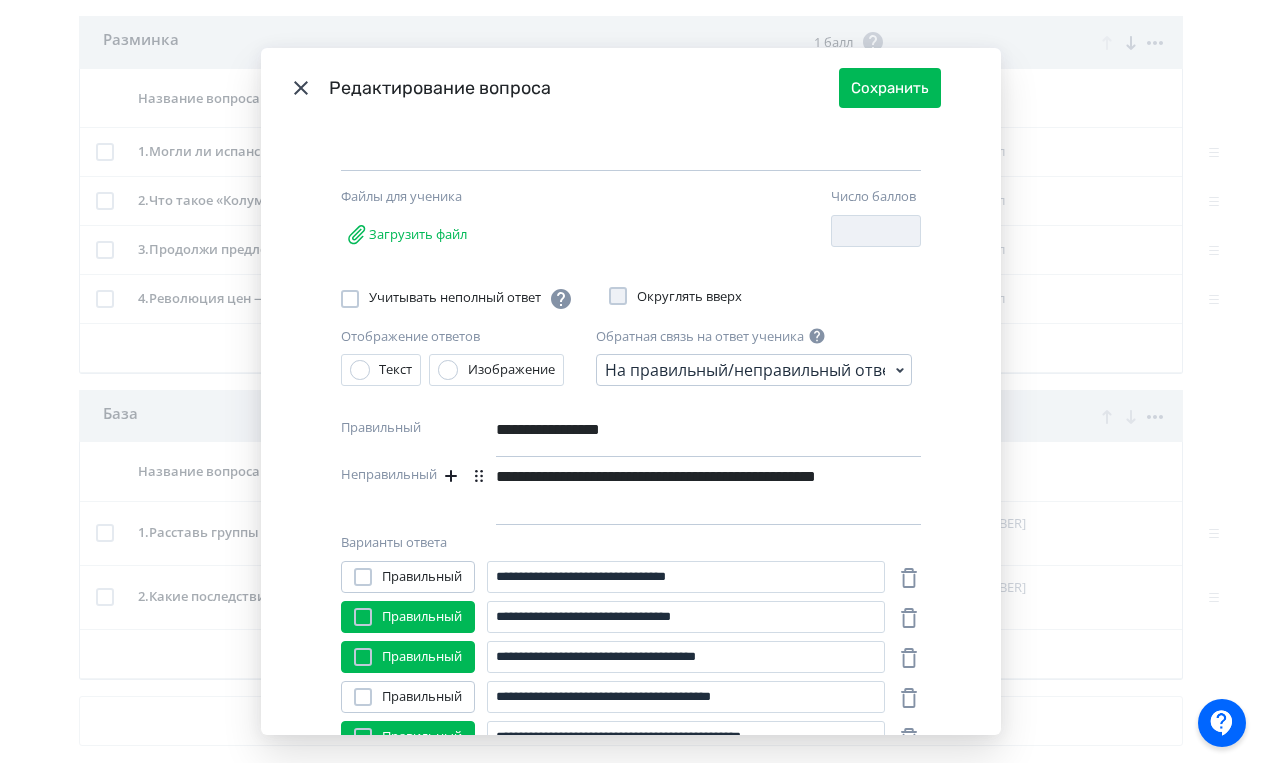 click on "**********" at bounding box center (674, 489) 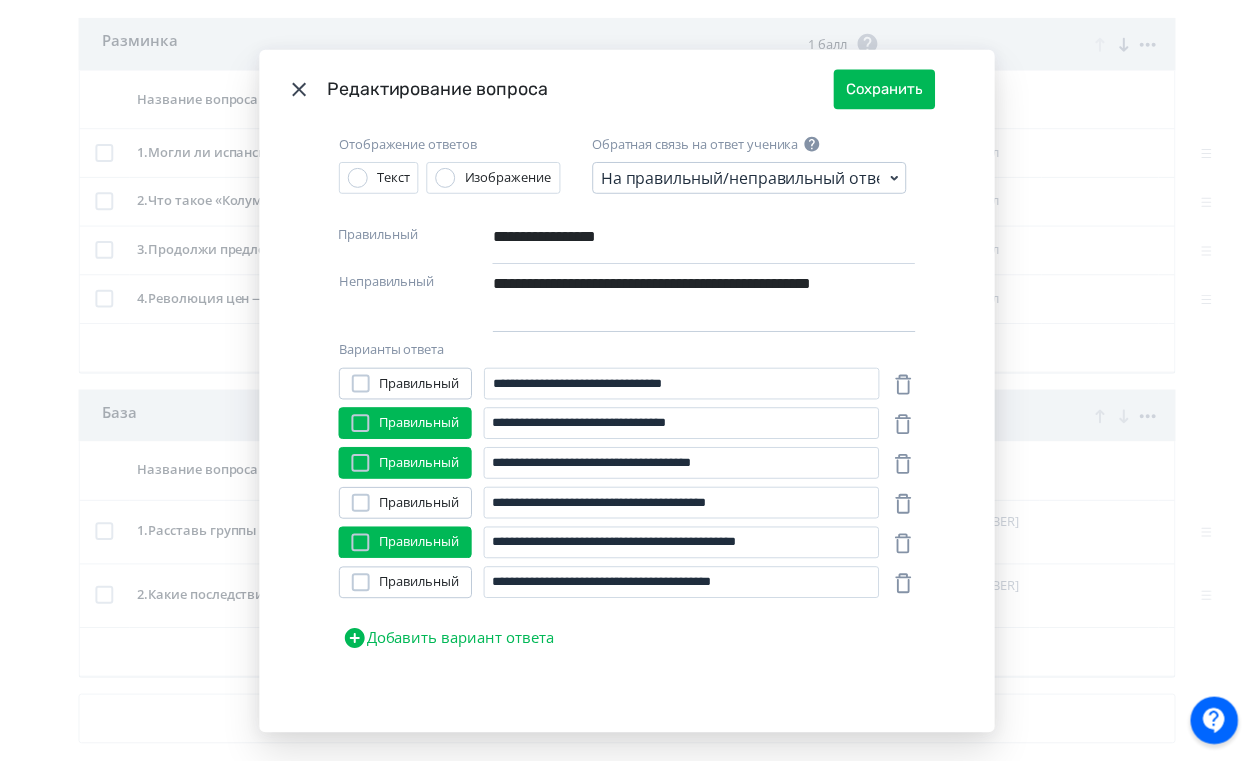 scroll, scrollTop: 474, scrollLeft: 0, axis: vertical 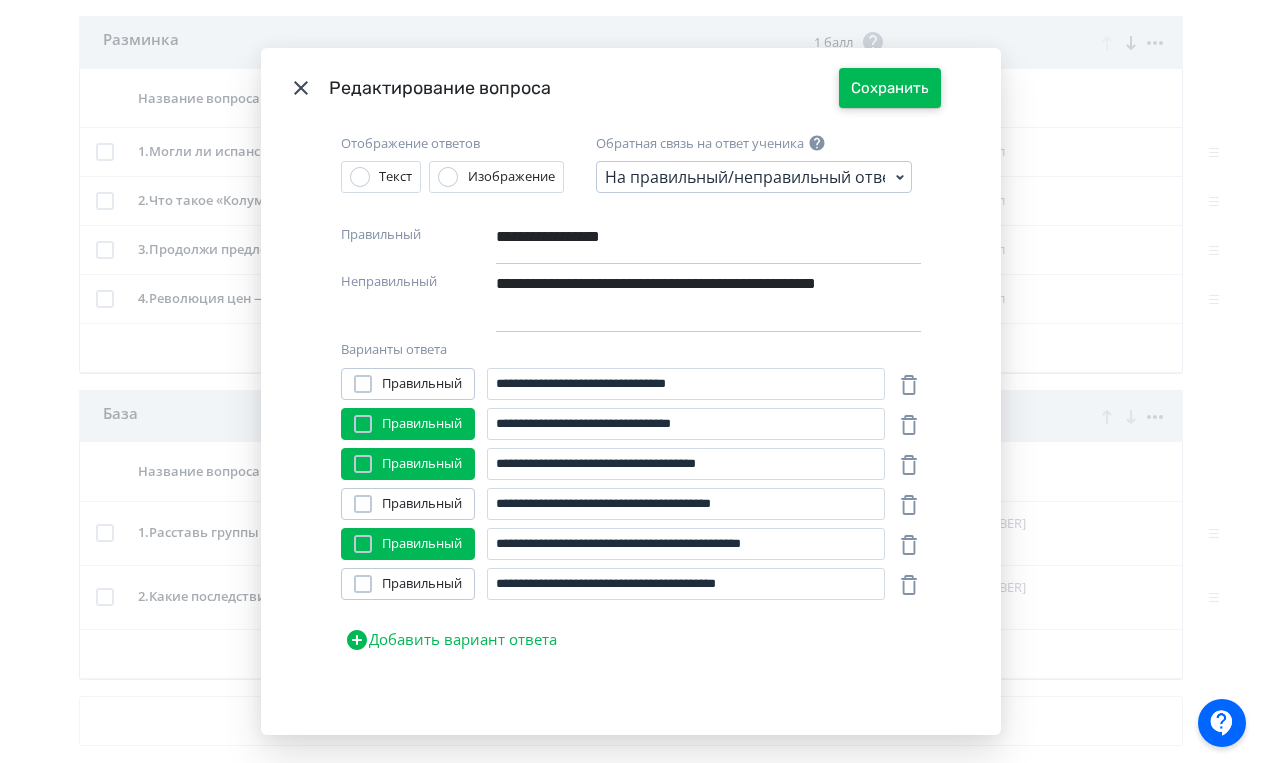 click on "Сохранить" at bounding box center (890, 88) 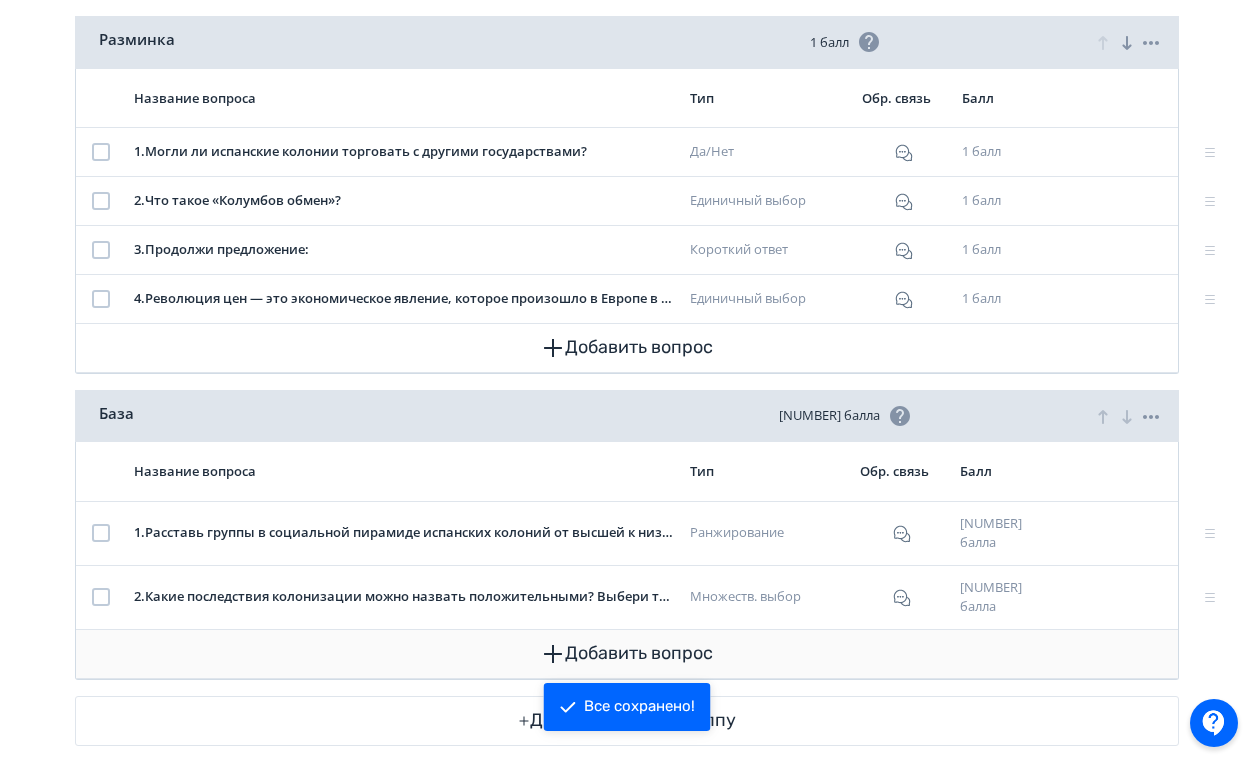 scroll, scrollTop: 0, scrollLeft: 0, axis: both 